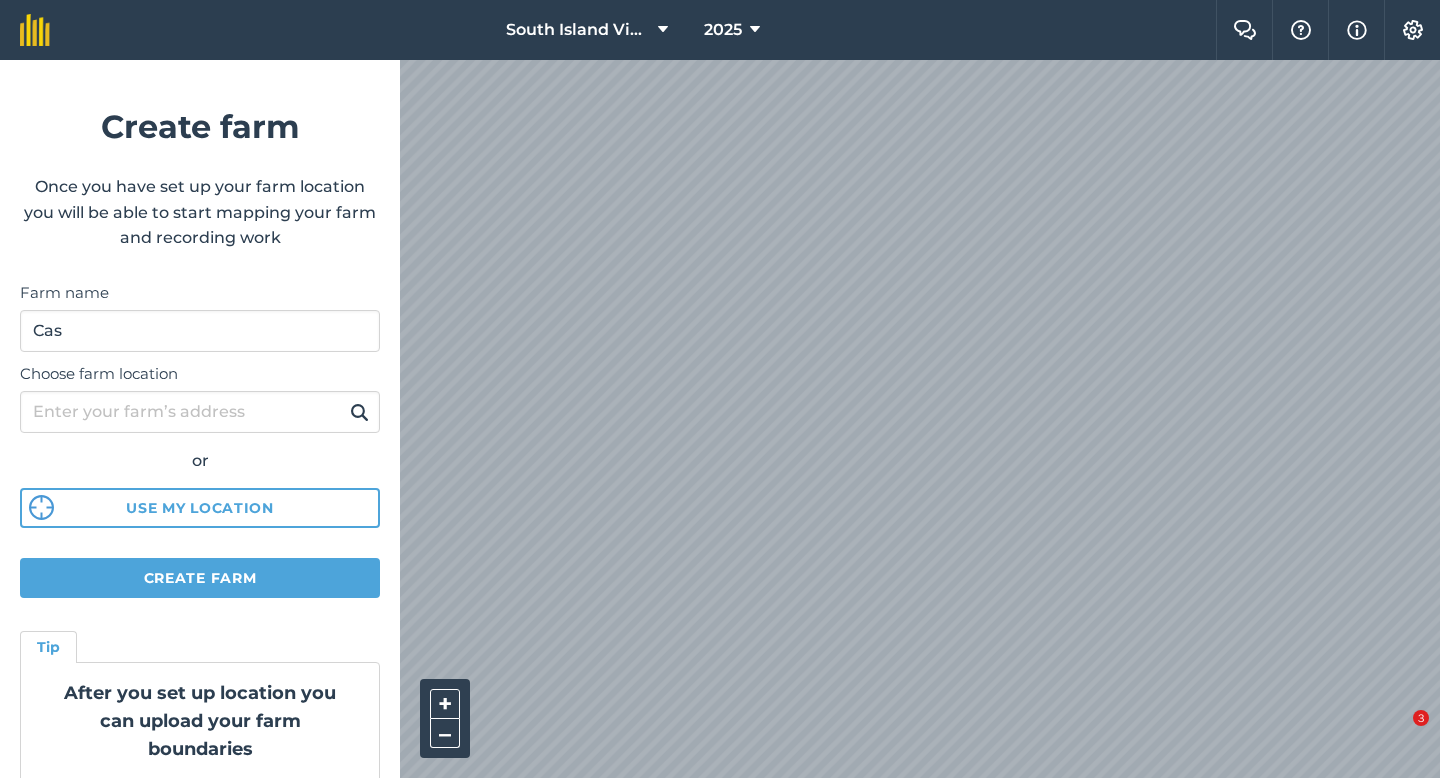 scroll, scrollTop: 0, scrollLeft: 0, axis: both 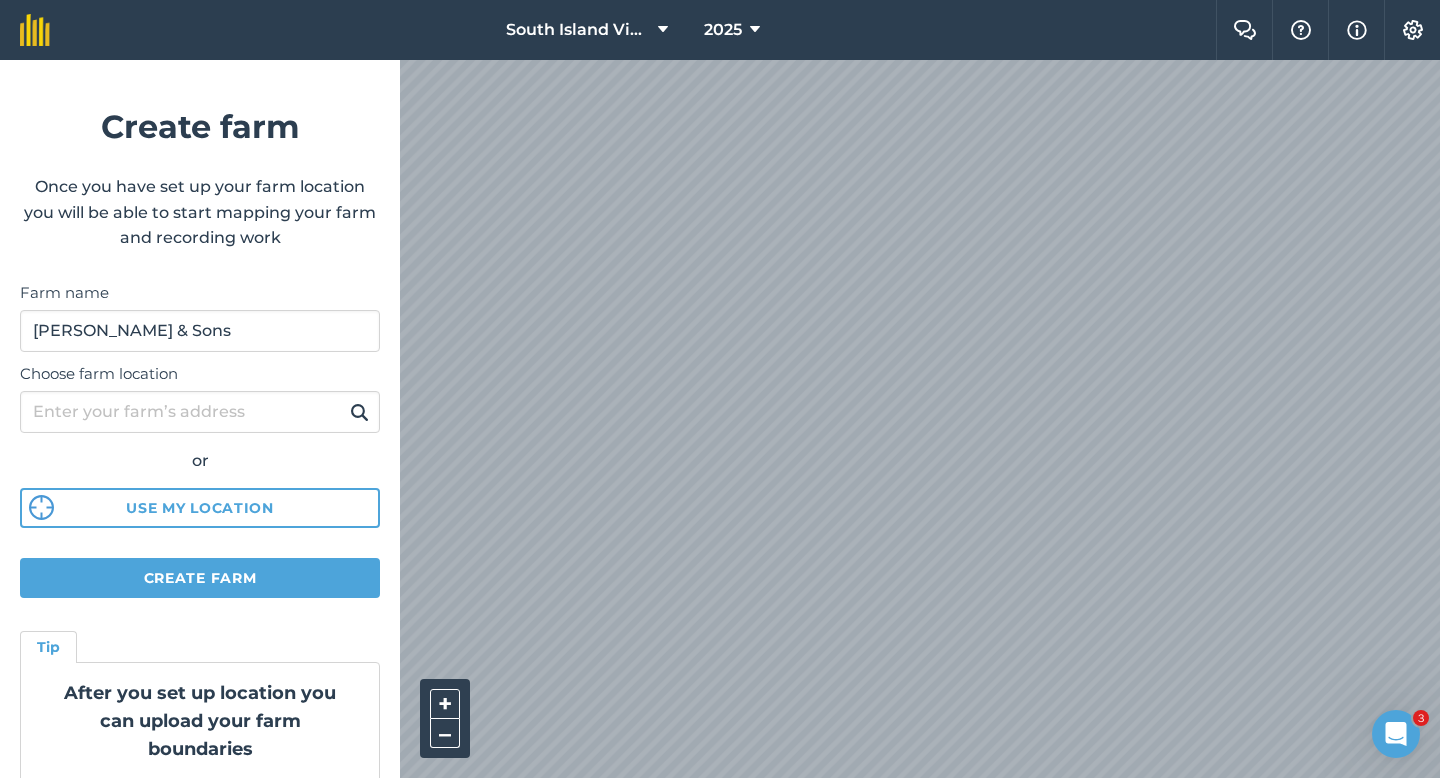 type on "[PERSON_NAME] & Sons" 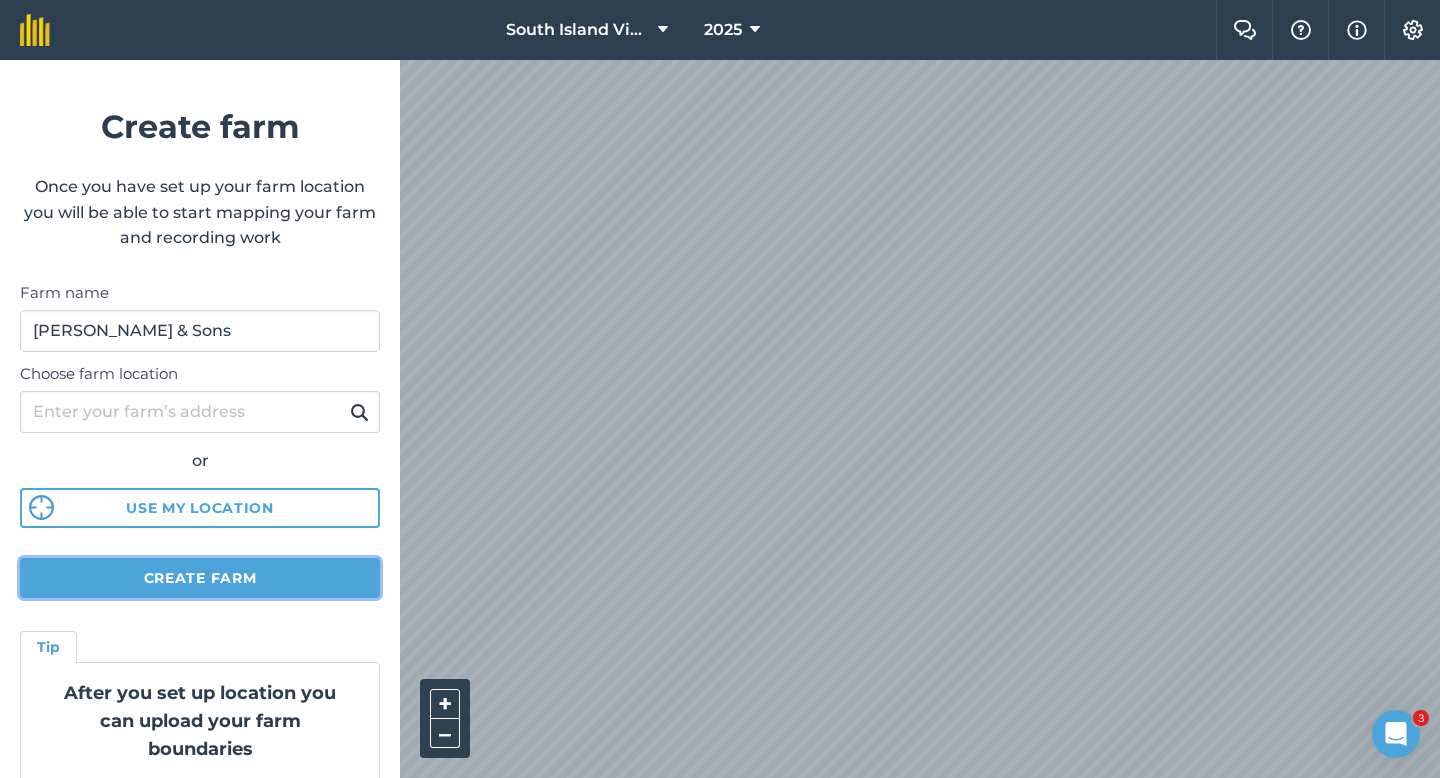 click on "Create farm" at bounding box center (200, 578) 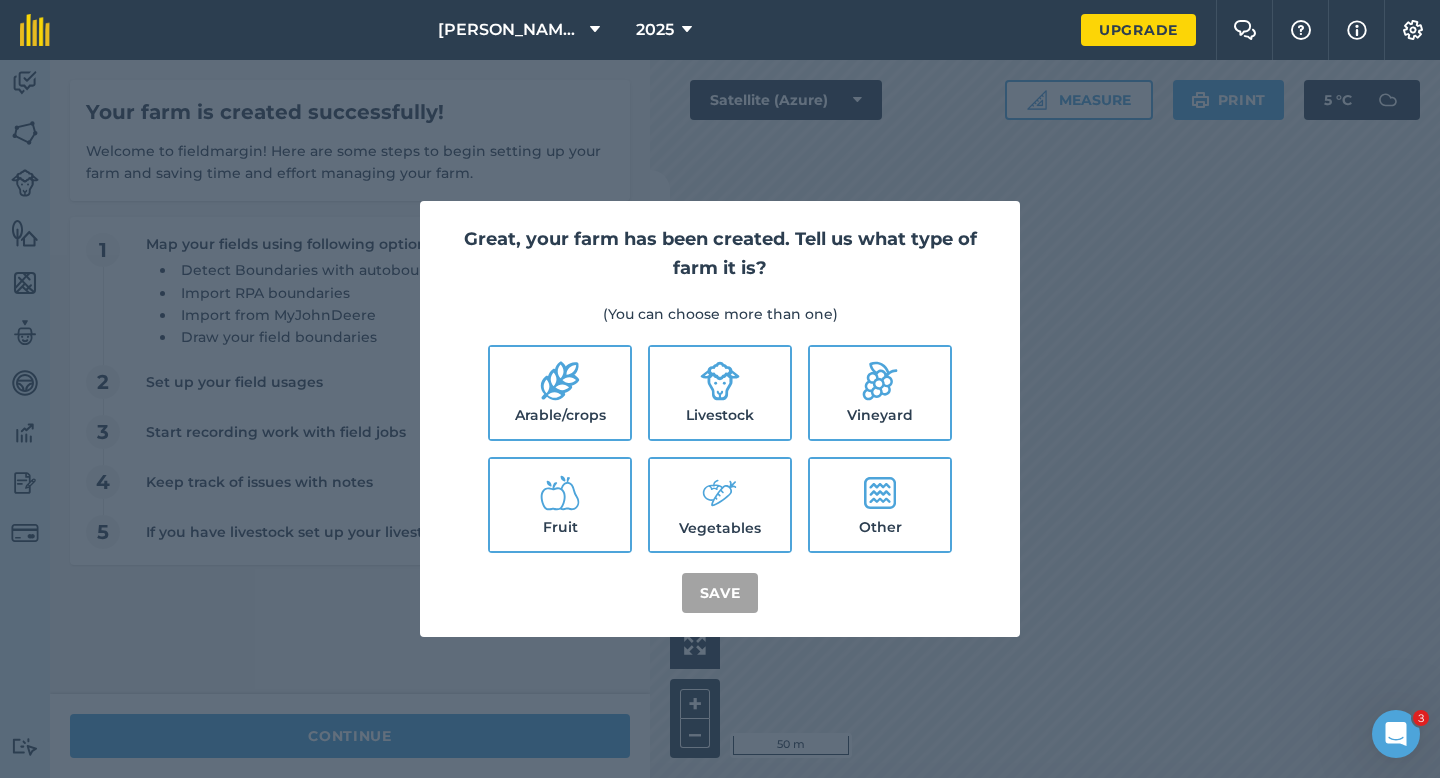 click on "Arable/crops" at bounding box center (560, 393) 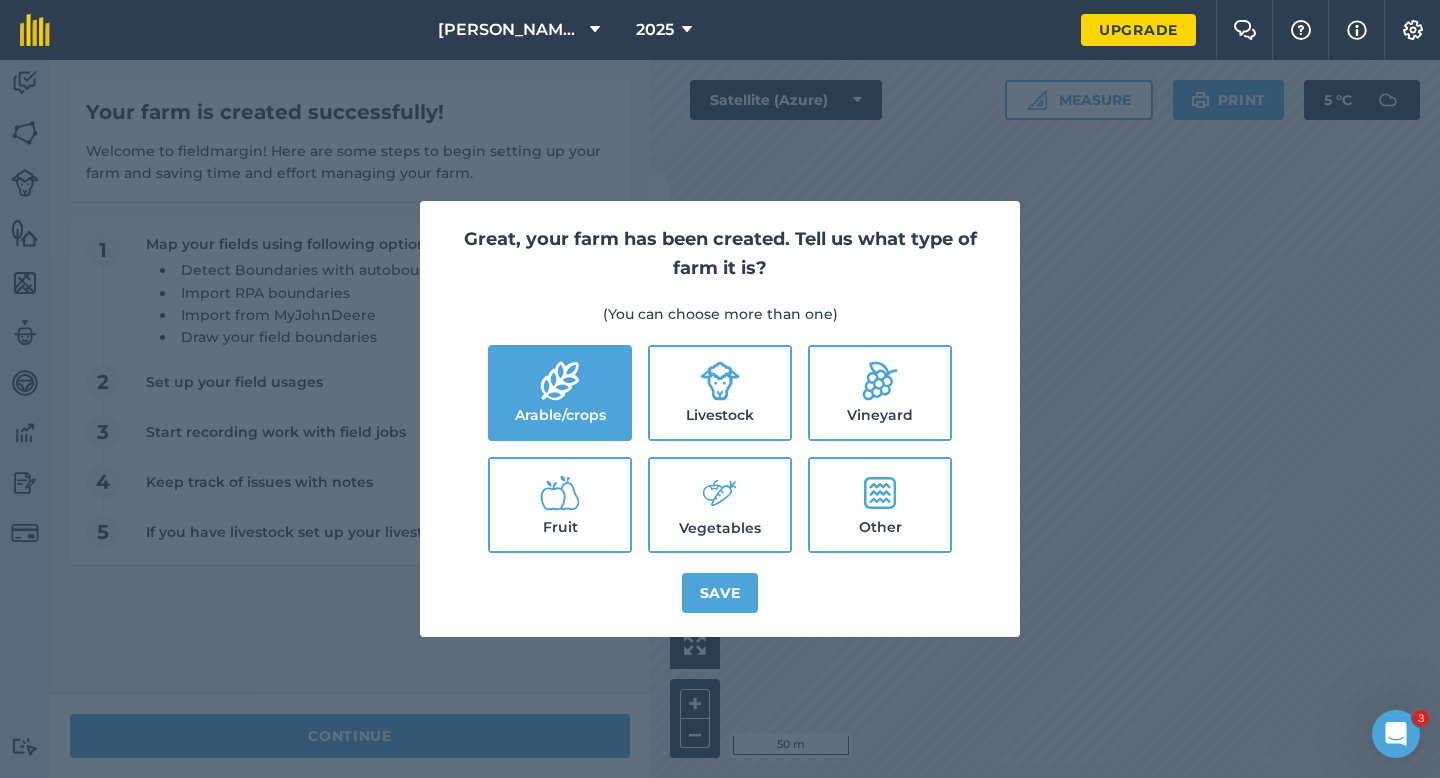 click 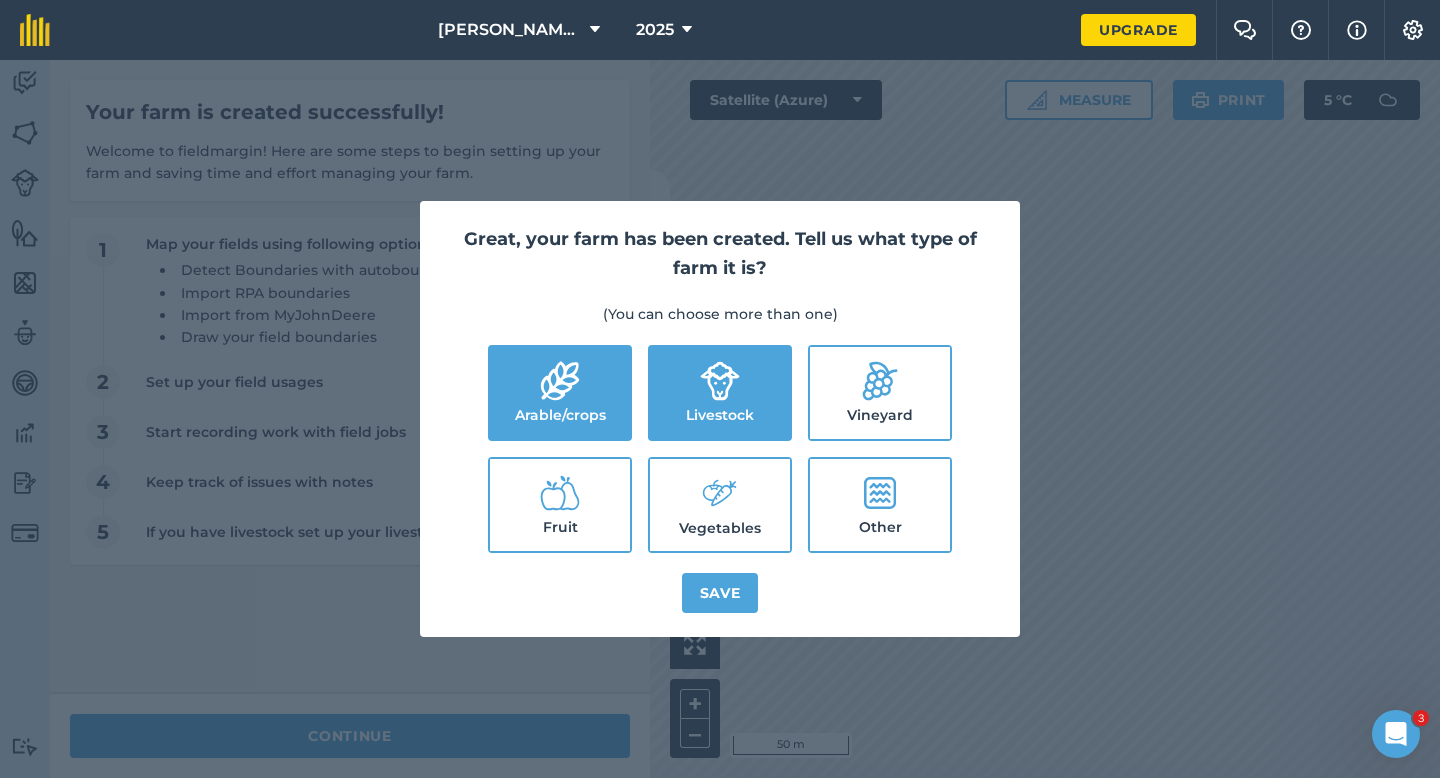 click 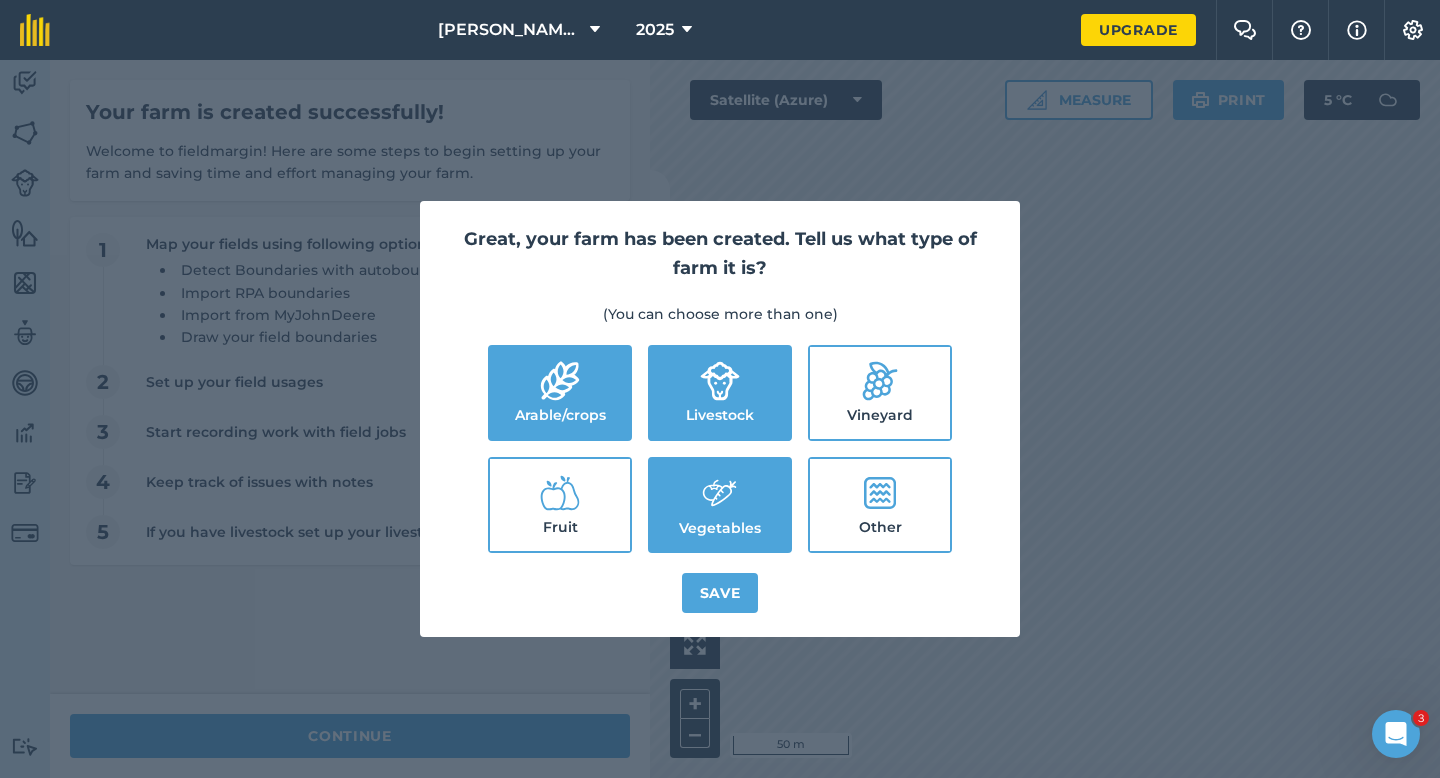 click on "Great, your farm has been created. Tell us what type of farm it is? (You can choose more than one) Arable/crops Livestock Vineyard Fruit Vegetables Other Save" at bounding box center (720, 419) 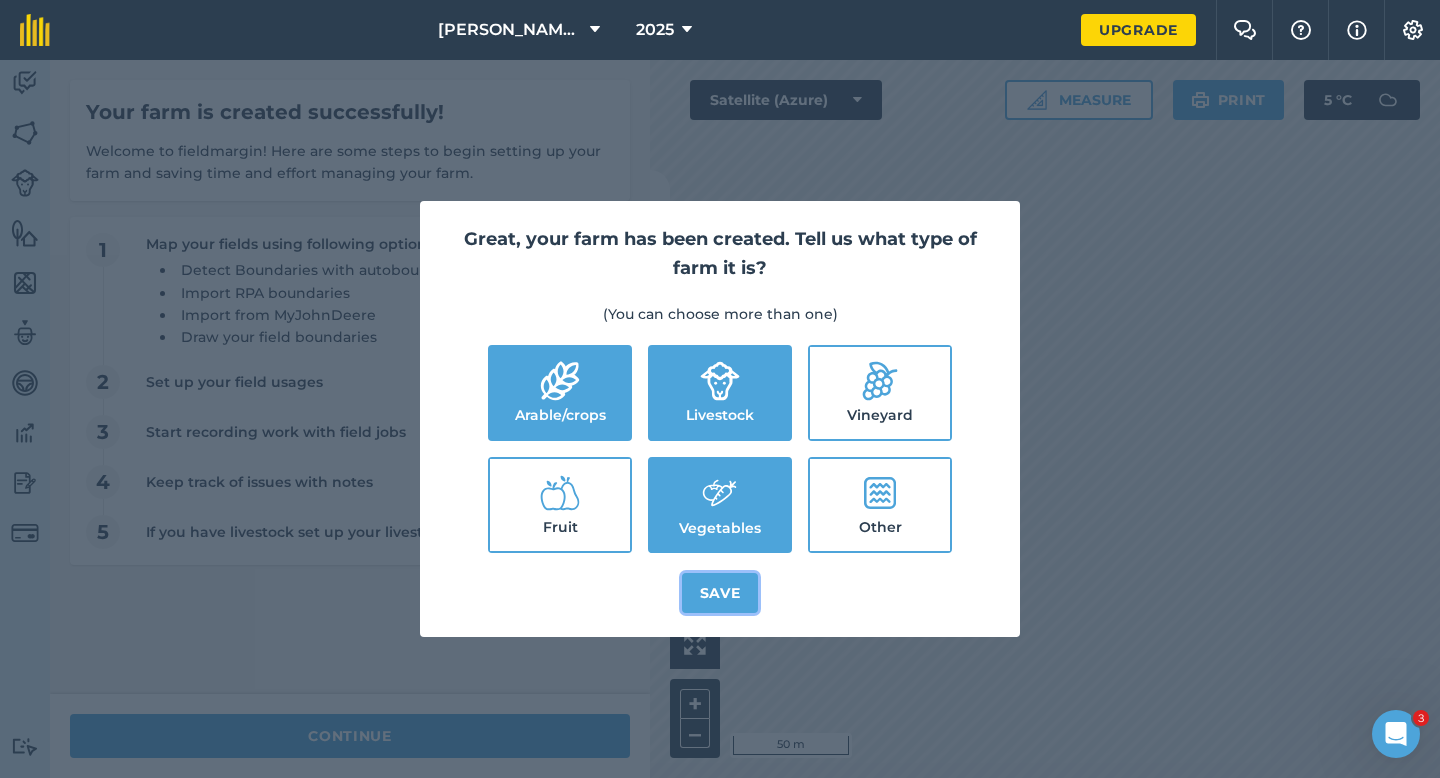 click on "Save" at bounding box center [720, 593] 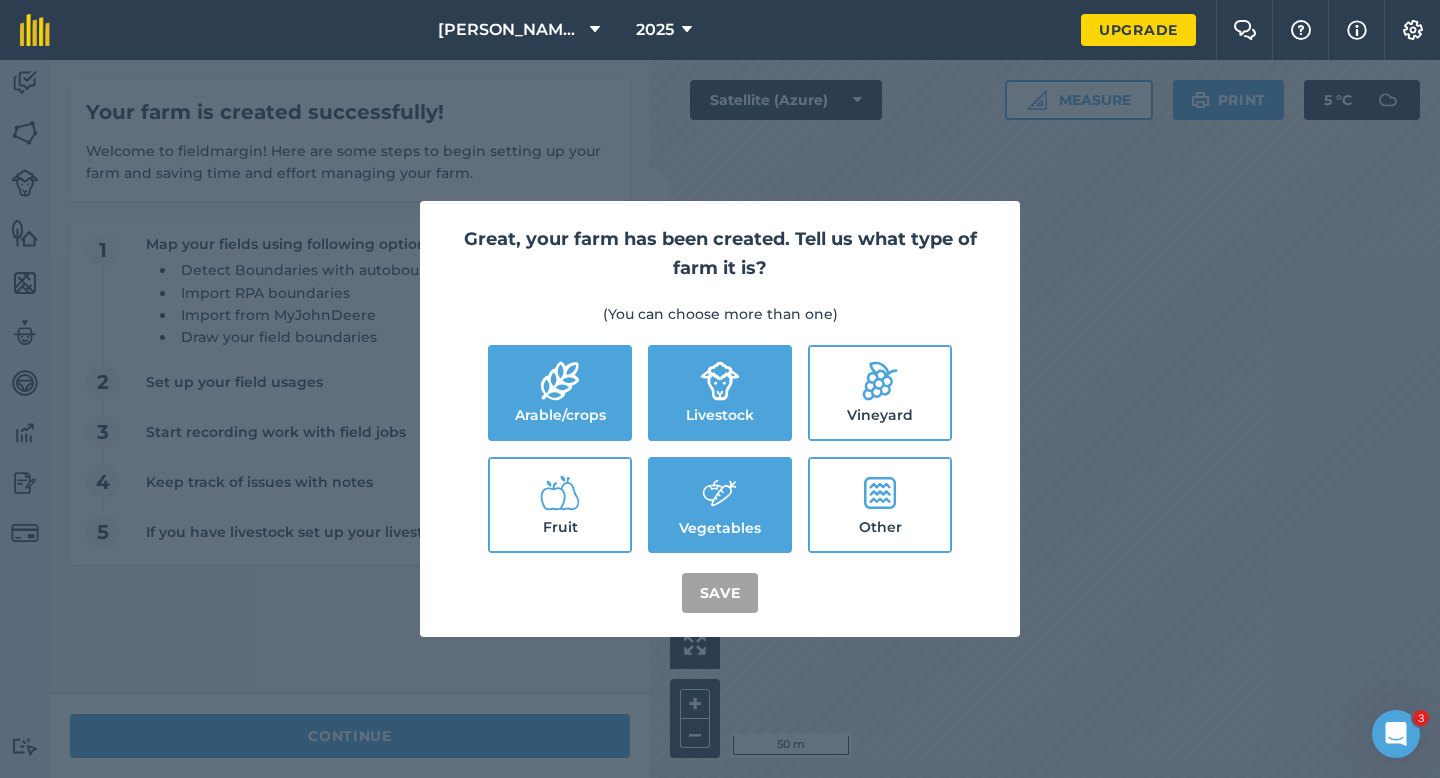 click on "Great, your farm has been created. Tell us what type of farm it is? (You can choose more than one) Arable/crops Livestock Vineyard Fruit Vegetables Other Save" at bounding box center [720, 419] 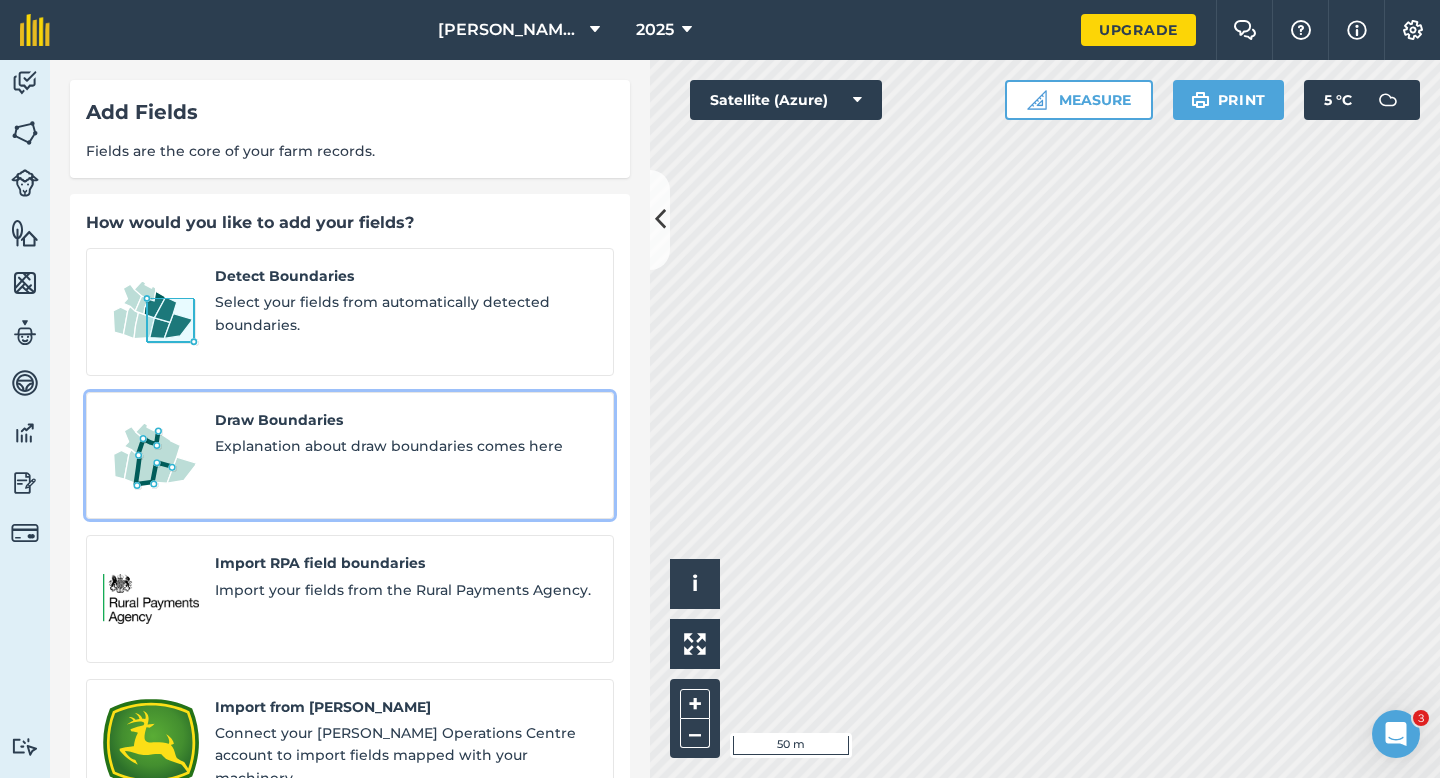 click on "Draw Boundaries" at bounding box center [406, 420] 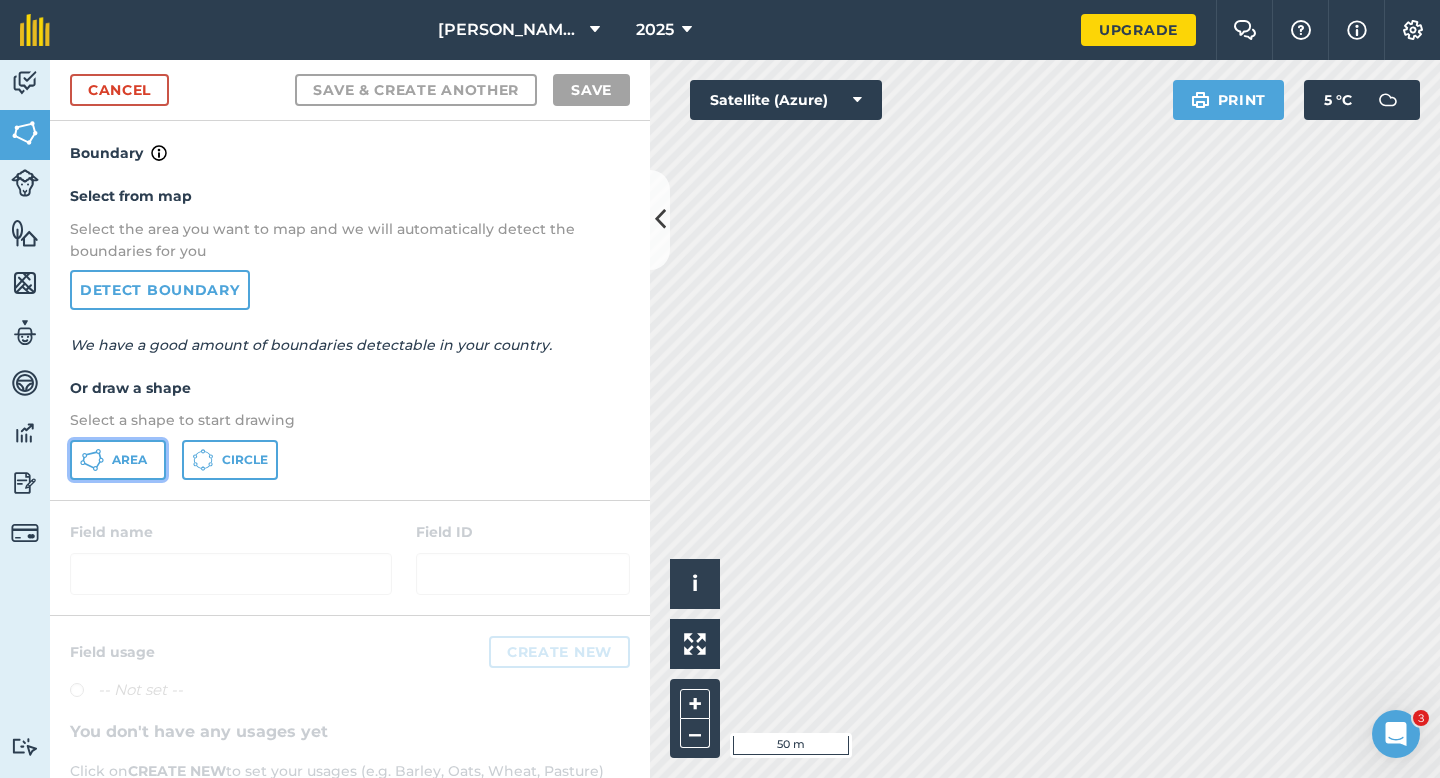 click on "Area" at bounding box center [118, 460] 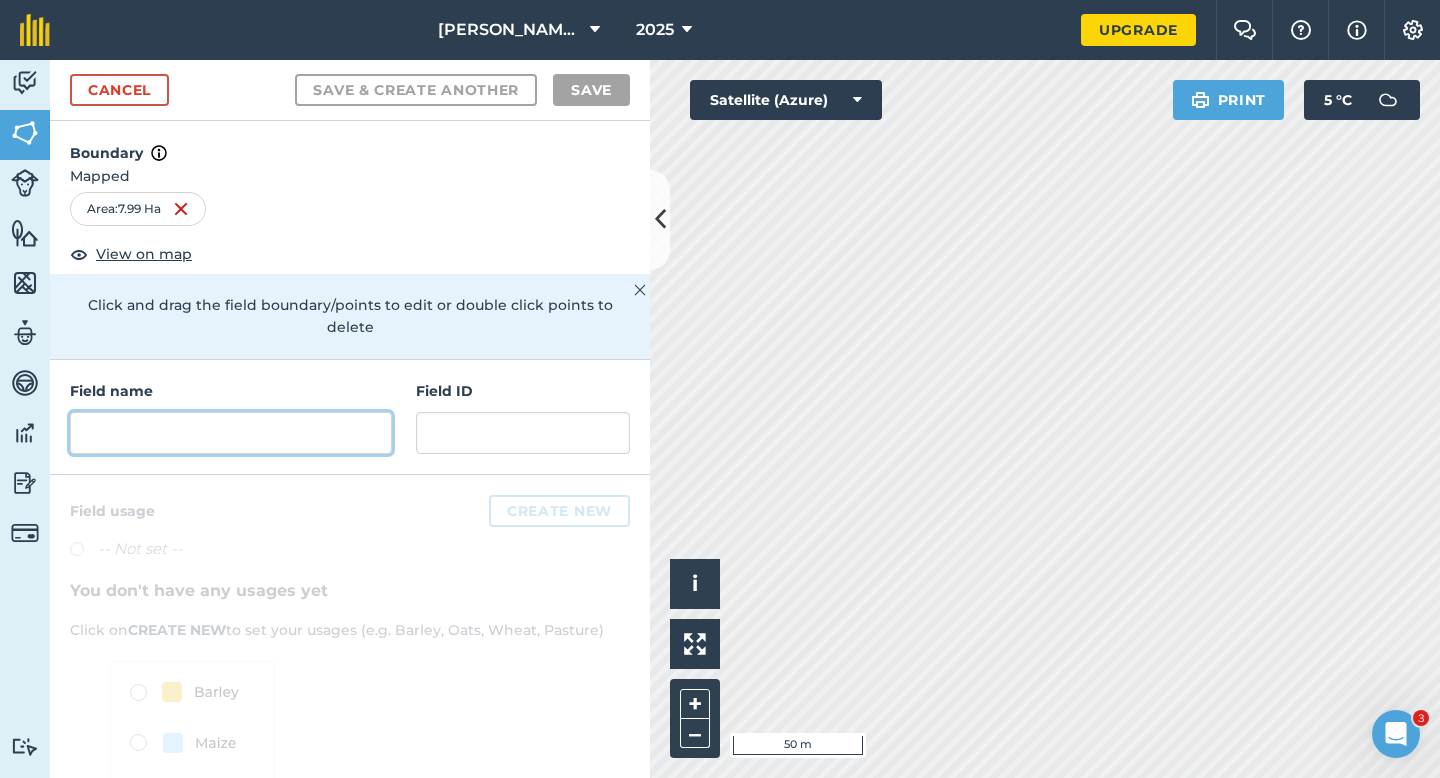 click at bounding box center [231, 433] 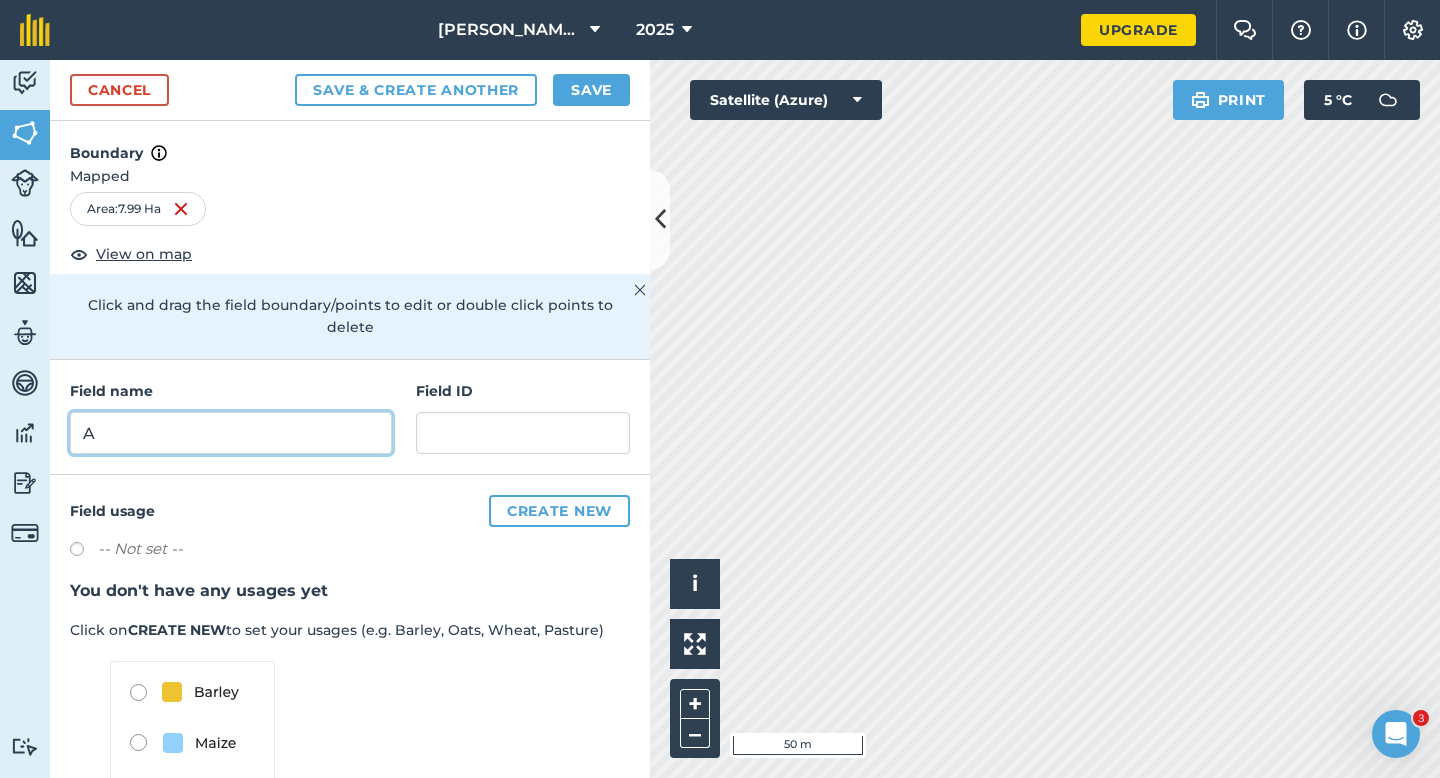 type on "A" 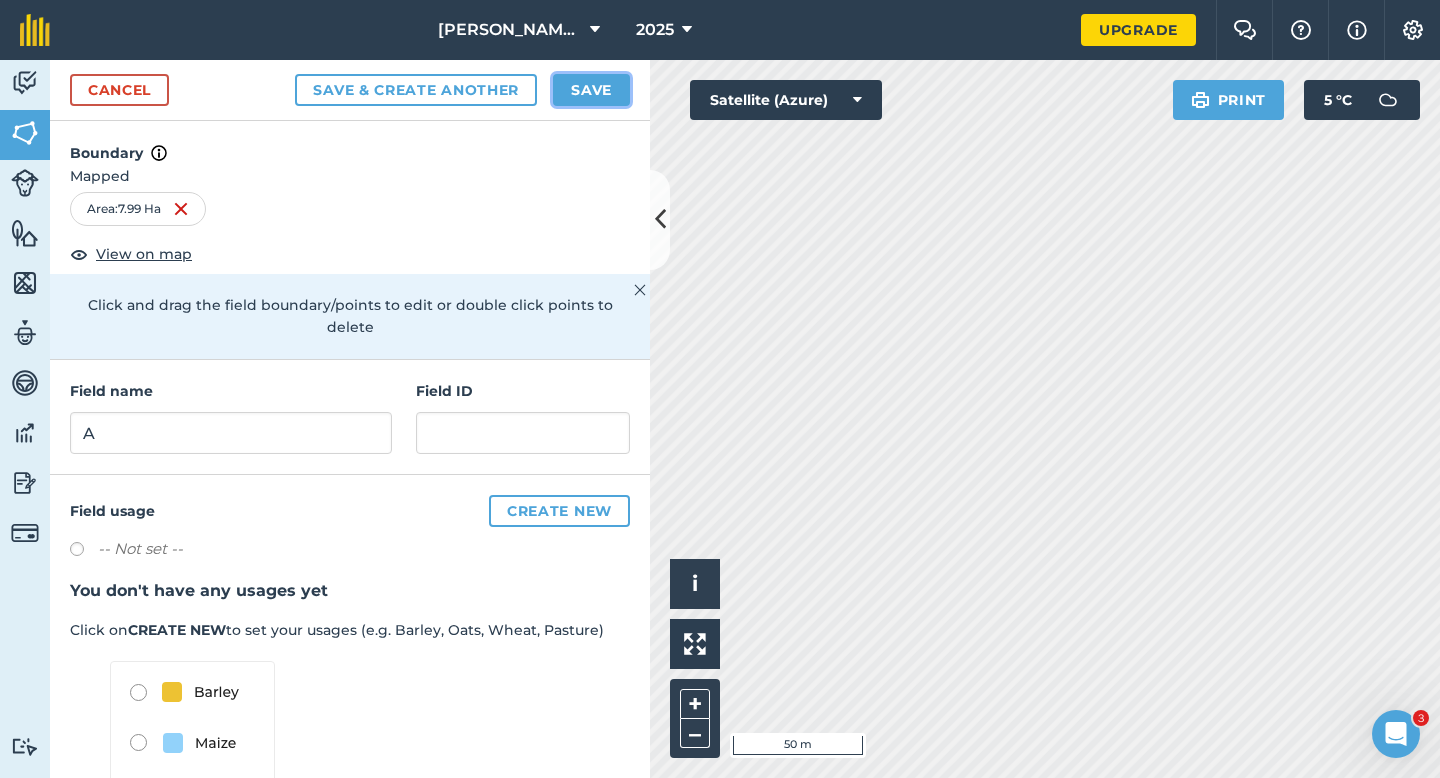 click on "Save" at bounding box center [591, 90] 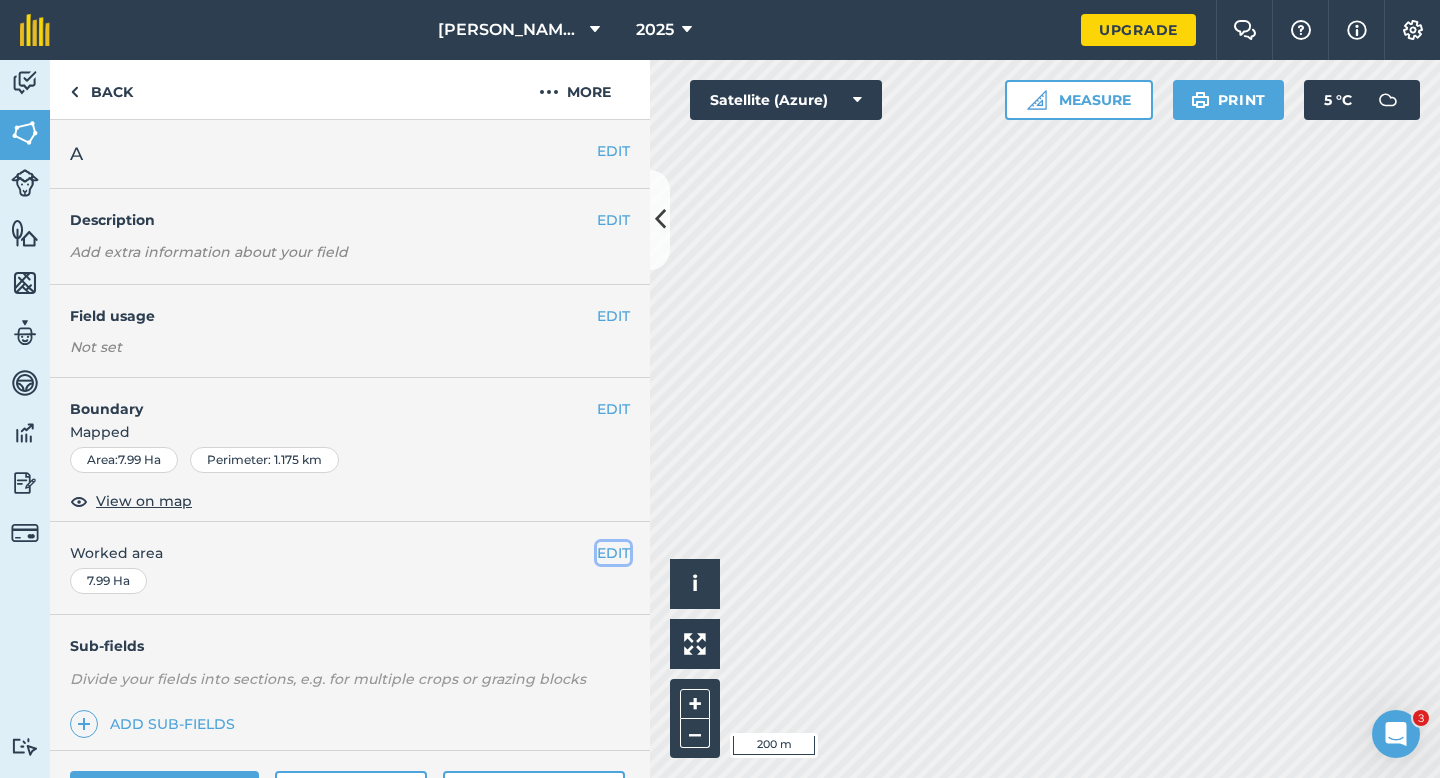 click on "EDIT" at bounding box center (613, 553) 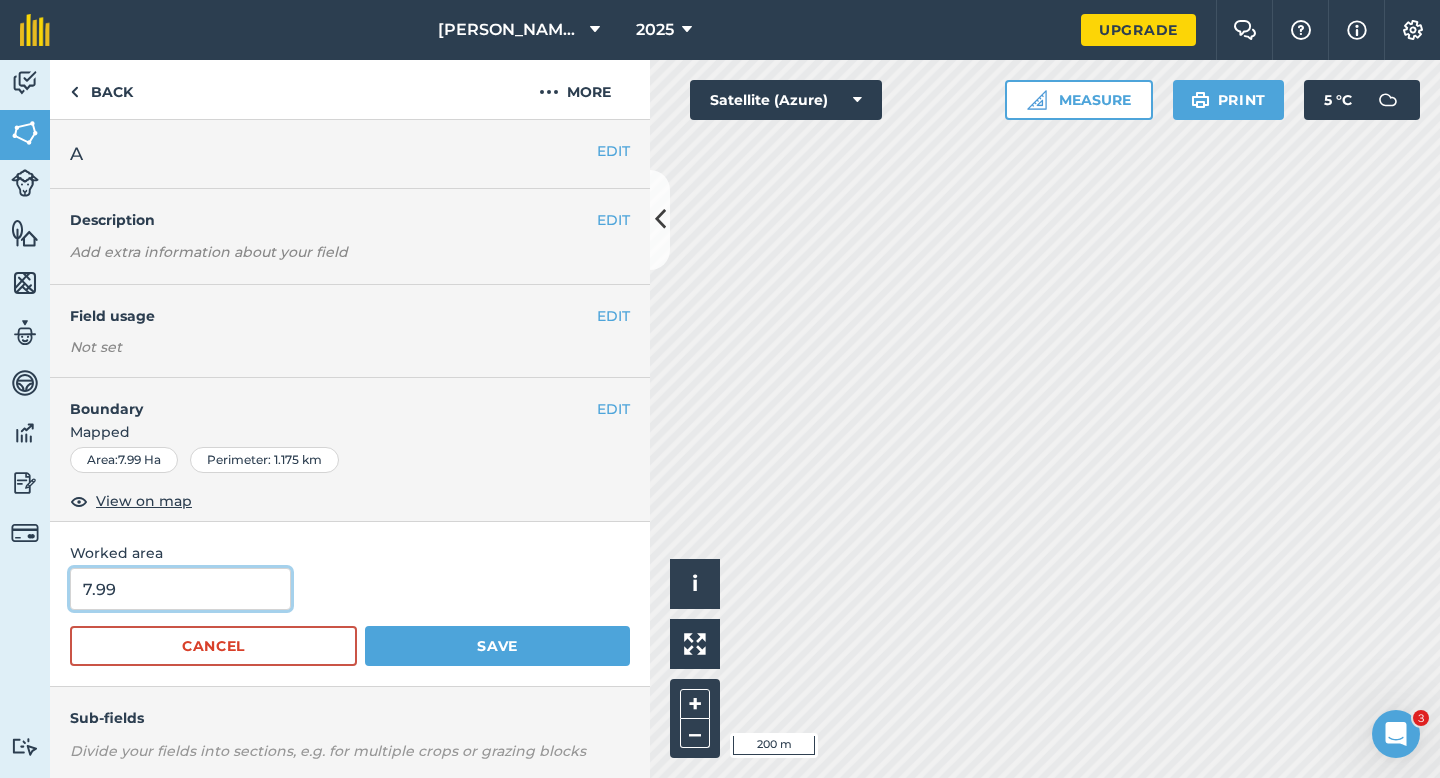 click on "7.99" at bounding box center [180, 589] 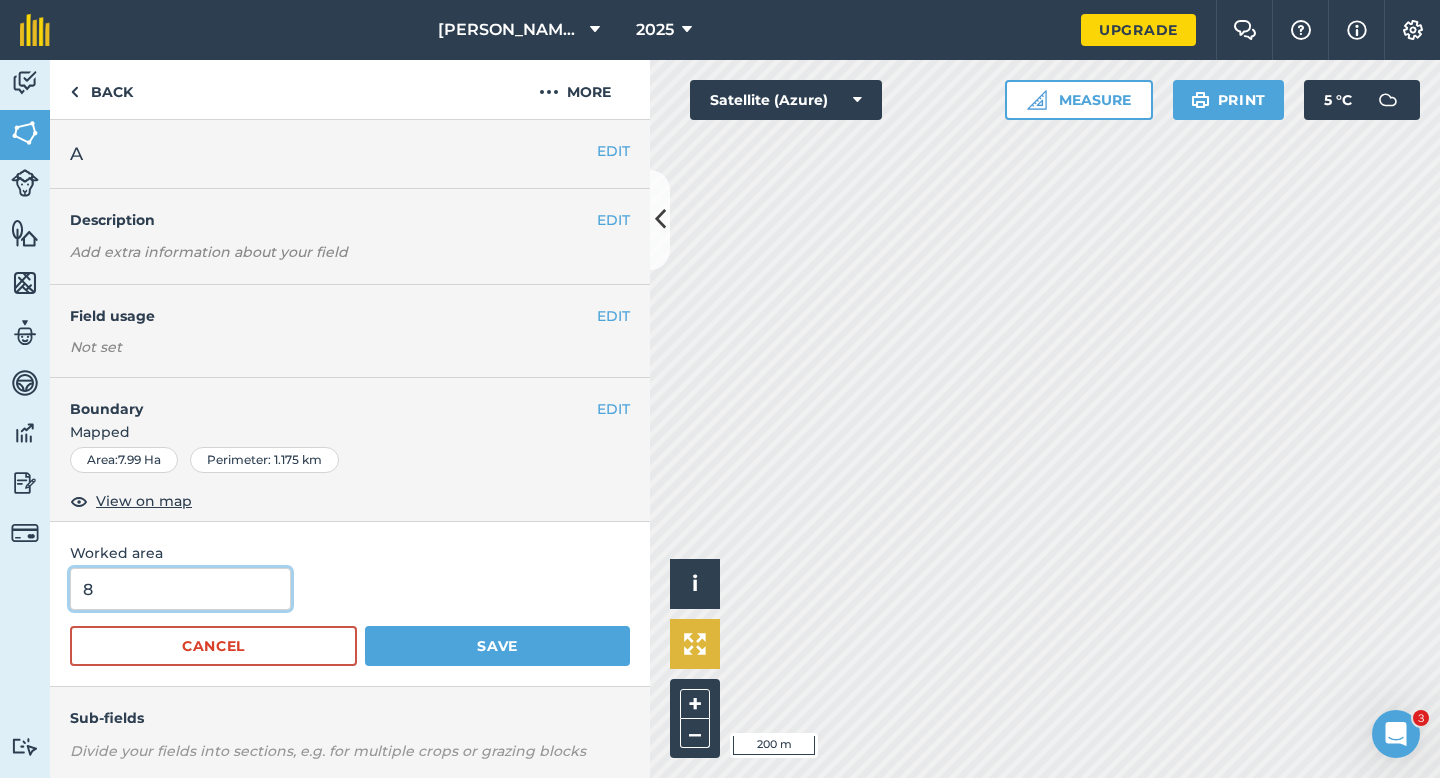 click on "Save" at bounding box center (497, 646) 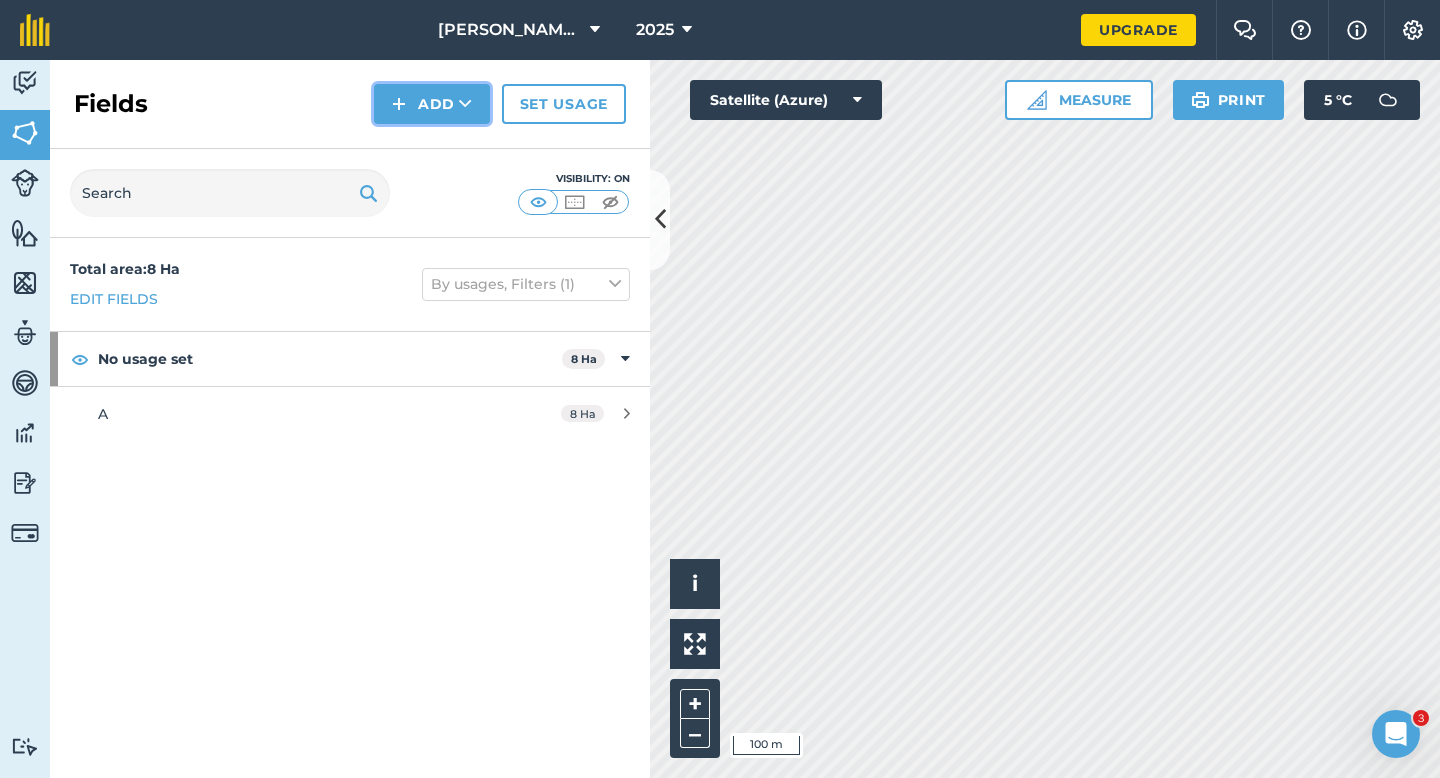 click on "Add" at bounding box center (432, 104) 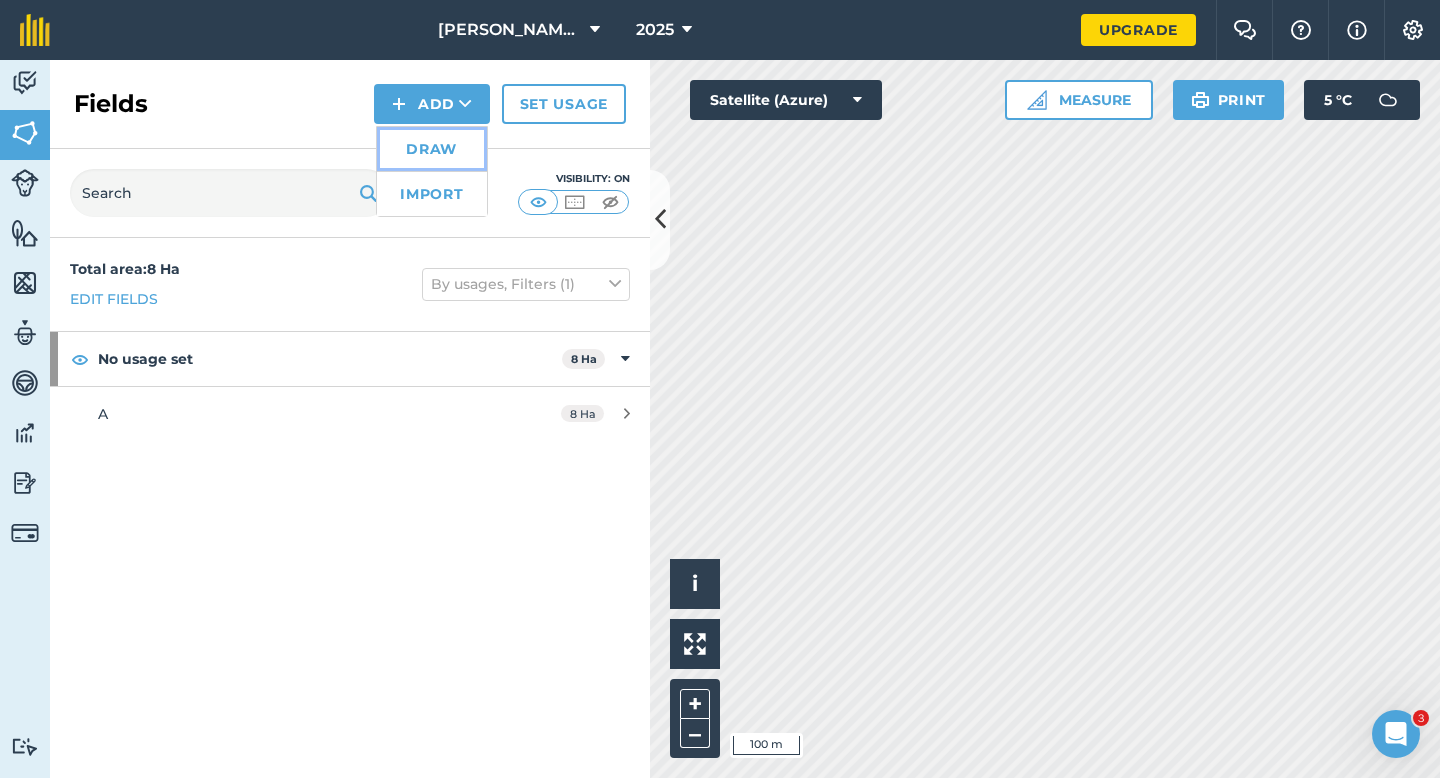click on "Draw" at bounding box center [432, 149] 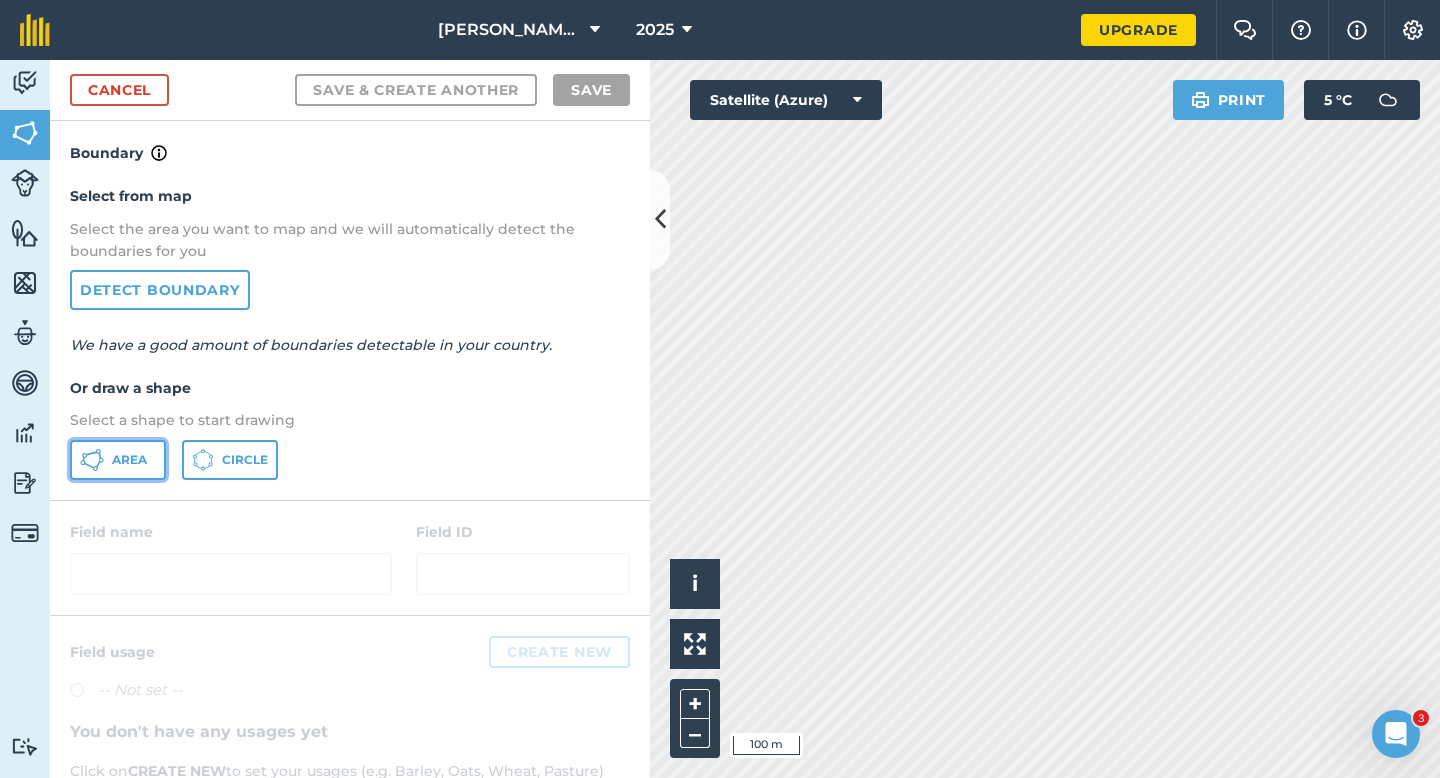 click on "Area" at bounding box center [118, 460] 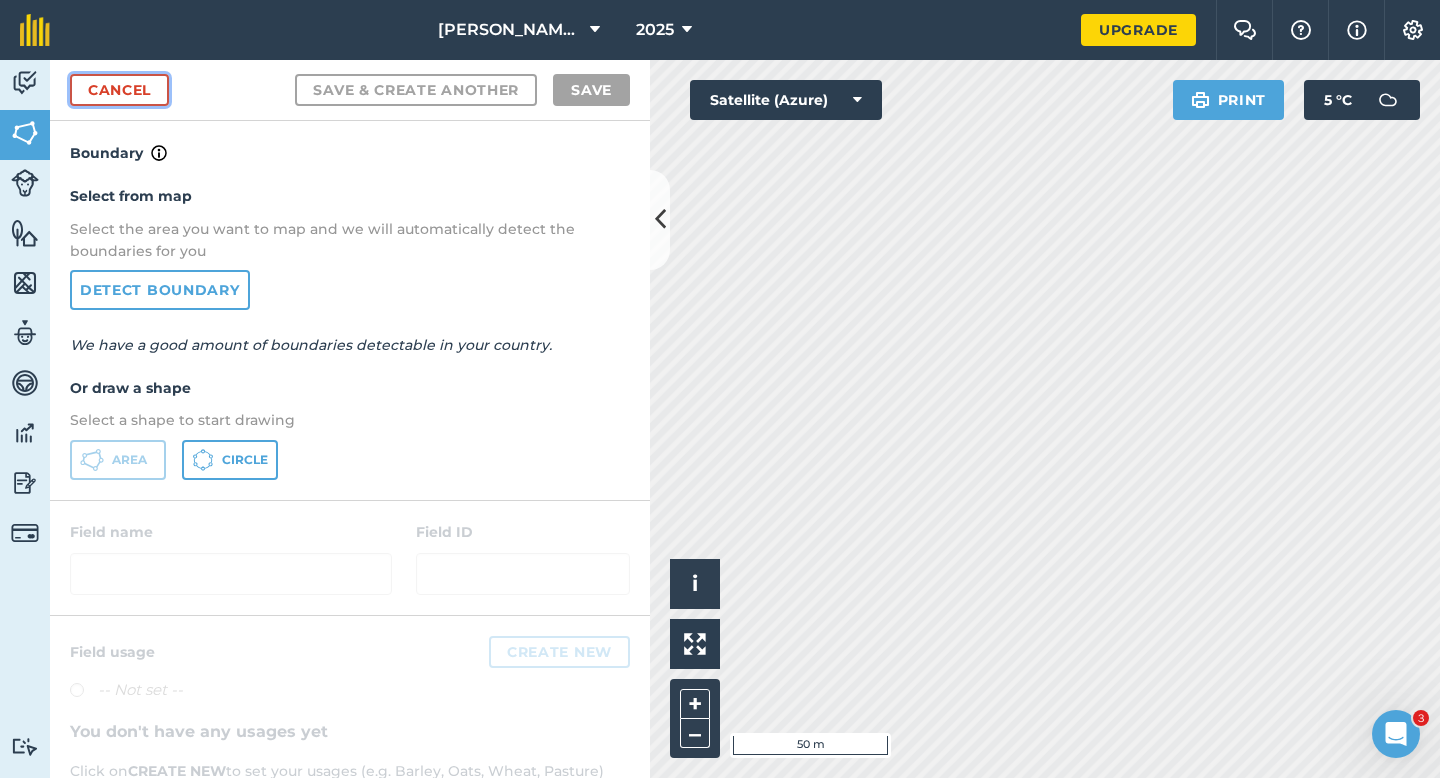 click on "Cancel" at bounding box center (119, 90) 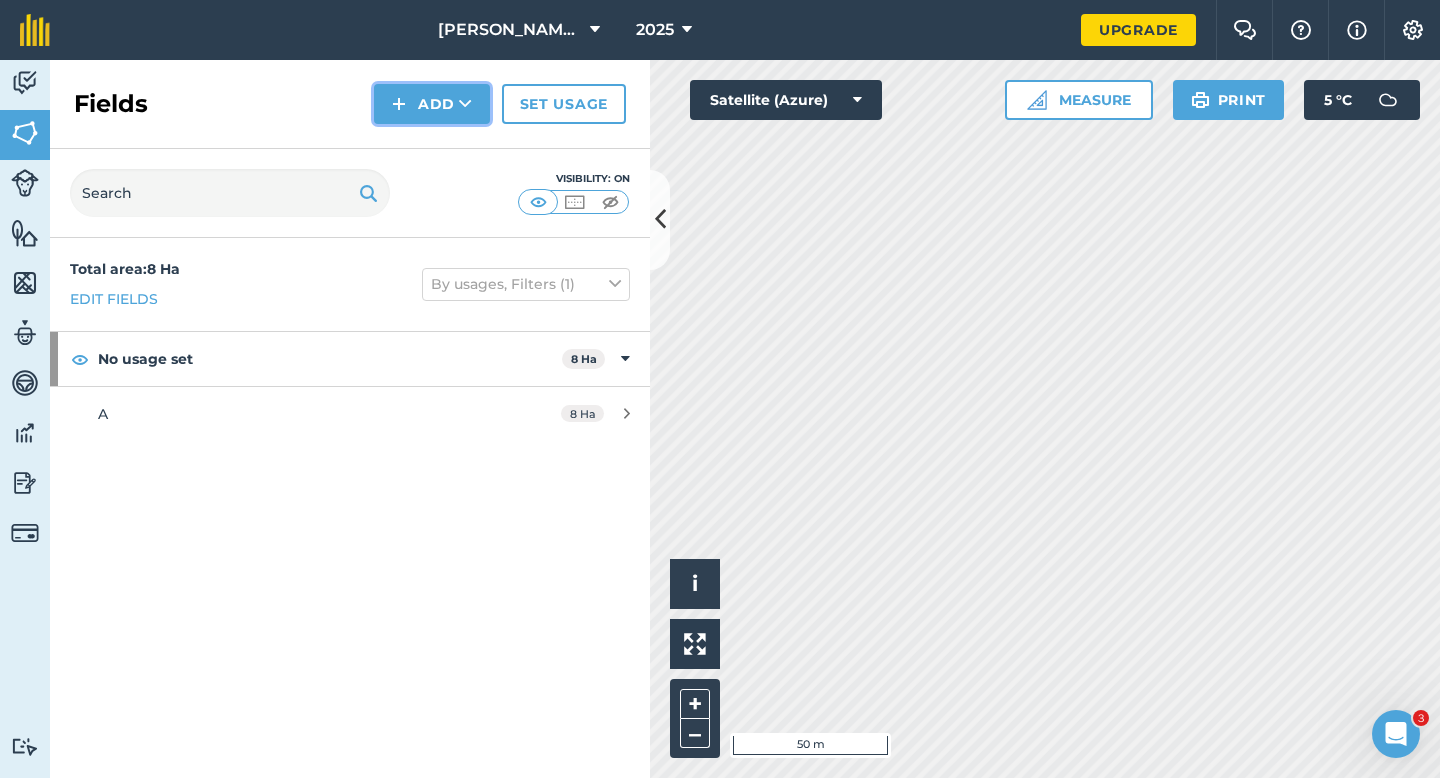 click on "Add" at bounding box center [432, 104] 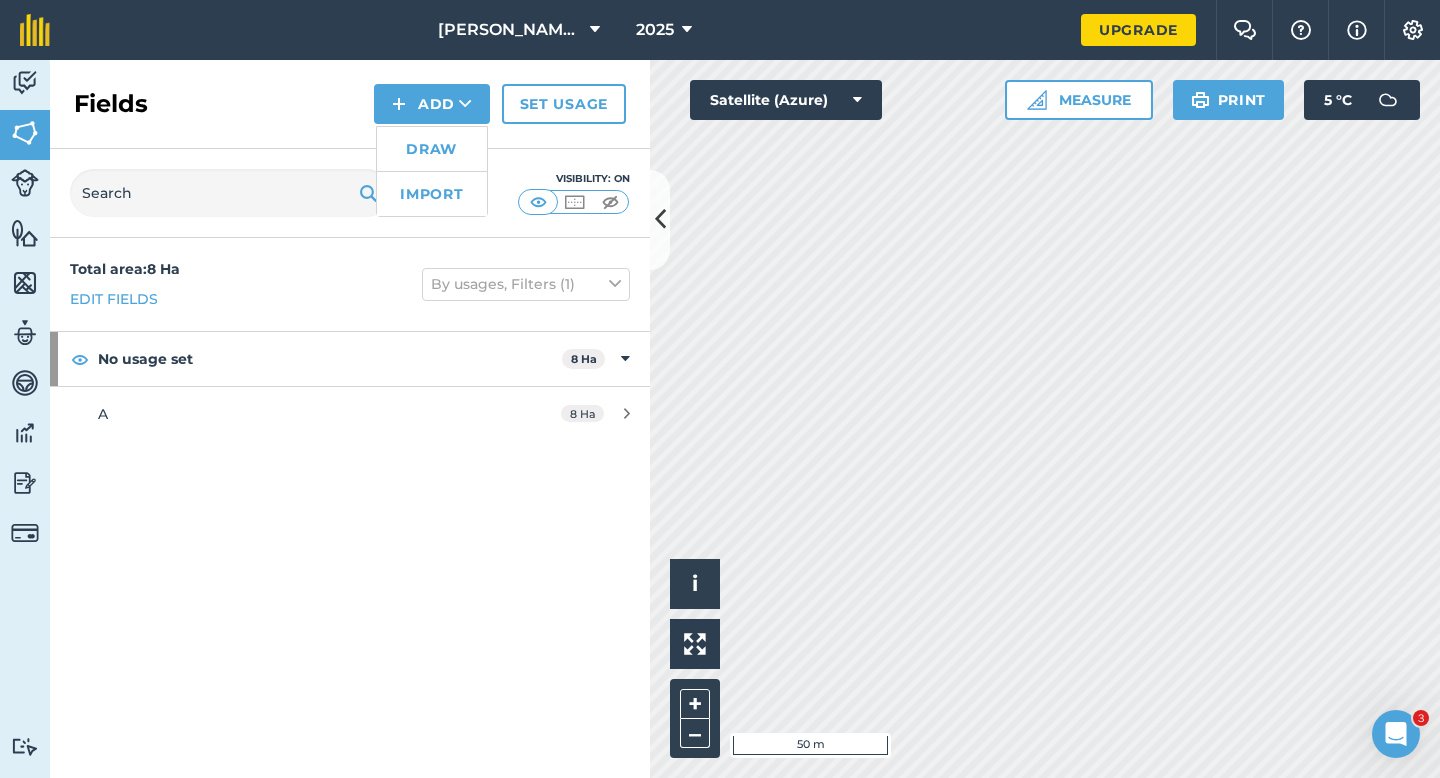 click on "Draw" at bounding box center [432, 149] 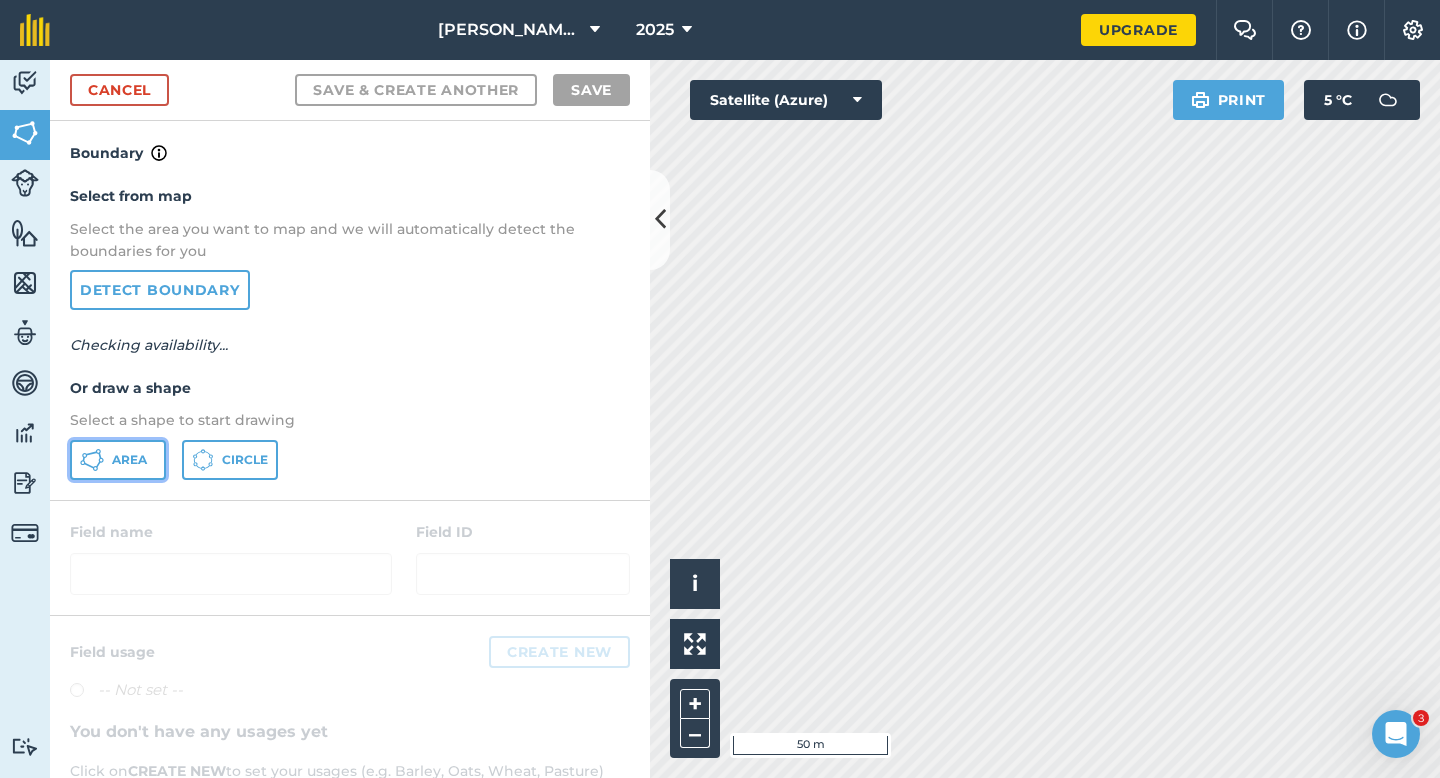 click on "Area" at bounding box center (118, 460) 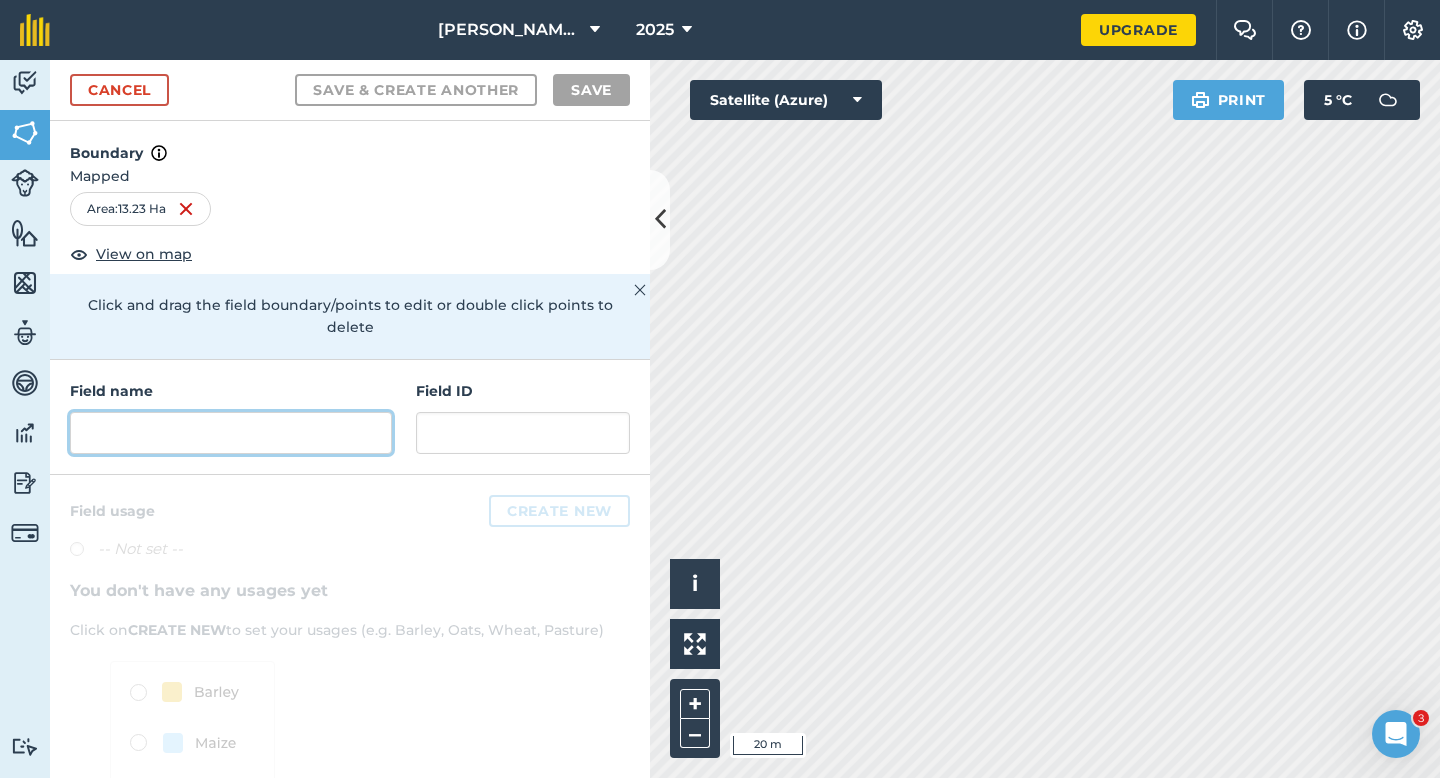 click at bounding box center [231, 433] 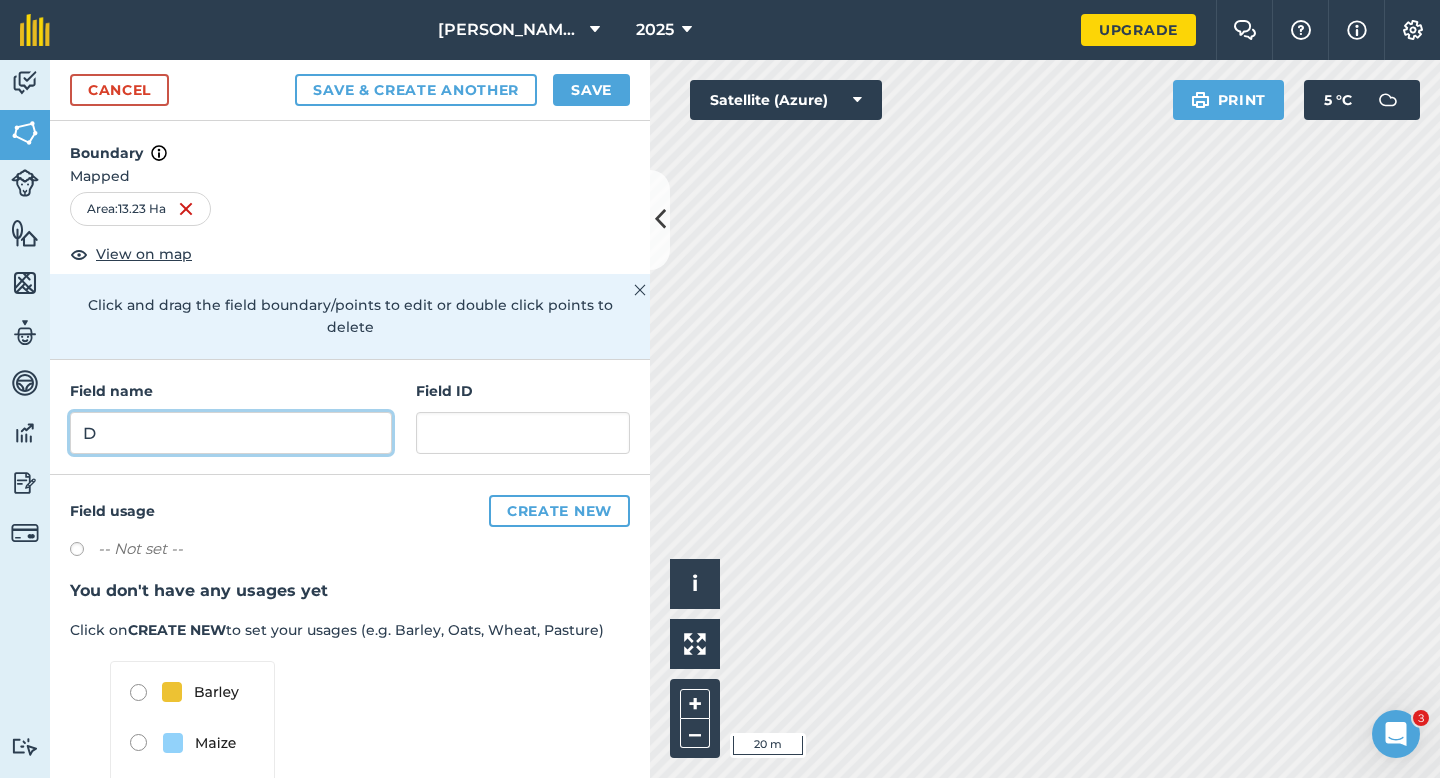 type on "D" 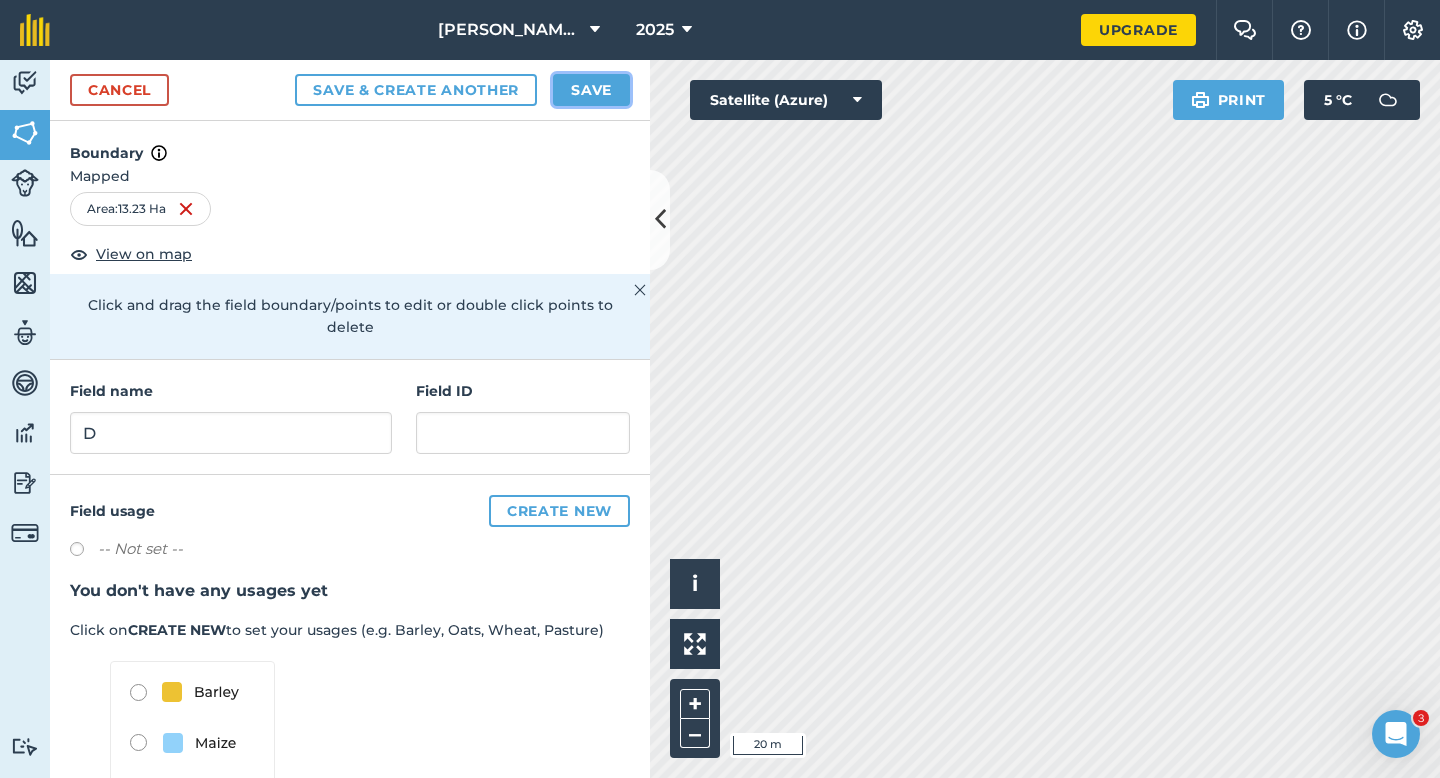 click on "Save" at bounding box center (591, 90) 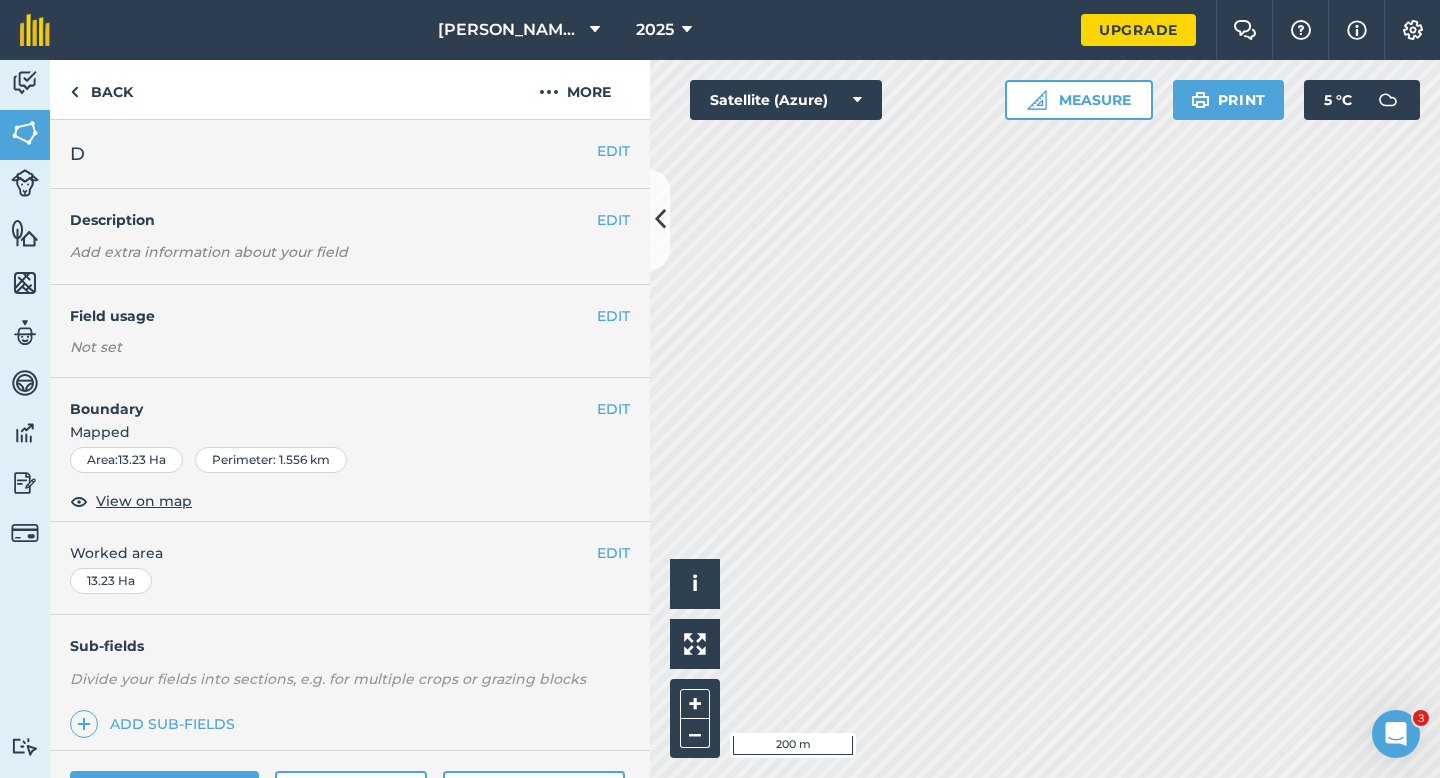 click on "EDIT Worked area 13.23   Ha" at bounding box center (350, 568) 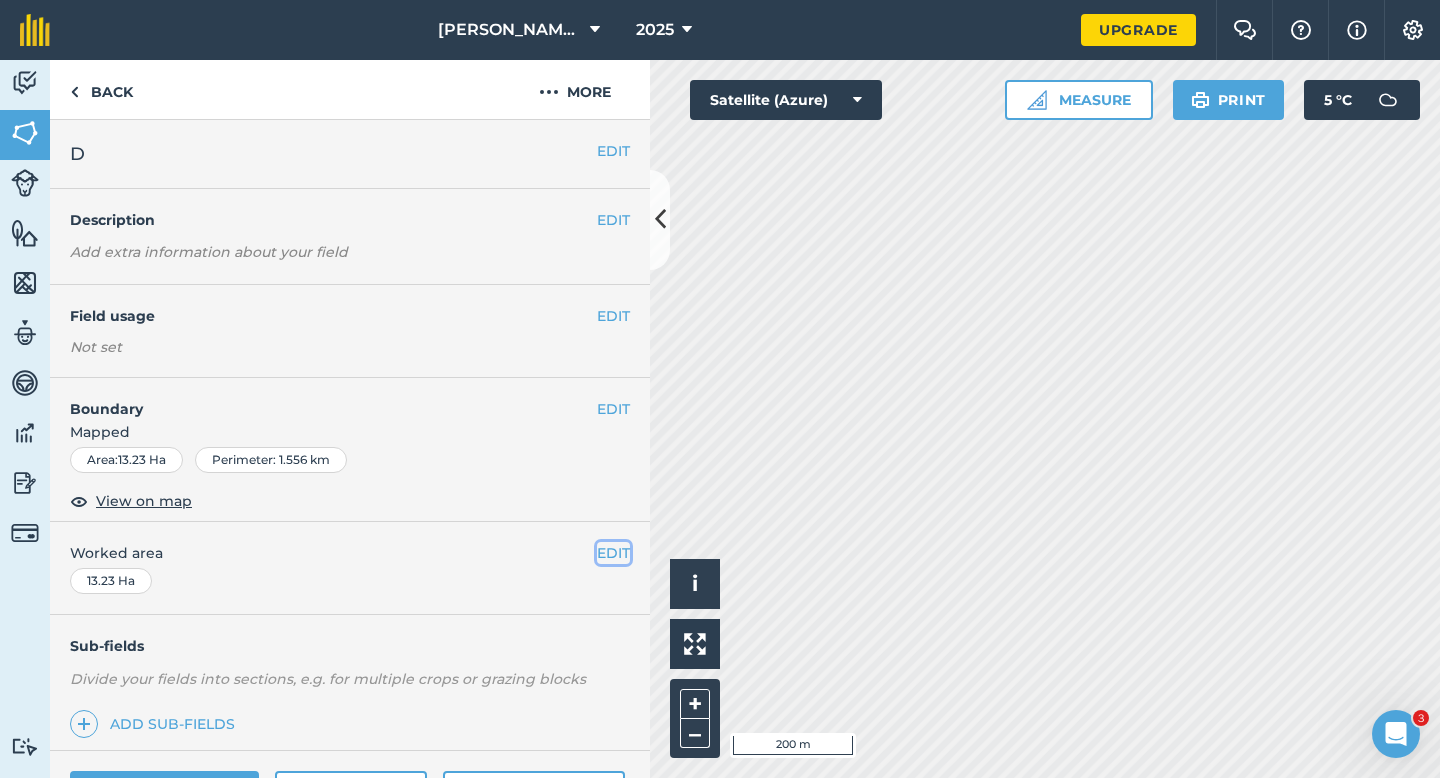 click on "EDIT" at bounding box center (613, 553) 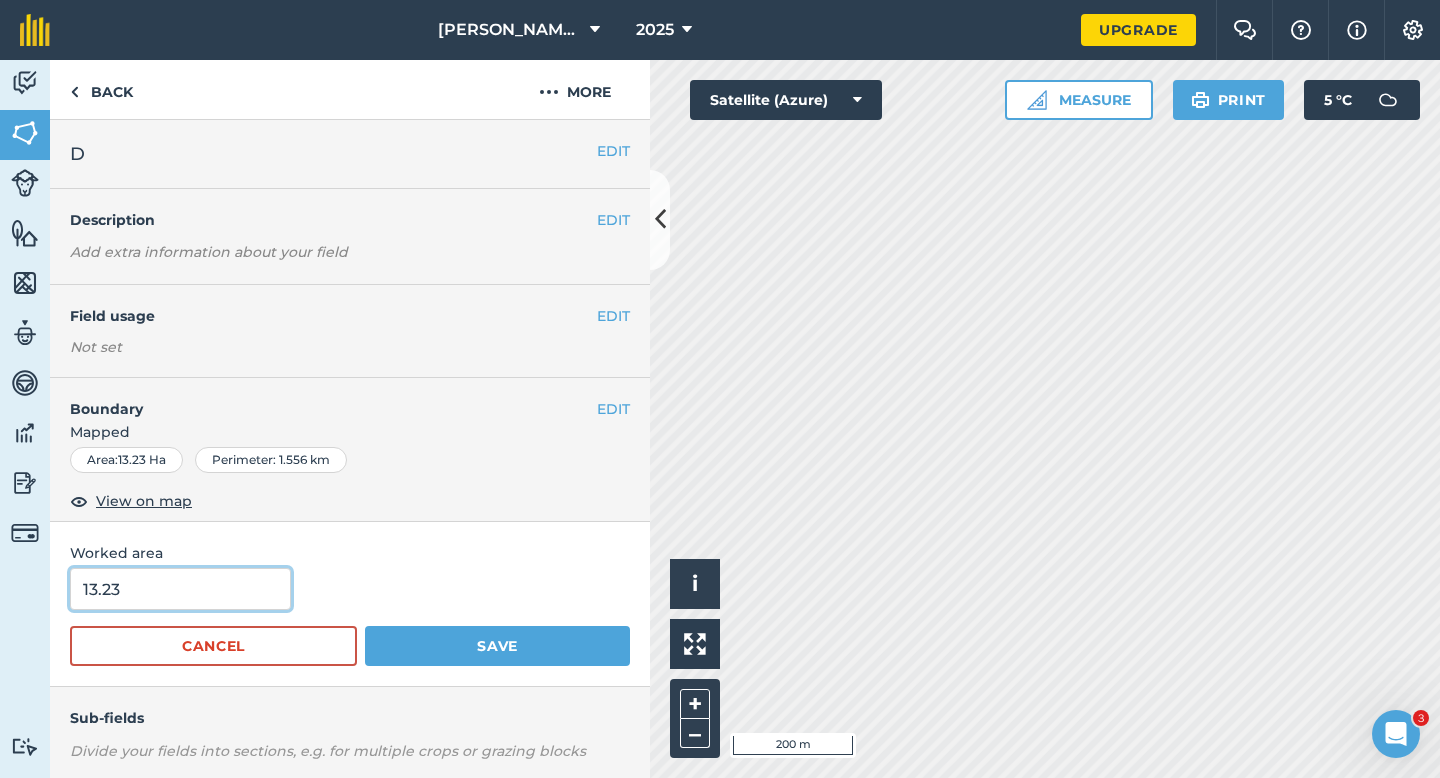 click on "13.23" at bounding box center [180, 589] 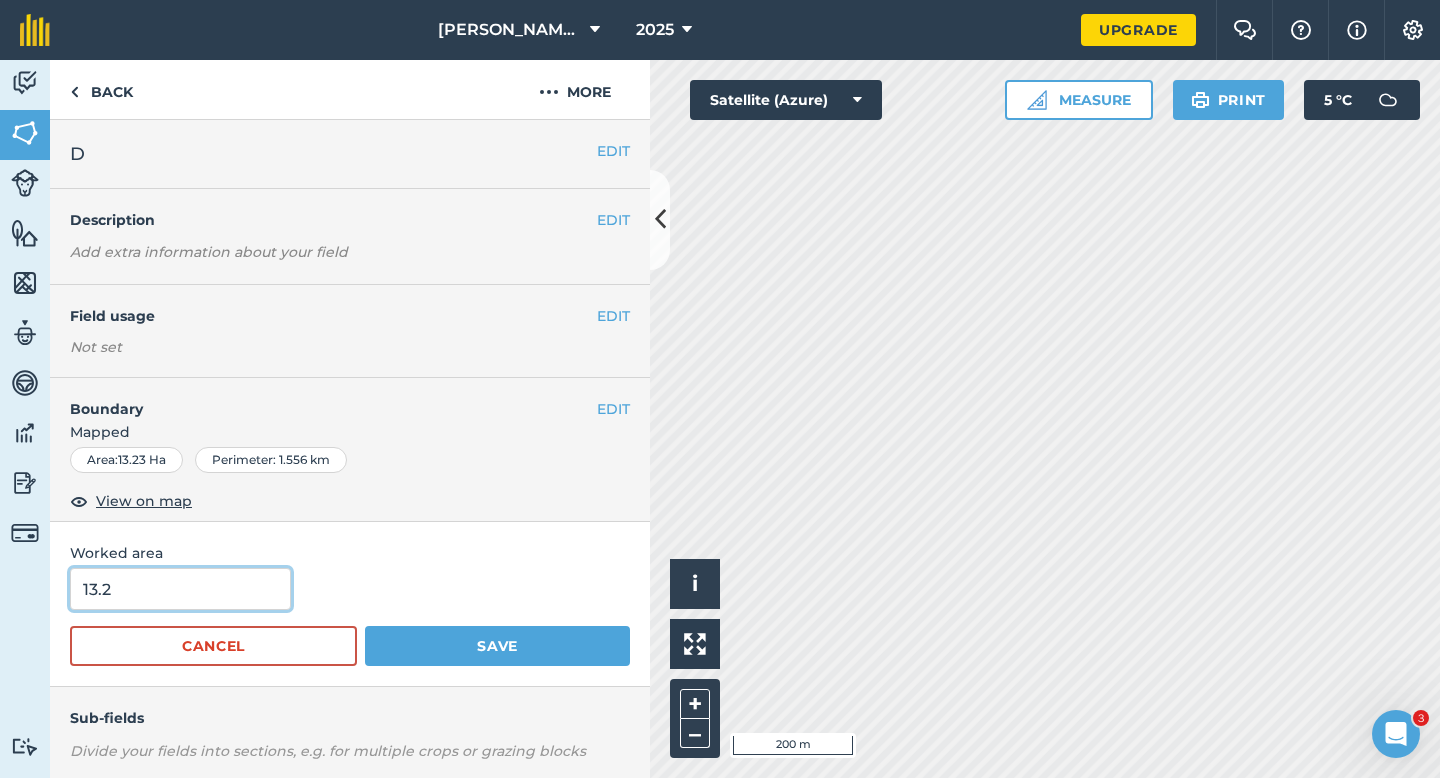 type on "13.2" 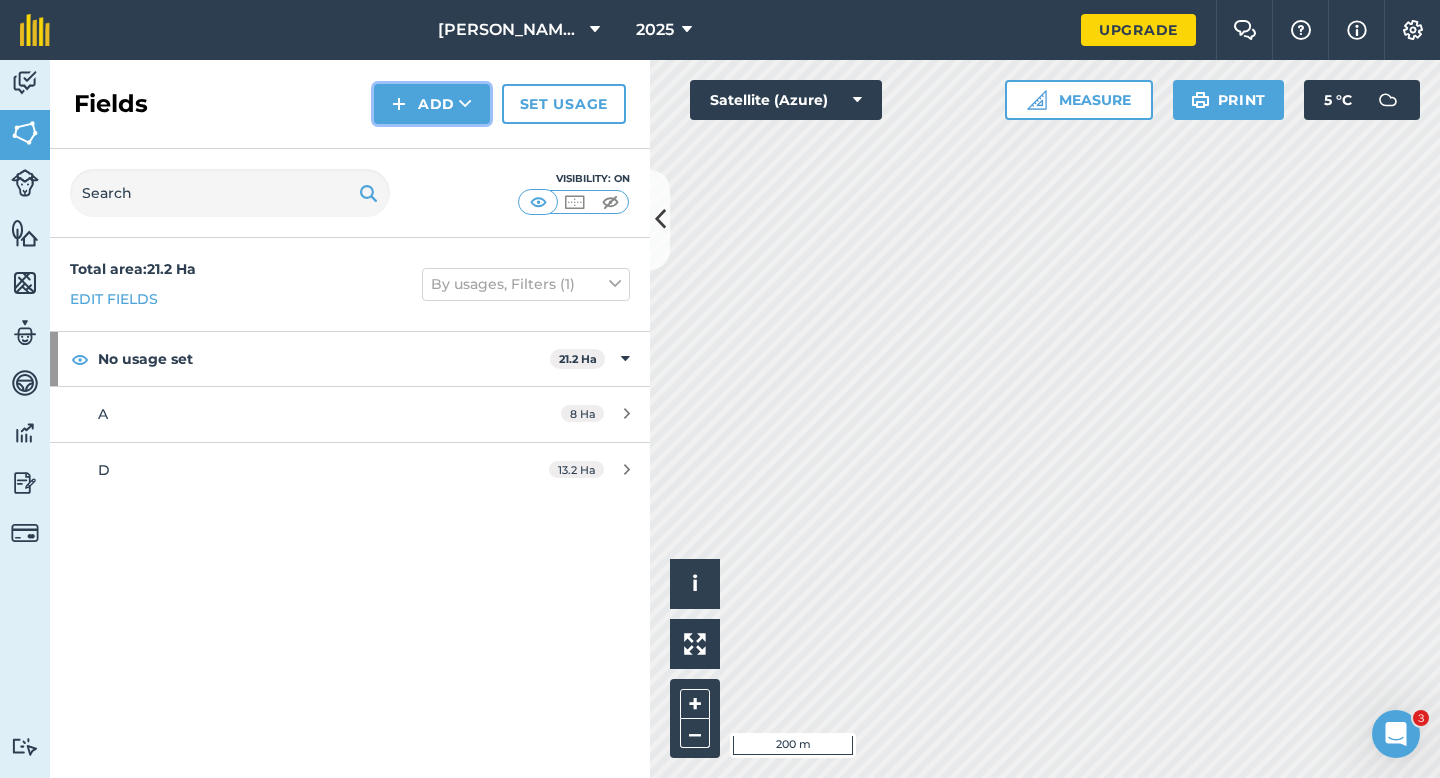 click on "Add" at bounding box center (432, 104) 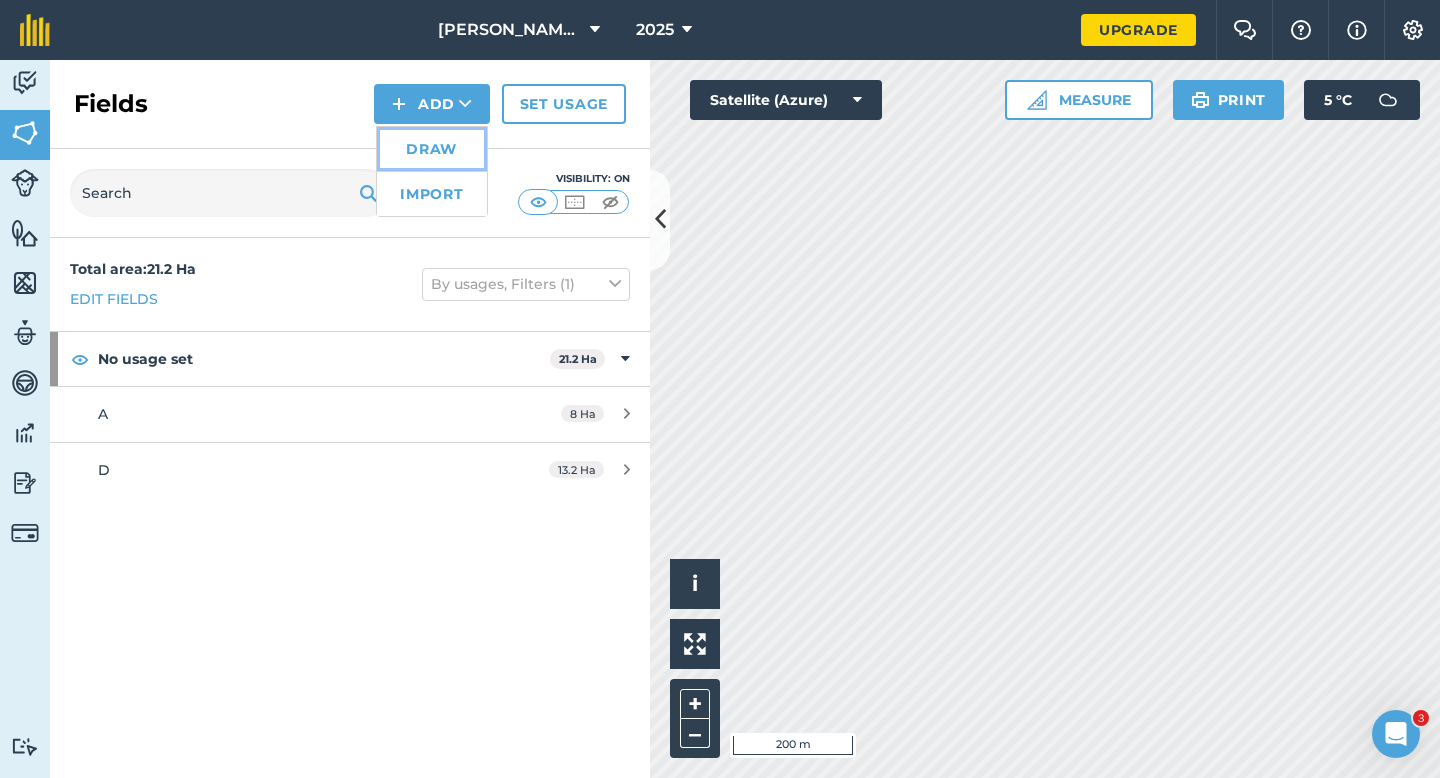 click on "Draw" at bounding box center (432, 149) 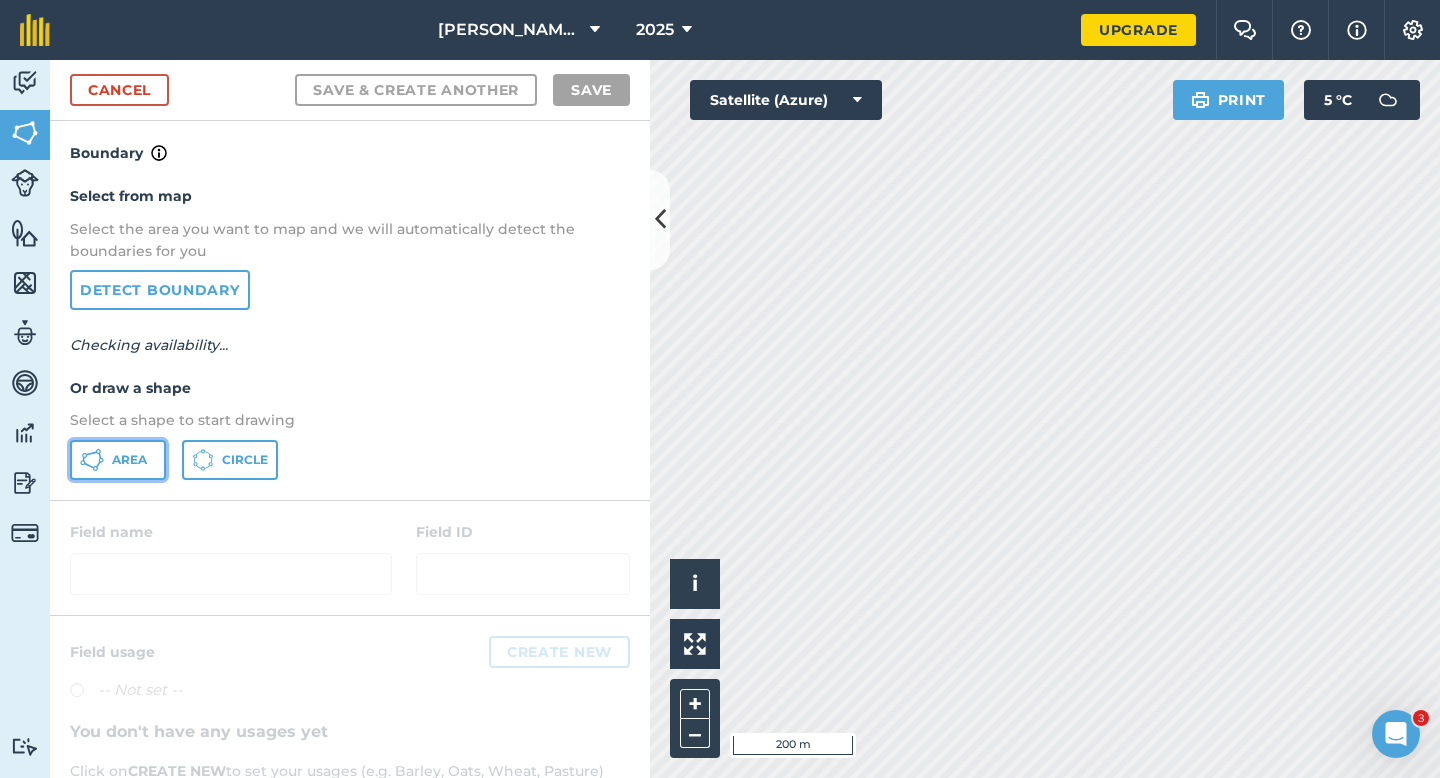 click on "Area" at bounding box center [129, 460] 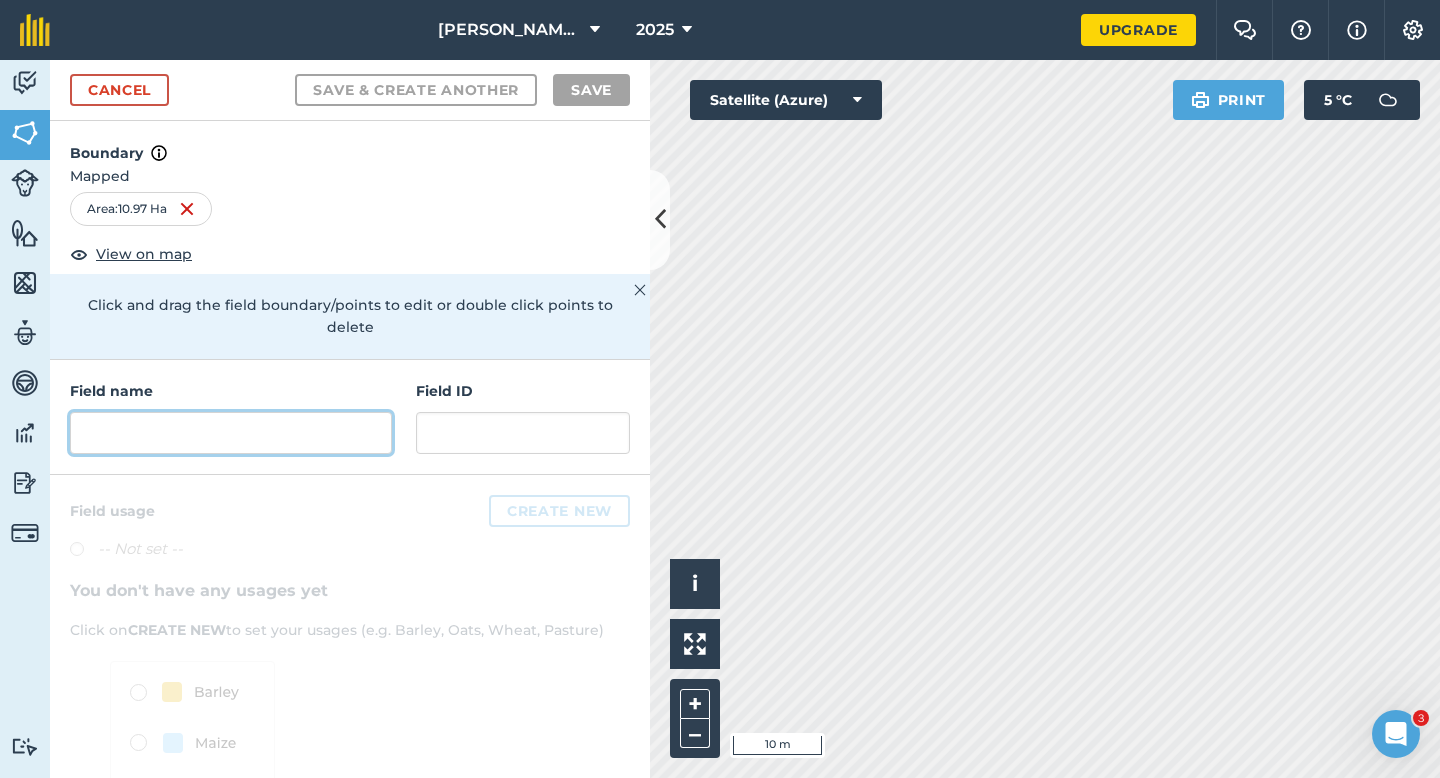 click at bounding box center [231, 433] 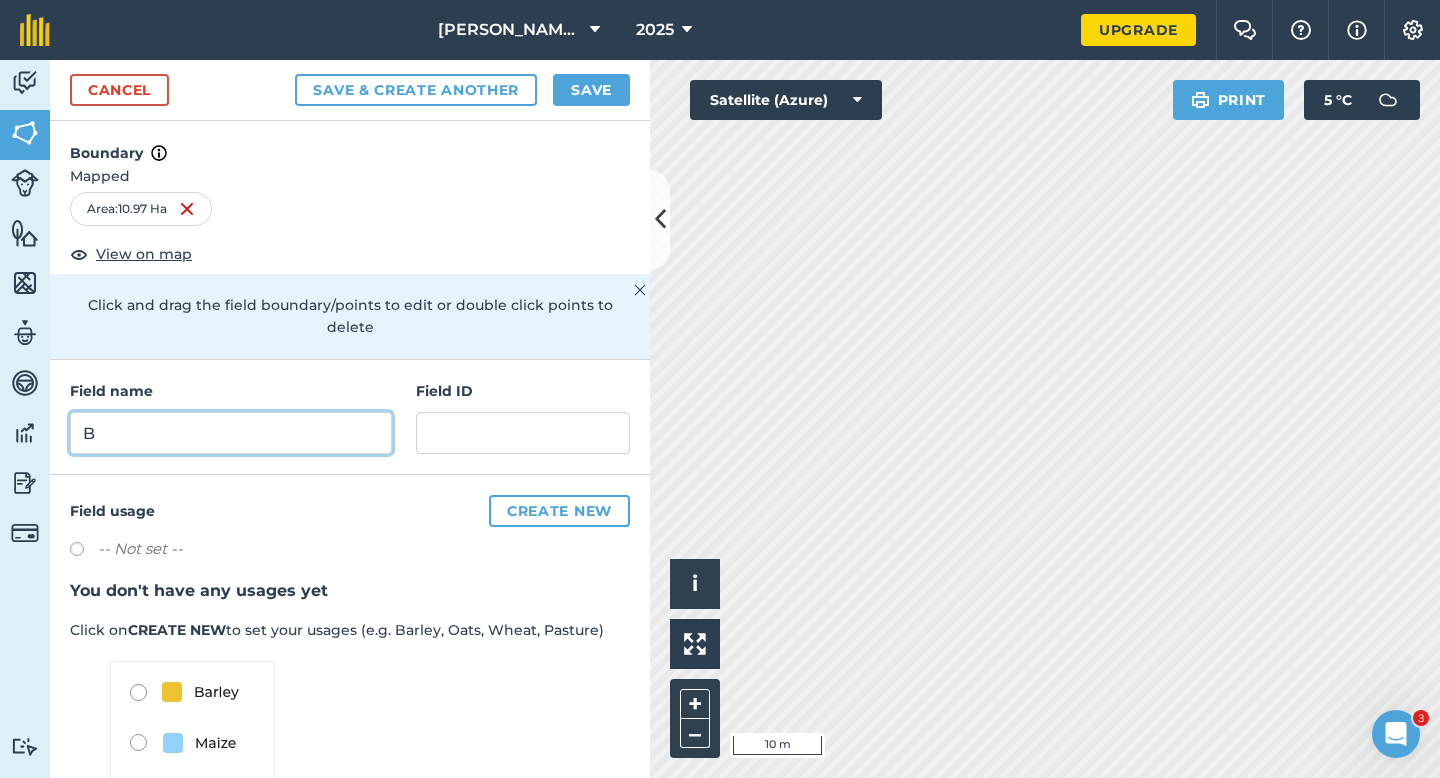 type on "B" 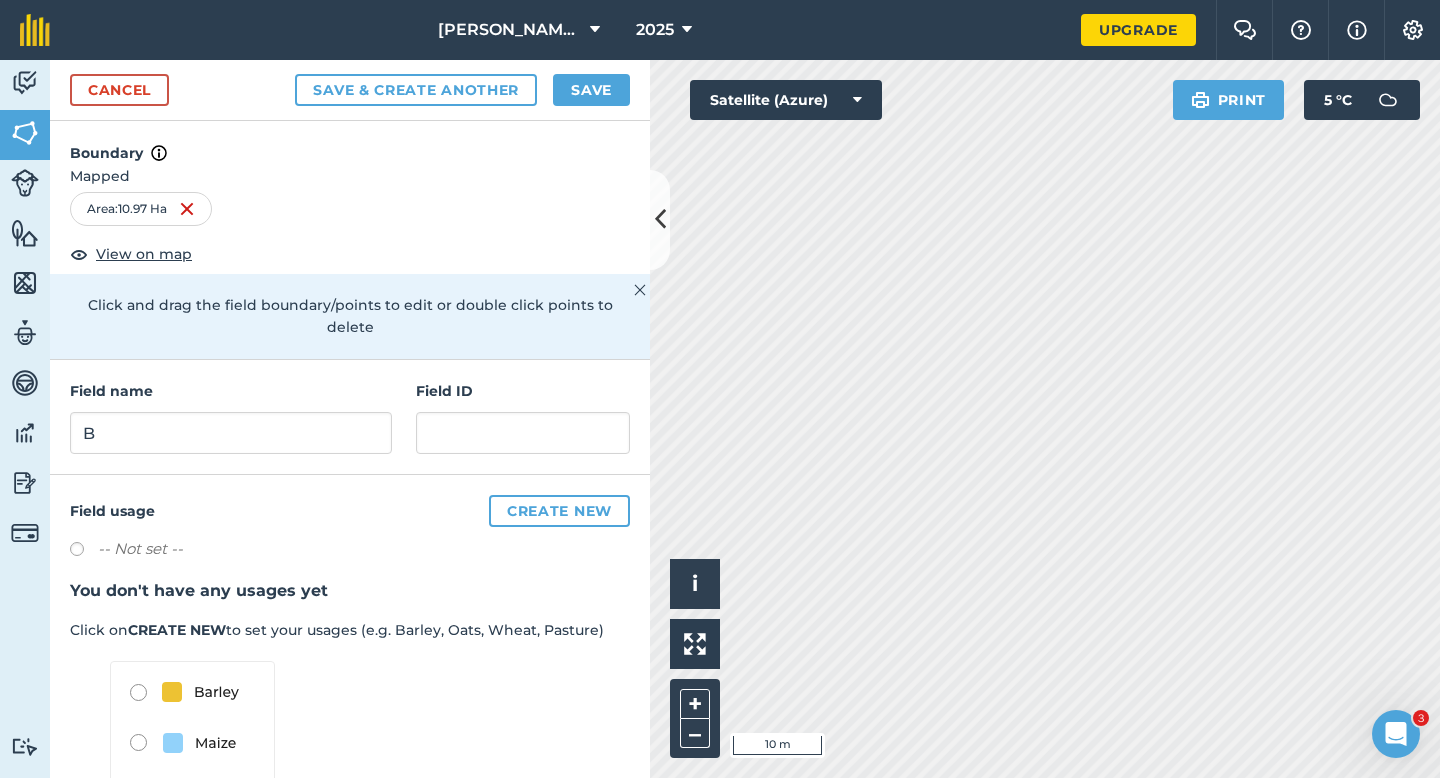 click on "Cancel Save & Create Another Save" at bounding box center (350, 90) 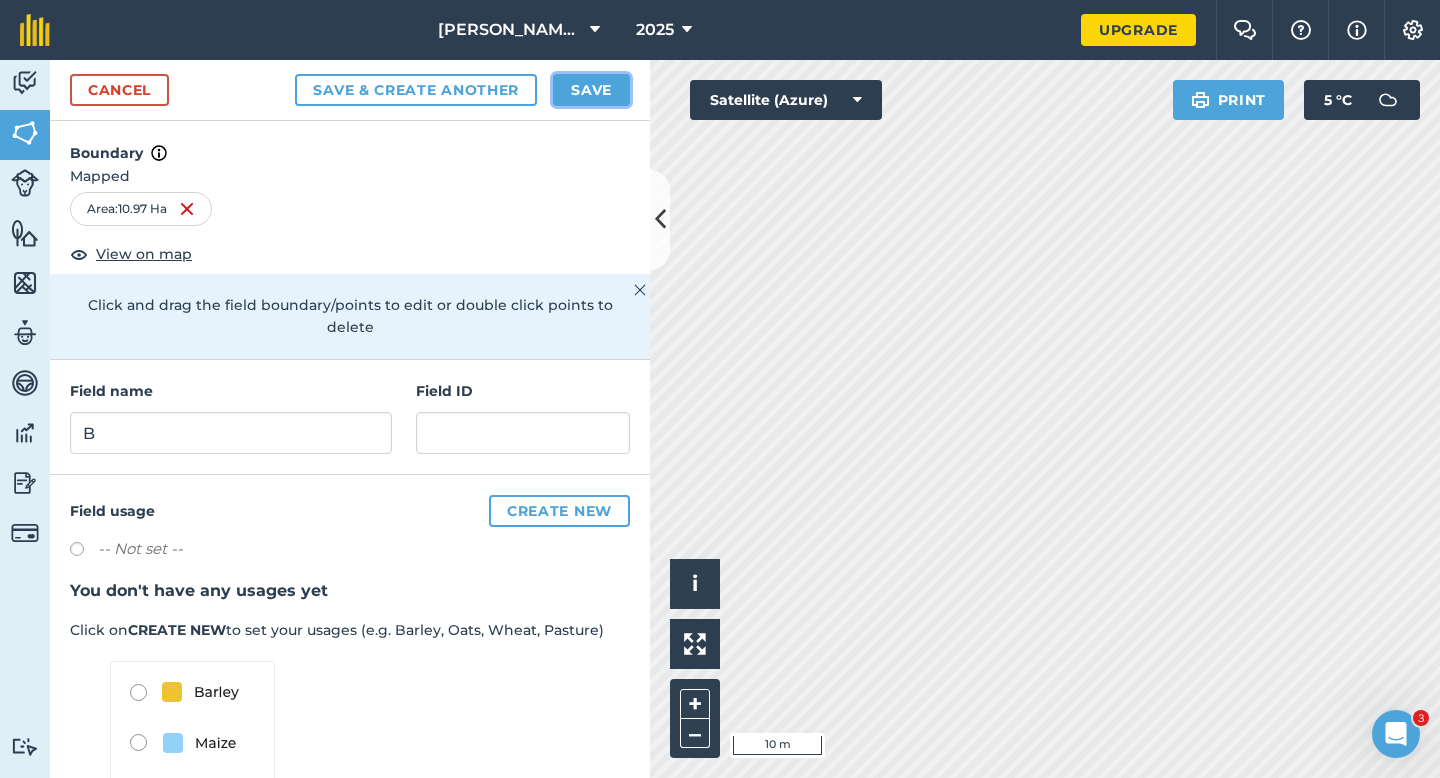 click on "Save" at bounding box center (591, 90) 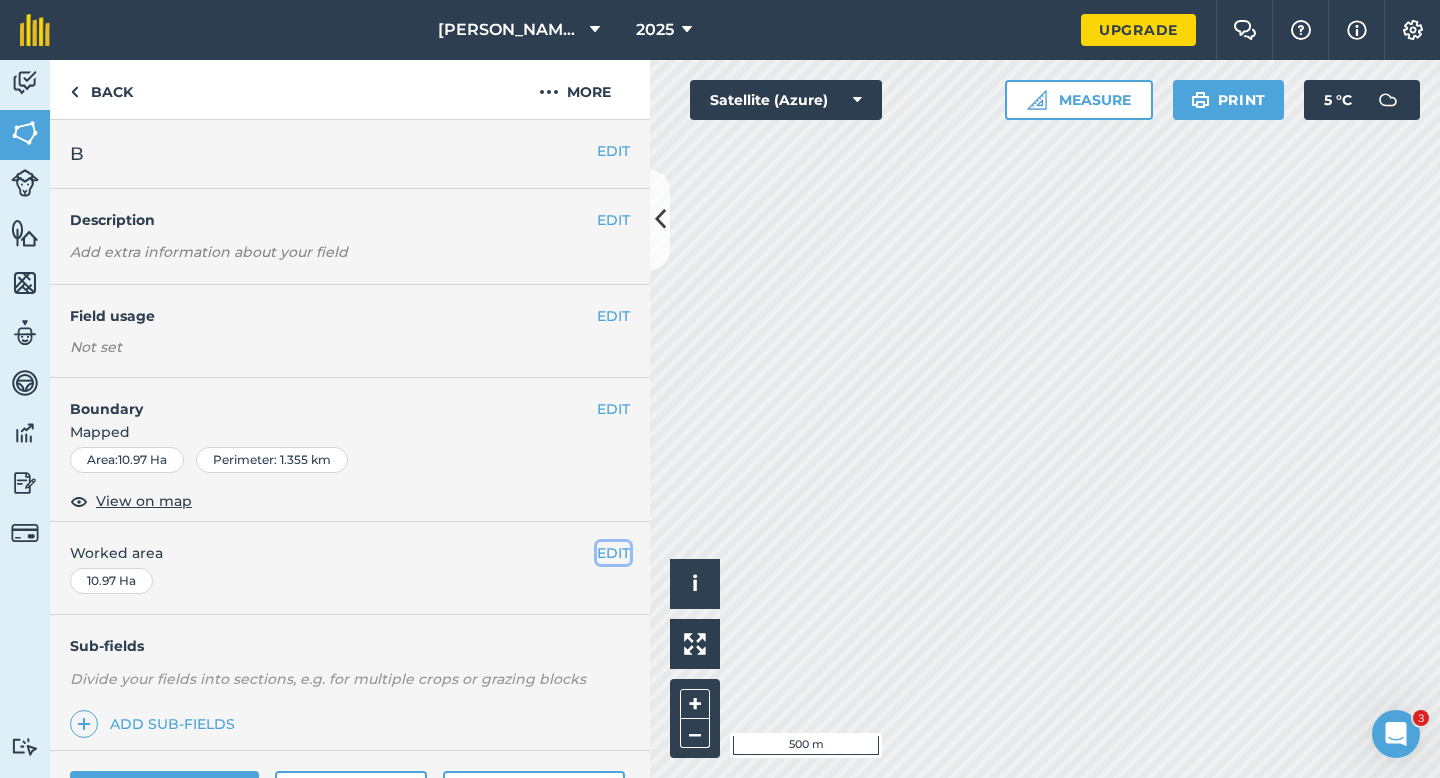 click on "EDIT" at bounding box center (613, 553) 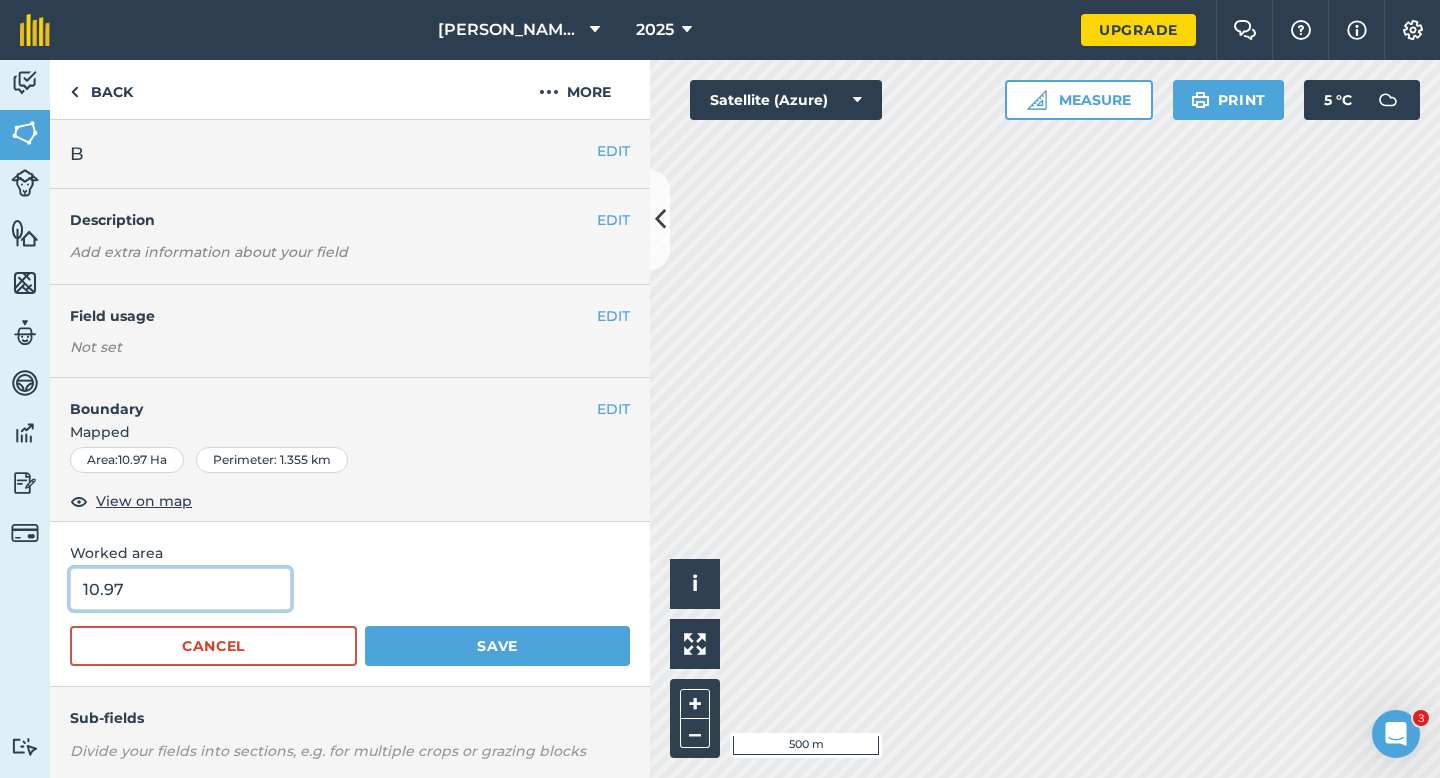 click on "10.97" at bounding box center [180, 589] 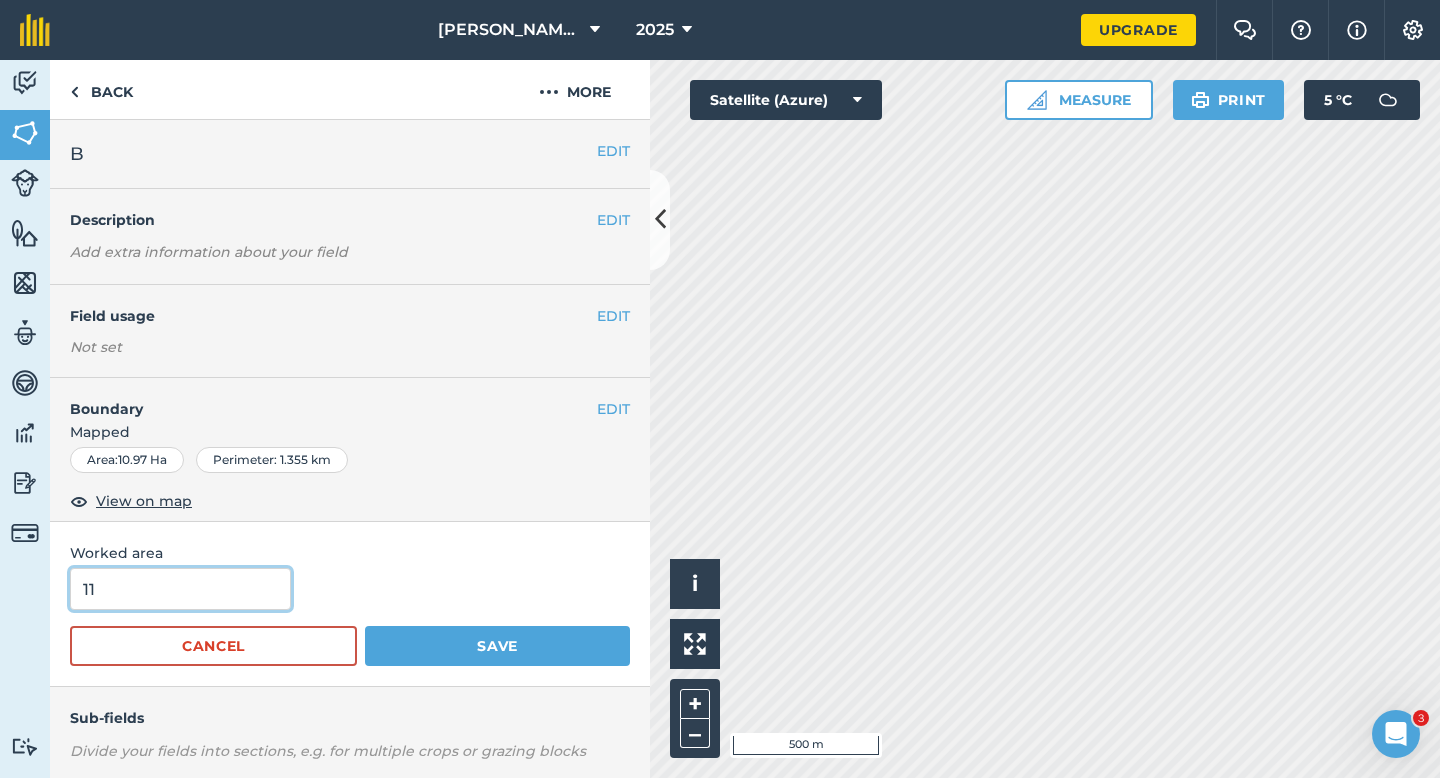 click on "Save" at bounding box center (497, 646) 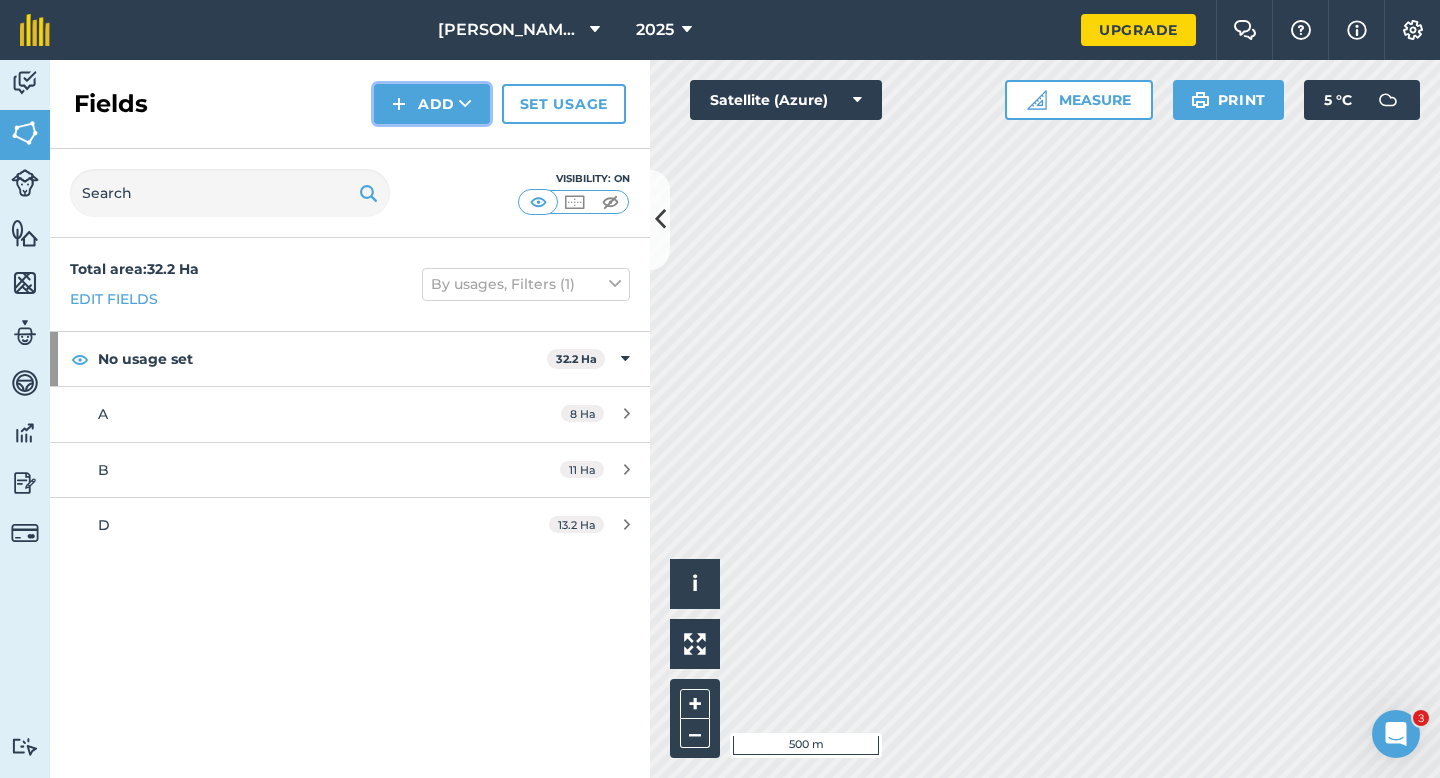 click at bounding box center (399, 104) 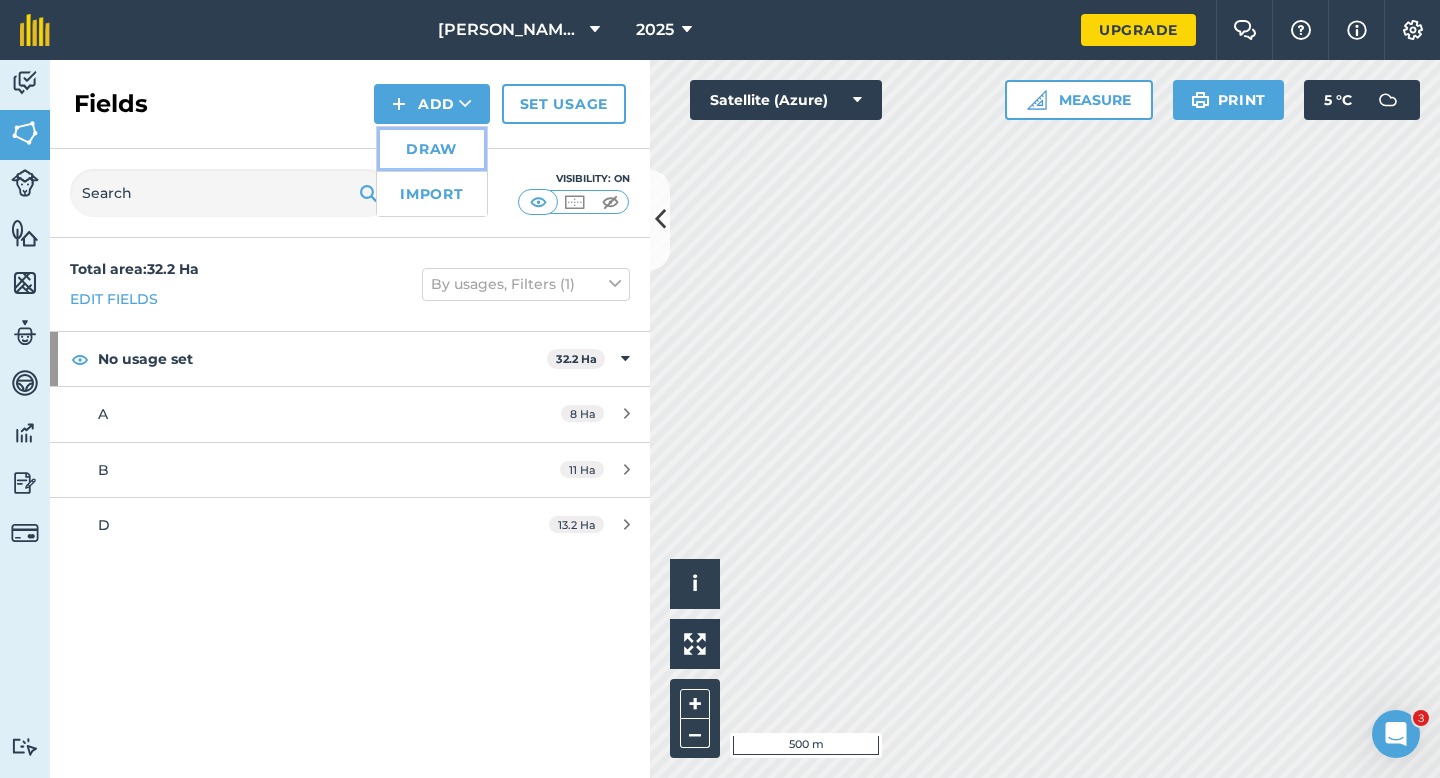 click on "Draw" at bounding box center (432, 149) 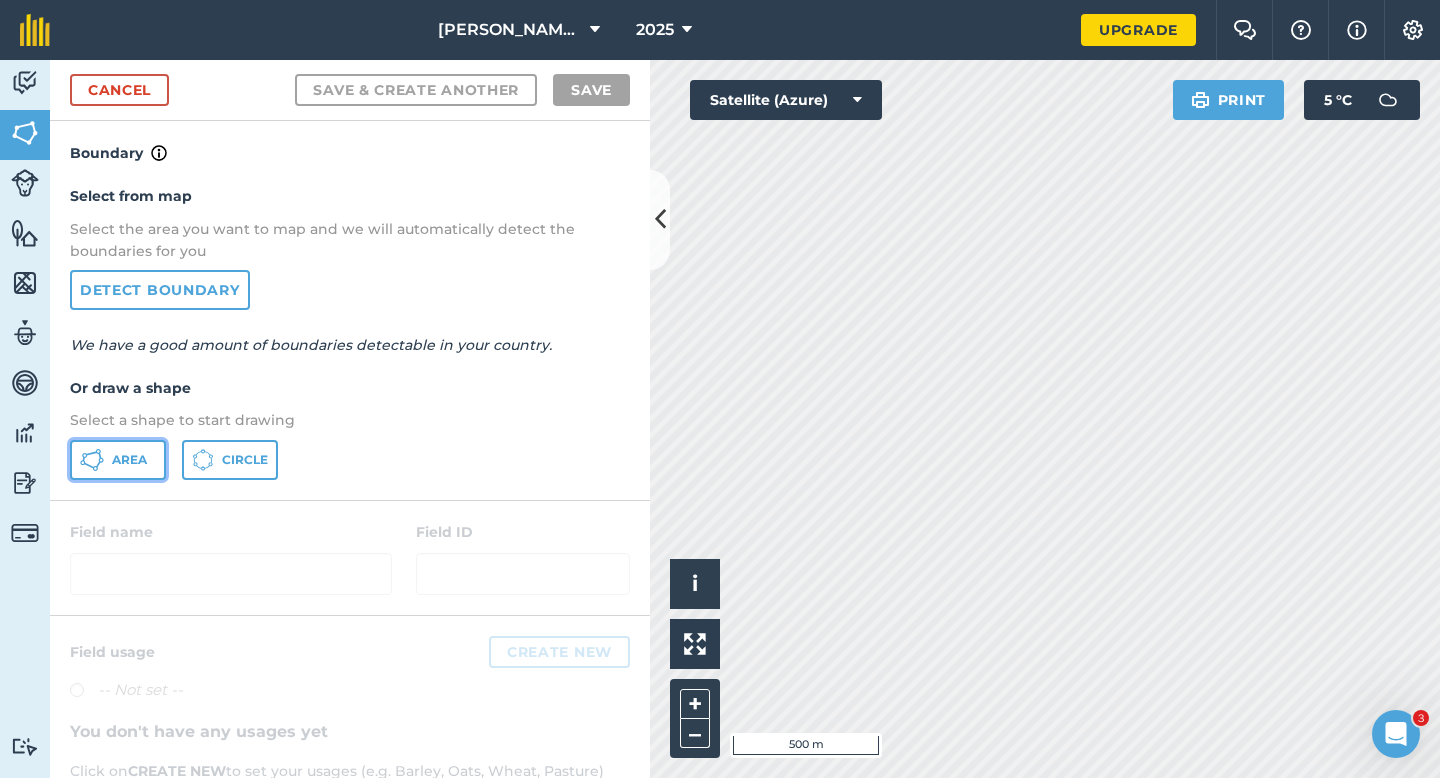 click on "Area" at bounding box center [118, 460] 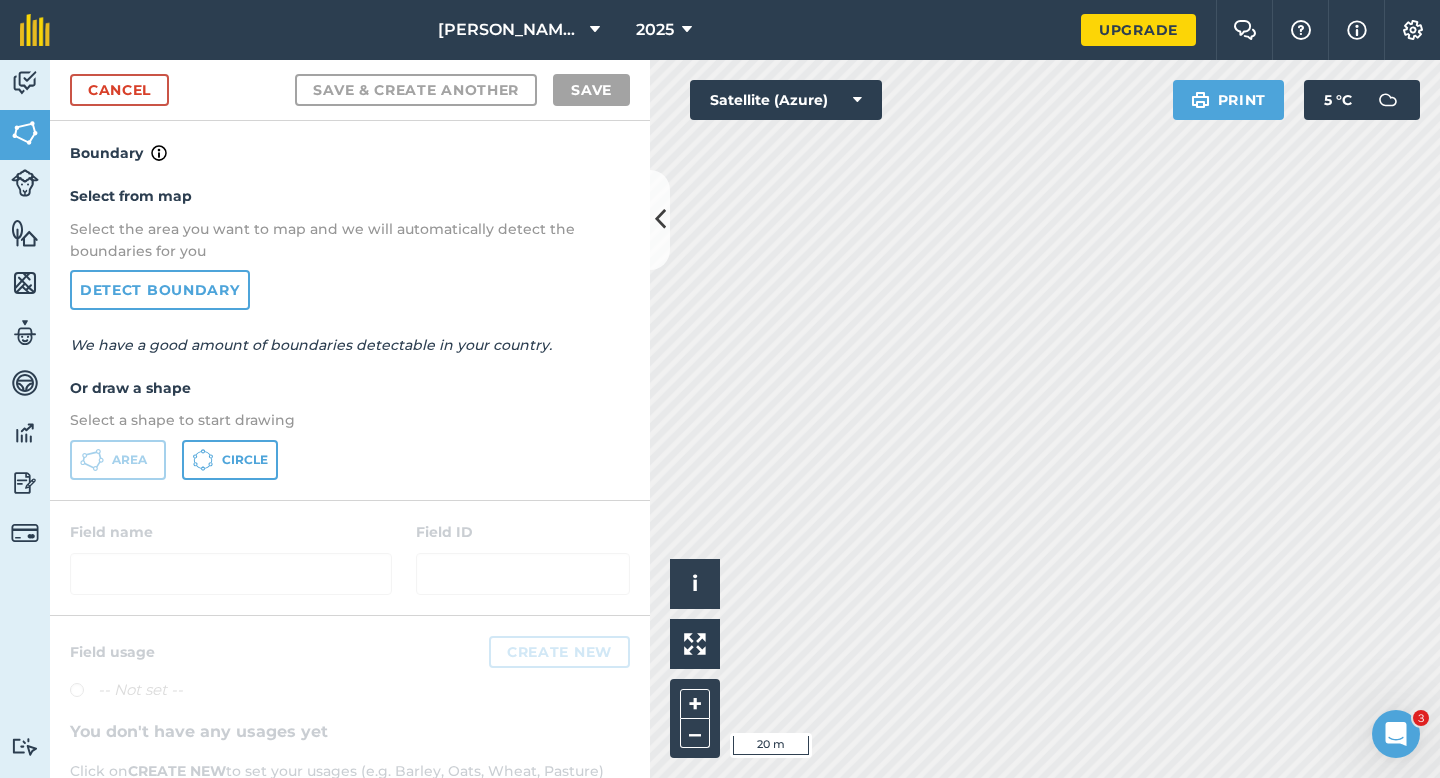 click on "[PERSON_NAME] & Sons  2025 Upgrade Farm Chat Help Info Settings Map printing is not available on our free plan Please upgrade to our Essentials, Plus or Pro plan to access this feature. Activity Fields Livestock Features Maps Team Vehicles Data Reporting Billing Tutorials Tutorials Cancel Save & Create Another Save Boundary   Select from map Select the area you want to map and we will automatically detect the boundaries for you Detect boundary We have a good amount of boundaries detectable in your country. Or draw a shape Select a shape to start drawing Area Circle Field name Field ID Field usage   Create new -- Not set -- You don't have any usages yet Click on  CREATE NEW  to set your usages (e.g. Barley, Oats, Wheat, Pasture) Click to start drawing i © 2025 TomTom, Microsoft 20 m + – Satellite (Azure) Print 5   ° C" at bounding box center [720, 389] 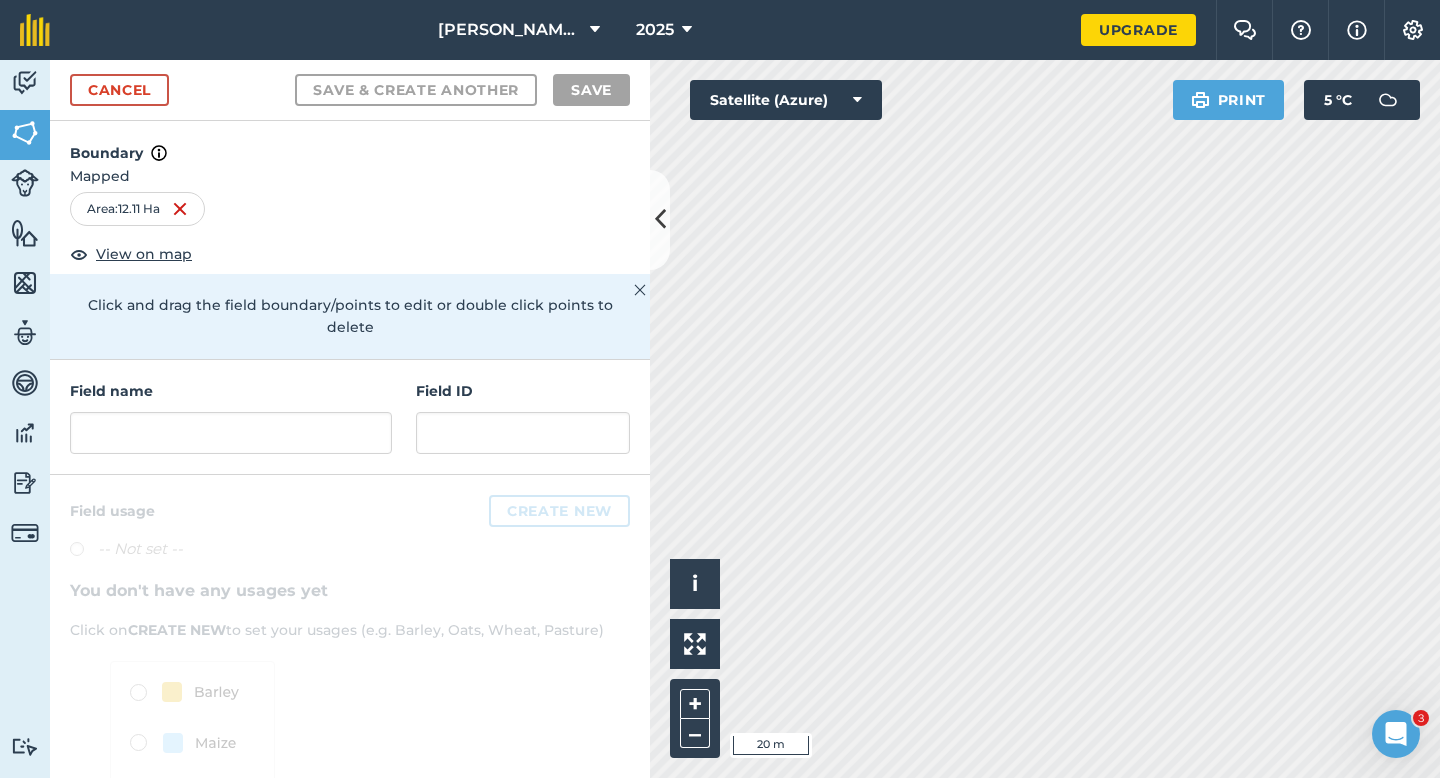 click on "Field name Field ID" at bounding box center (350, 417) 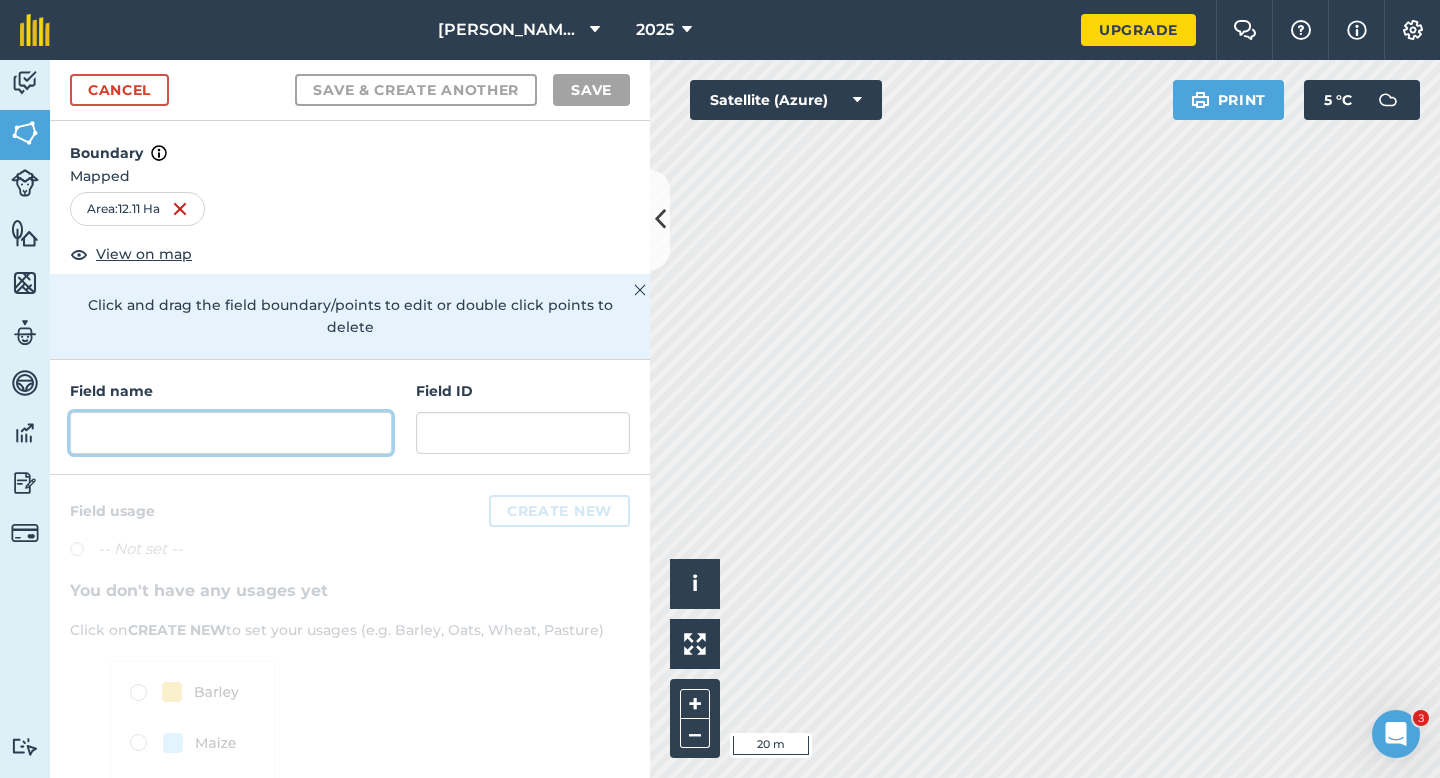 click at bounding box center [231, 433] 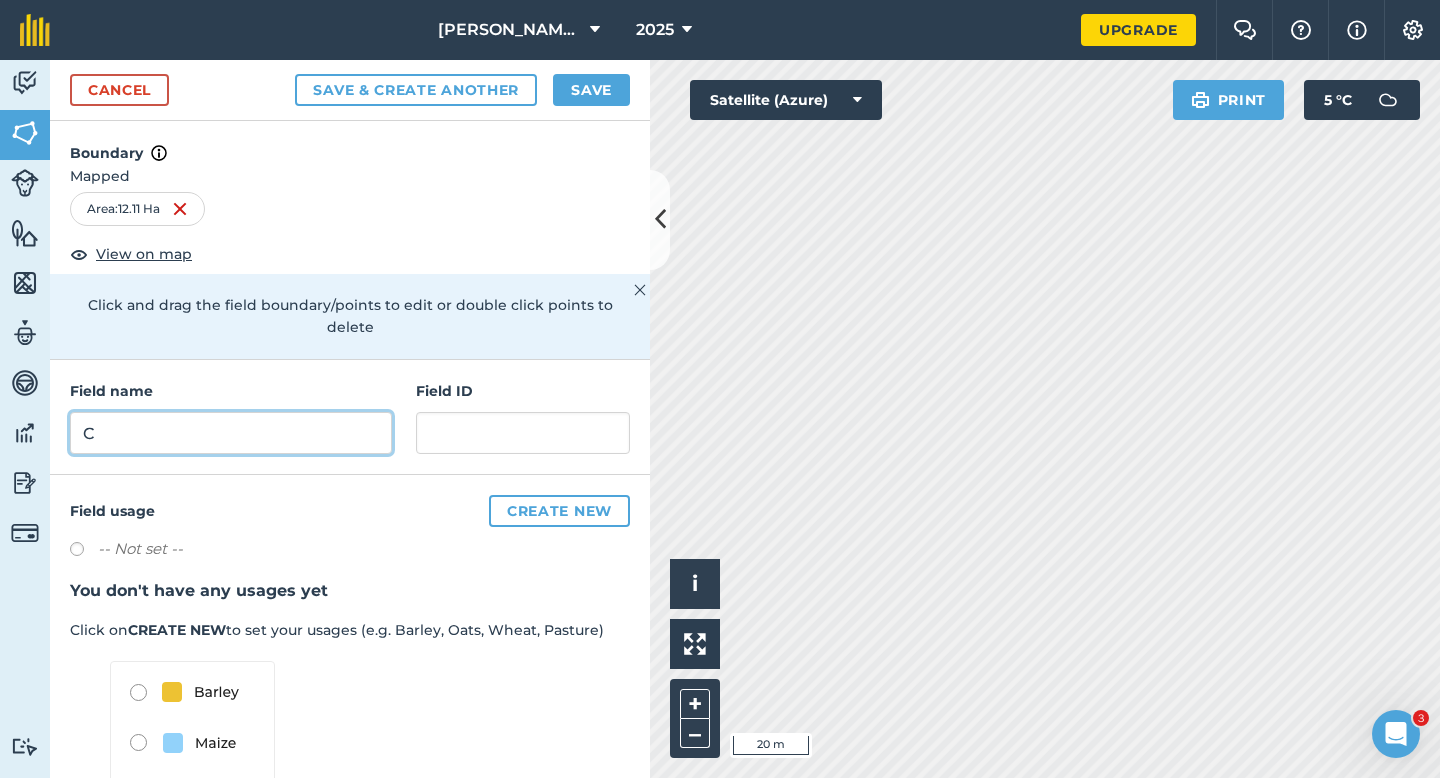 type on "C" 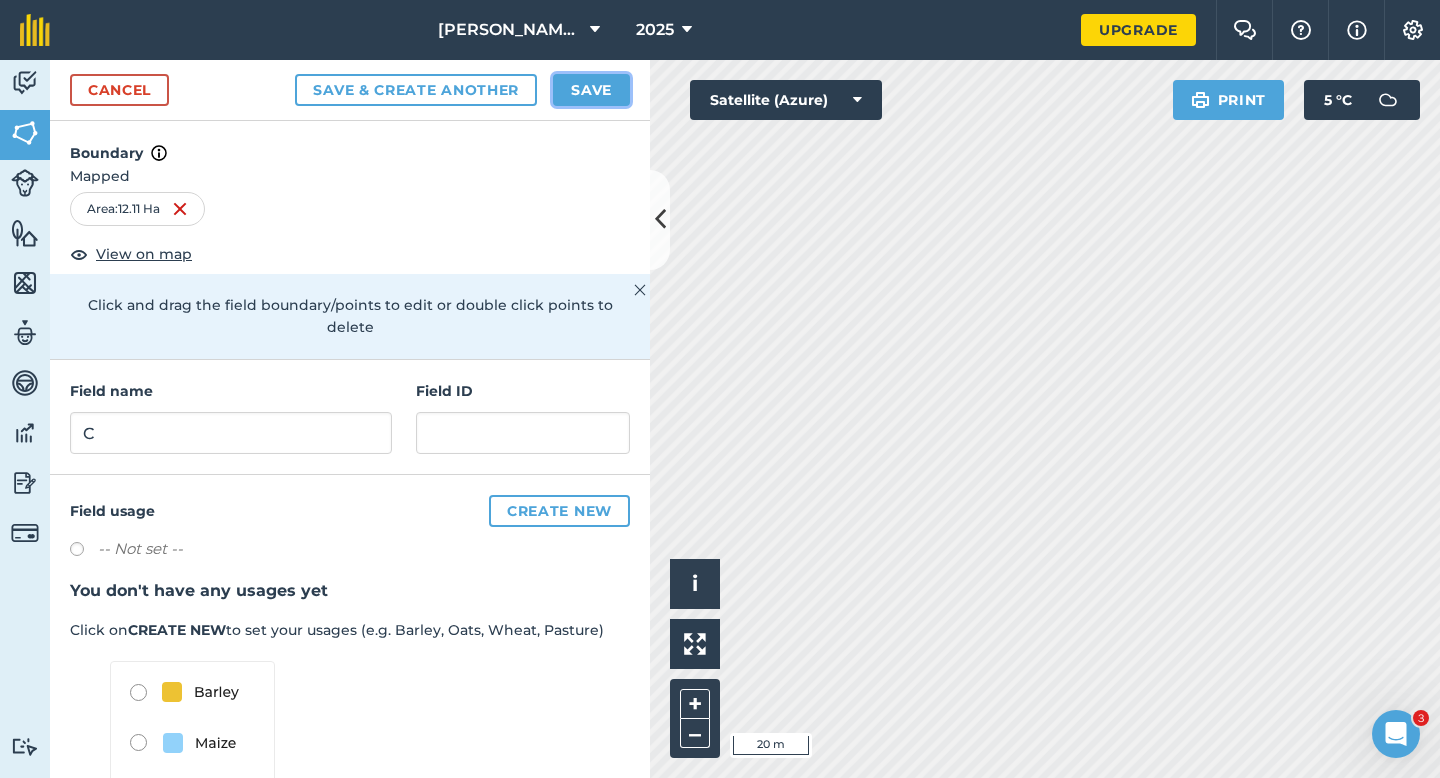 click on "Save" at bounding box center (591, 90) 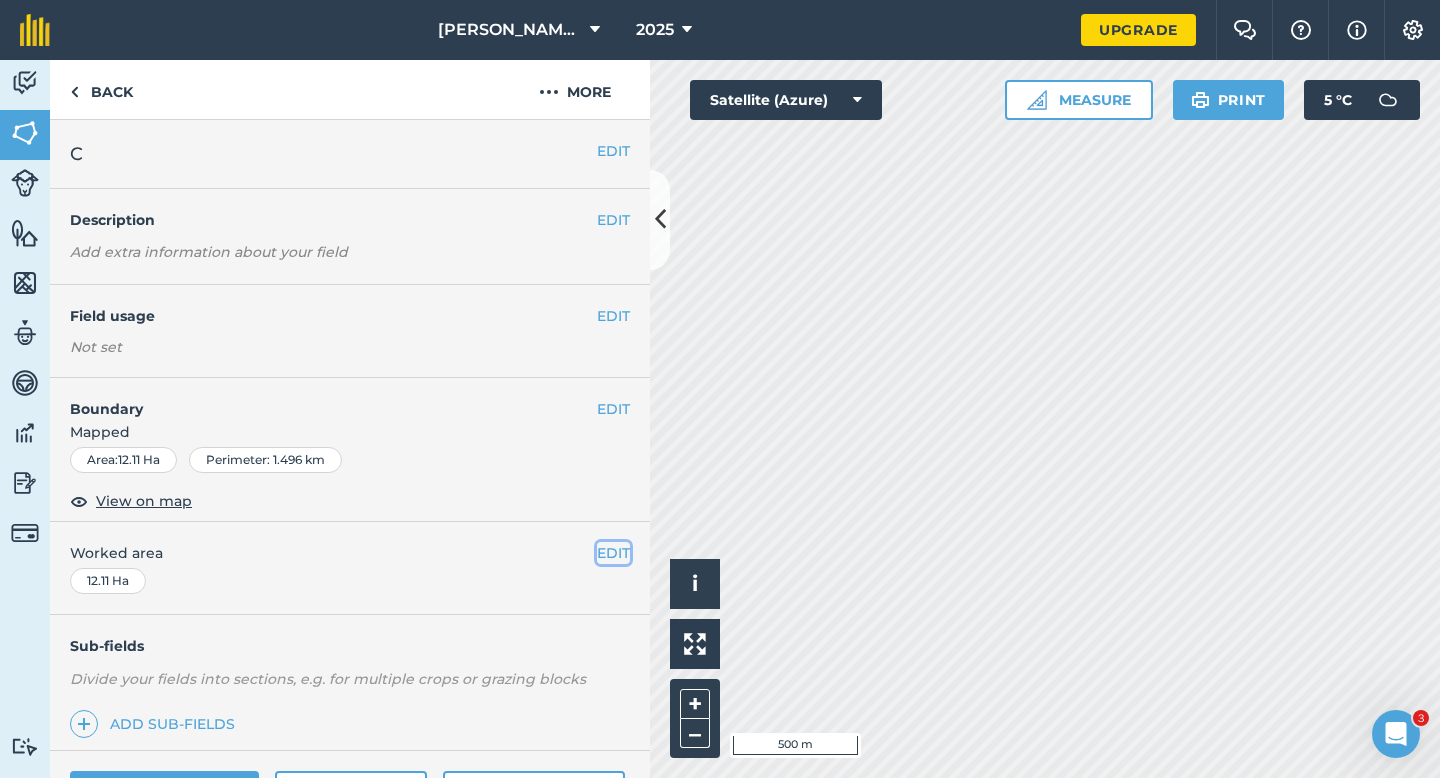 click on "EDIT" at bounding box center [613, 553] 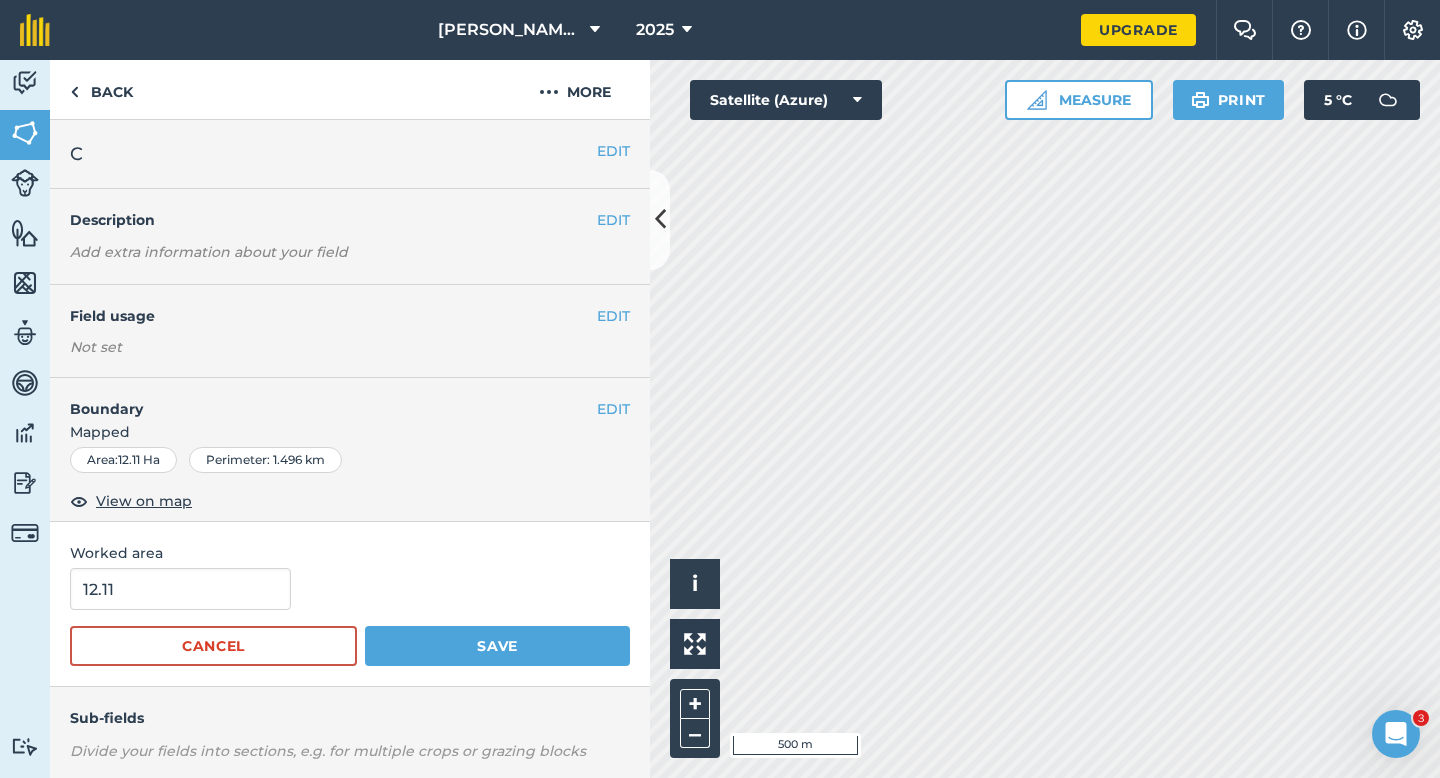 click on "12.11 Cancel Save" at bounding box center [350, 617] 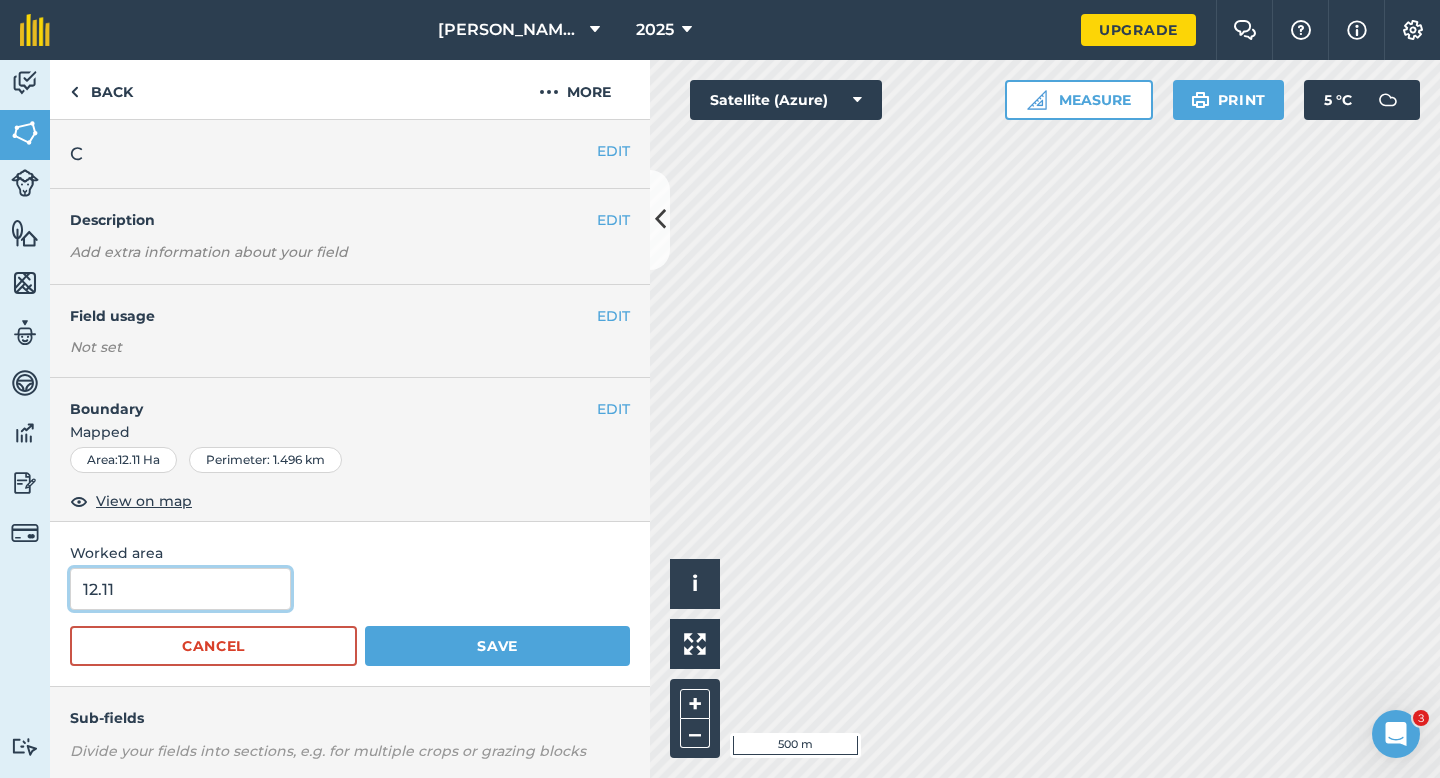 click on "12.11" at bounding box center (180, 589) 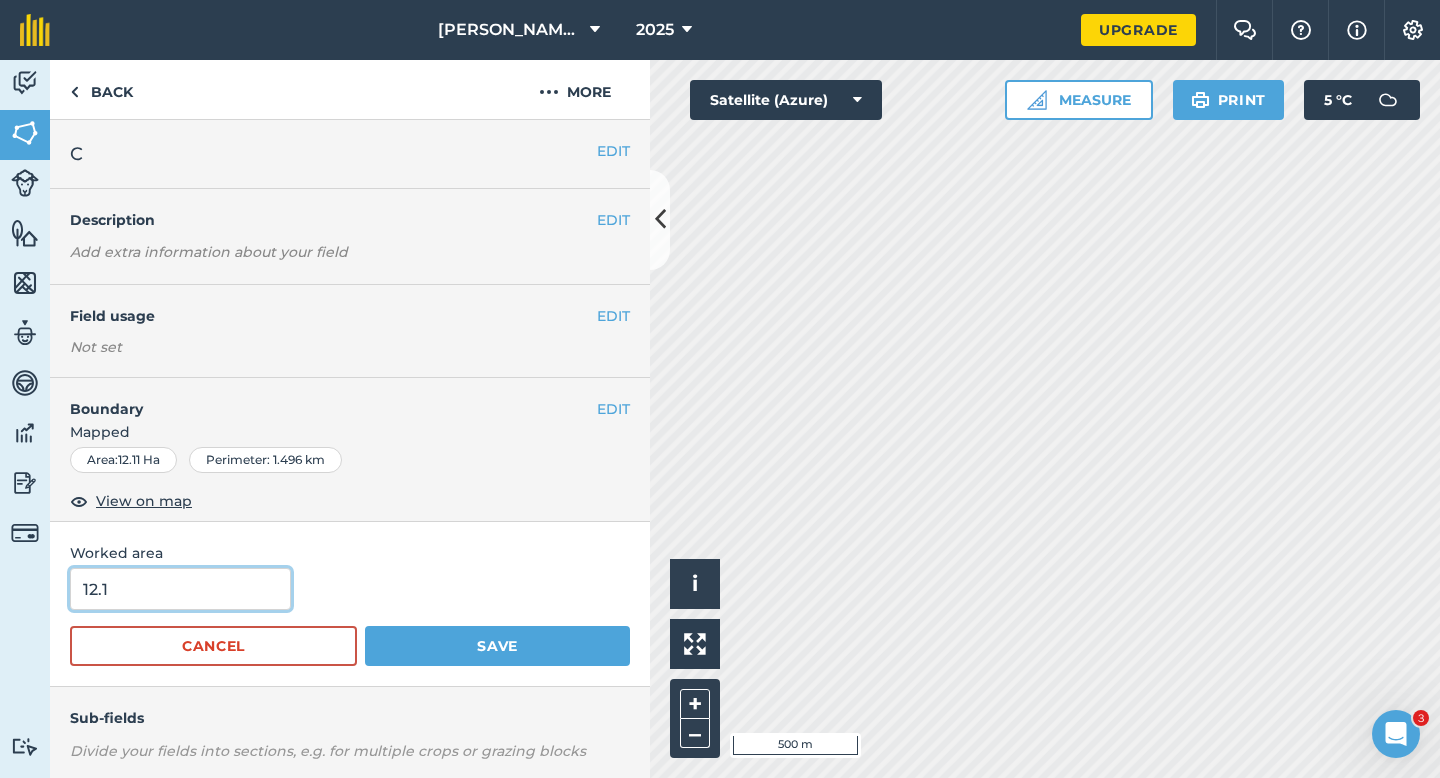 type on "12.1" 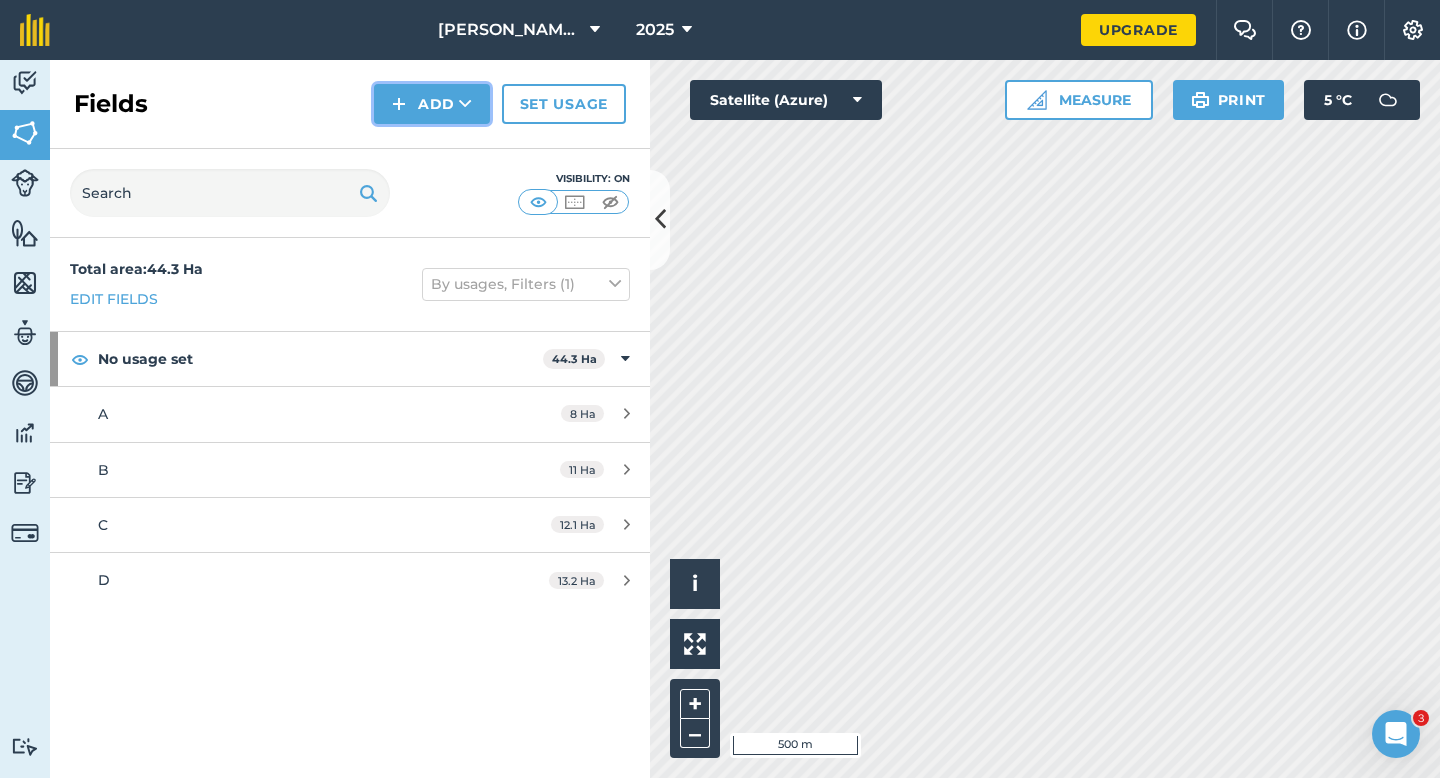 click on "Add" at bounding box center (432, 104) 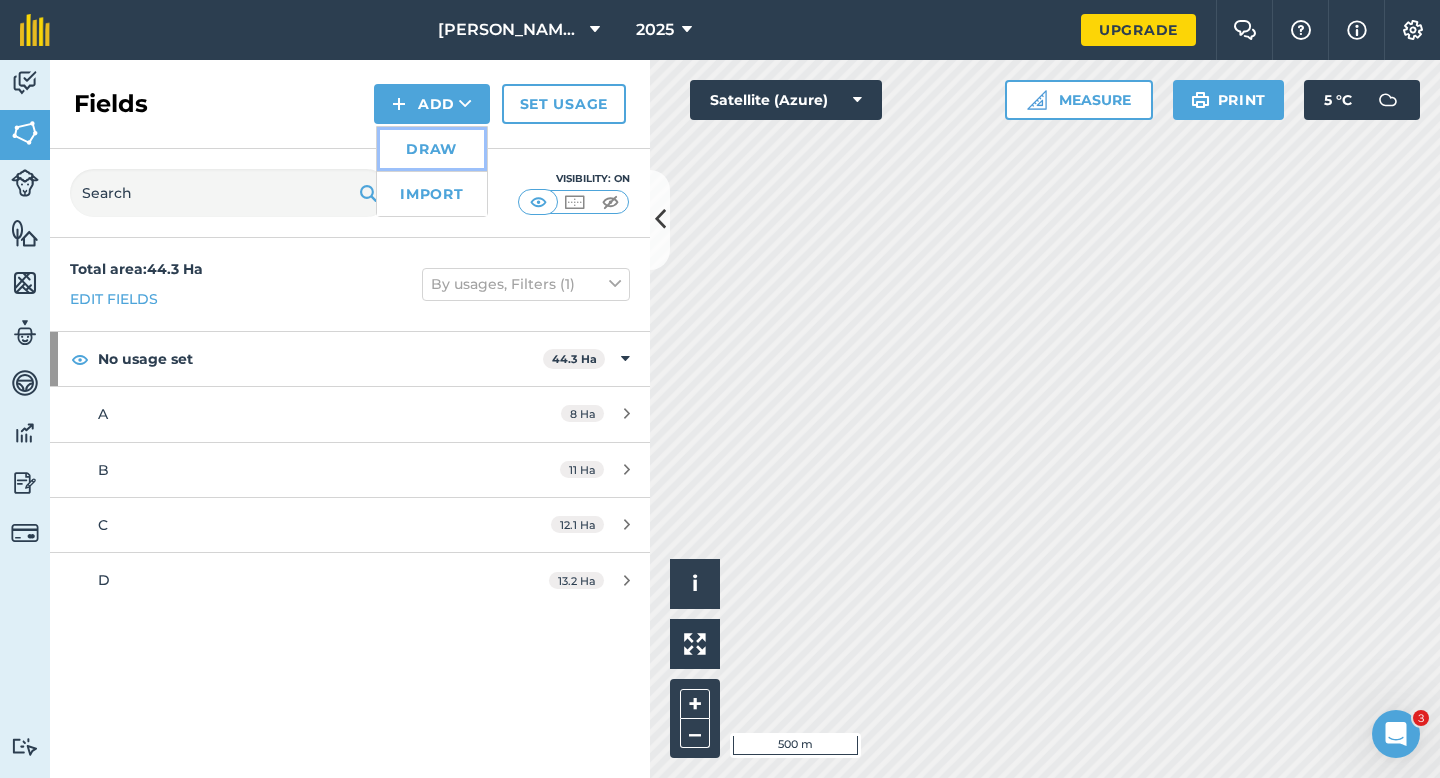 click on "Draw" at bounding box center [432, 149] 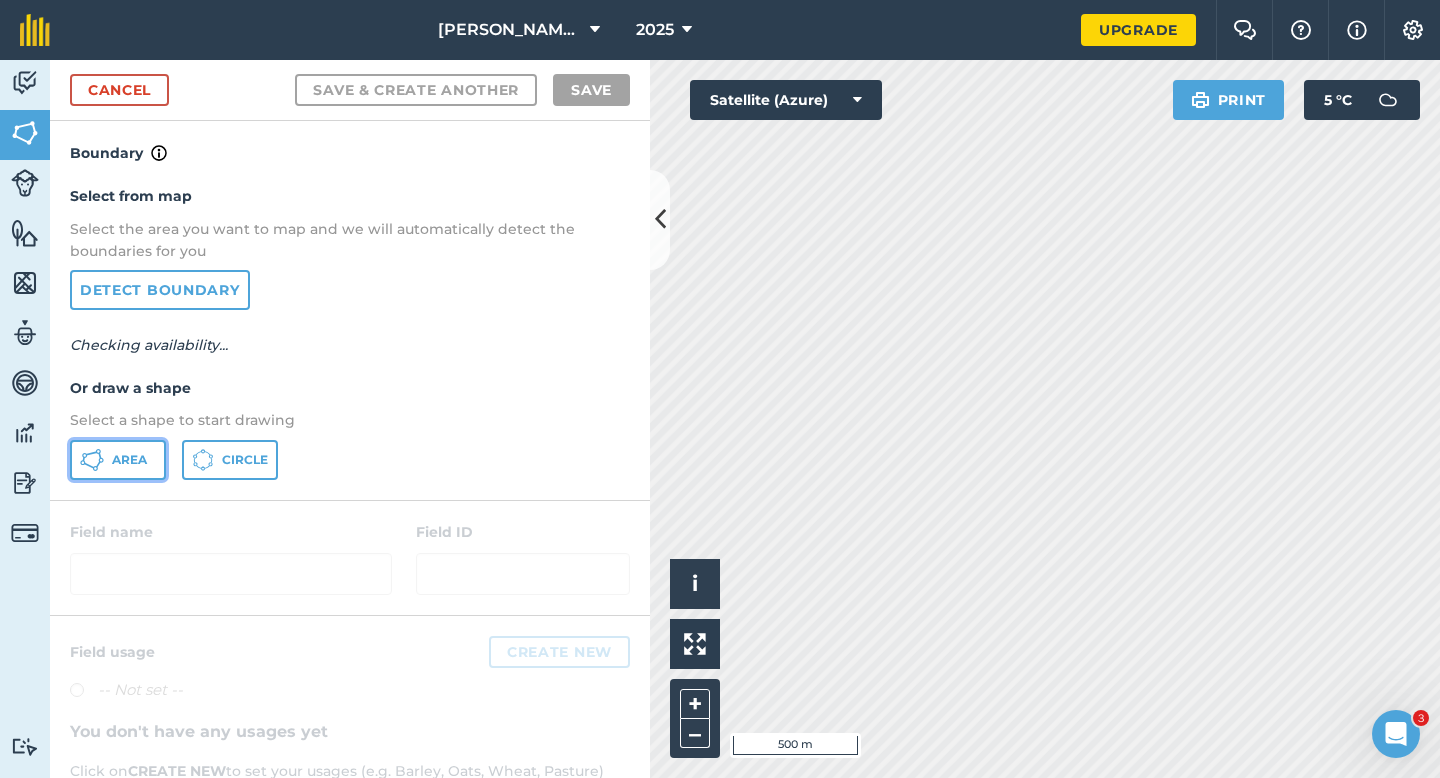 click on "Area" at bounding box center (129, 460) 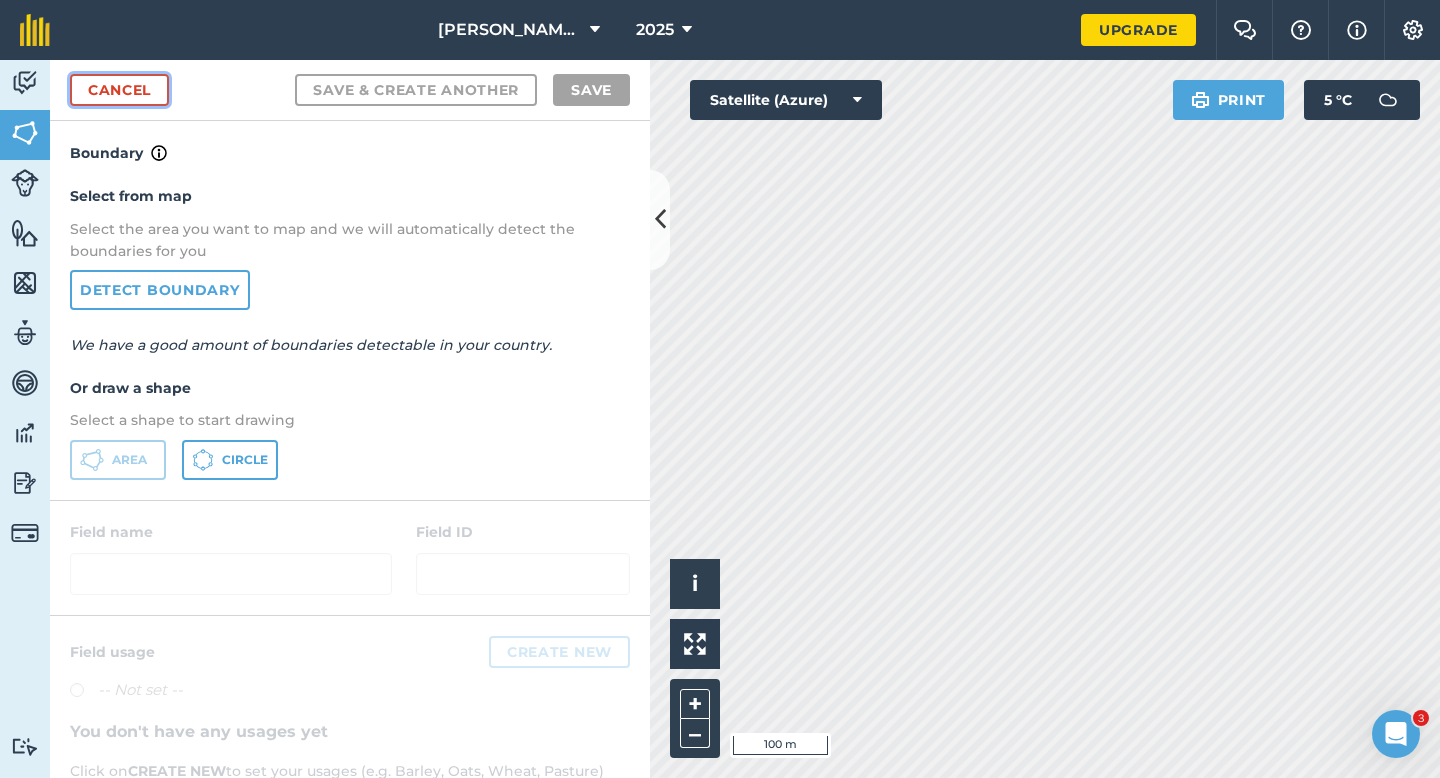 click on "Cancel" at bounding box center [119, 90] 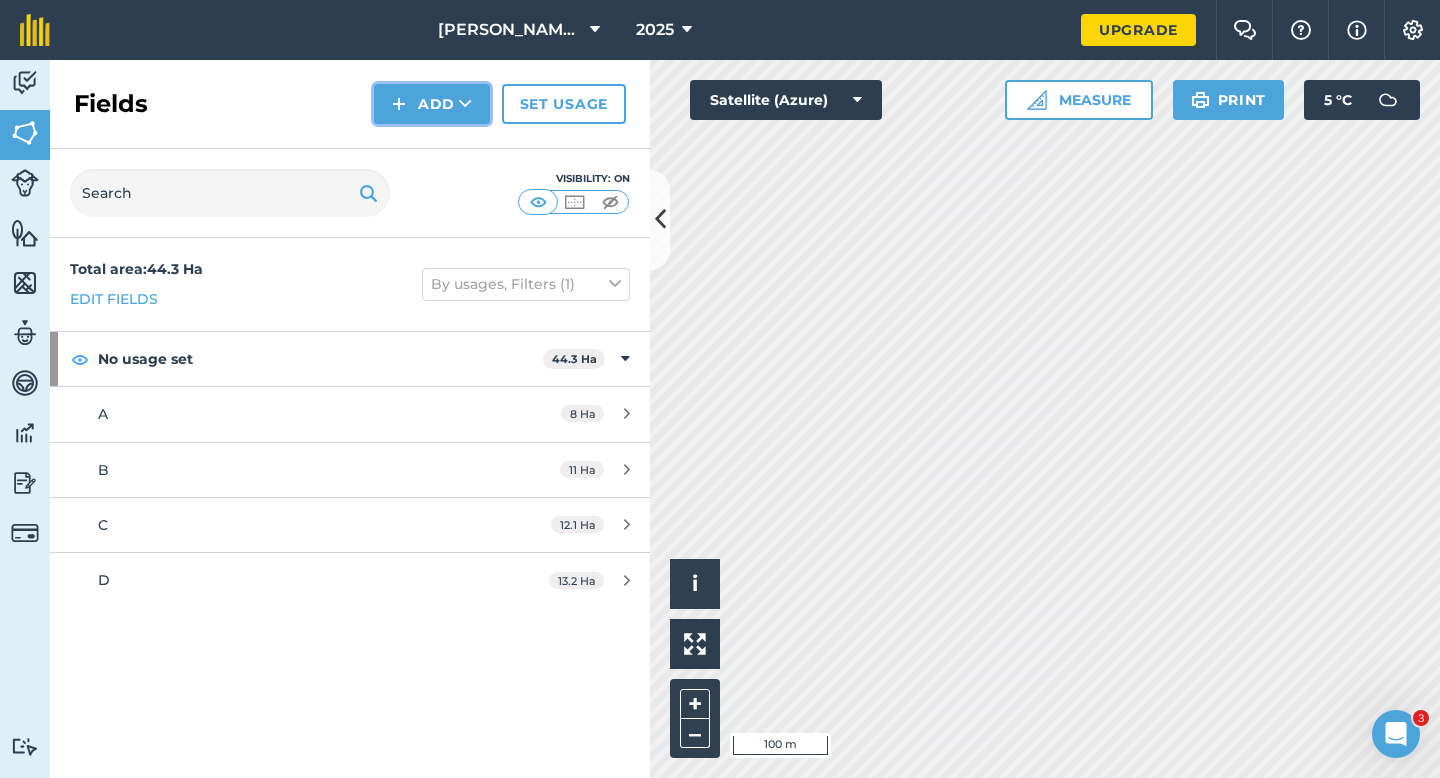 click on "Add" at bounding box center (432, 104) 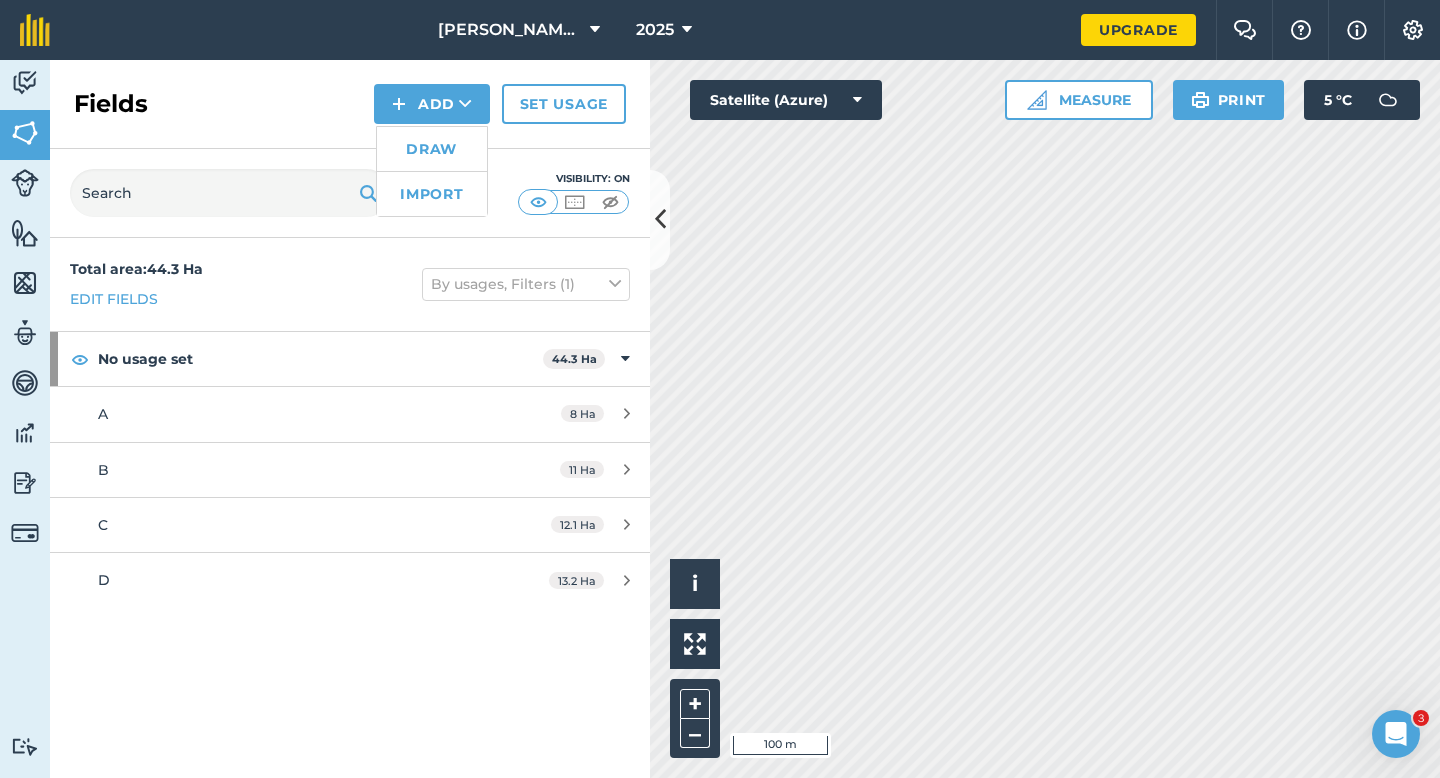 click on "Draw" at bounding box center [432, 149] 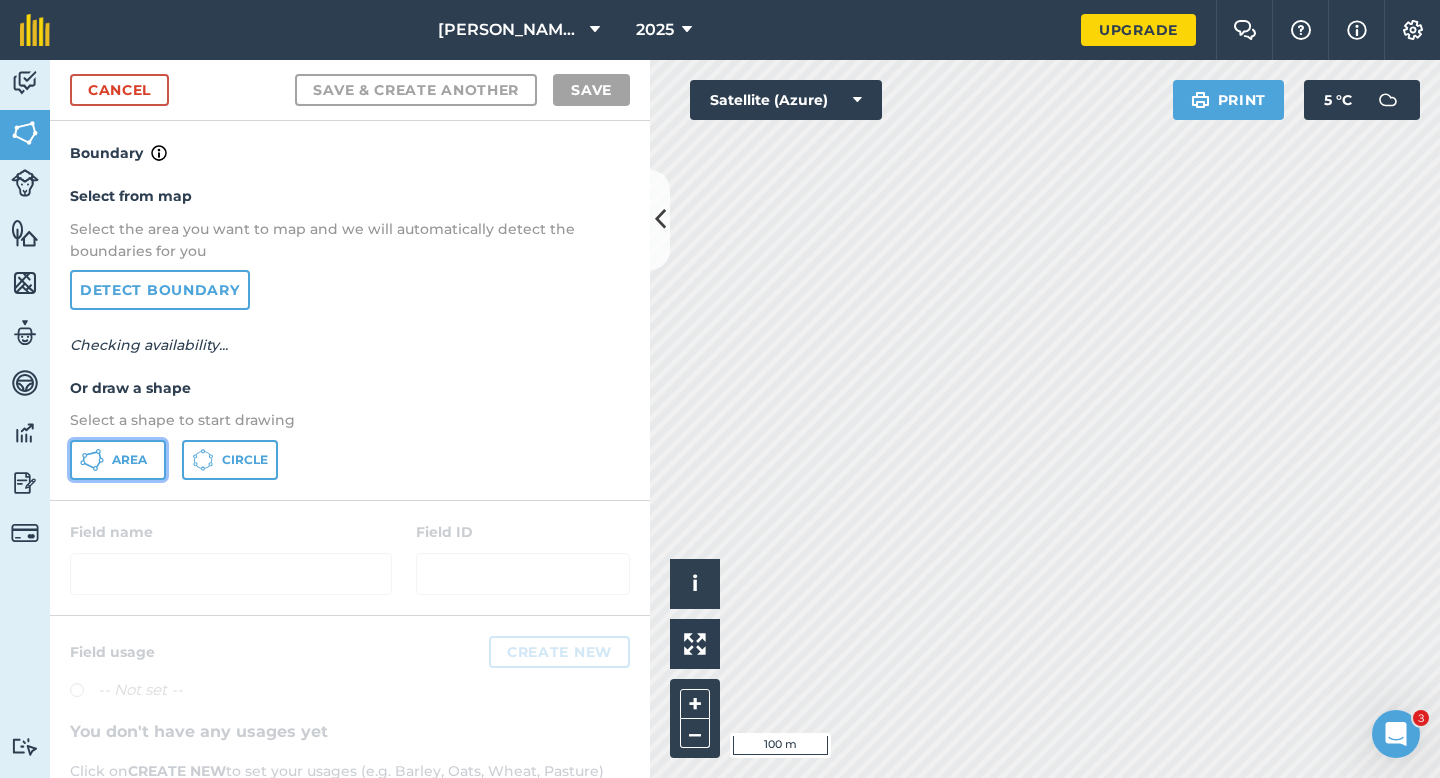 click 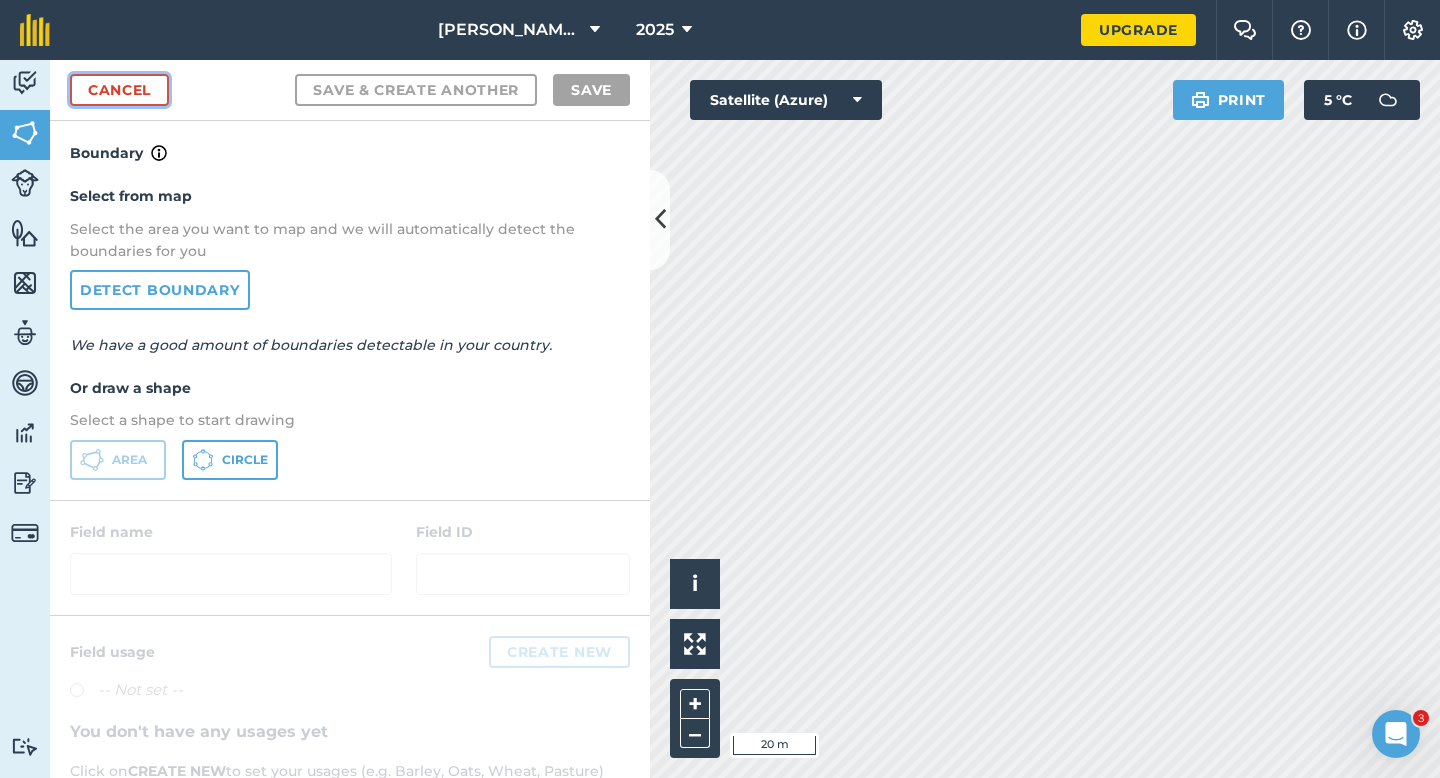 click on "Cancel" at bounding box center [119, 90] 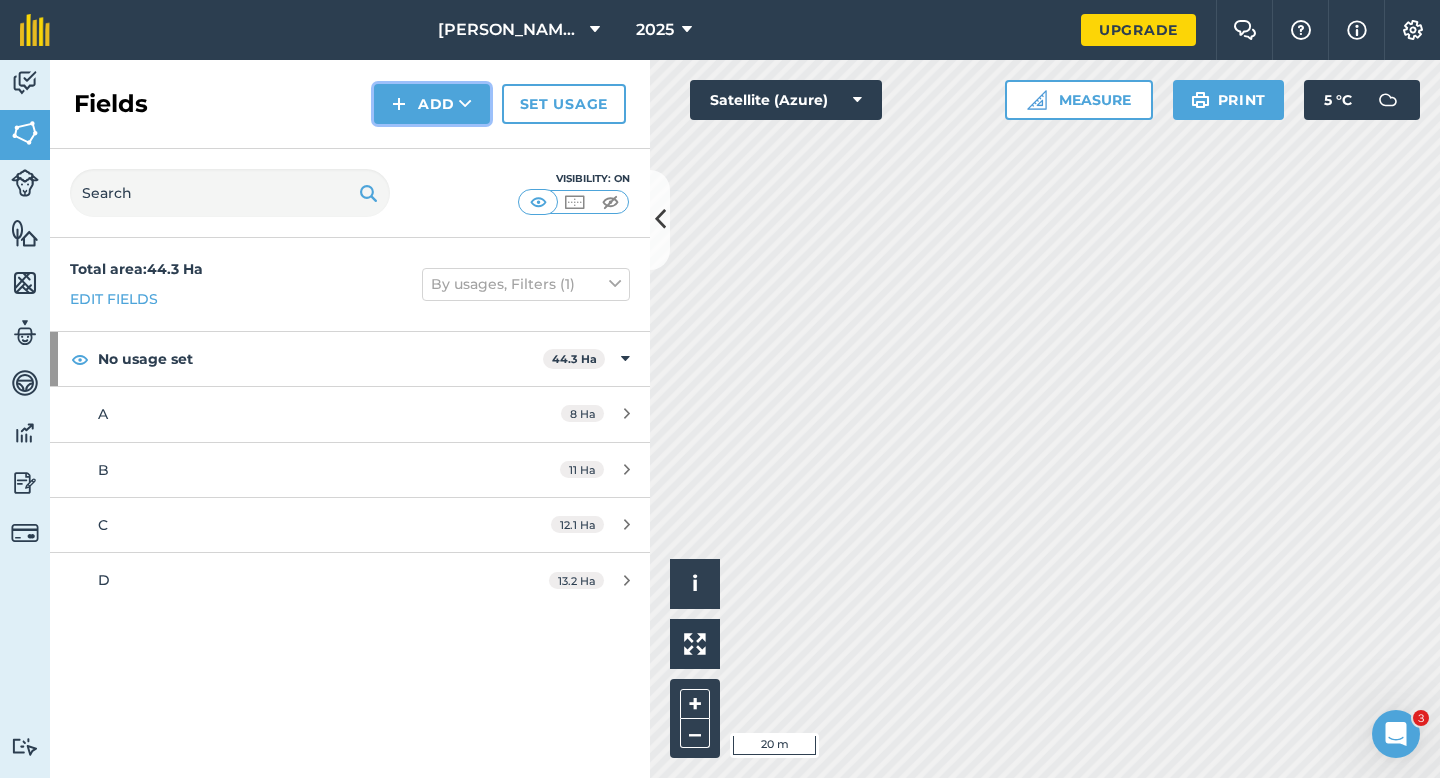 click on "Add" at bounding box center [432, 104] 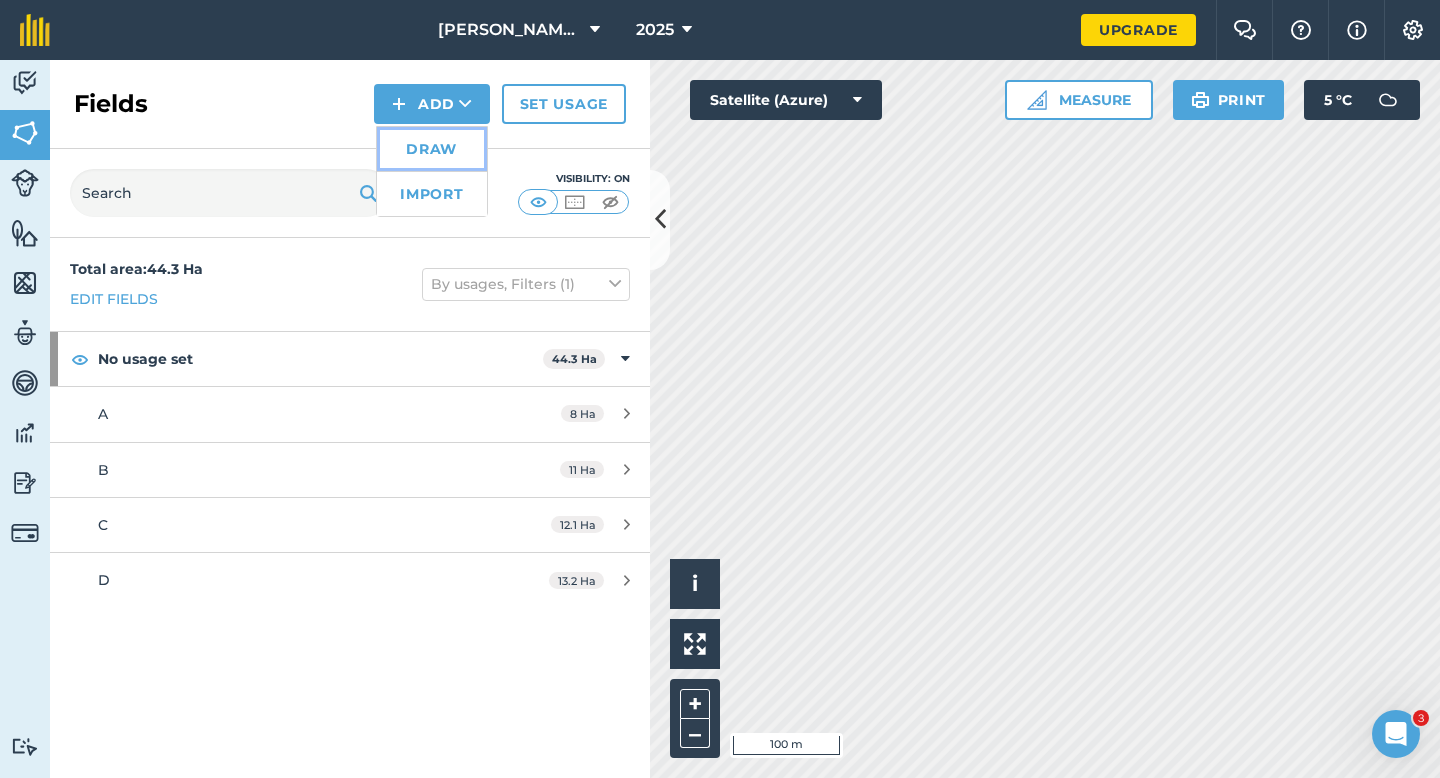 click on "Draw" at bounding box center [432, 149] 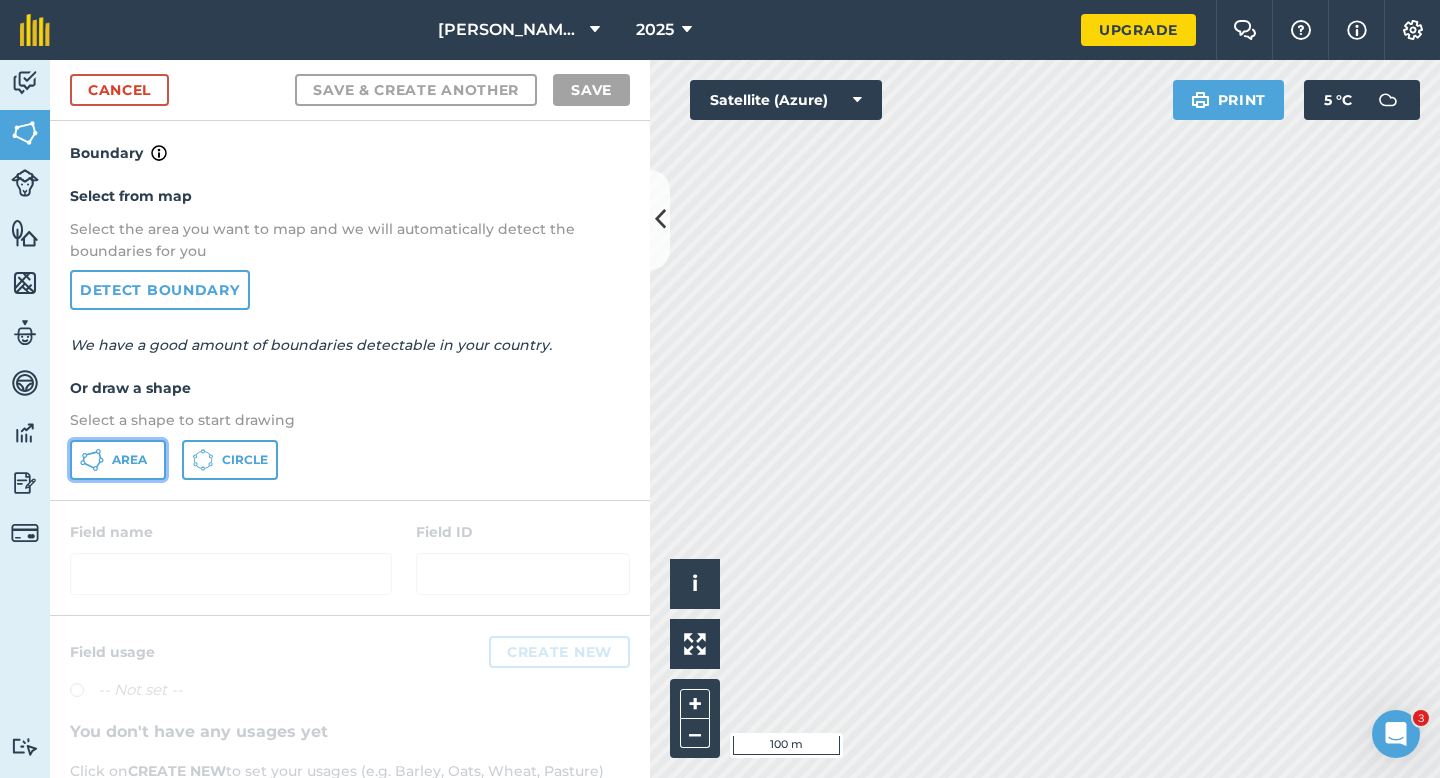 click on "Area" at bounding box center [118, 460] 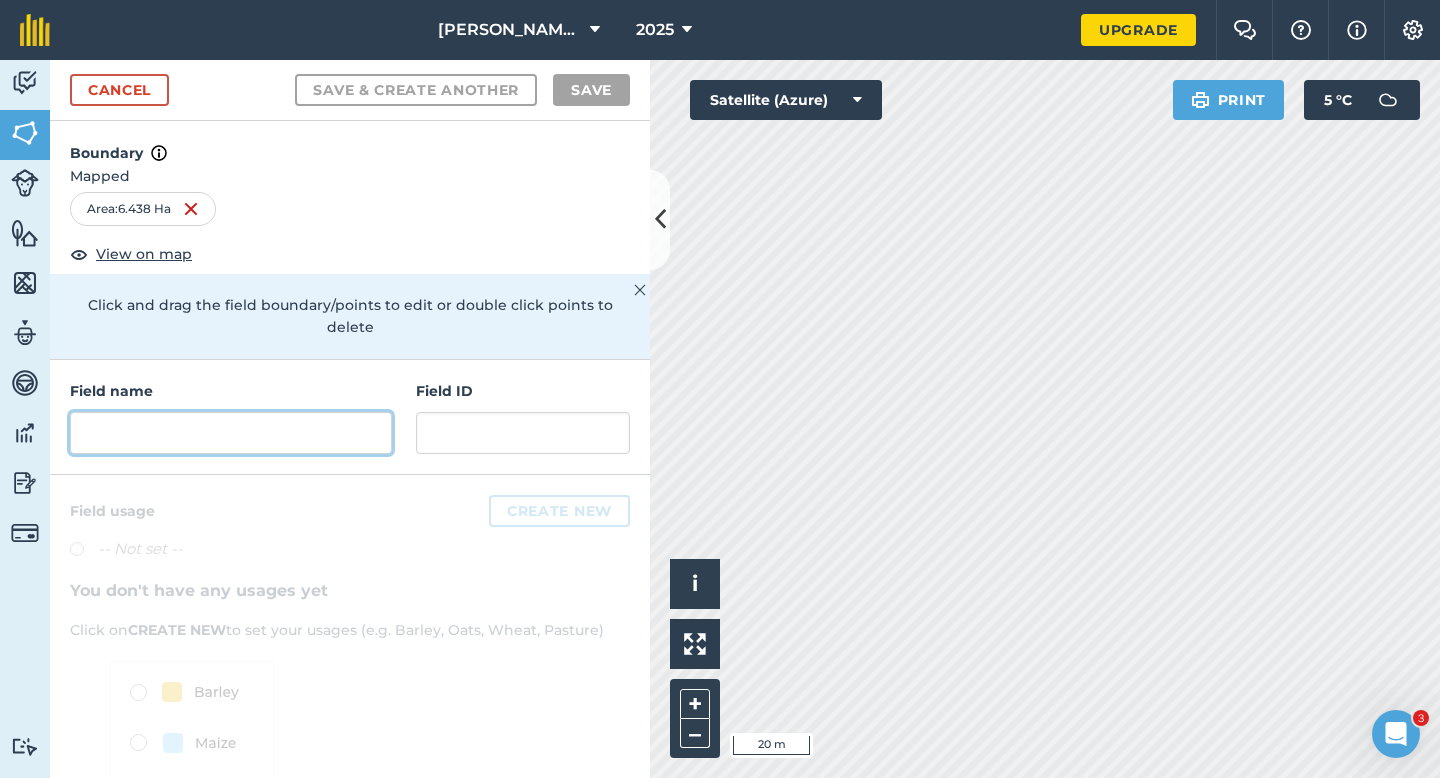 click at bounding box center (231, 433) 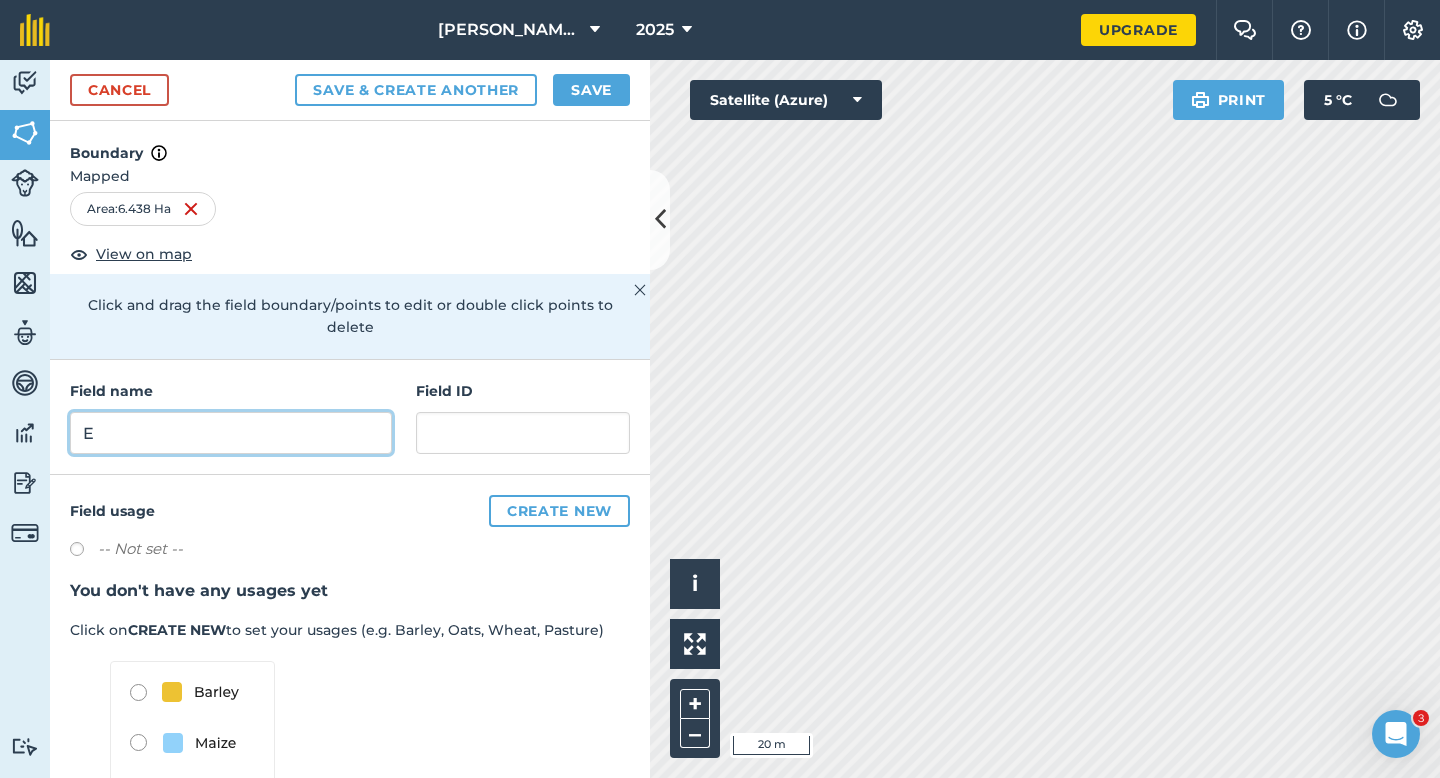 type on "E" 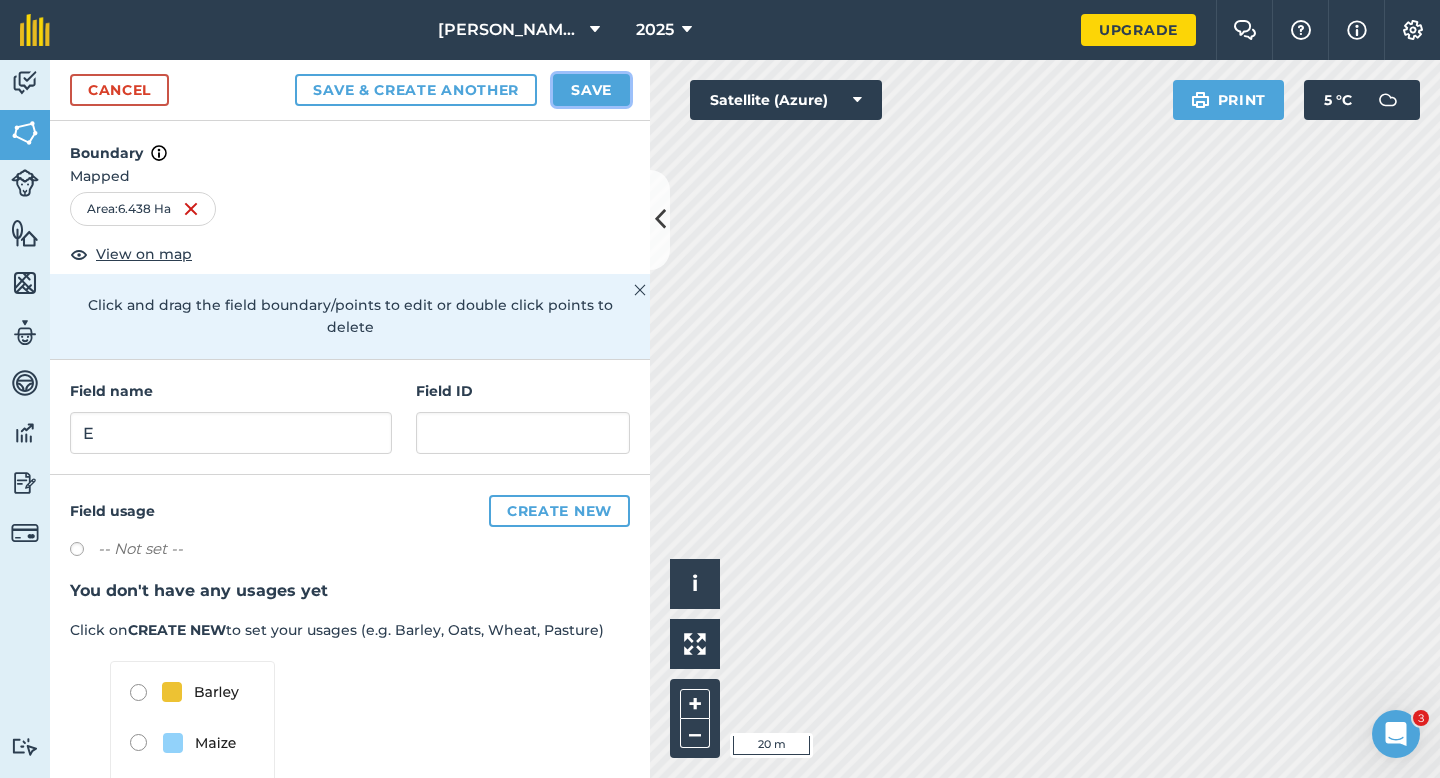 click on "Save" at bounding box center (591, 90) 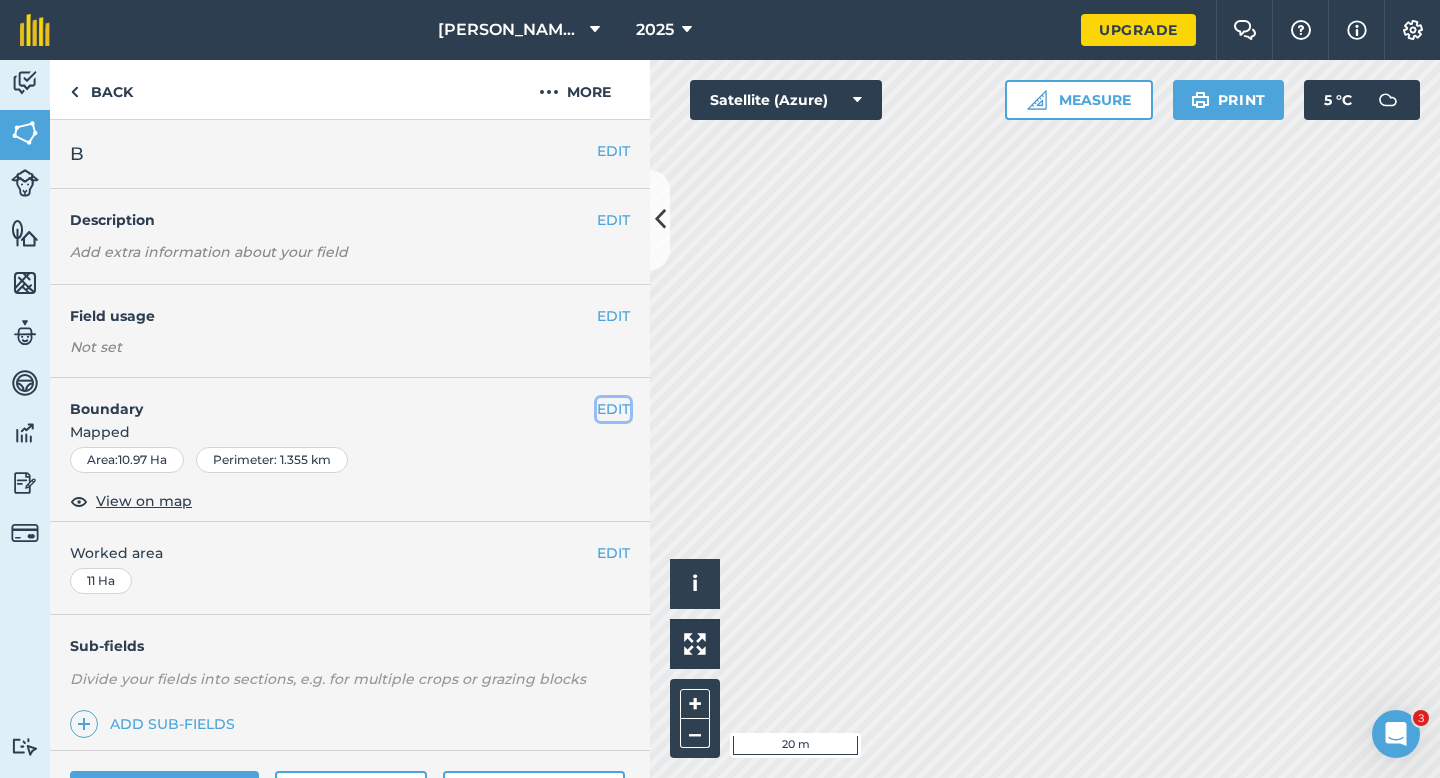 click on "EDIT" at bounding box center (613, 409) 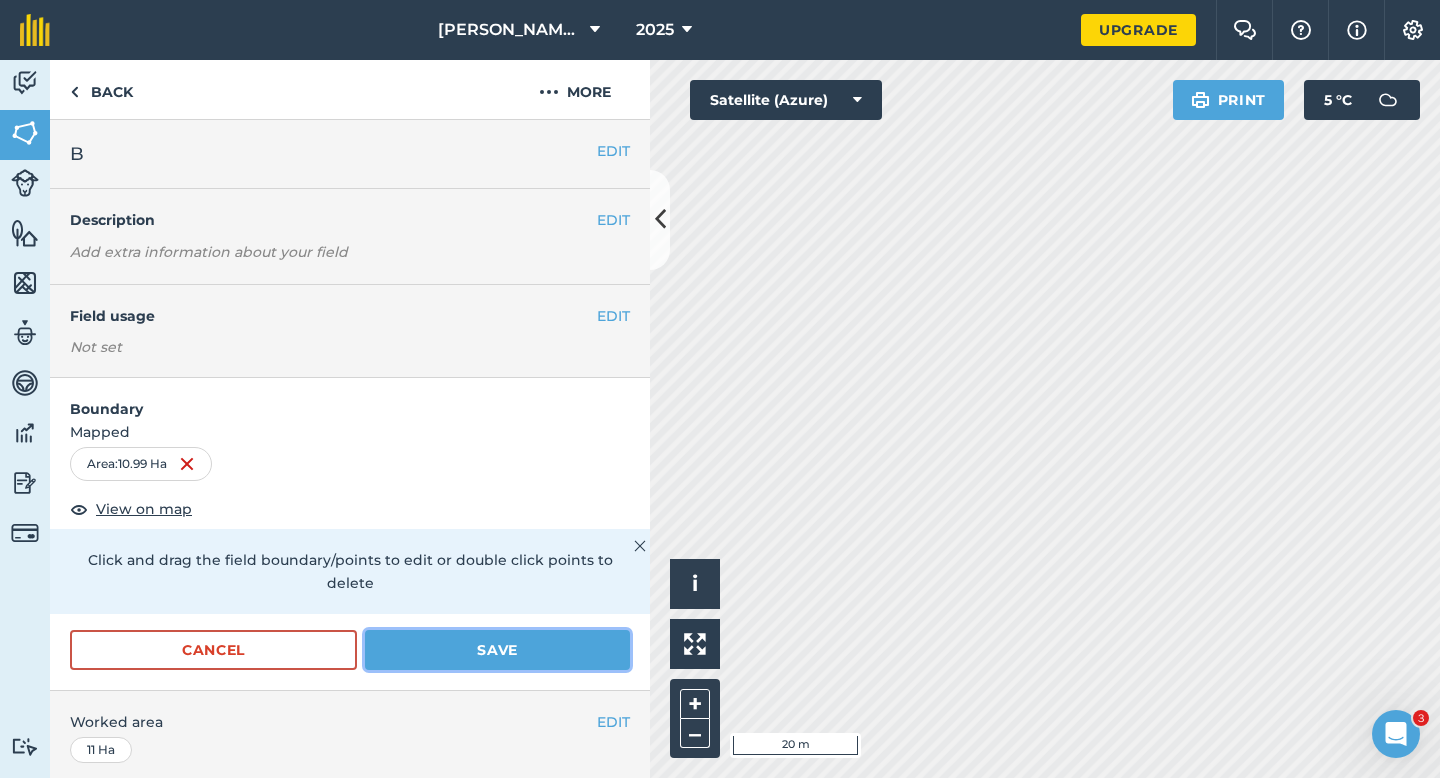 click on "Save" at bounding box center (497, 650) 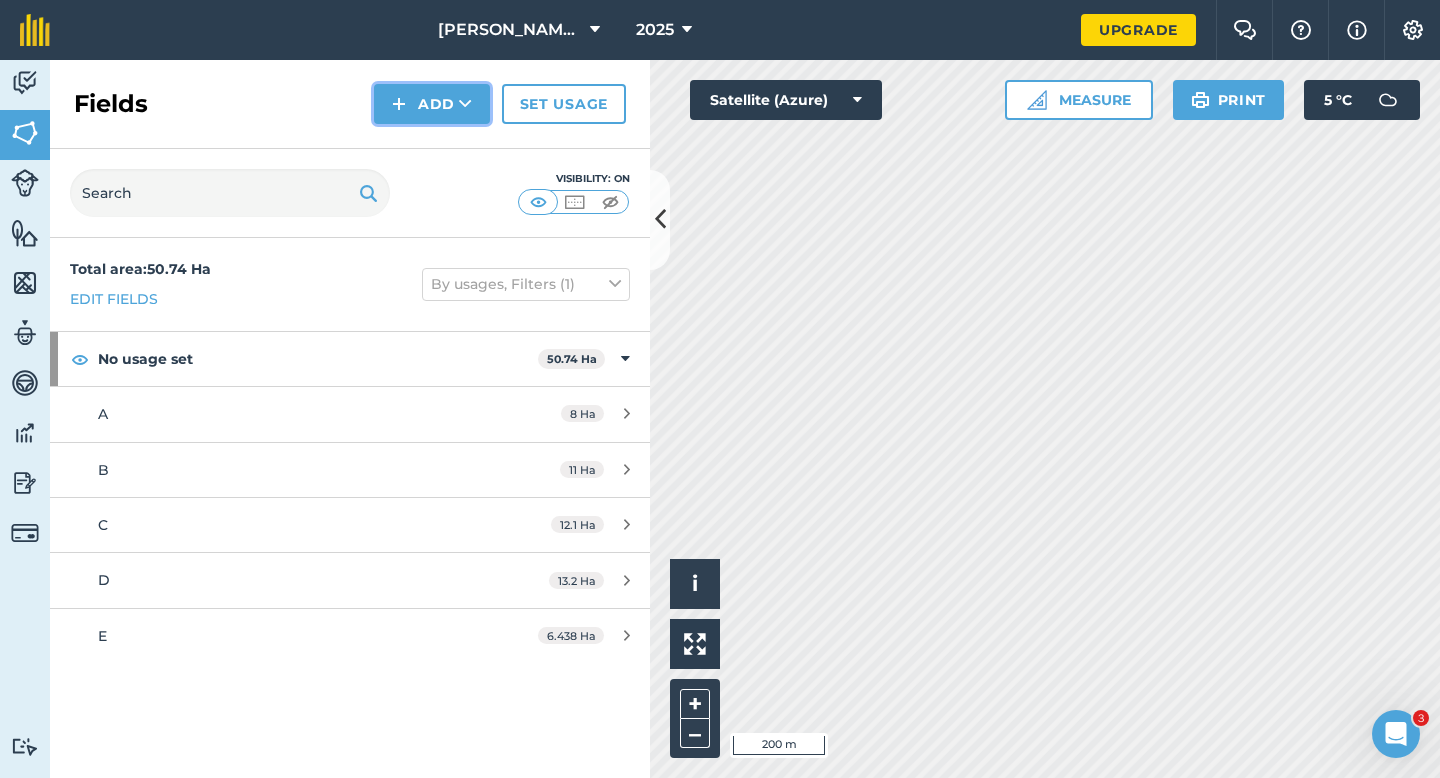 click on "Add" at bounding box center (432, 104) 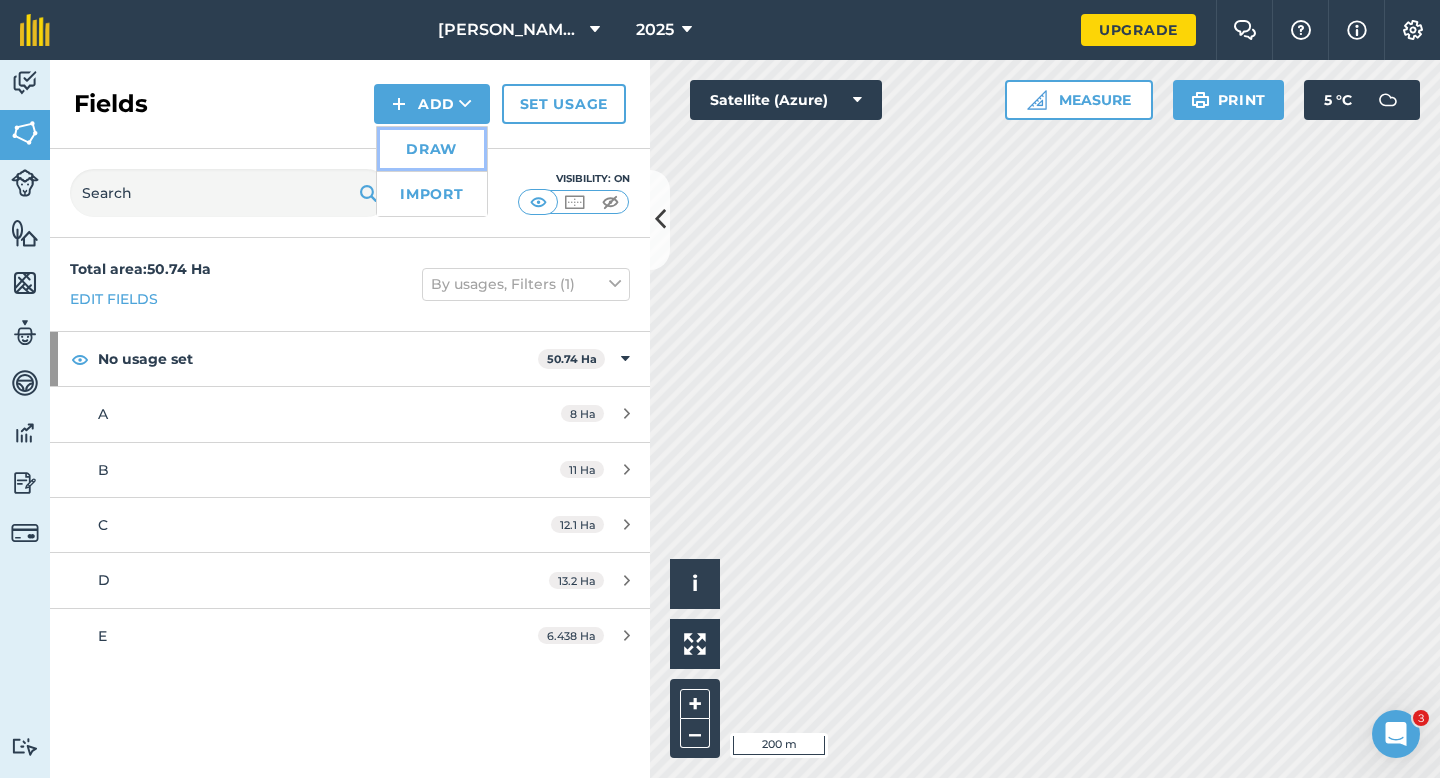 click on "Draw" at bounding box center (432, 149) 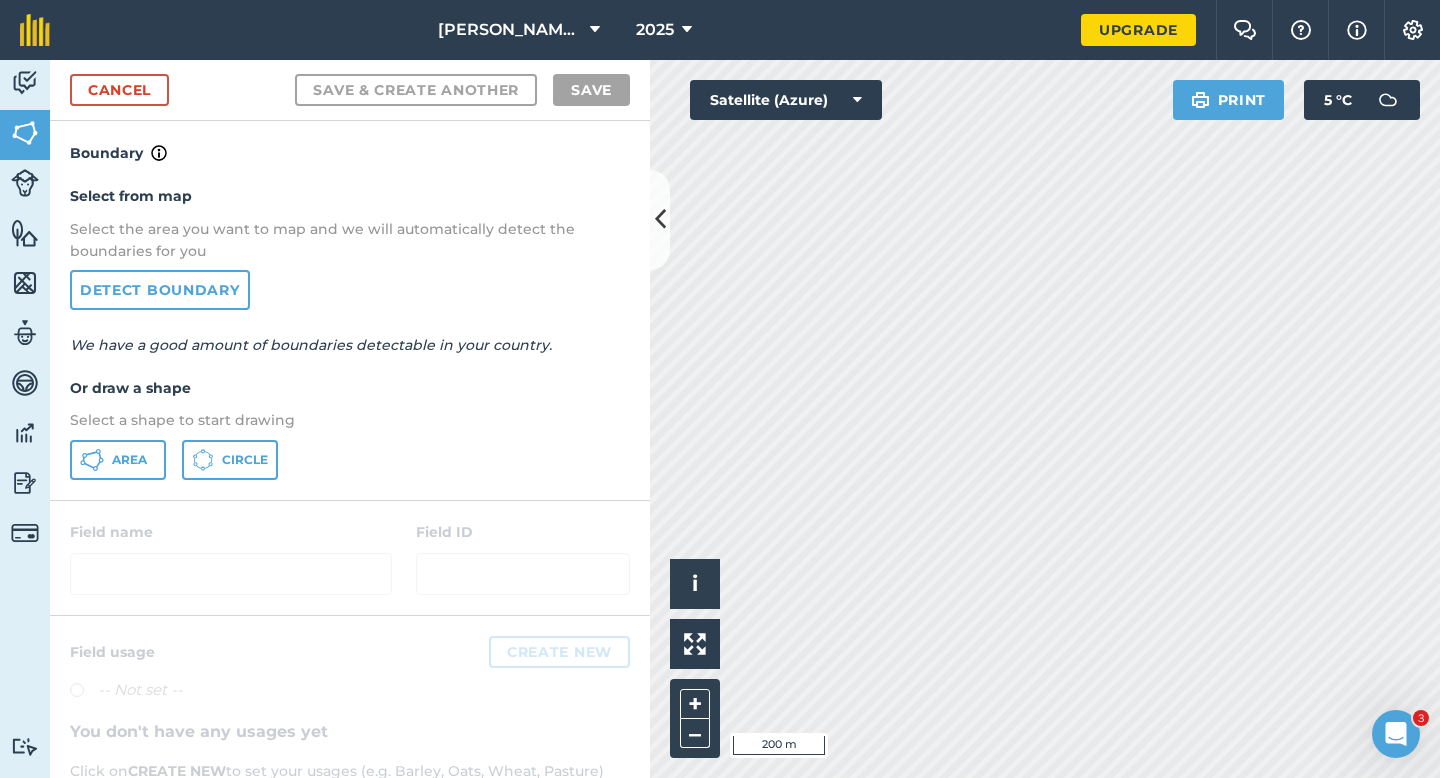 click on "Select from map Select the area you want to map and we will automatically detect the boundaries for you Detect boundary We have a good amount of boundaries detectable in your country. Or draw a shape Select a shape to start drawing Area Circle" at bounding box center [350, 332] 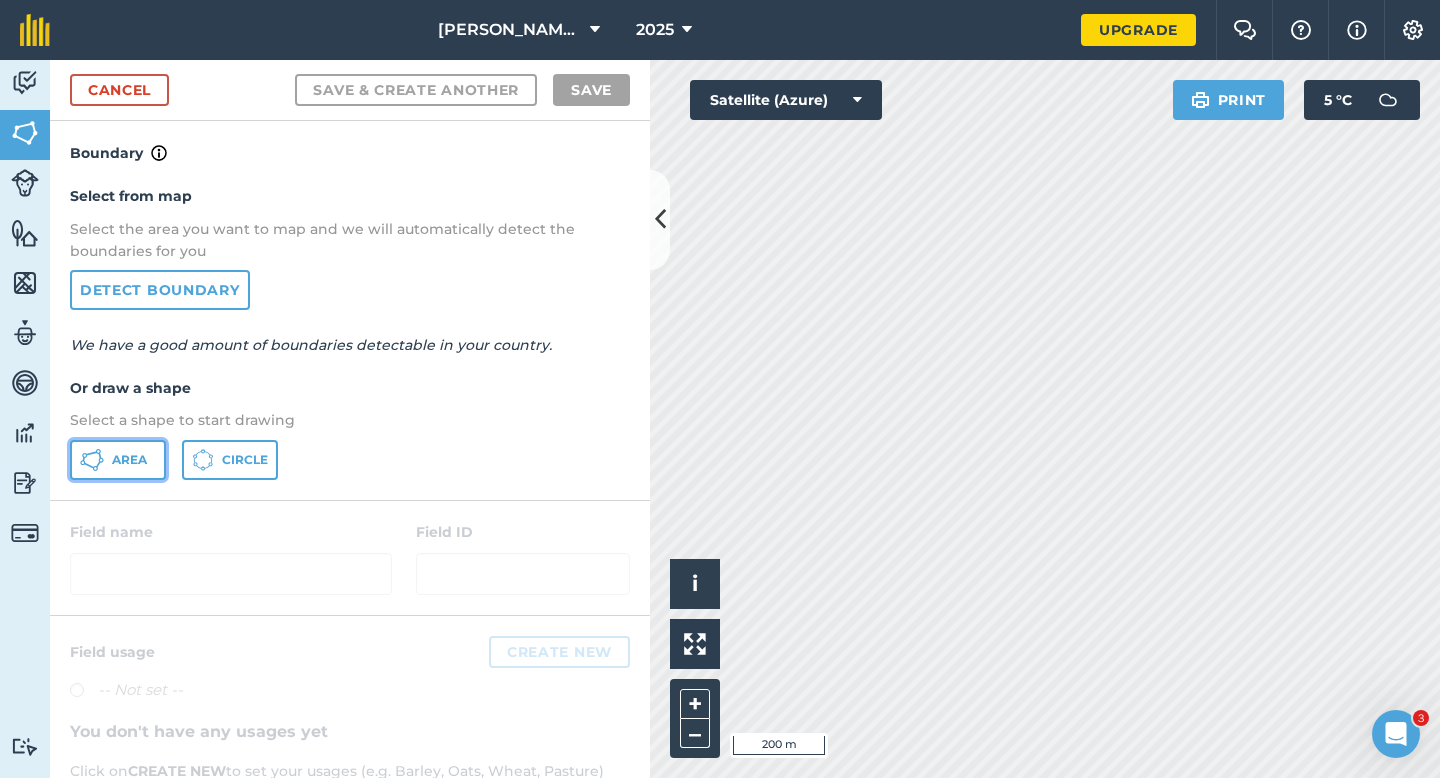 click on "Area" at bounding box center (129, 460) 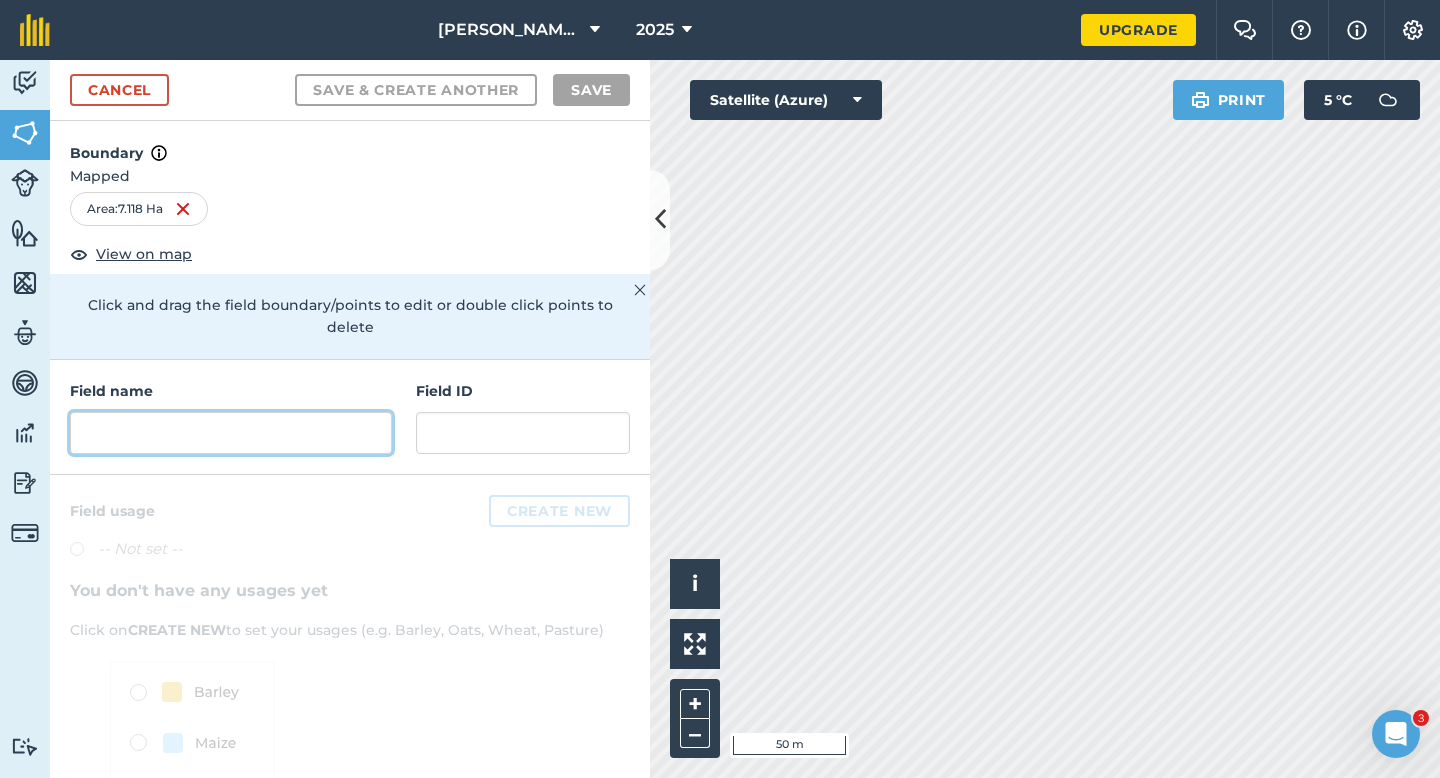 click at bounding box center (231, 433) 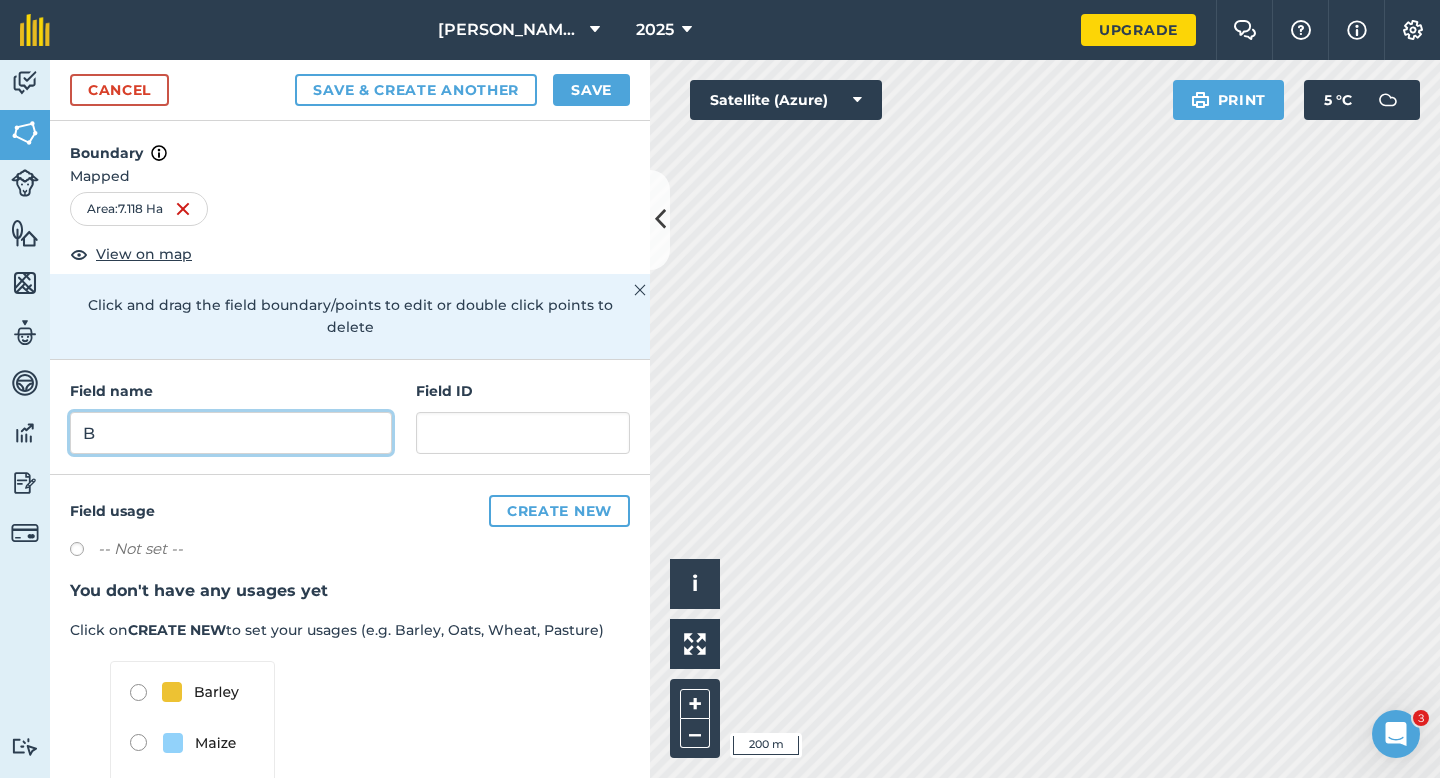 click on "B" at bounding box center [231, 433] 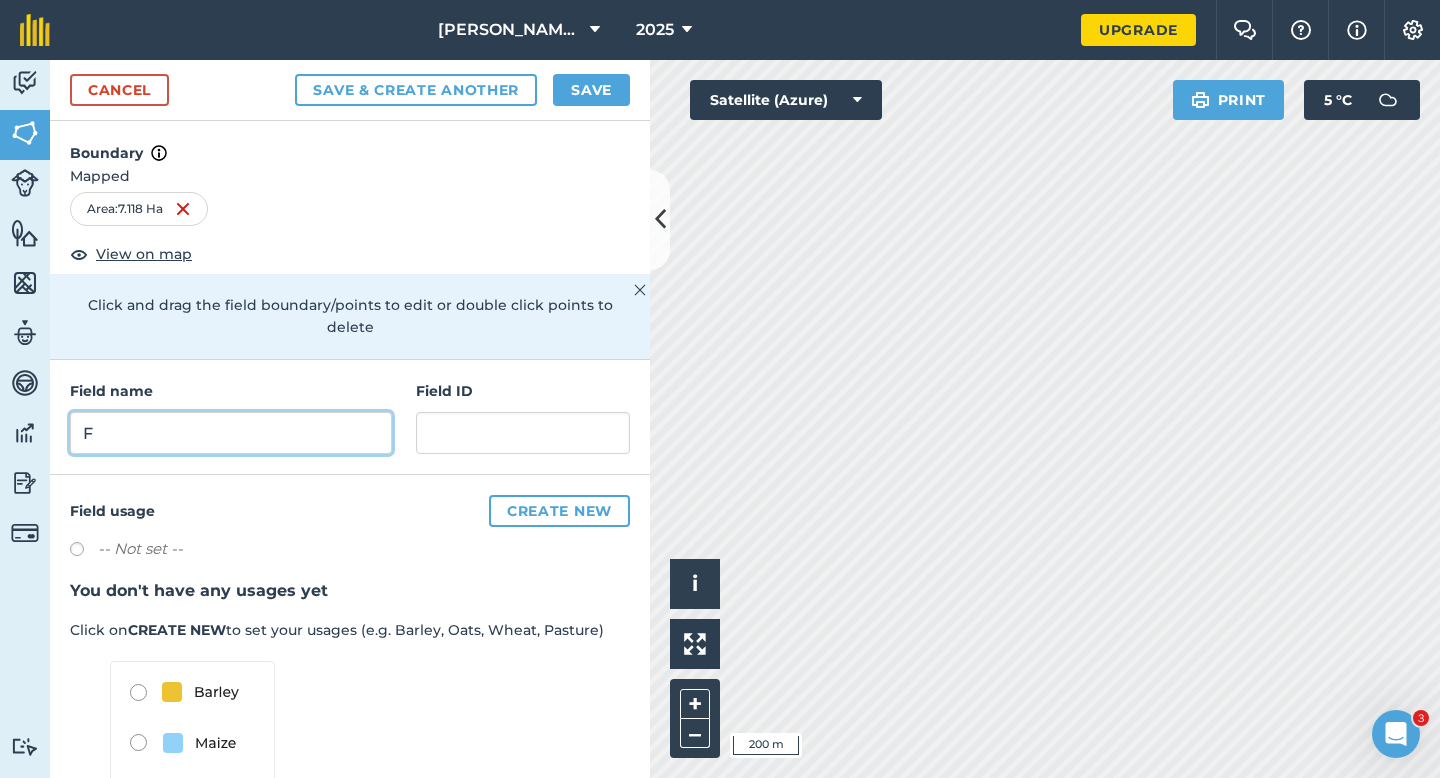 type on "F" 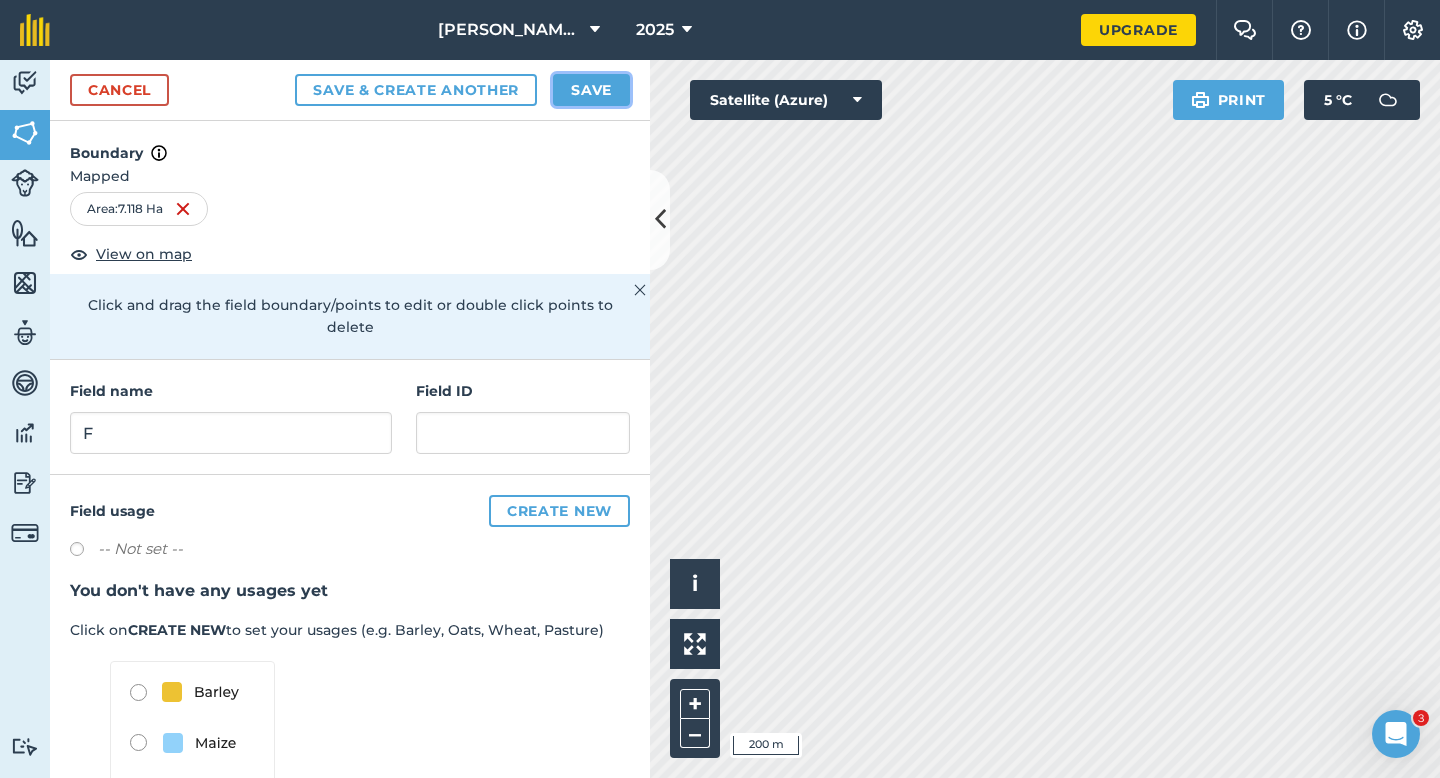 click on "Save" at bounding box center (591, 90) 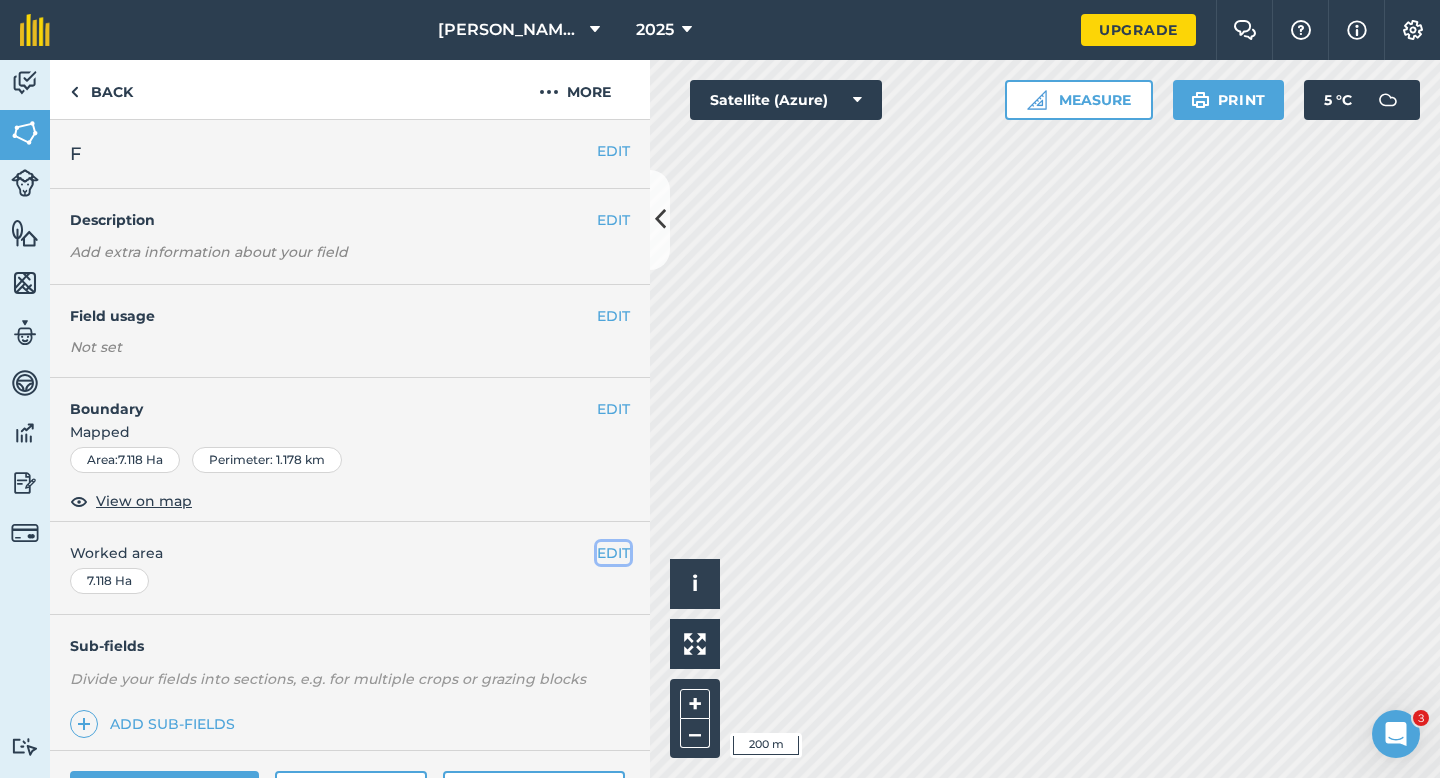 click on "EDIT" at bounding box center (613, 553) 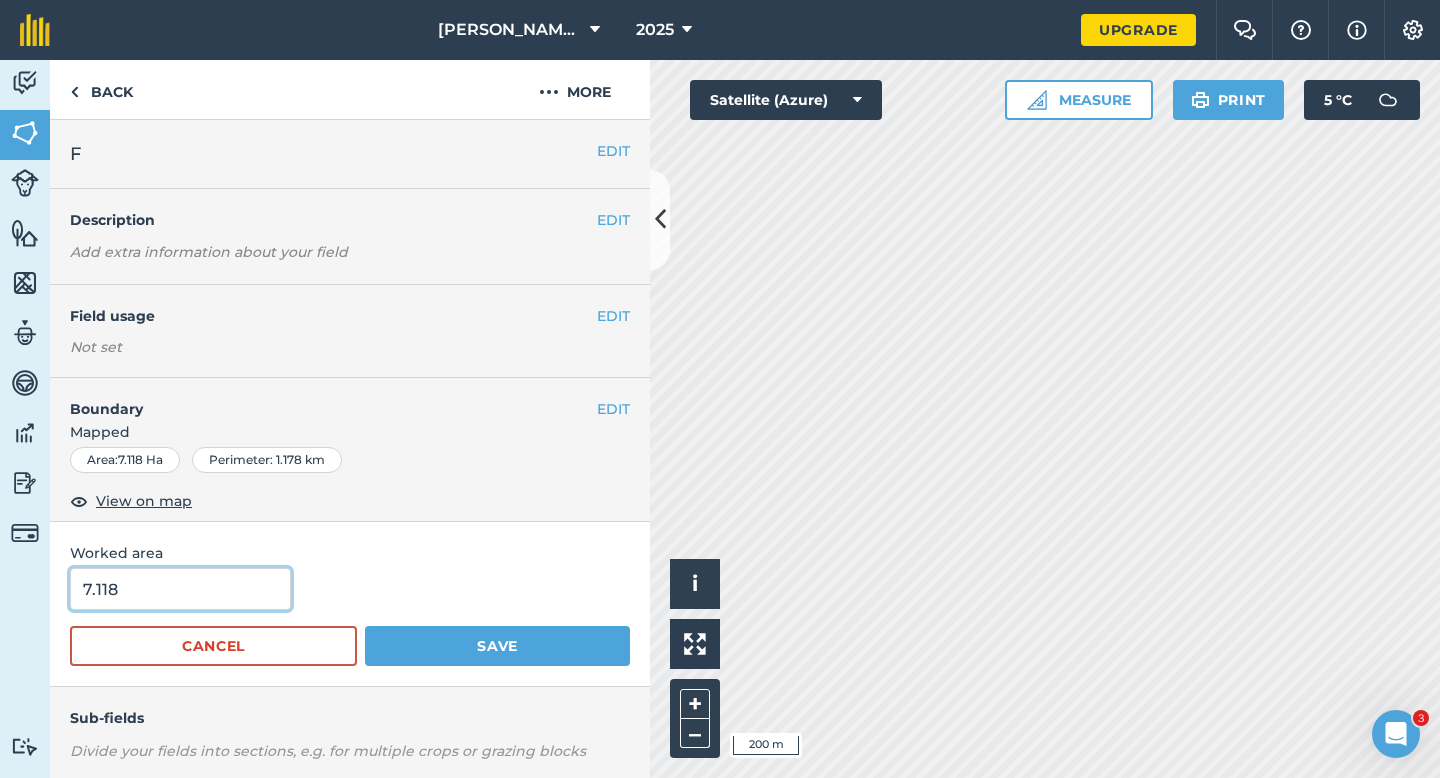 click on "7.118" at bounding box center [180, 589] 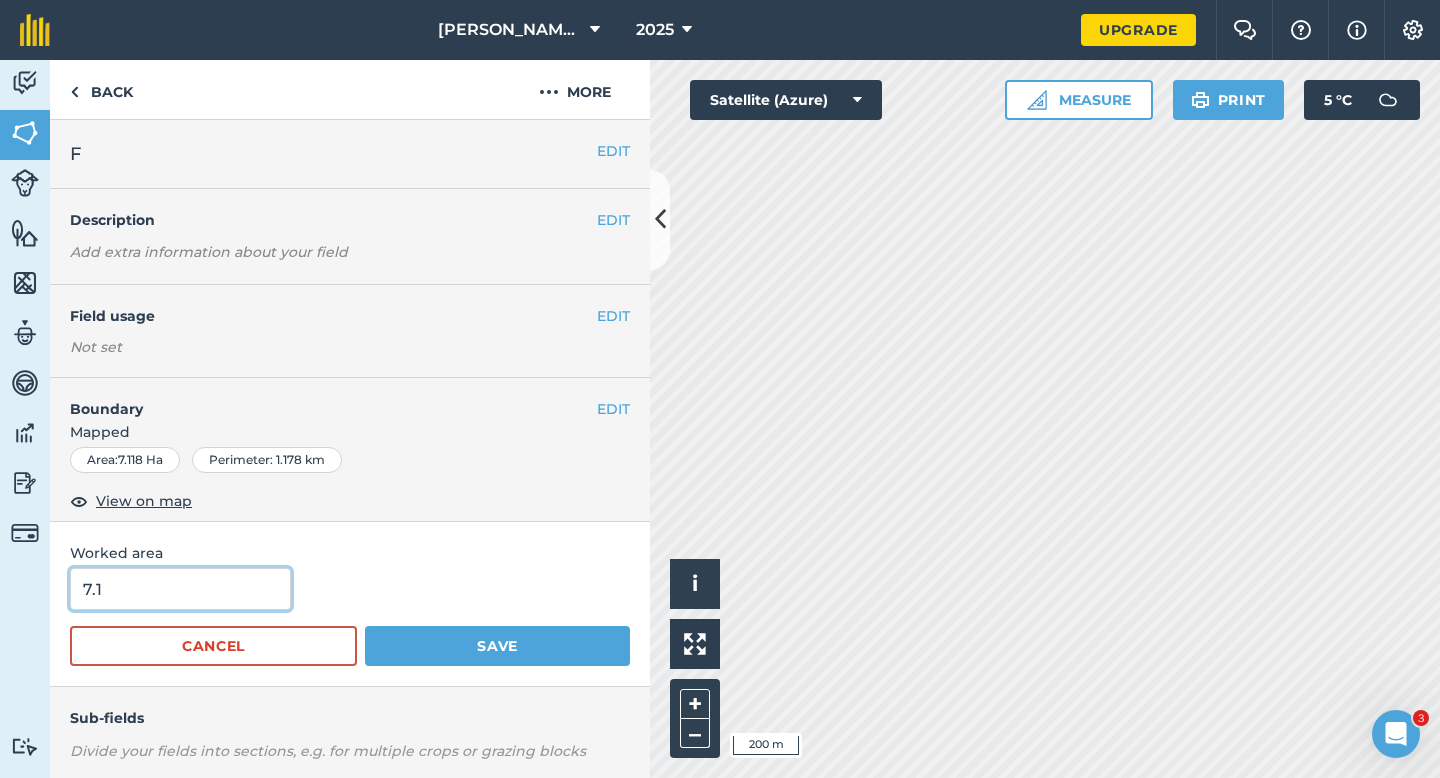 type on "7.1" 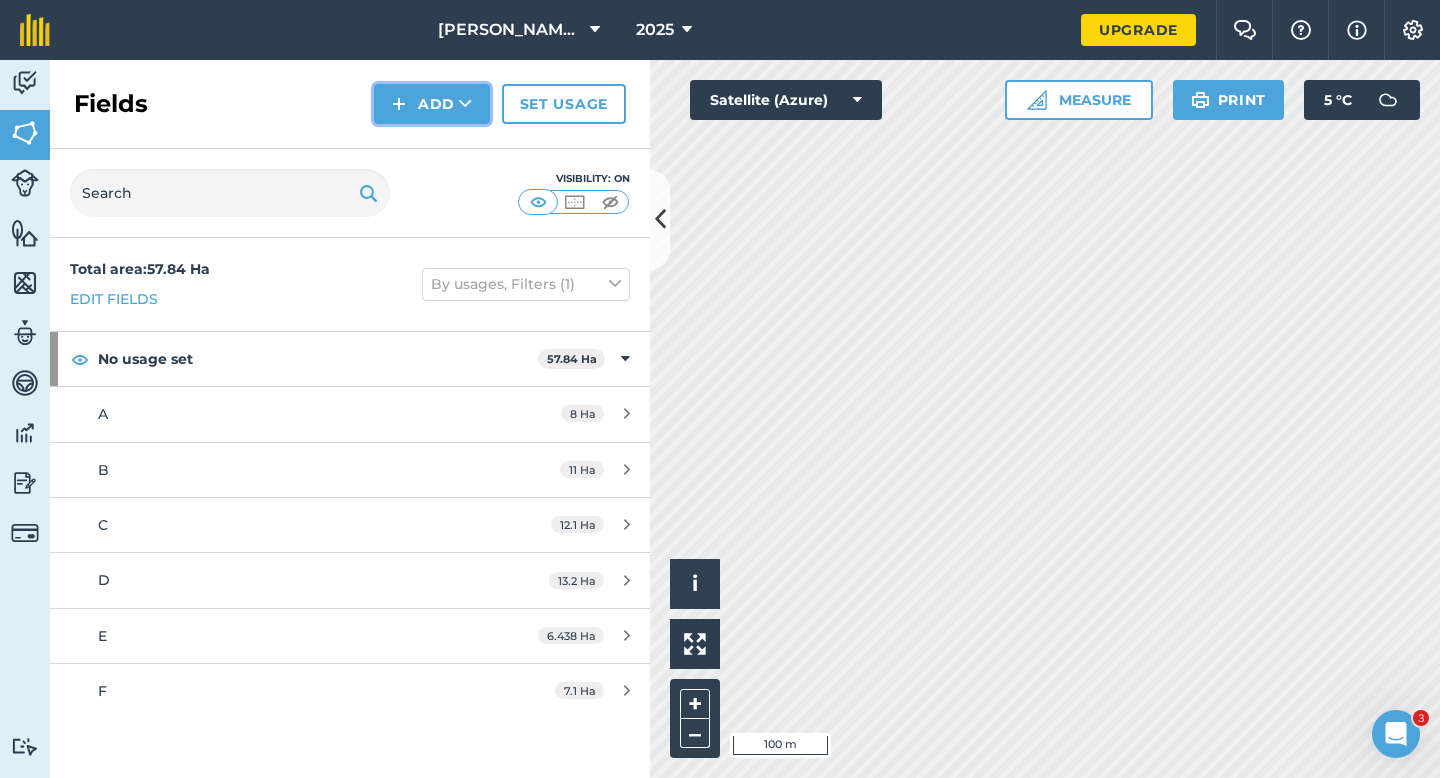 click on "Add" at bounding box center [432, 104] 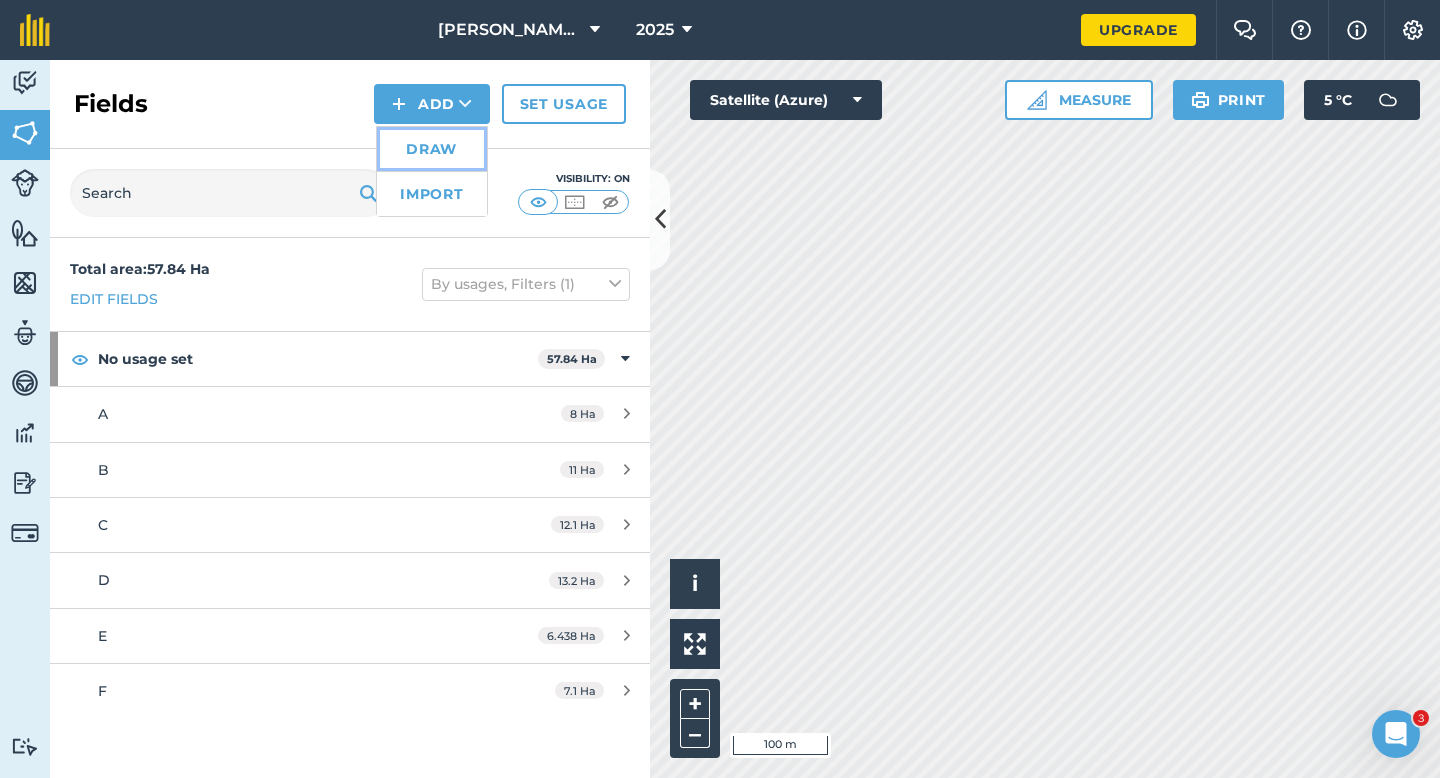 click on "Draw" at bounding box center [432, 149] 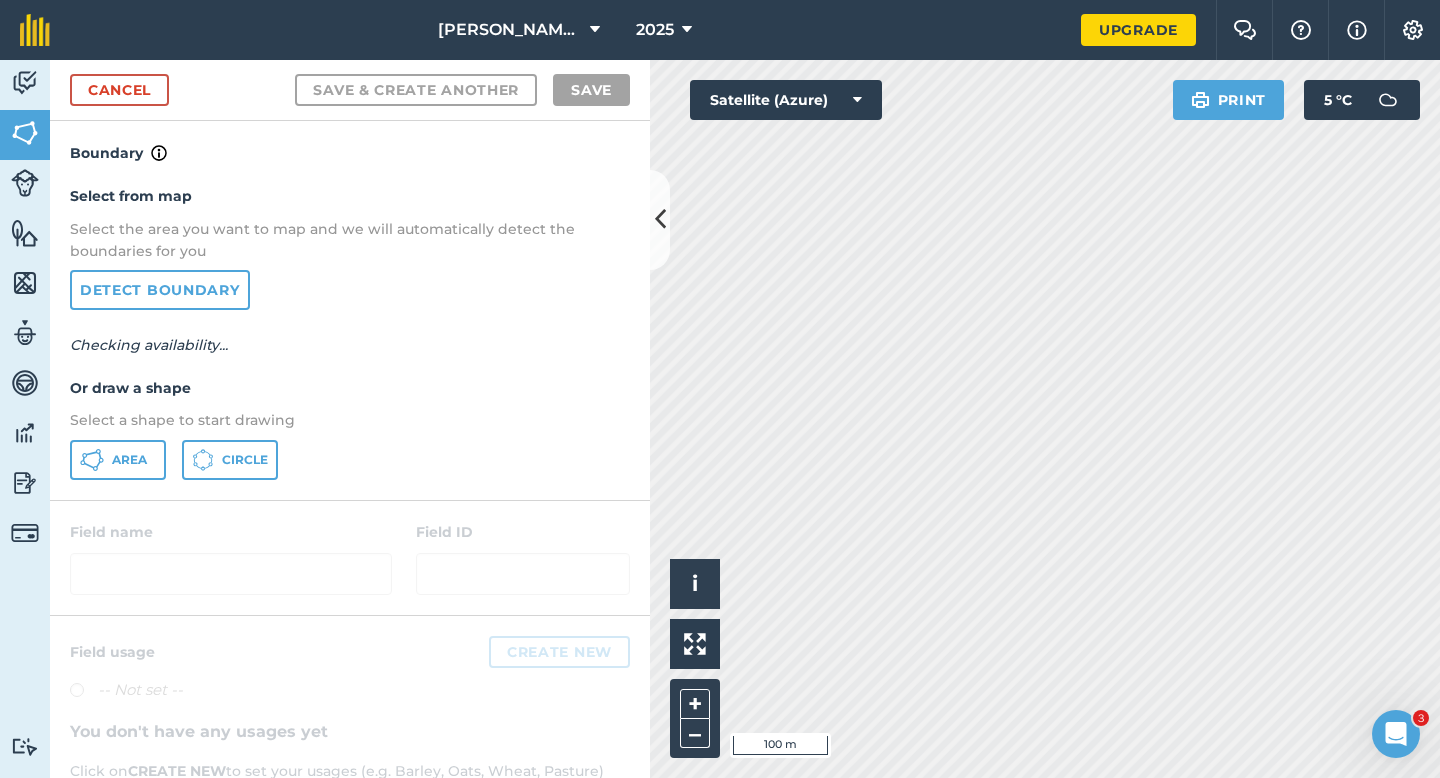 click on "Select from map Select the area you want to map and we will automatically detect the boundaries for you Detect boundary Checking availability... Or draw a shape Select a shape to start drawing Area Circle" at bounding box center (350, 332) 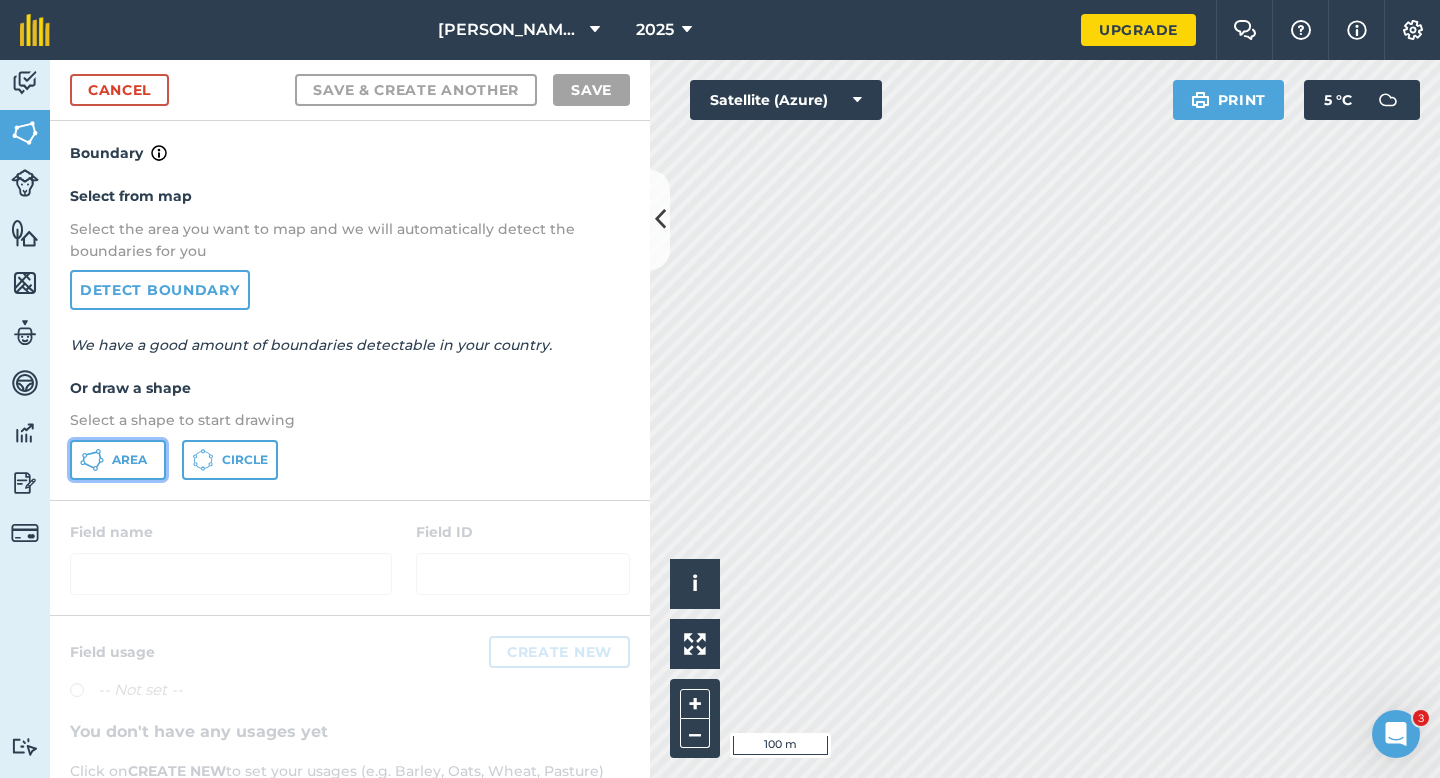 click on "Area" at bounding box center [118, 460] 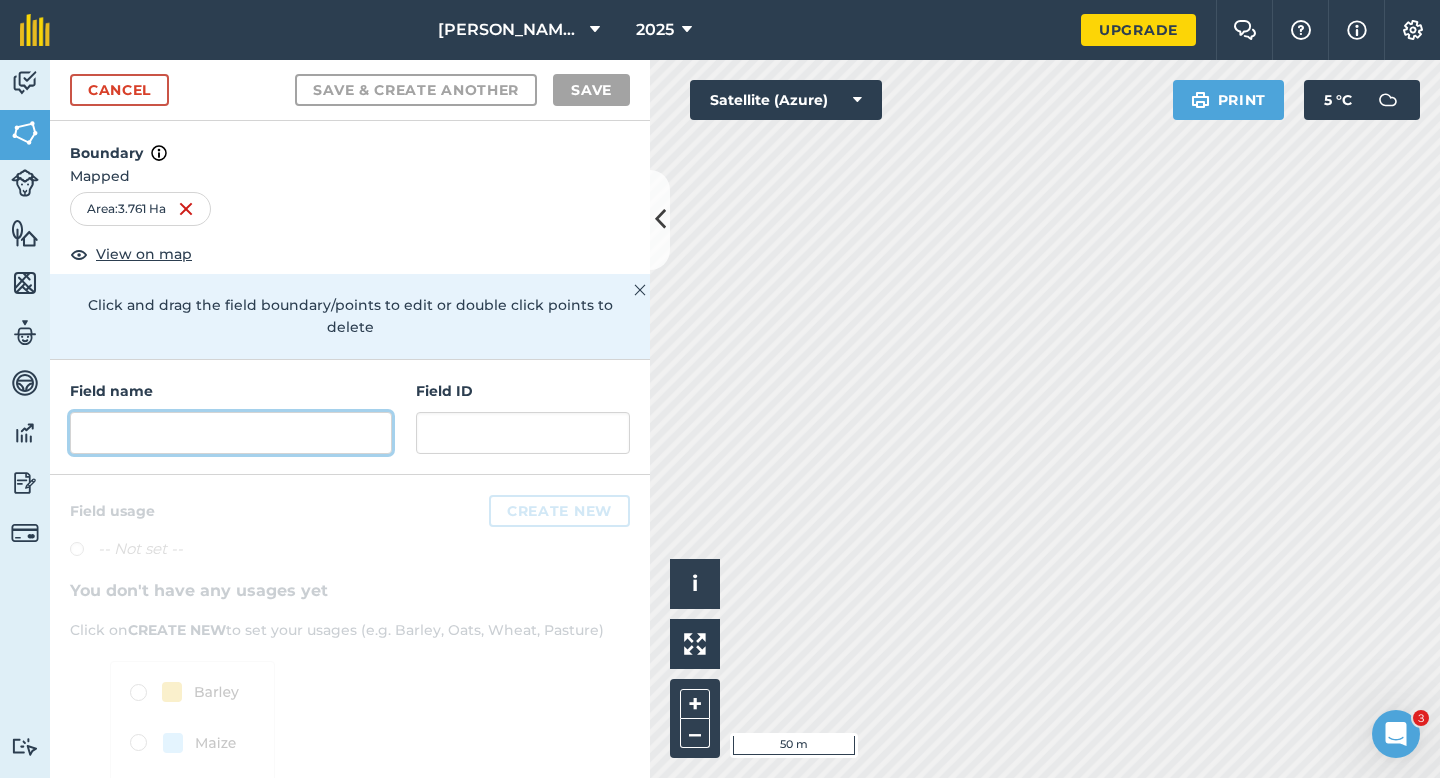 click at bounding box center [231, 433] 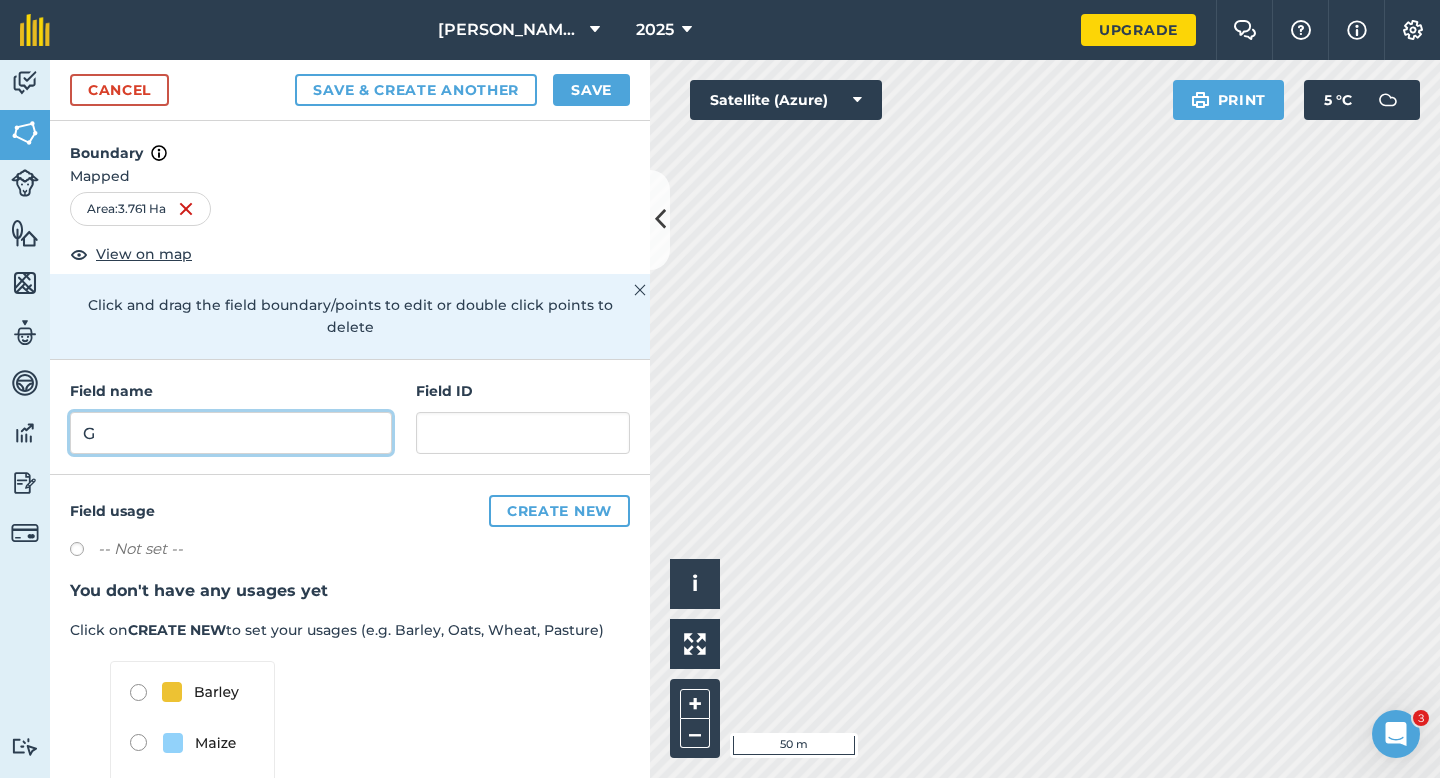 type on "G" 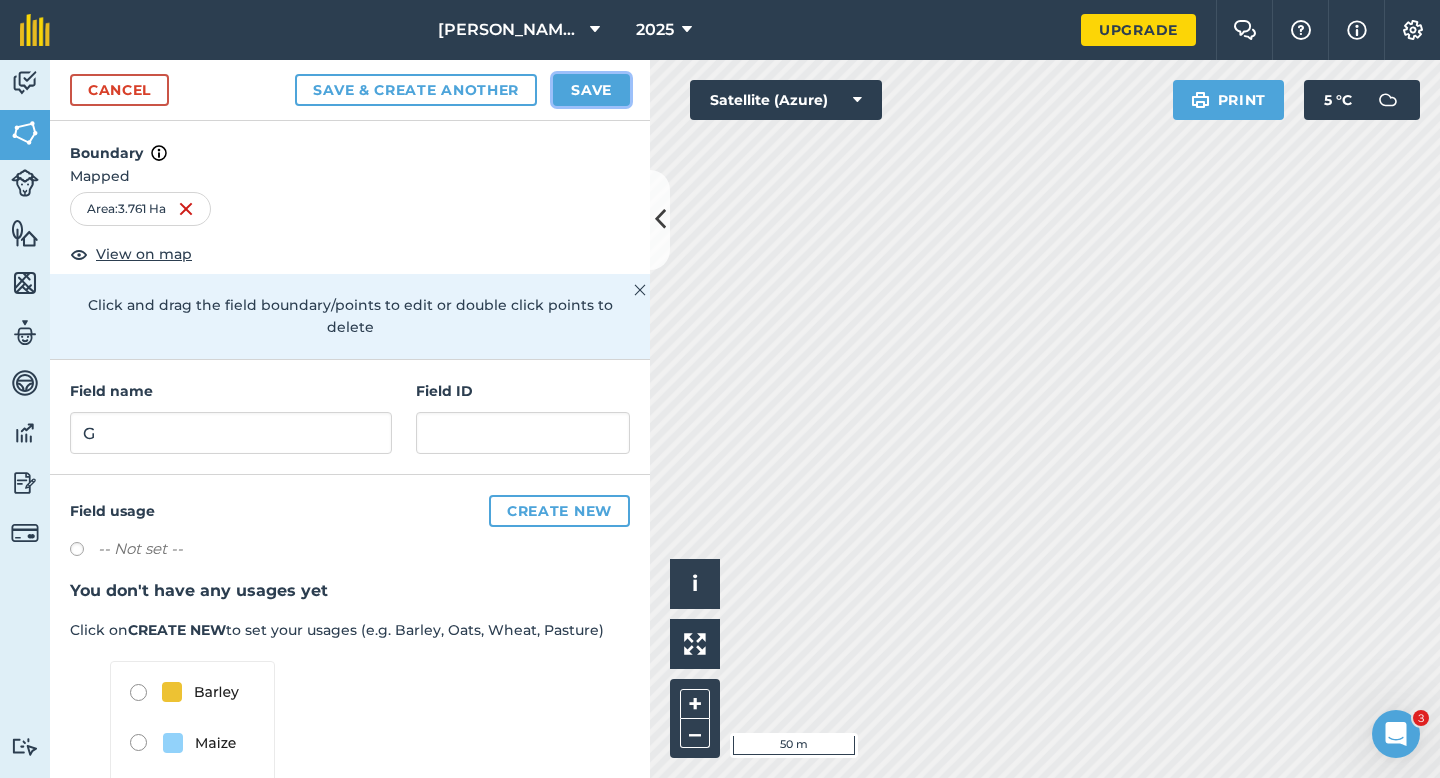 click on "Save" at bounding box center [591, 90] 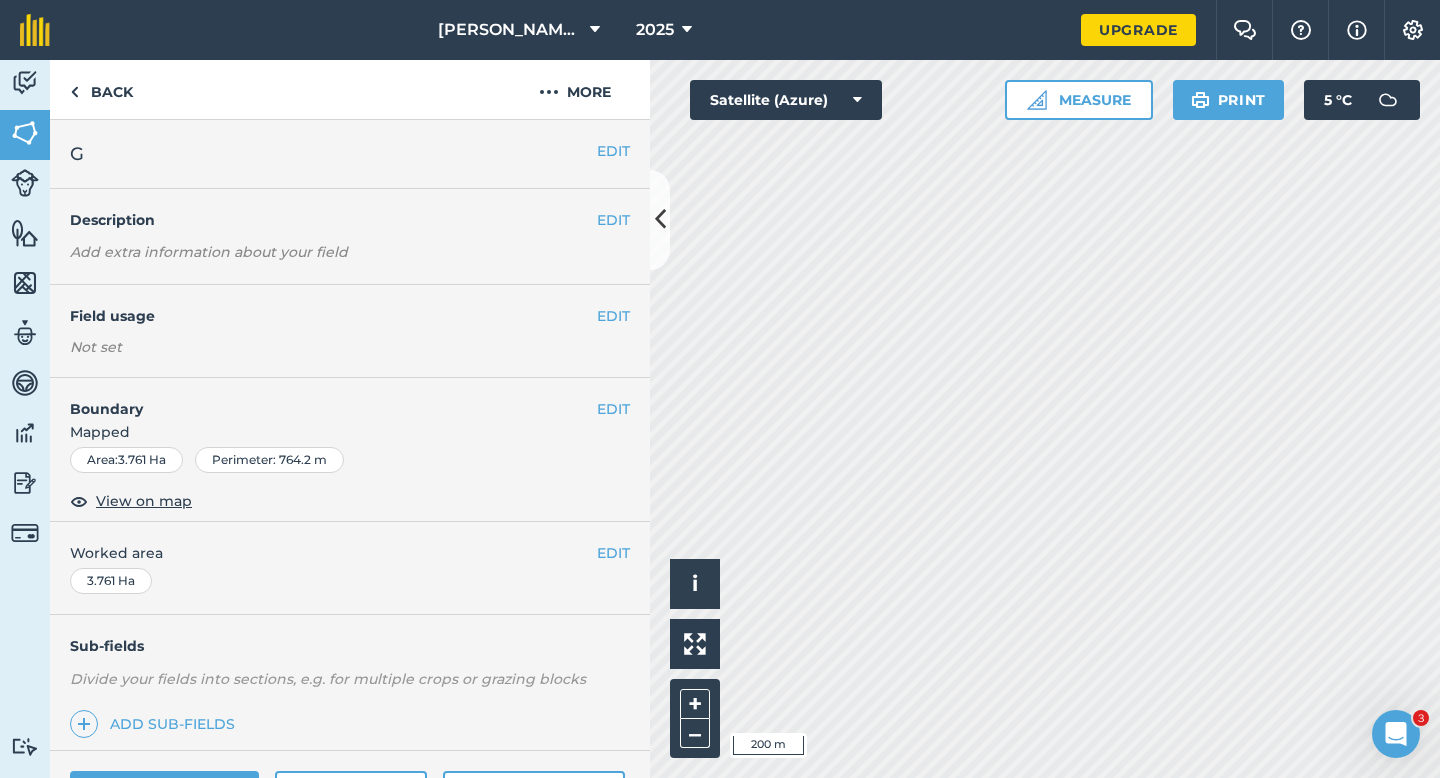 click on "EDIT Worked area 3.761   Ha" at bounding box center (350, 568) 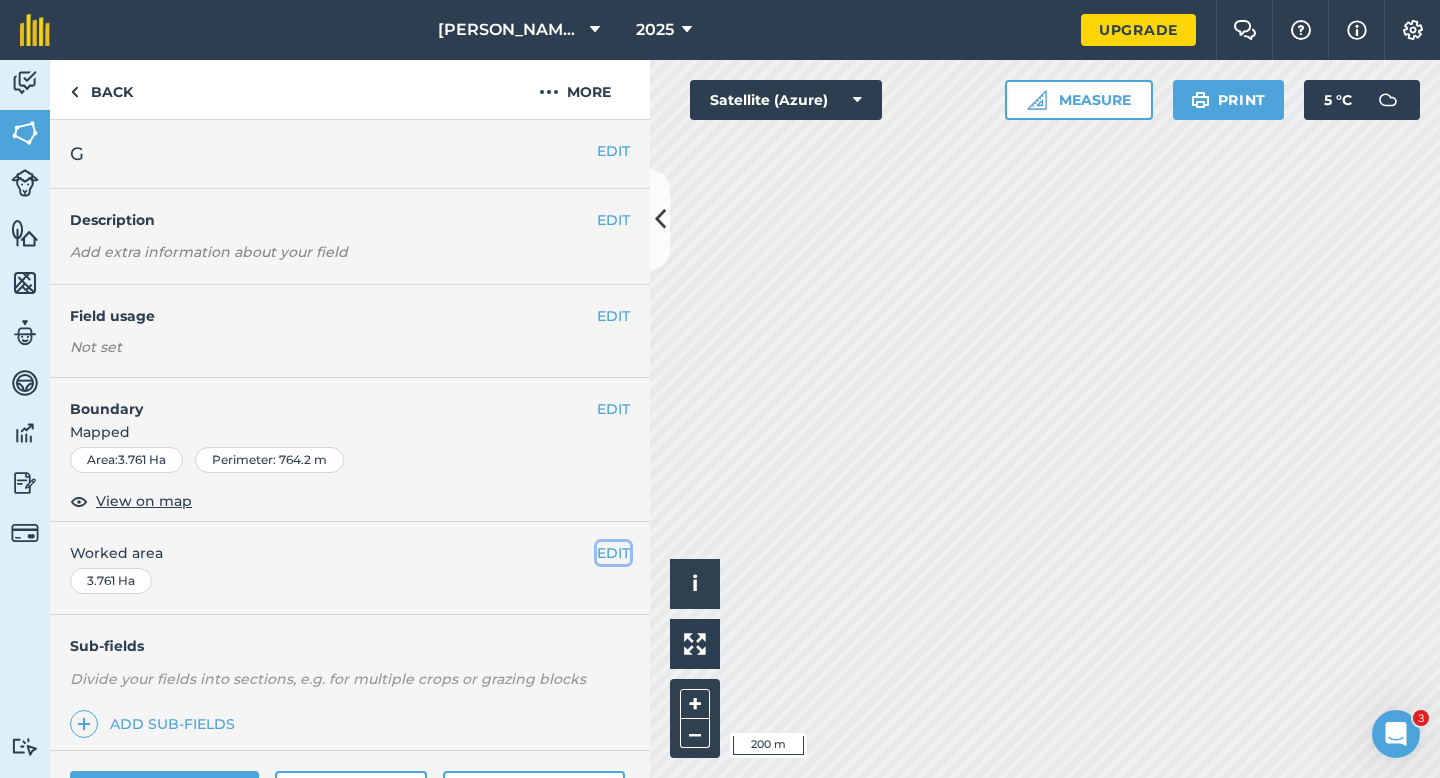 click on "EDIT" at bounding box center (613, 553) 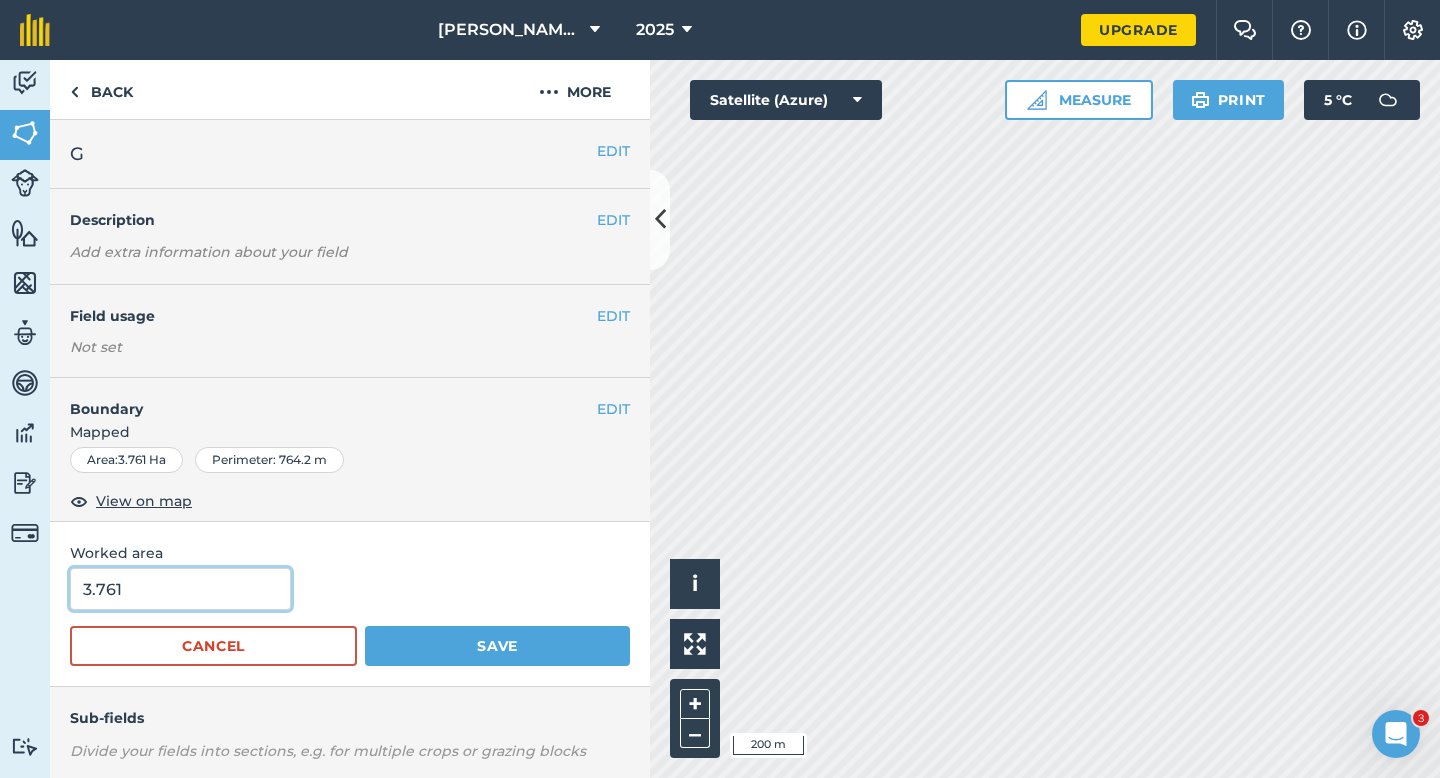 click on "3.761" at bounding box center (180, 589) 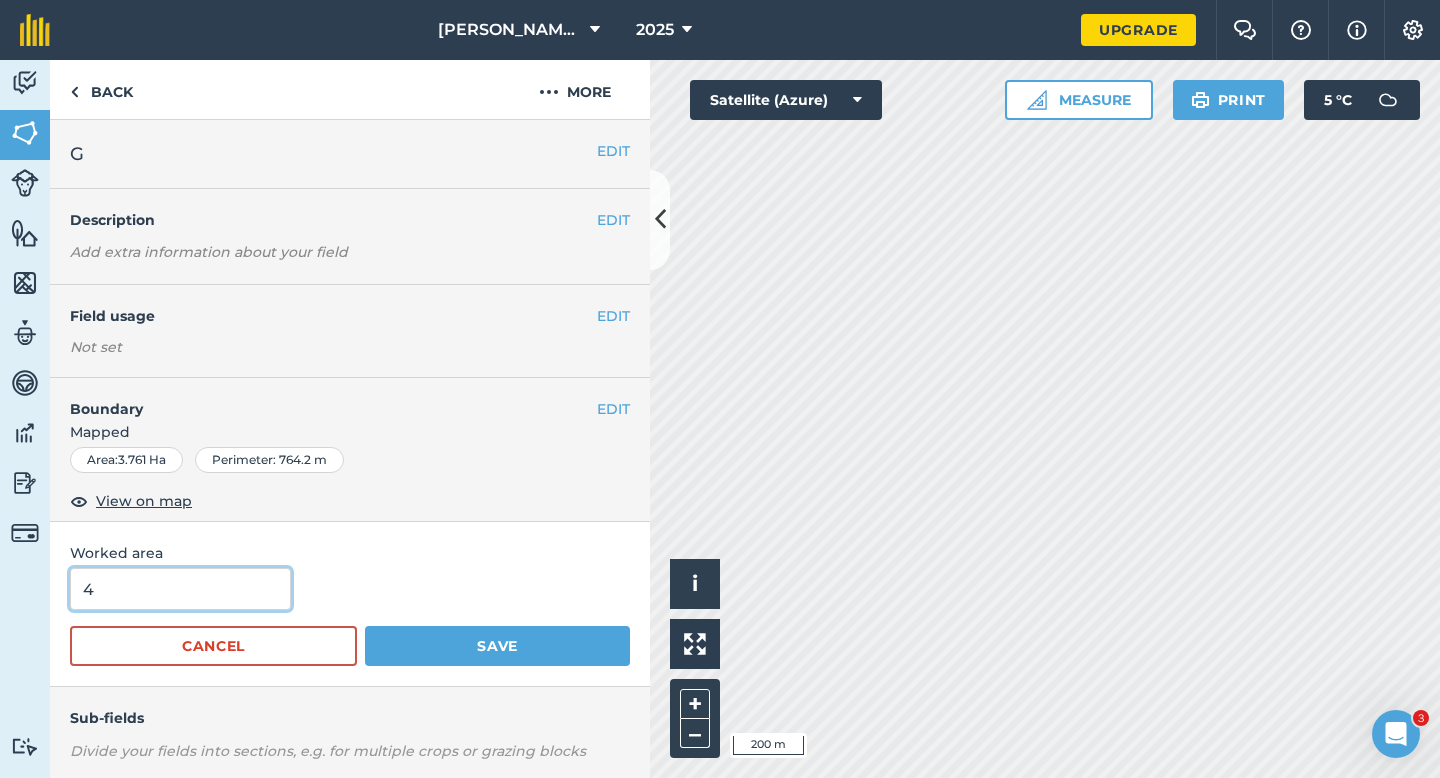 click on "Save" at bounding box center [497, 646] 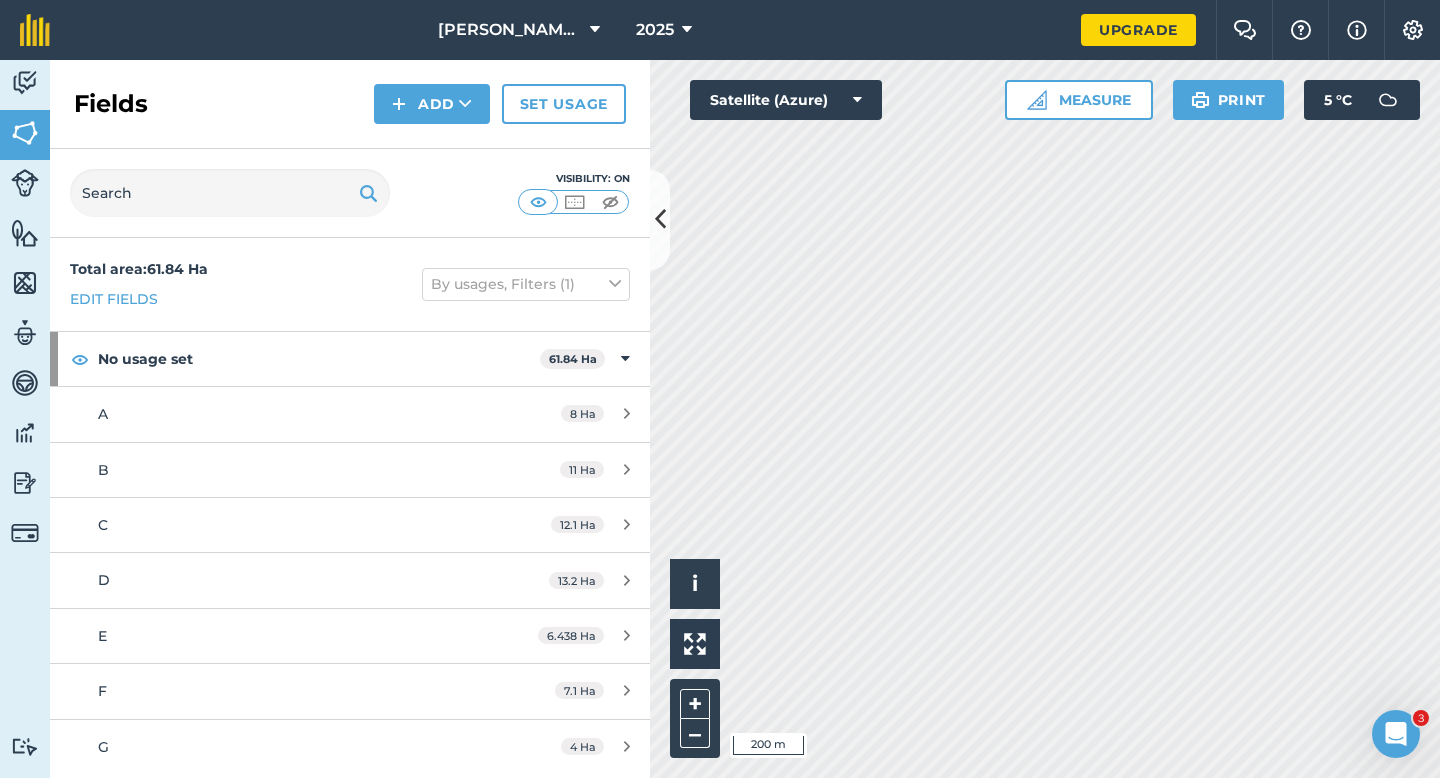 click on "Fields   Add   Set usage" at bounding box center [350, 104] 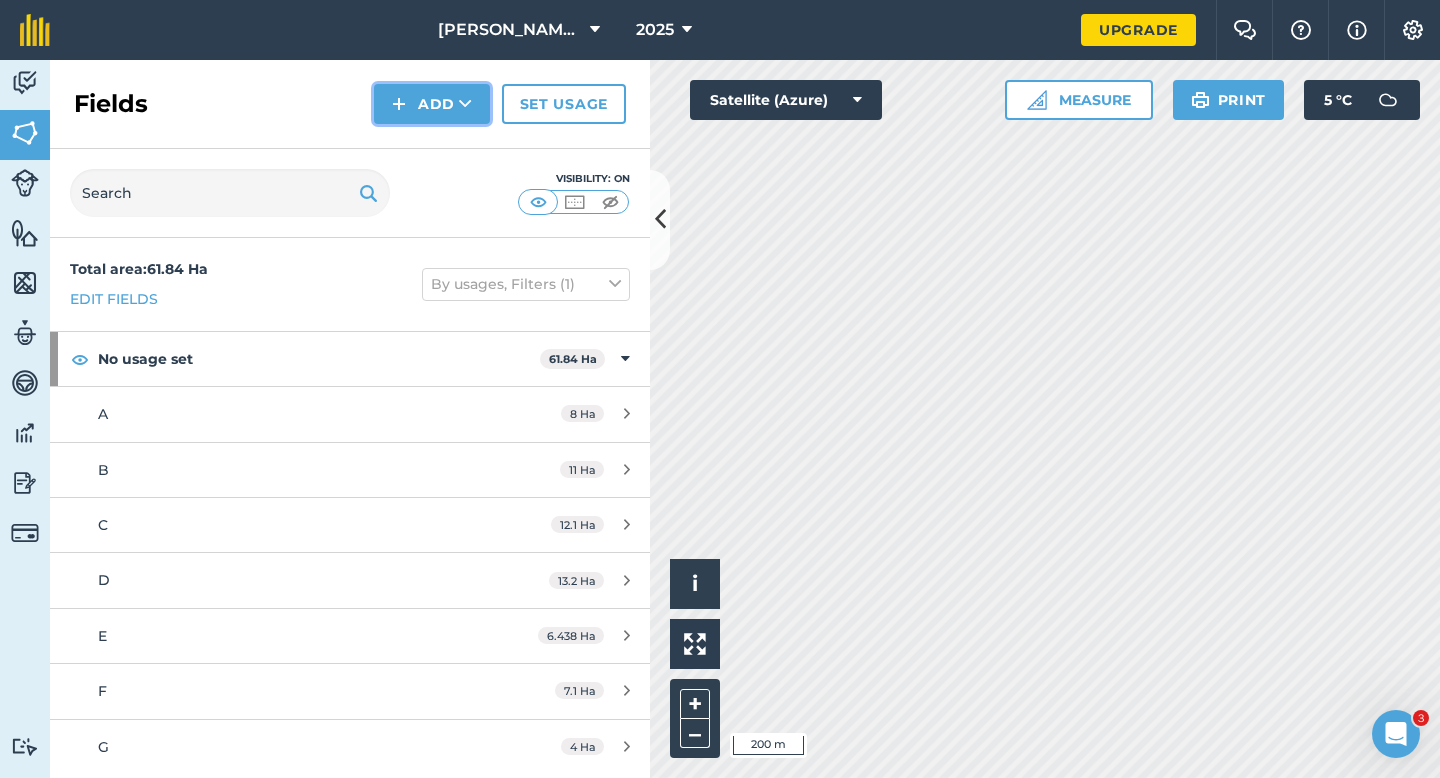 click on "Add" at bounding box center (432, 104) 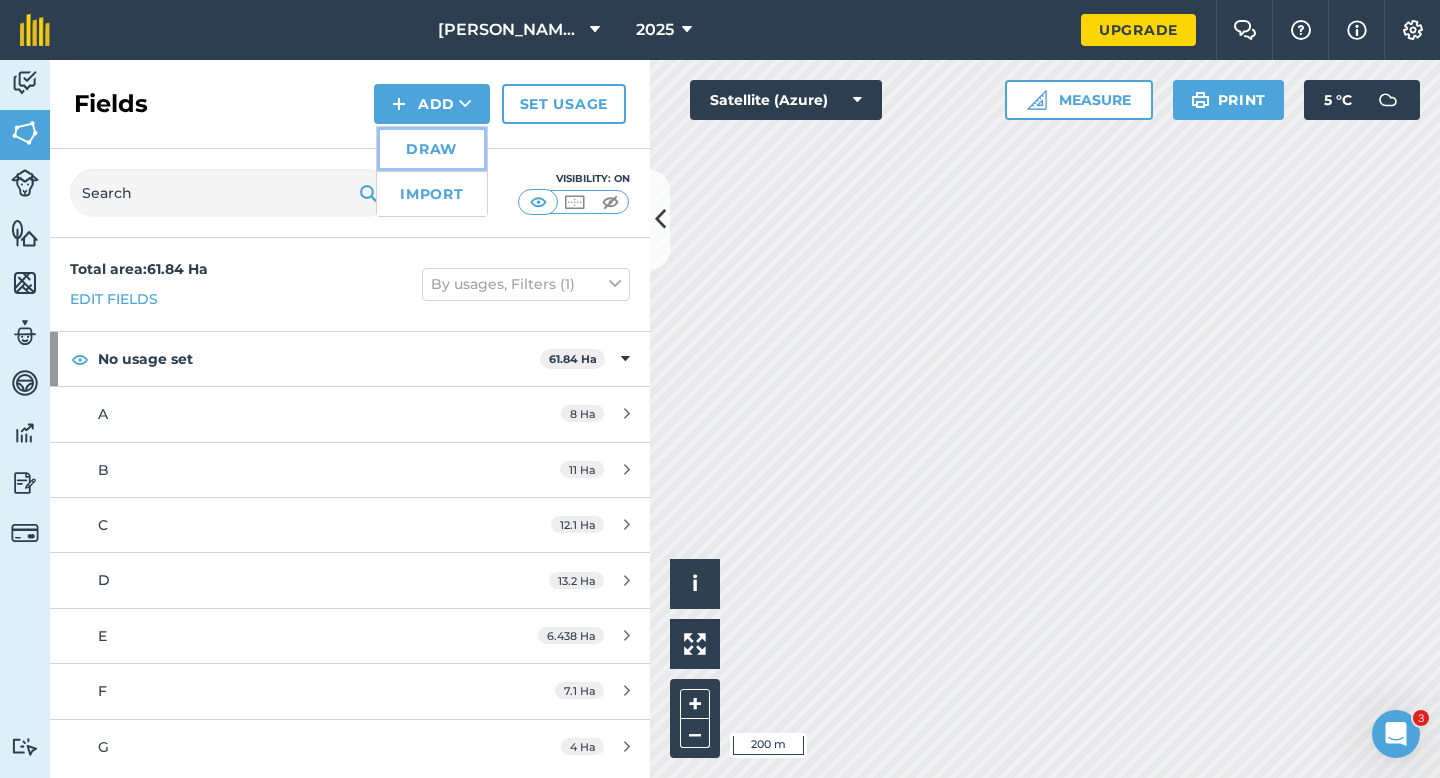 click on "Draw" at bounding box center [432, 149] 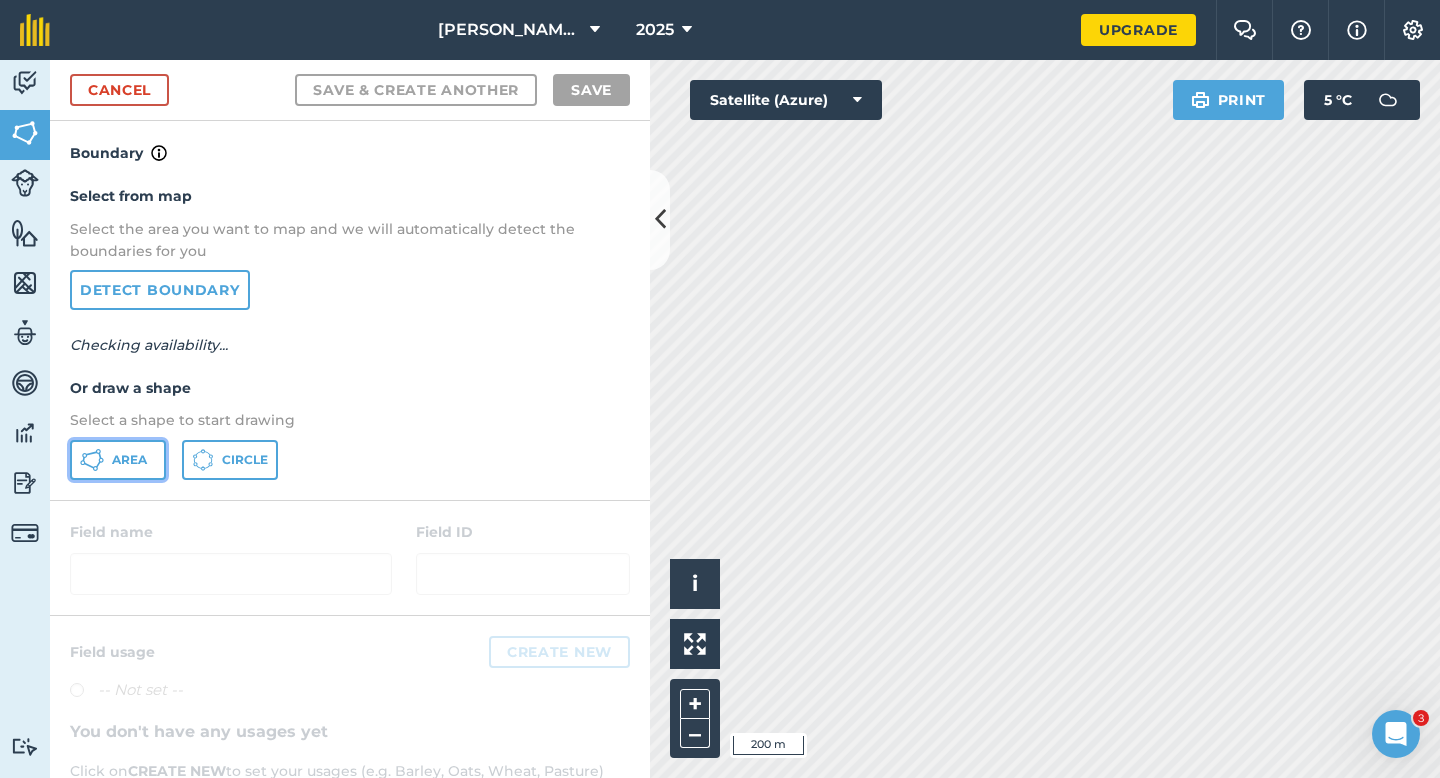 click on "Area" at bounding box center (118, 460) 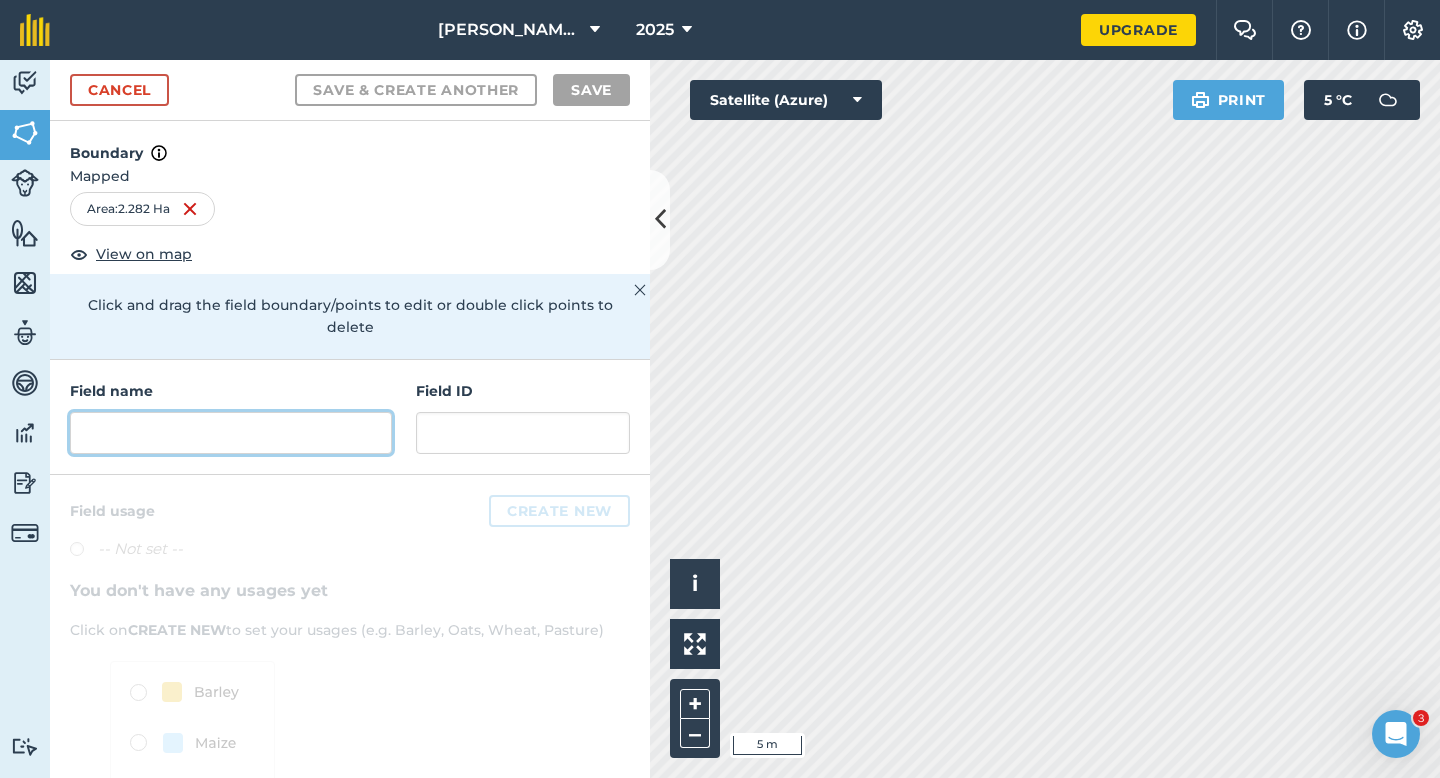 click at bounding box center (231, 433) 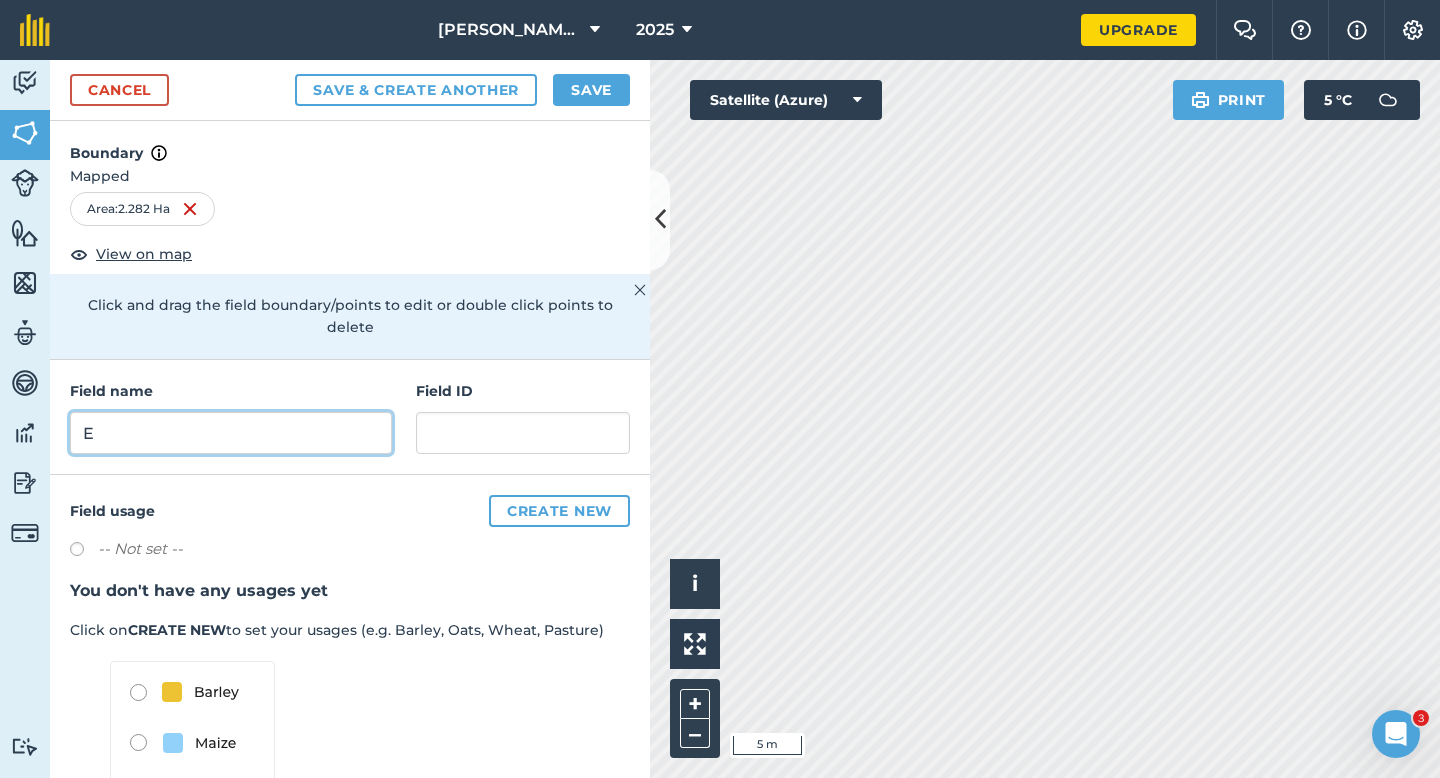 type on "E" 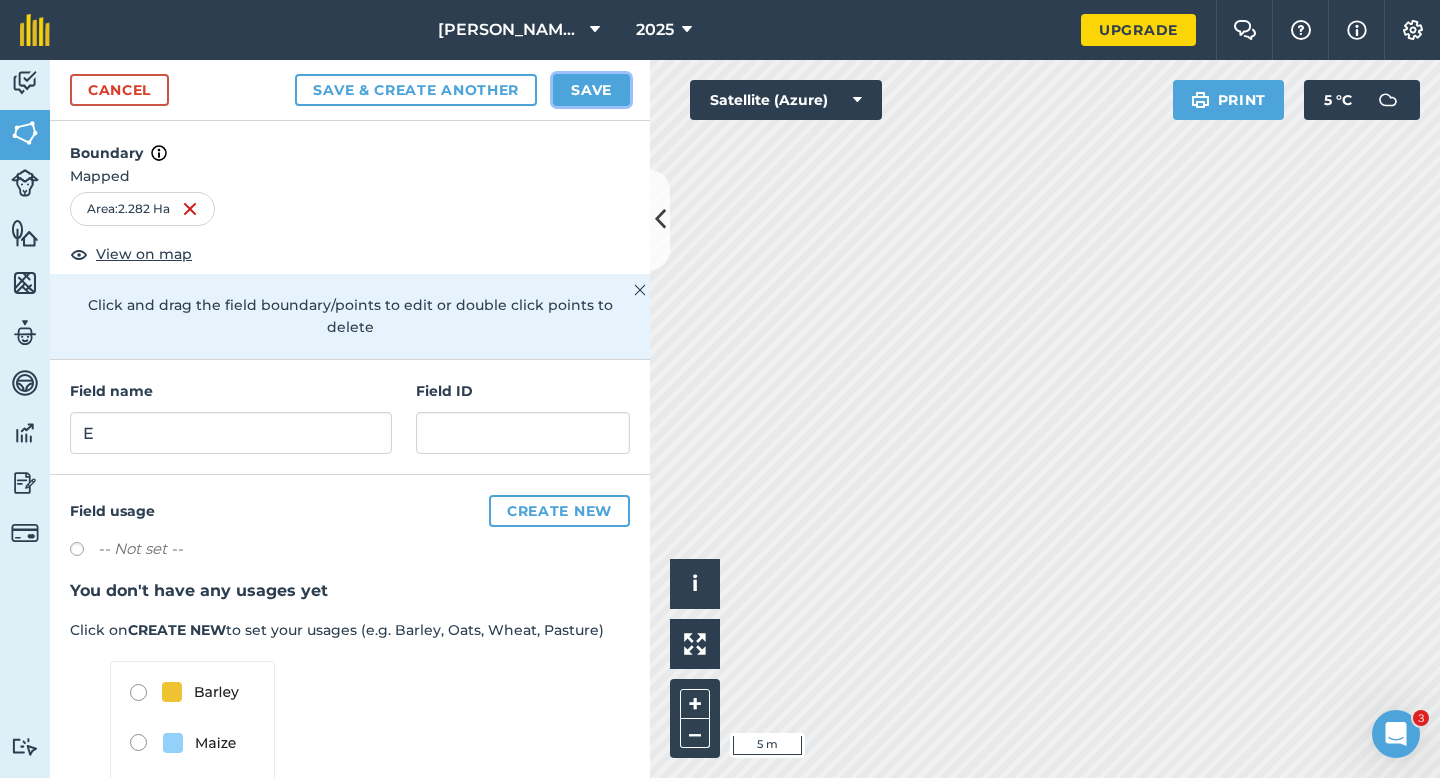 click on "Save" at bounding box center (591, 90) 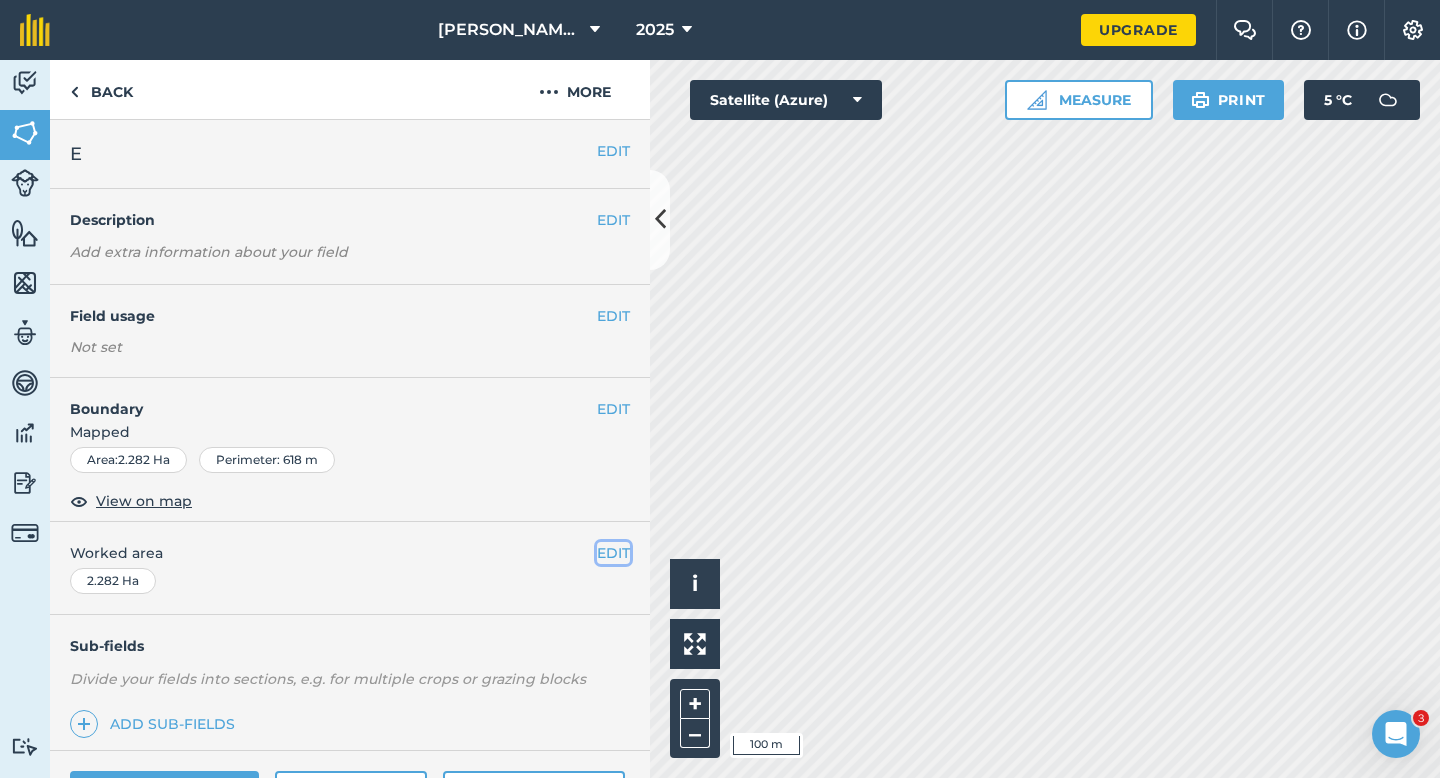click on "EDIT" at bounding box center (613, 553) 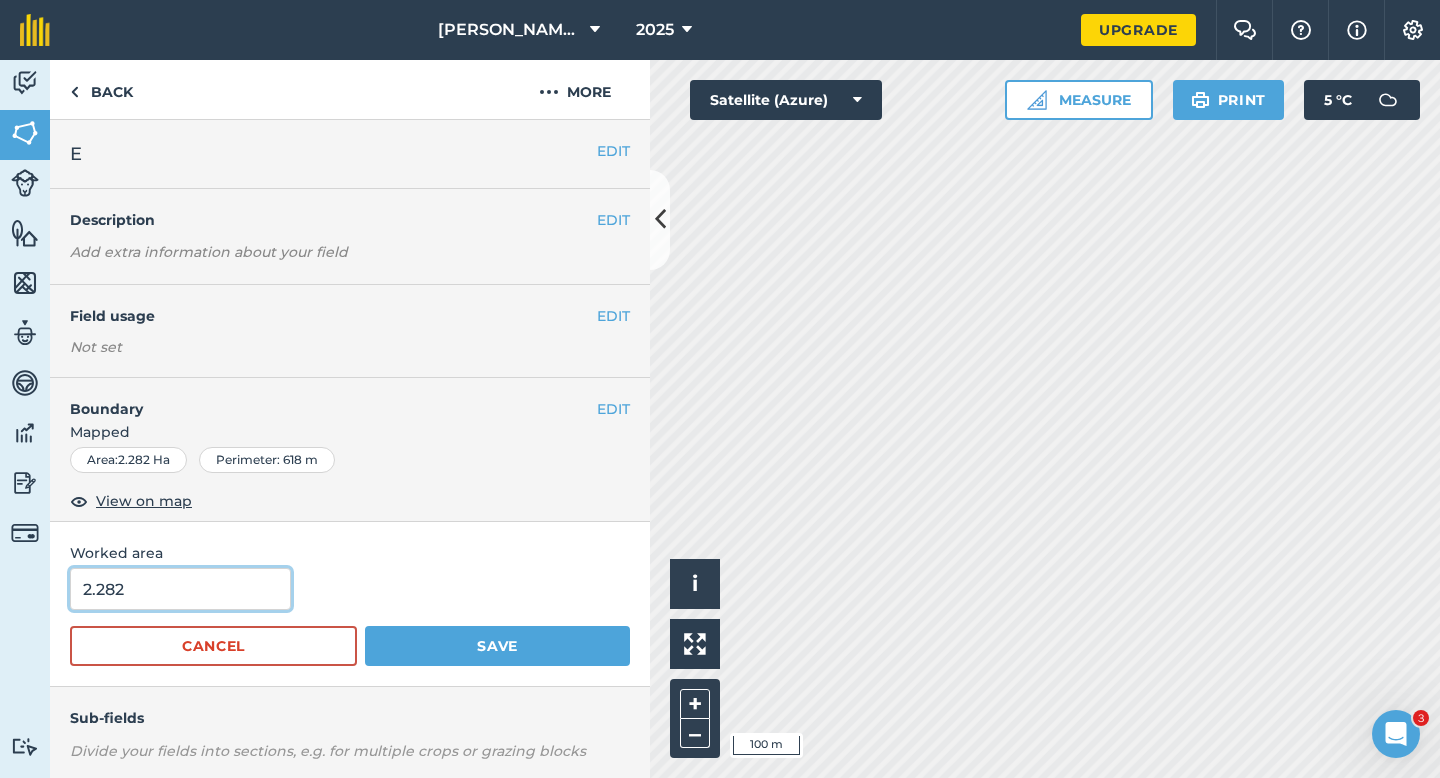 click on "2.282" at bounding box center (180, 589) 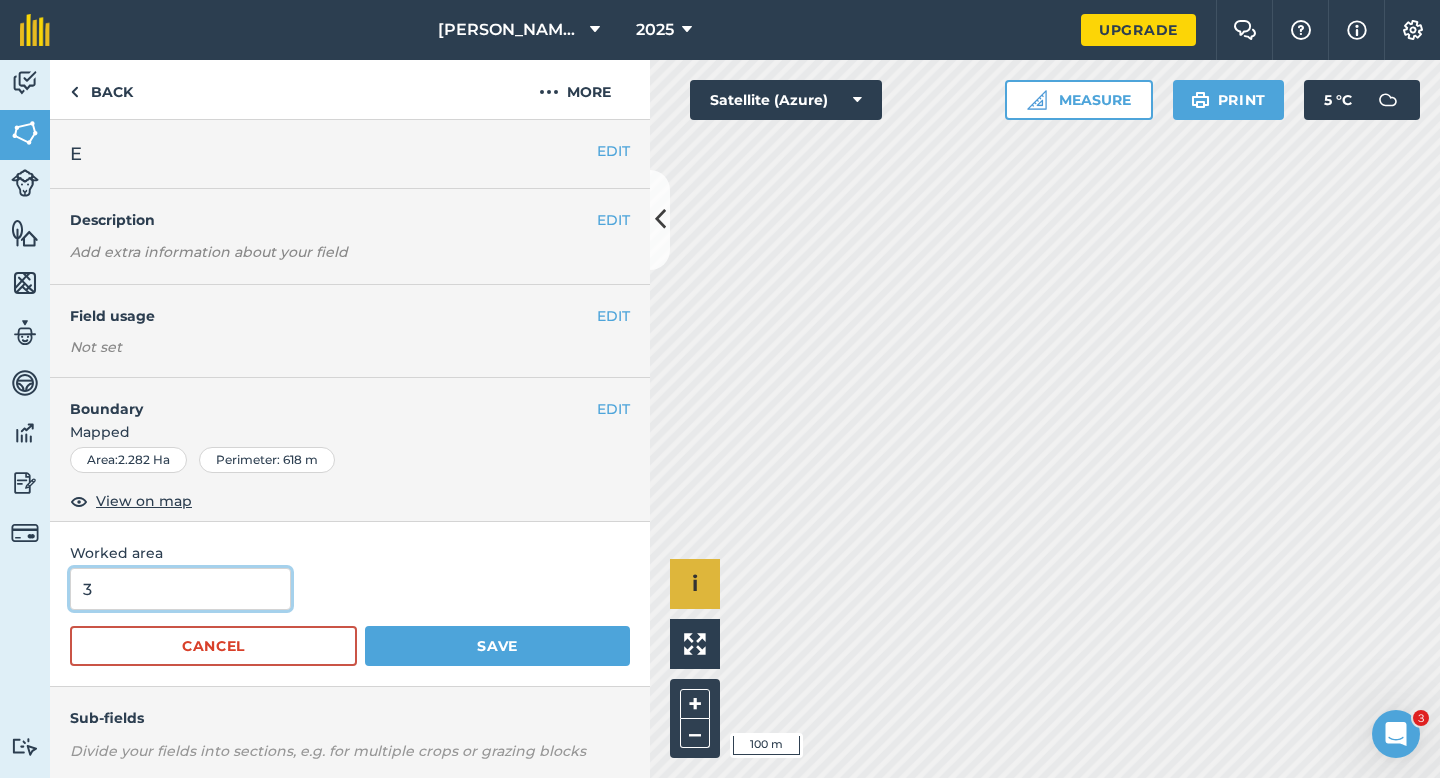 click on "Save" at bounding box center [497, 646] 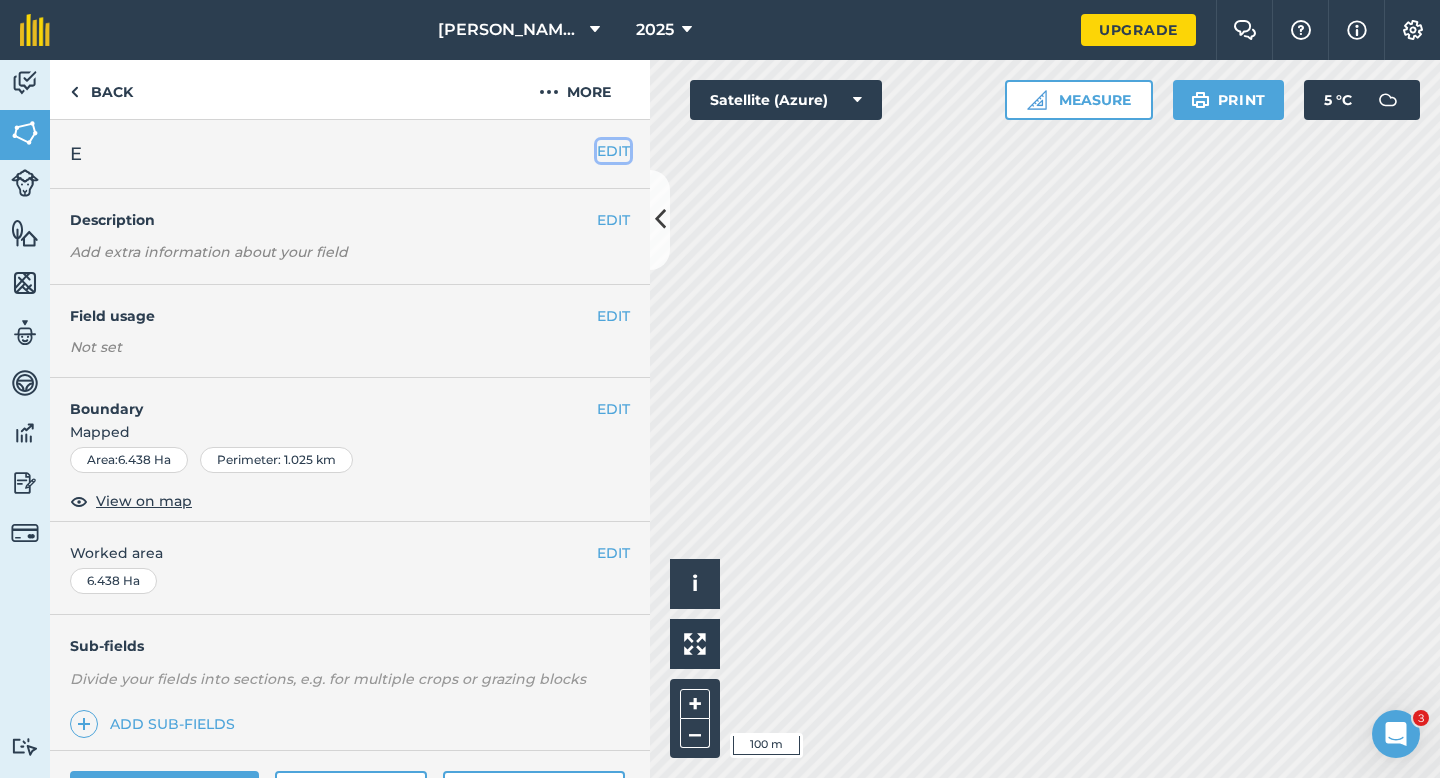 click on "EDIT" at bounding box center [613, 151] 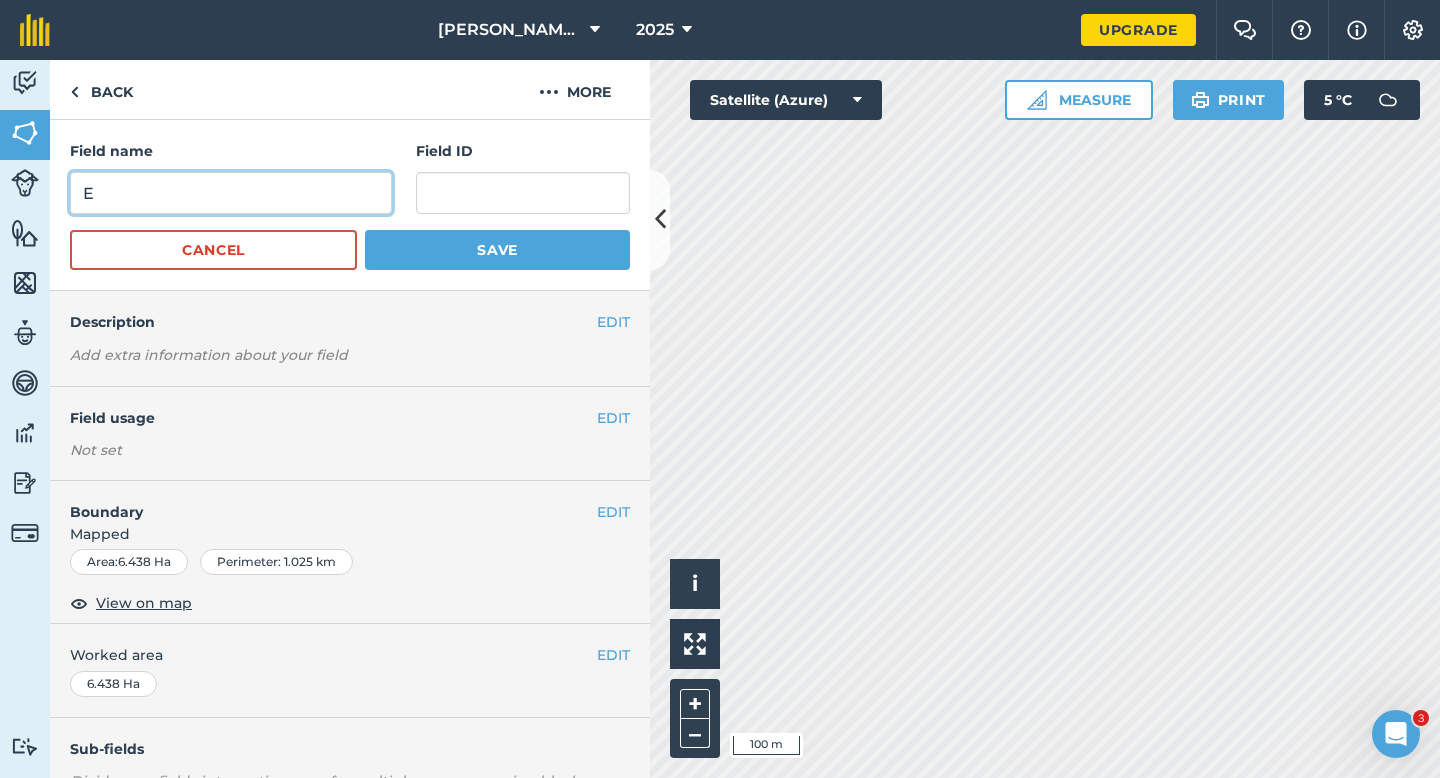 click on "E" at bounding box center (231, 193) 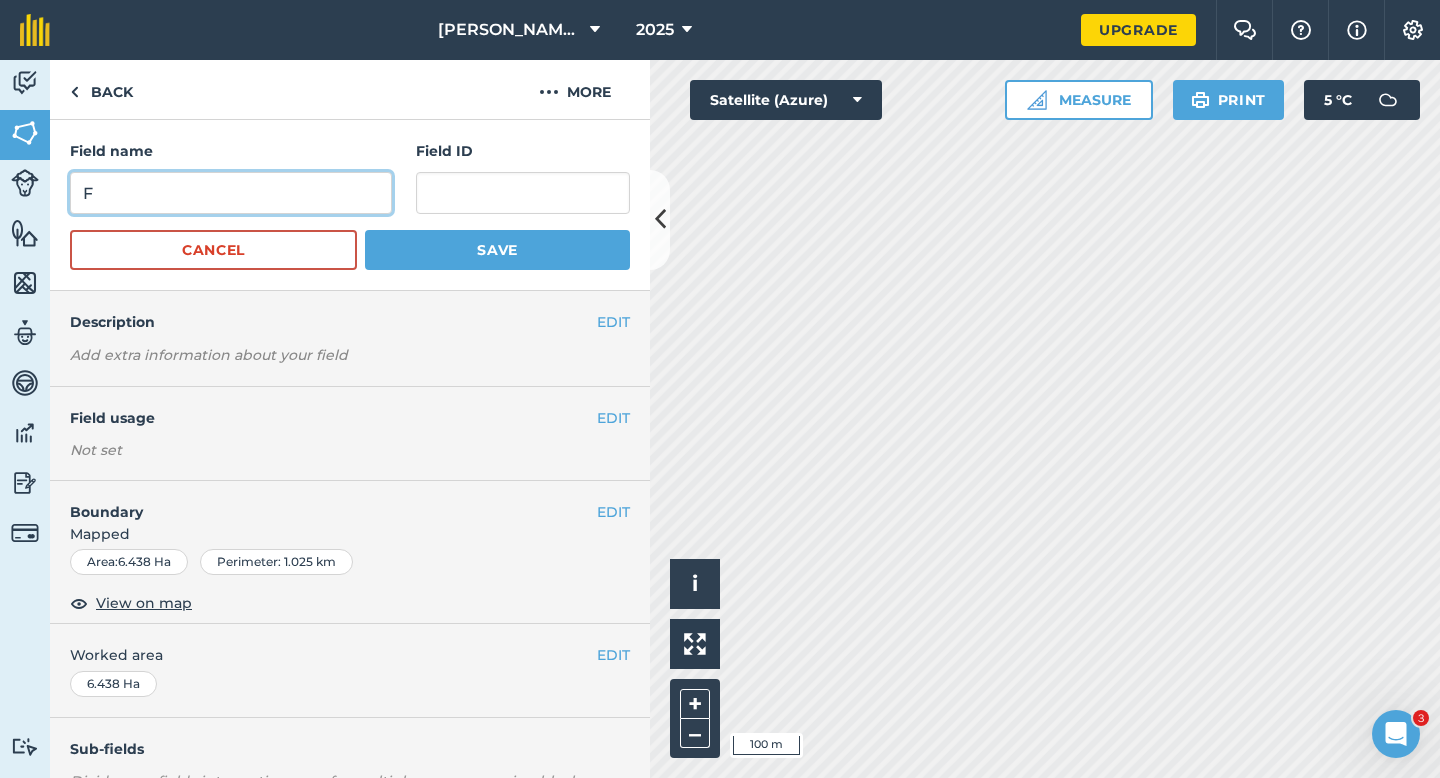 type on "F" 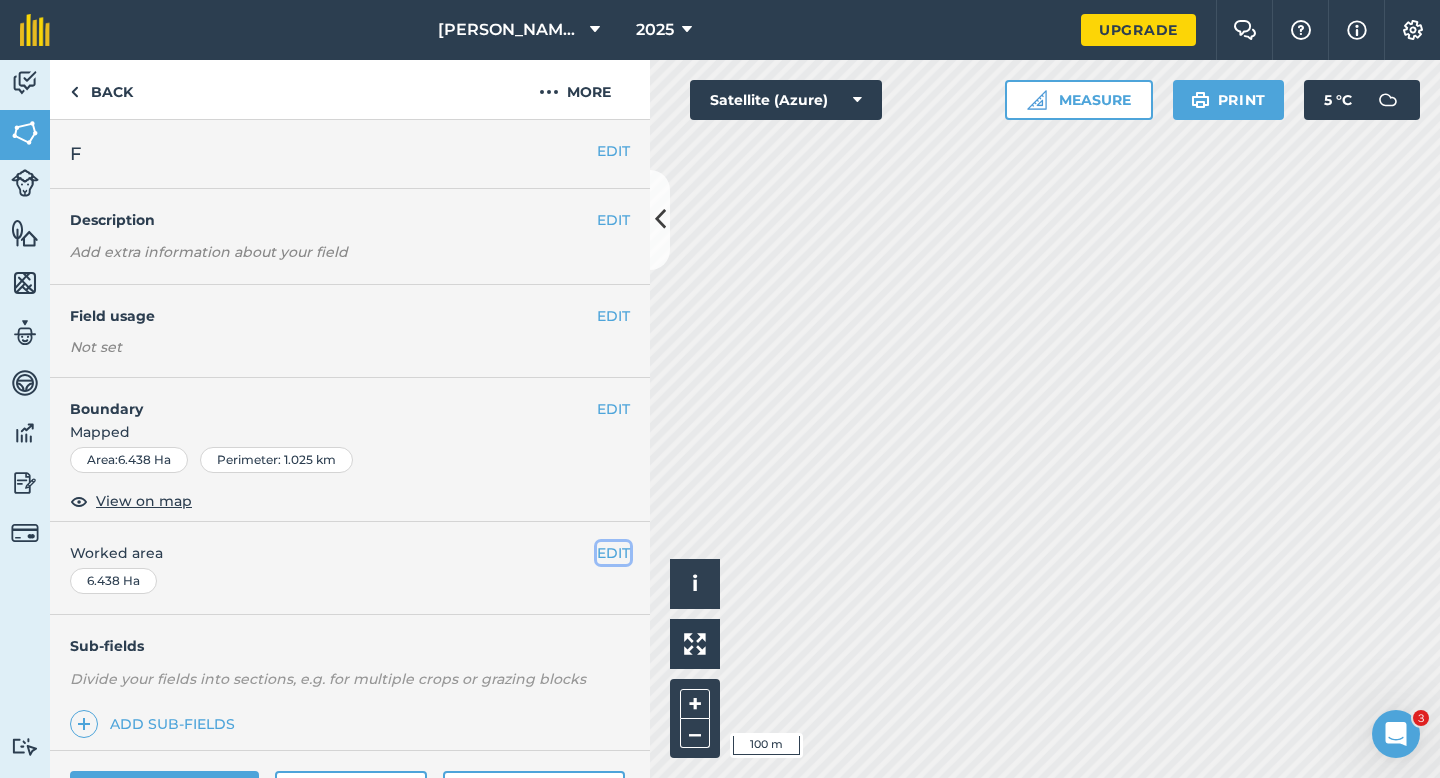 click on "EDIT" at bounding box center (613, 553) 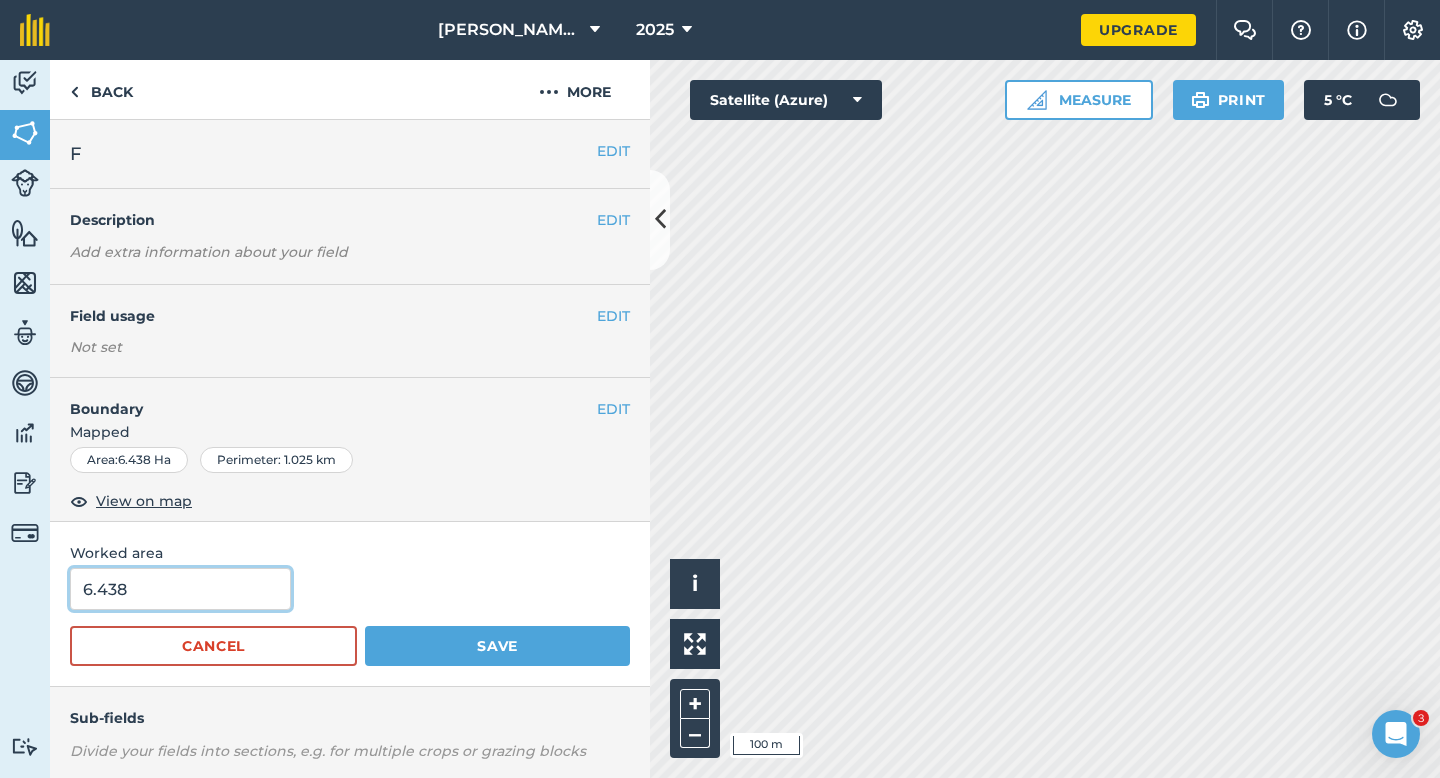 click on "6.438" at bounding box center [180, 589] 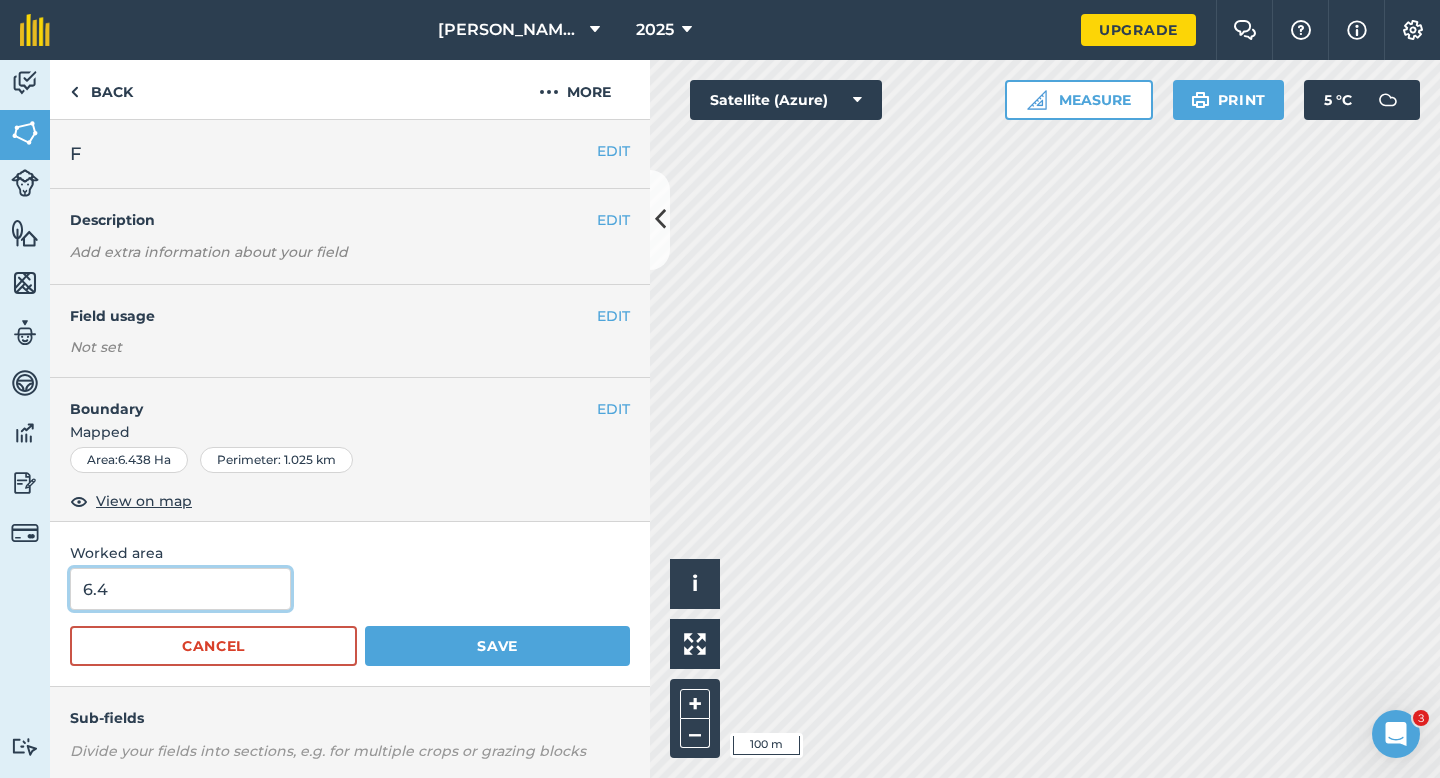 type on "6.4" 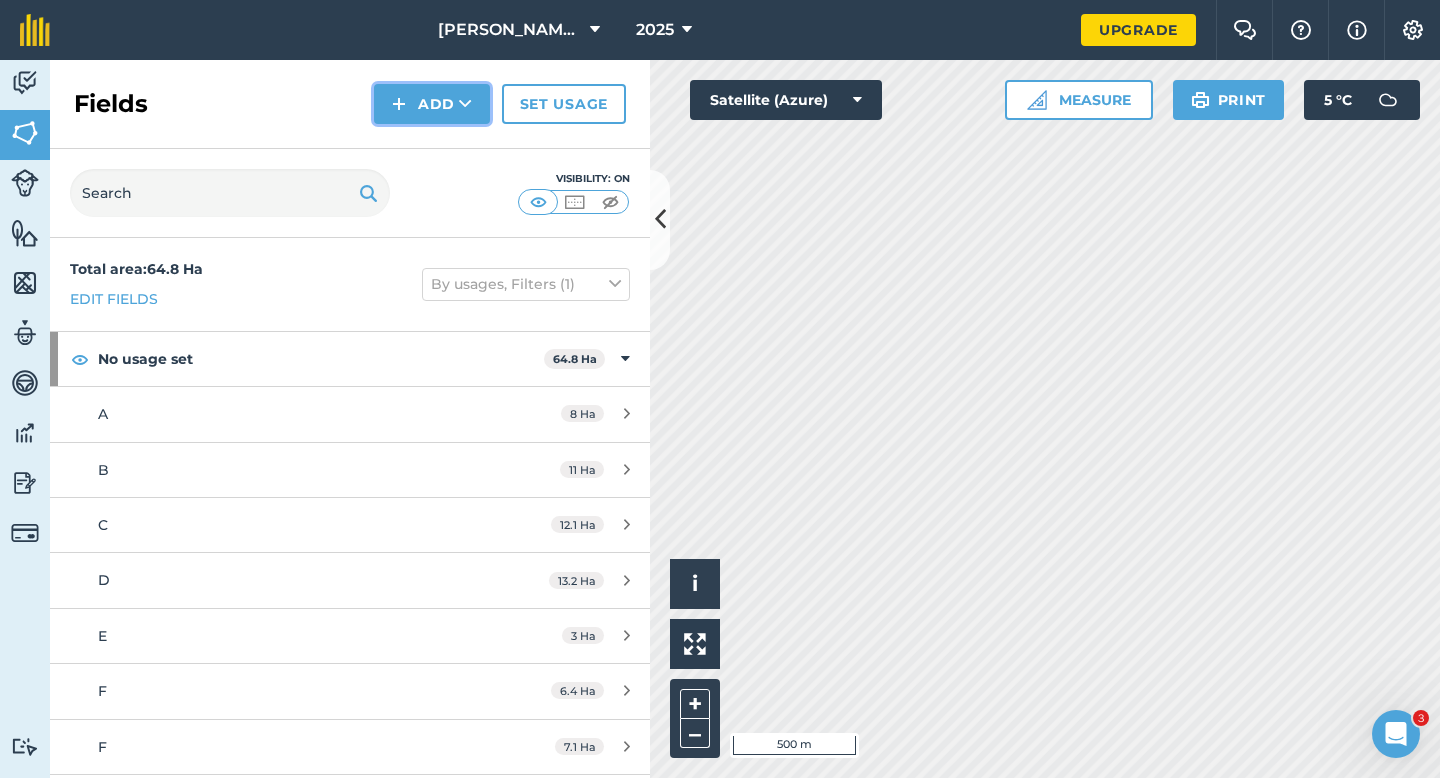 click on "Add" at bounding box center [432, 104] 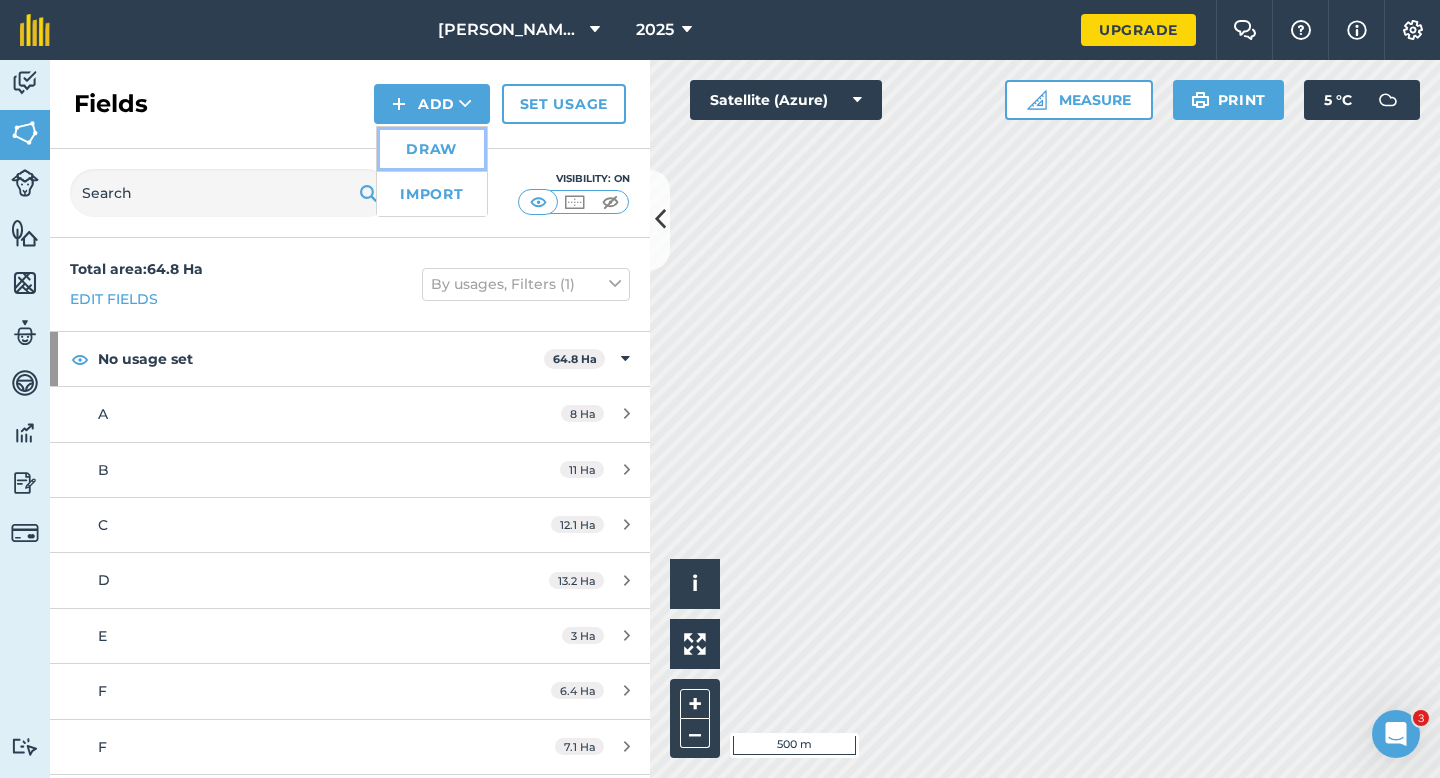 click on "Draw" at bounding box center [432, 149] 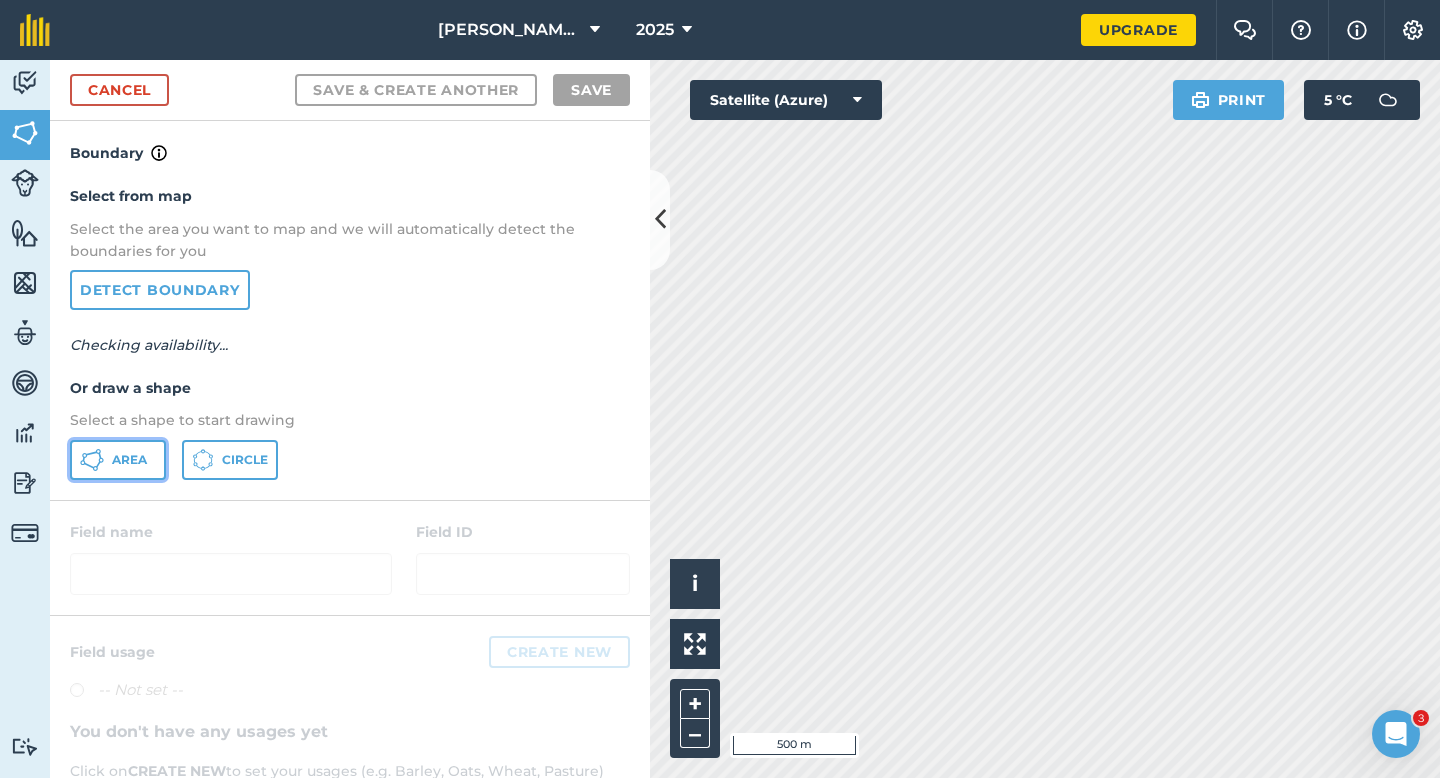 click on "Area" at bounding box center [129, 460] 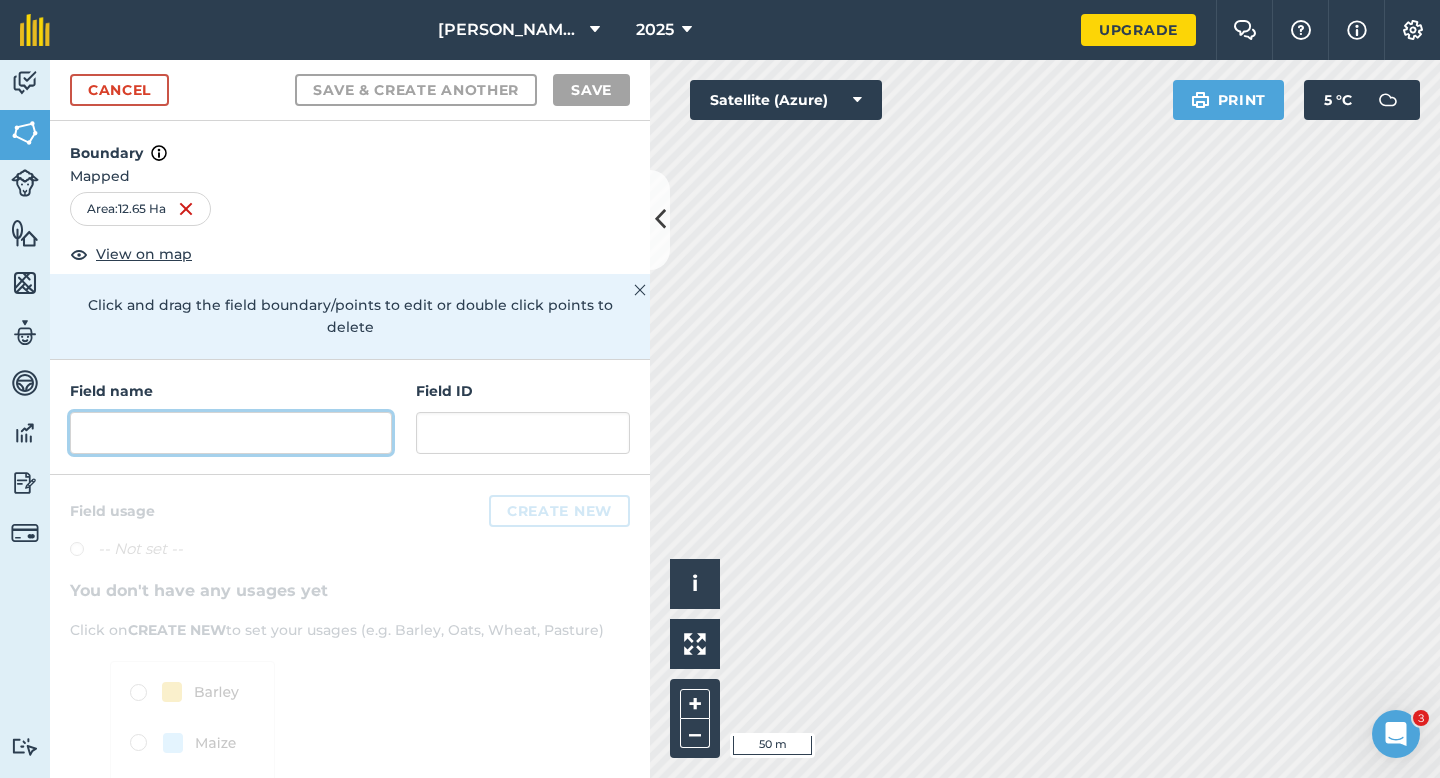 click at bounding box center (231, 433) 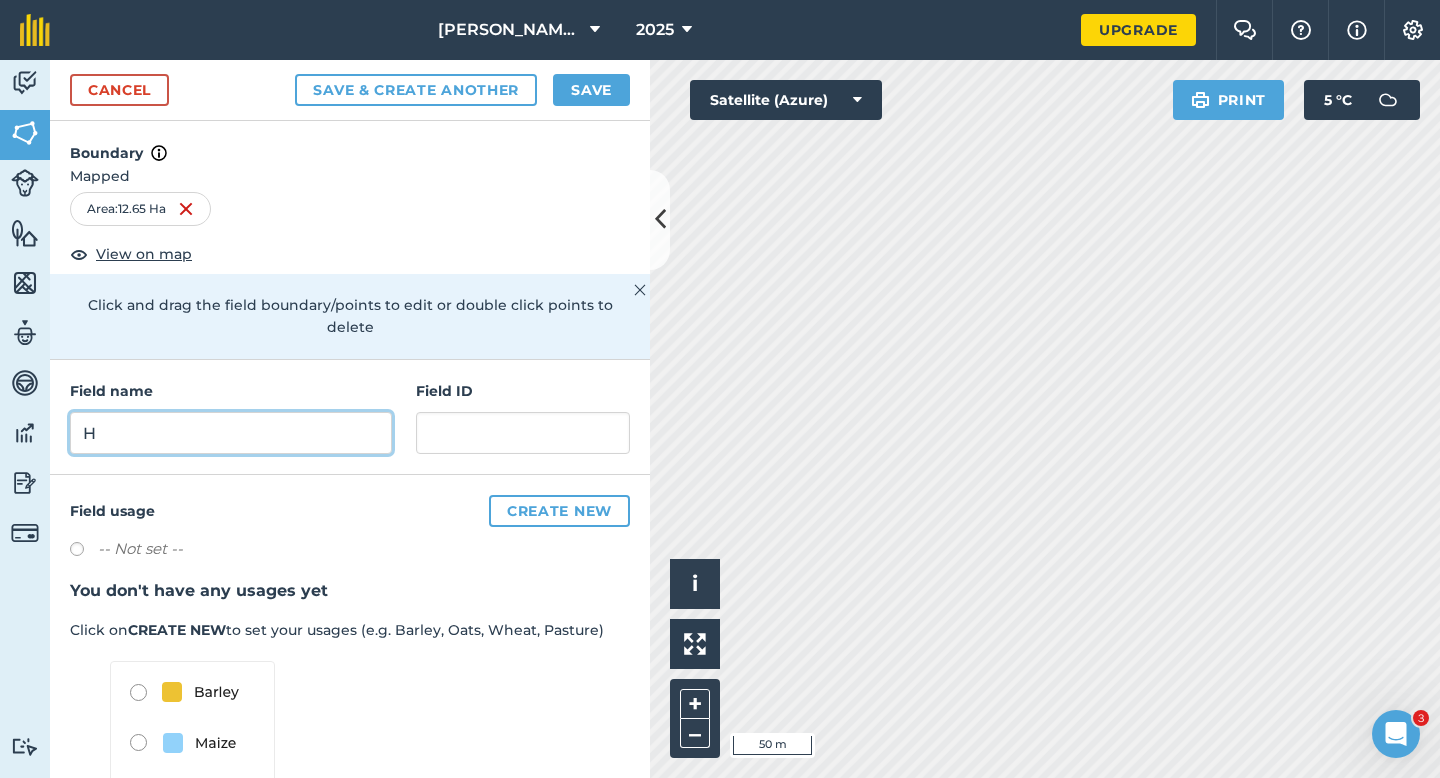 type on "H" 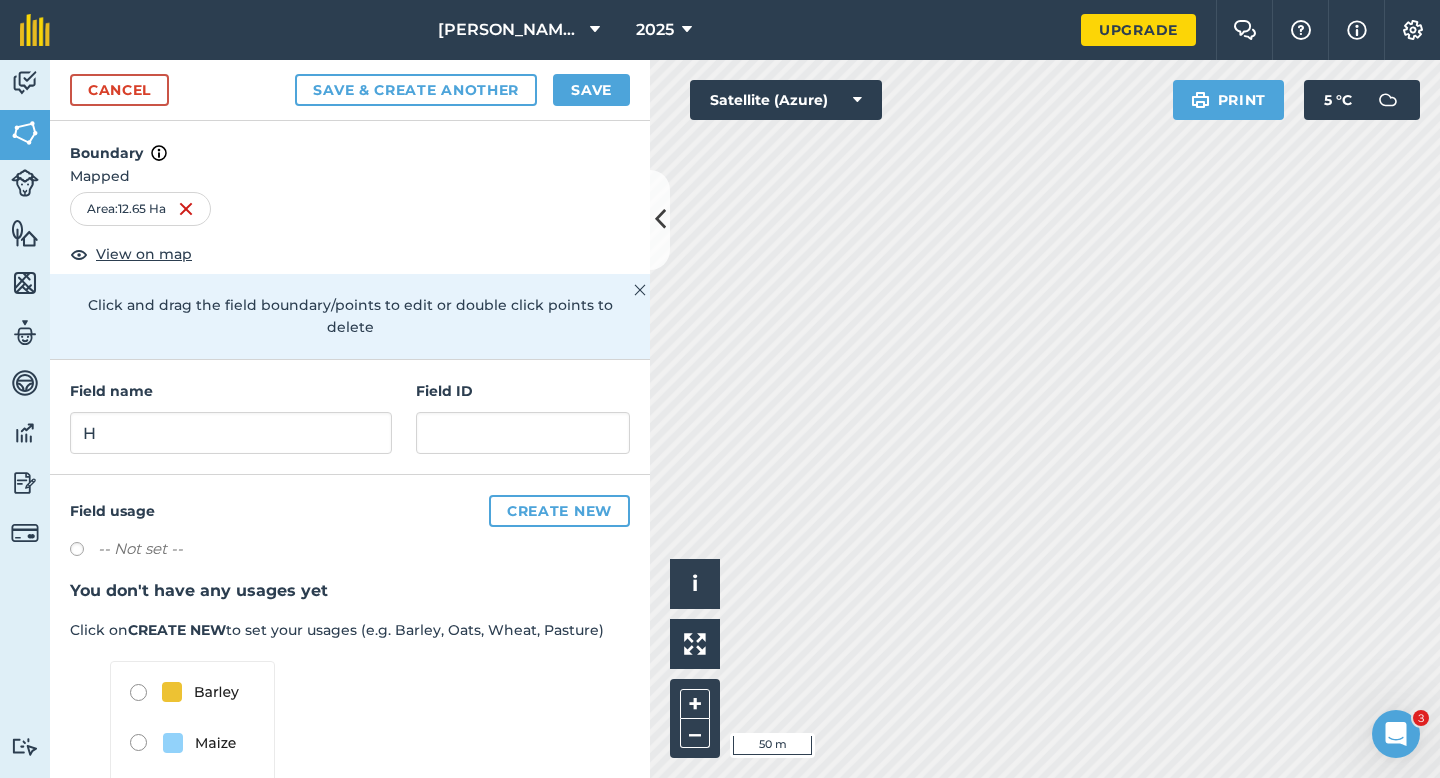 click on "Cancel Save & Create Another Save" at bounding box center (350, 90) 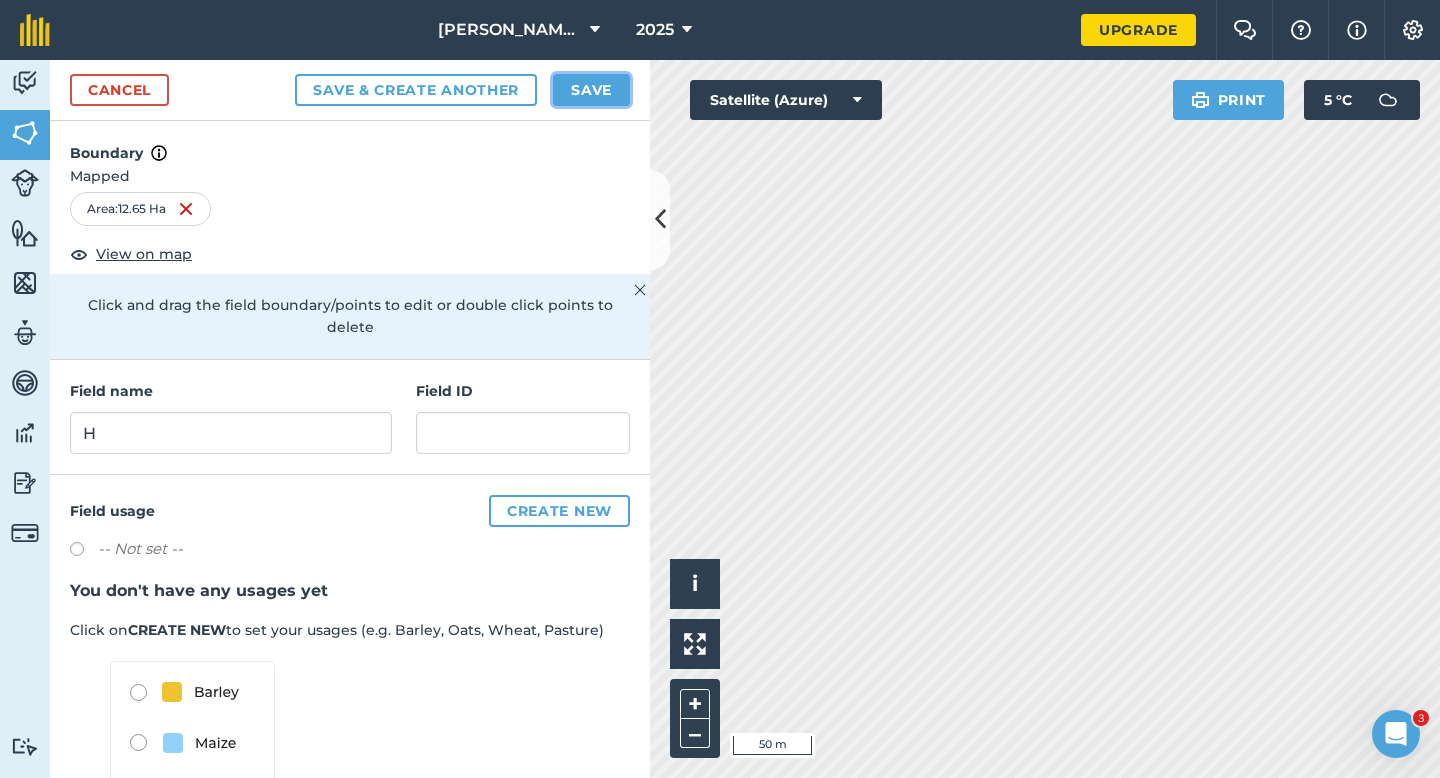 click on "Save" at bounding box center [591, 90] 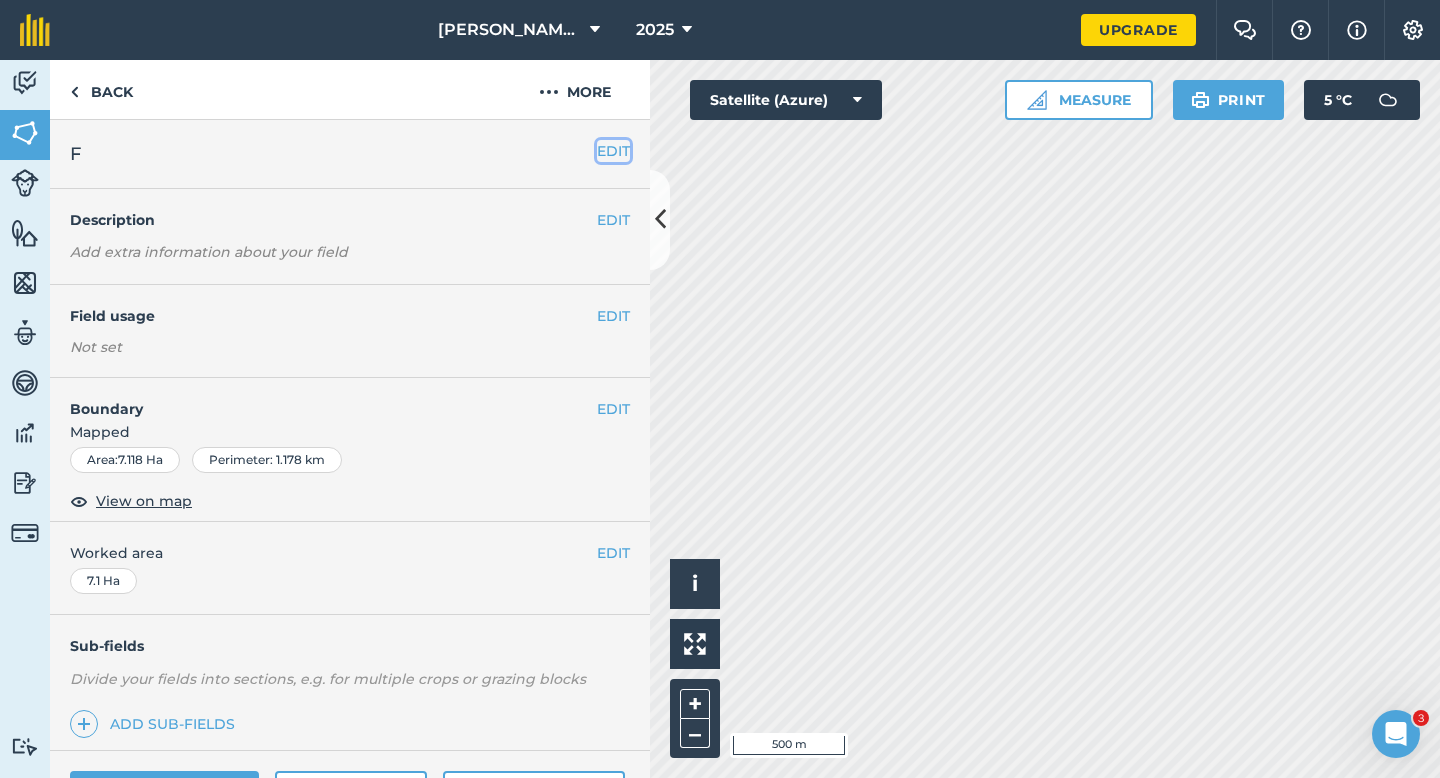 click on "EDIT" at bounding box center (613, 151) 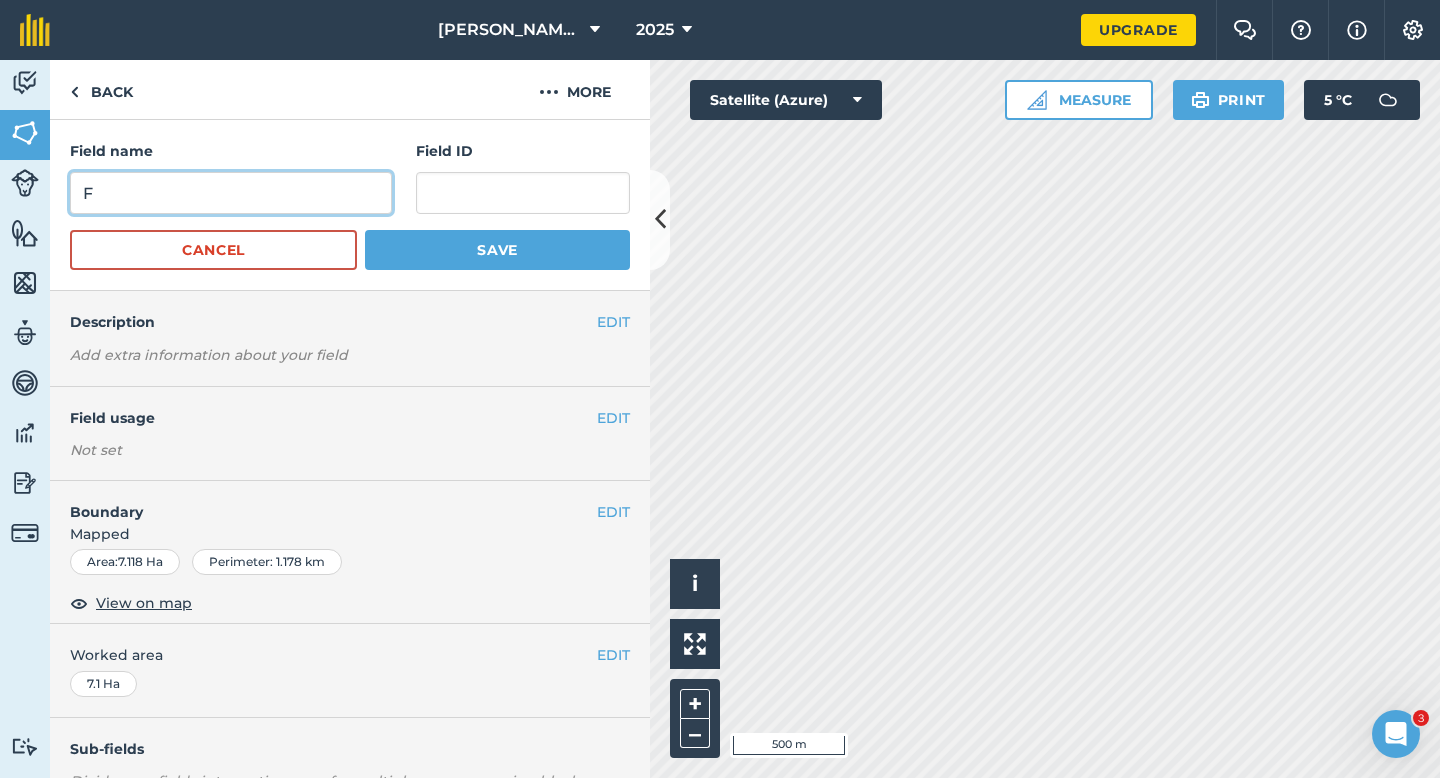 click on "F" at bounding box center (231, 193) 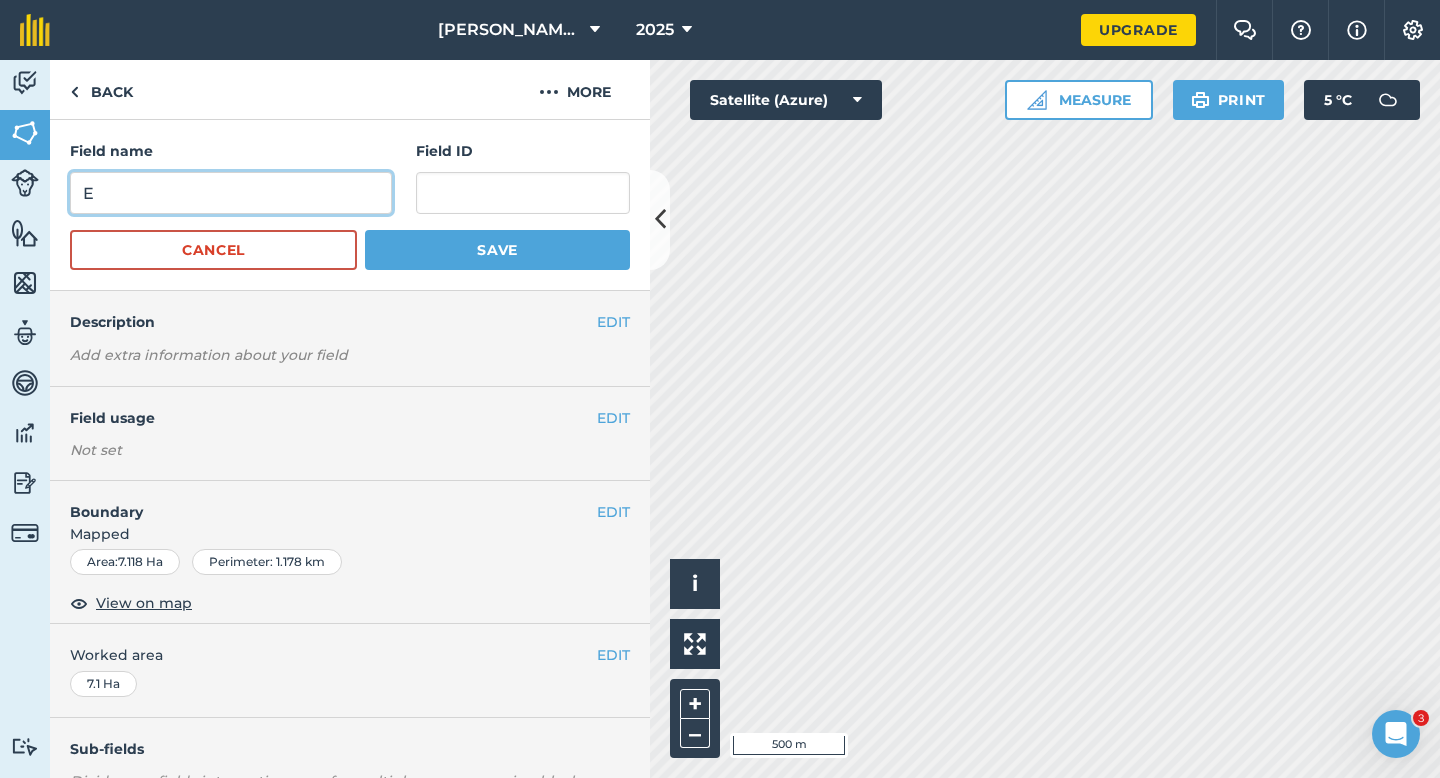 type on "E" 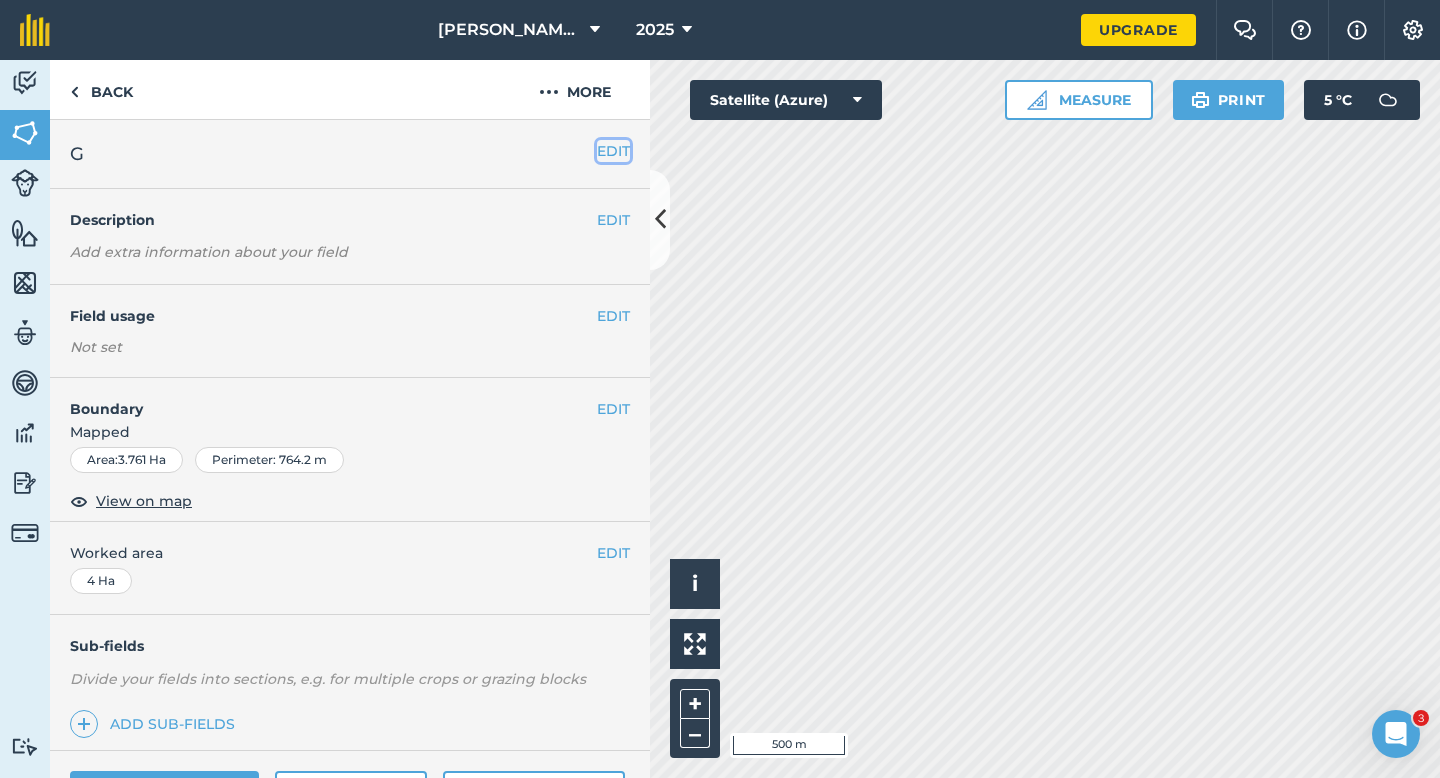 click on "EDIT" at bounding box center [613, 151] 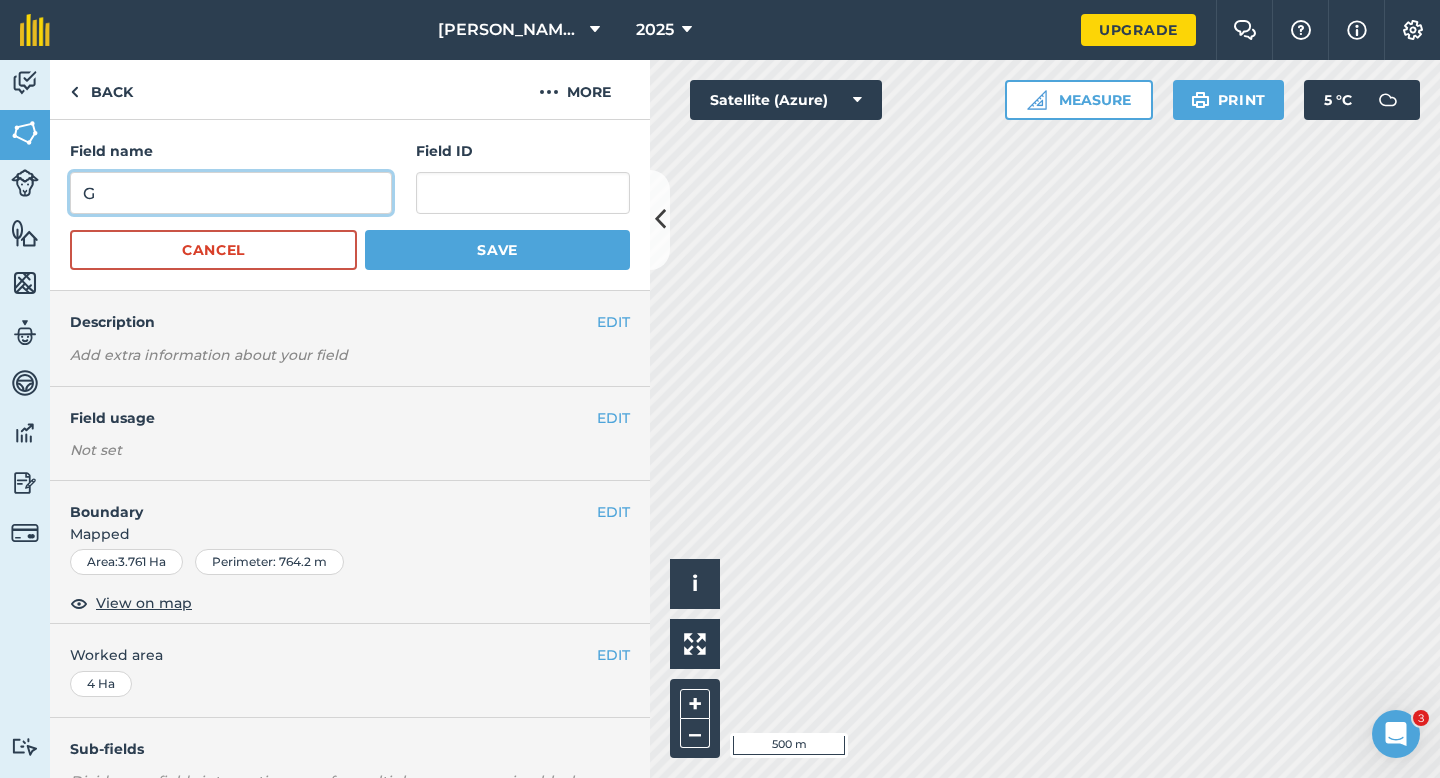 click on "G" at bounding box center (231, 193) 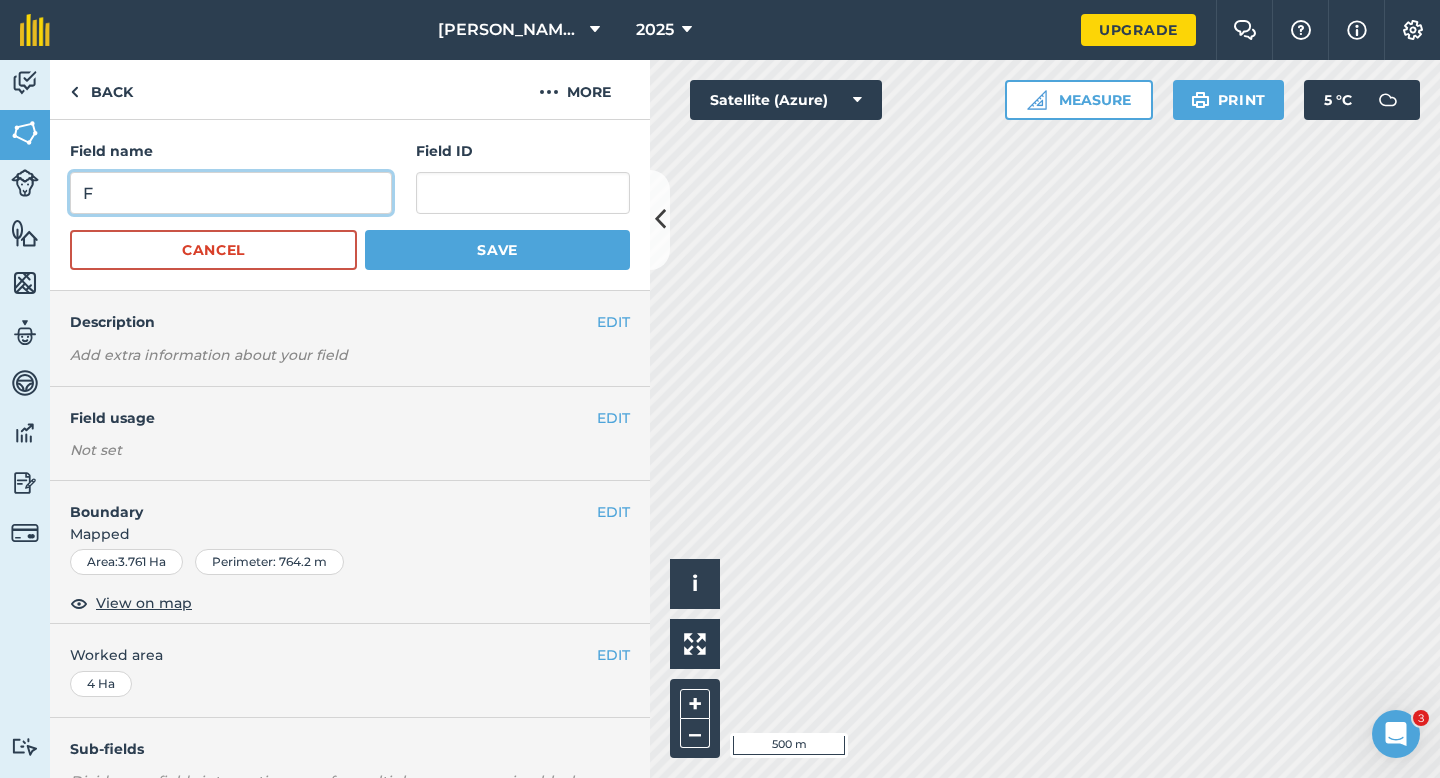 click on "F" at bounding box center (231, 193) 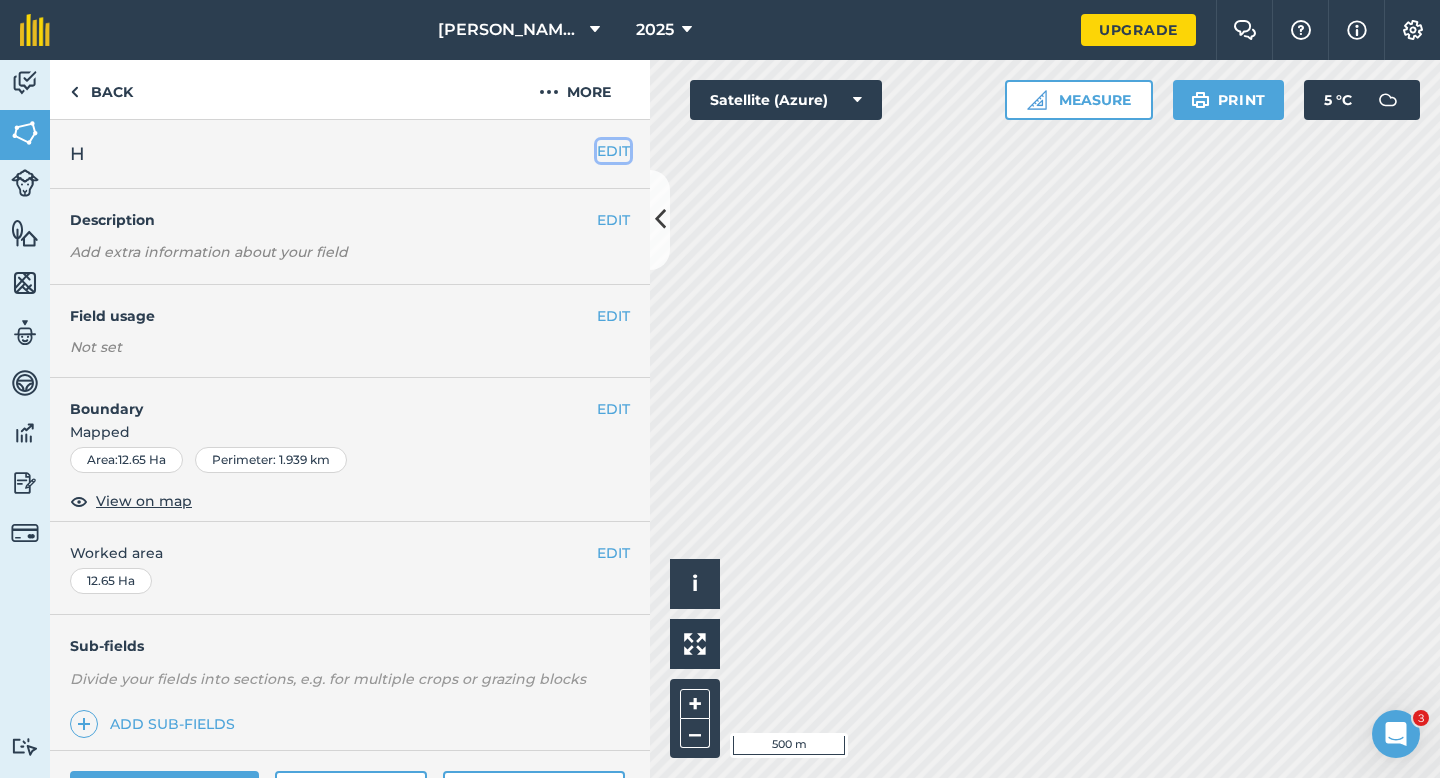 click on "EDIT" at bounding box center [613, 151] 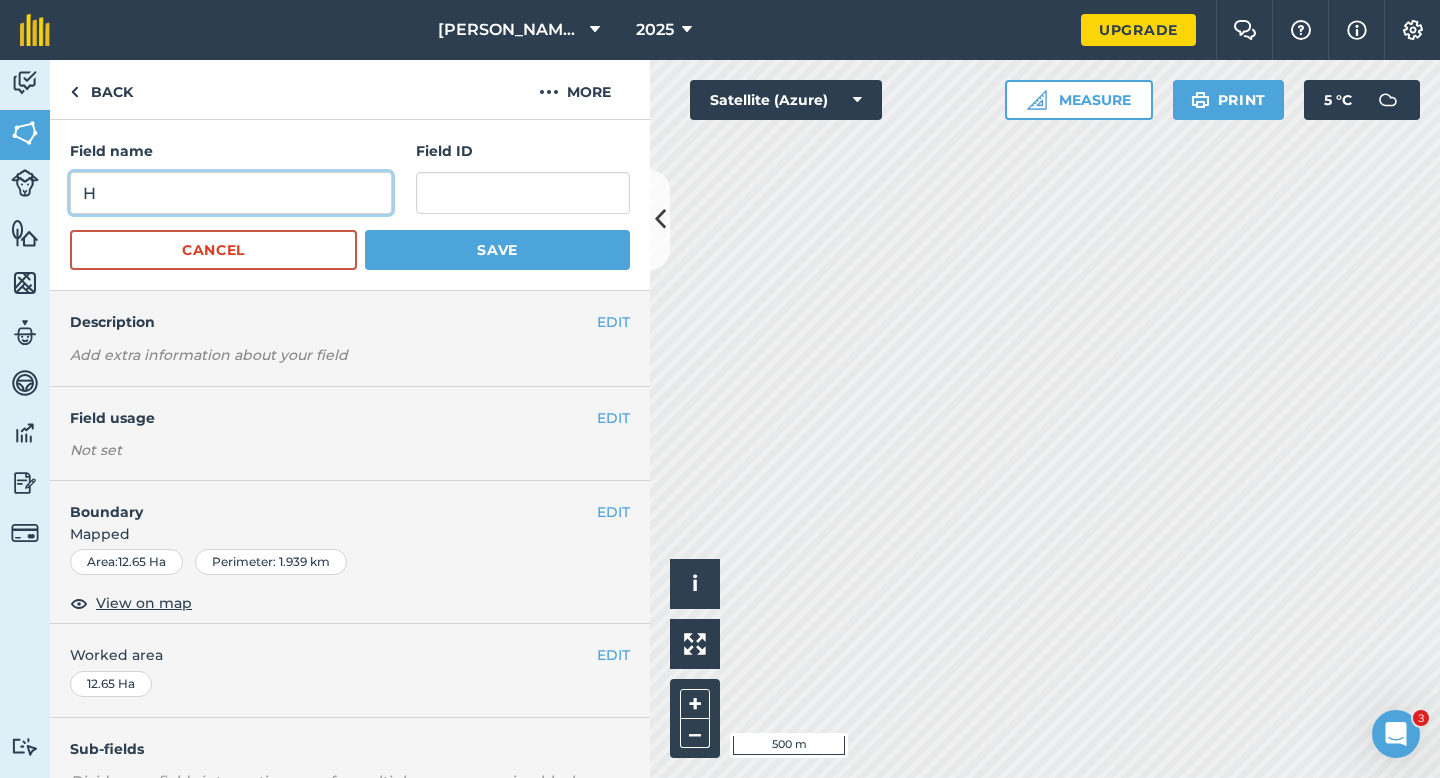 click on "H" at bounding box center [231, 193] 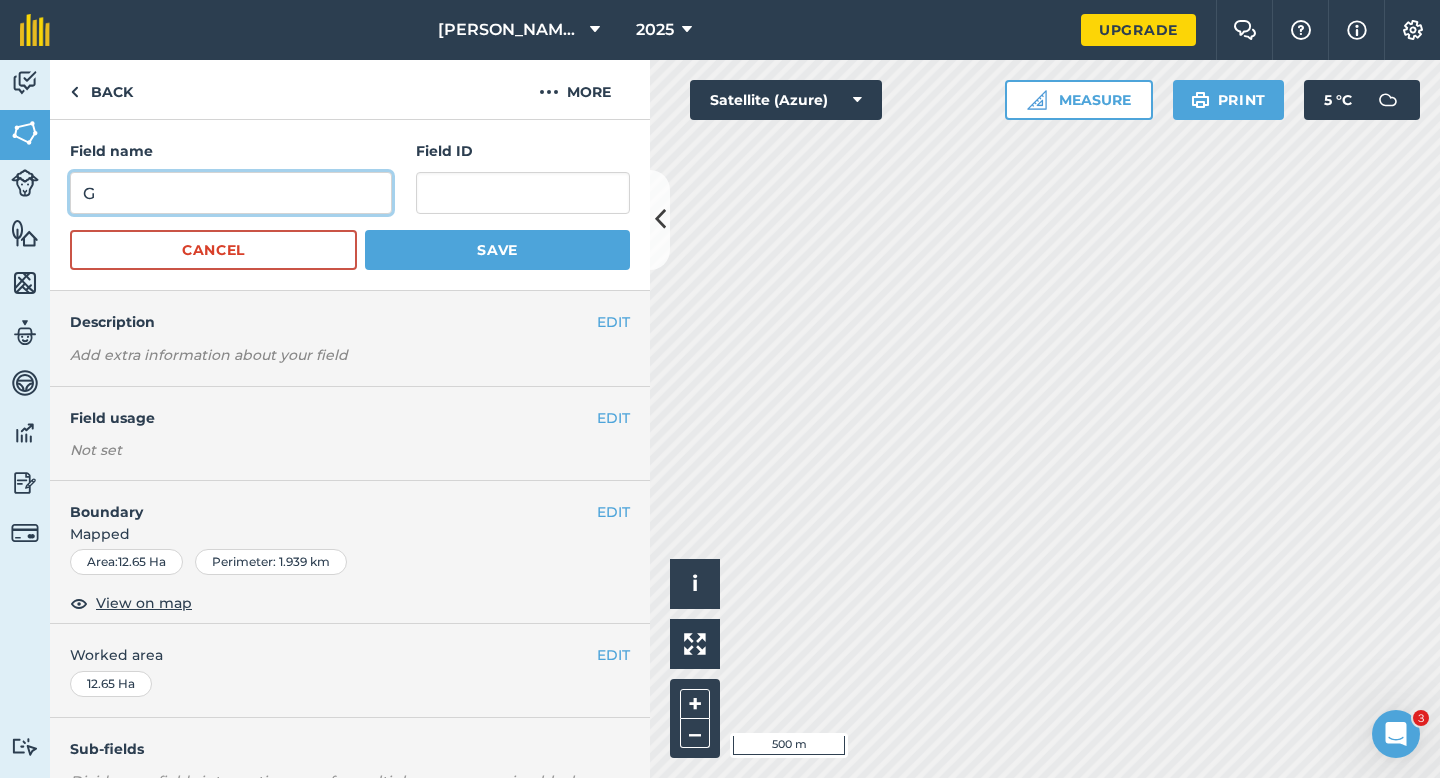 type on "G" 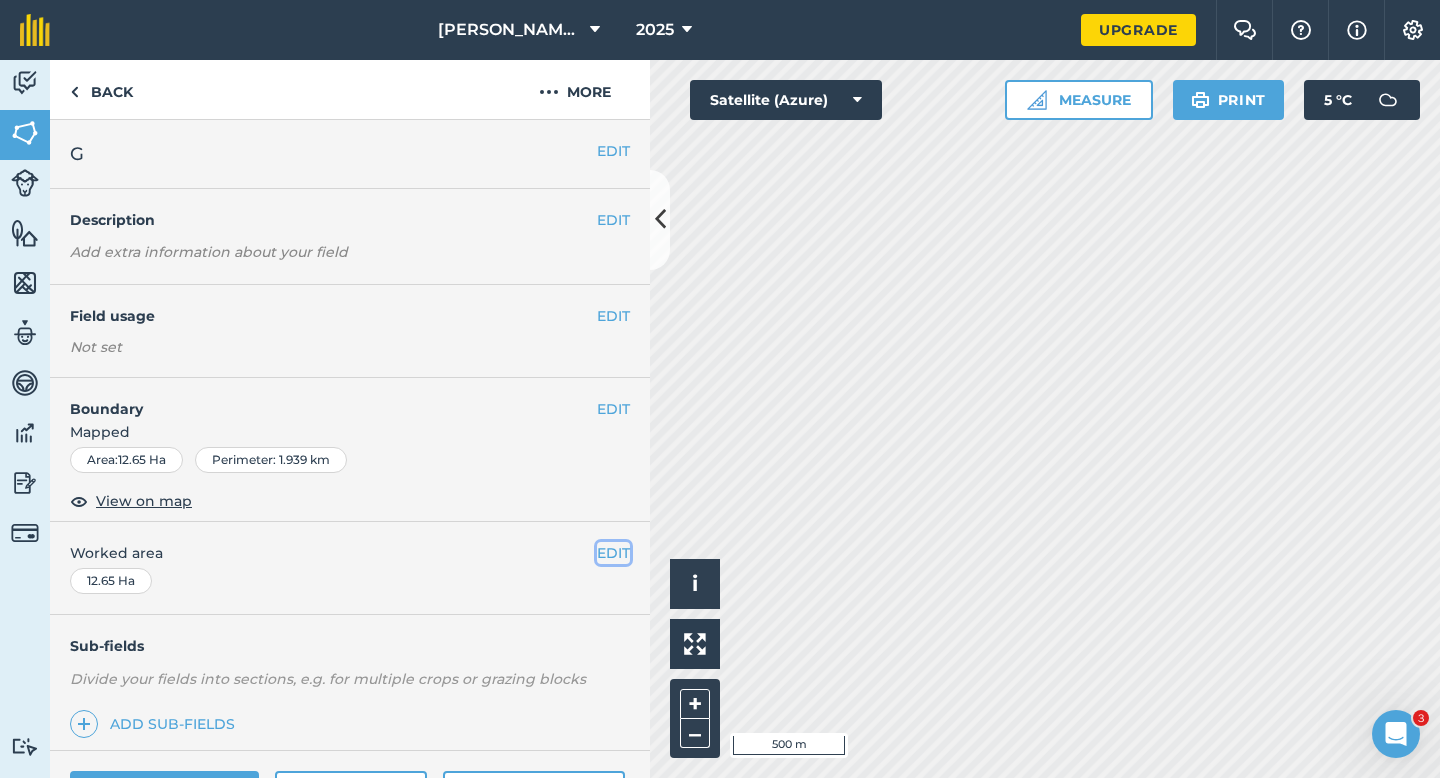click on "EDIT" at bounding box center (613, 553) 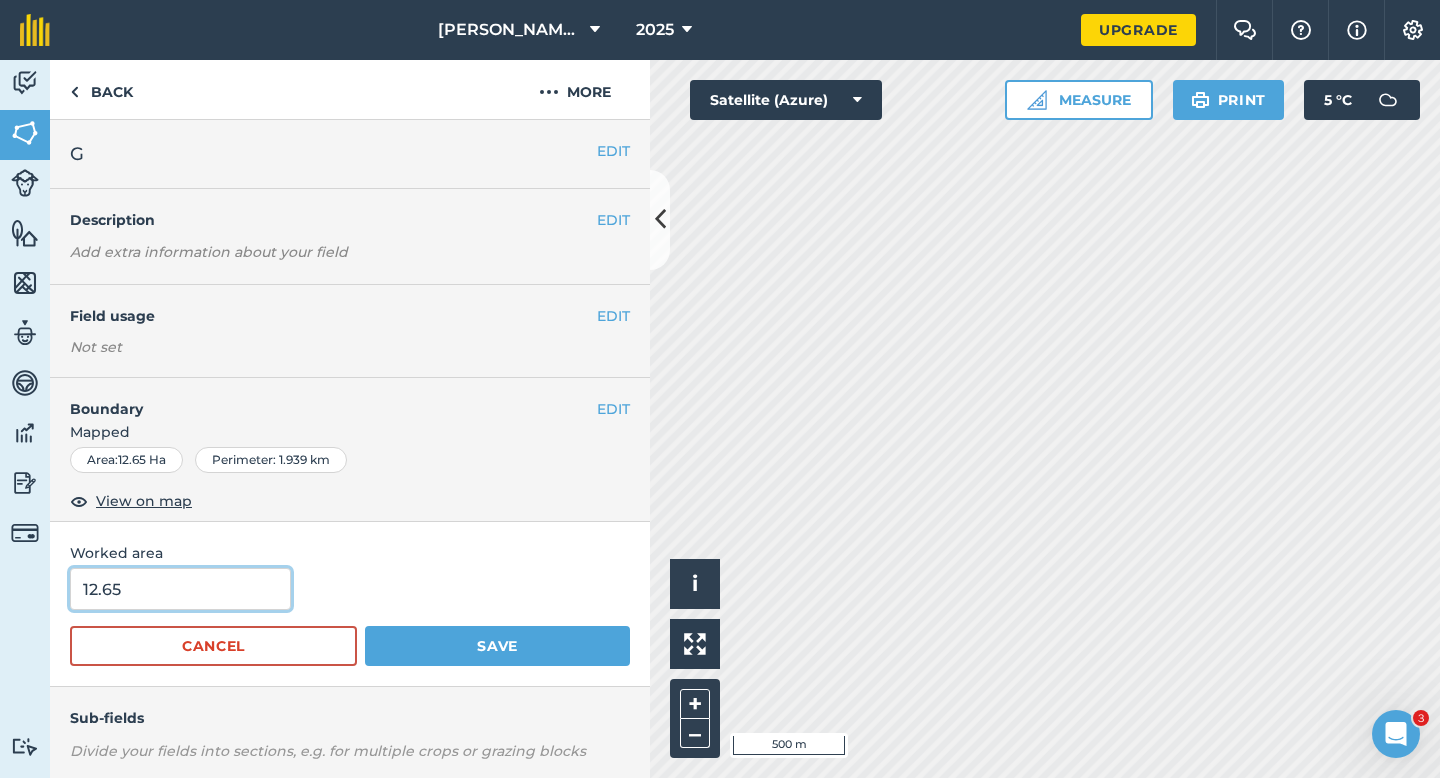 click on "12.65" at bounding box center [180, 589] 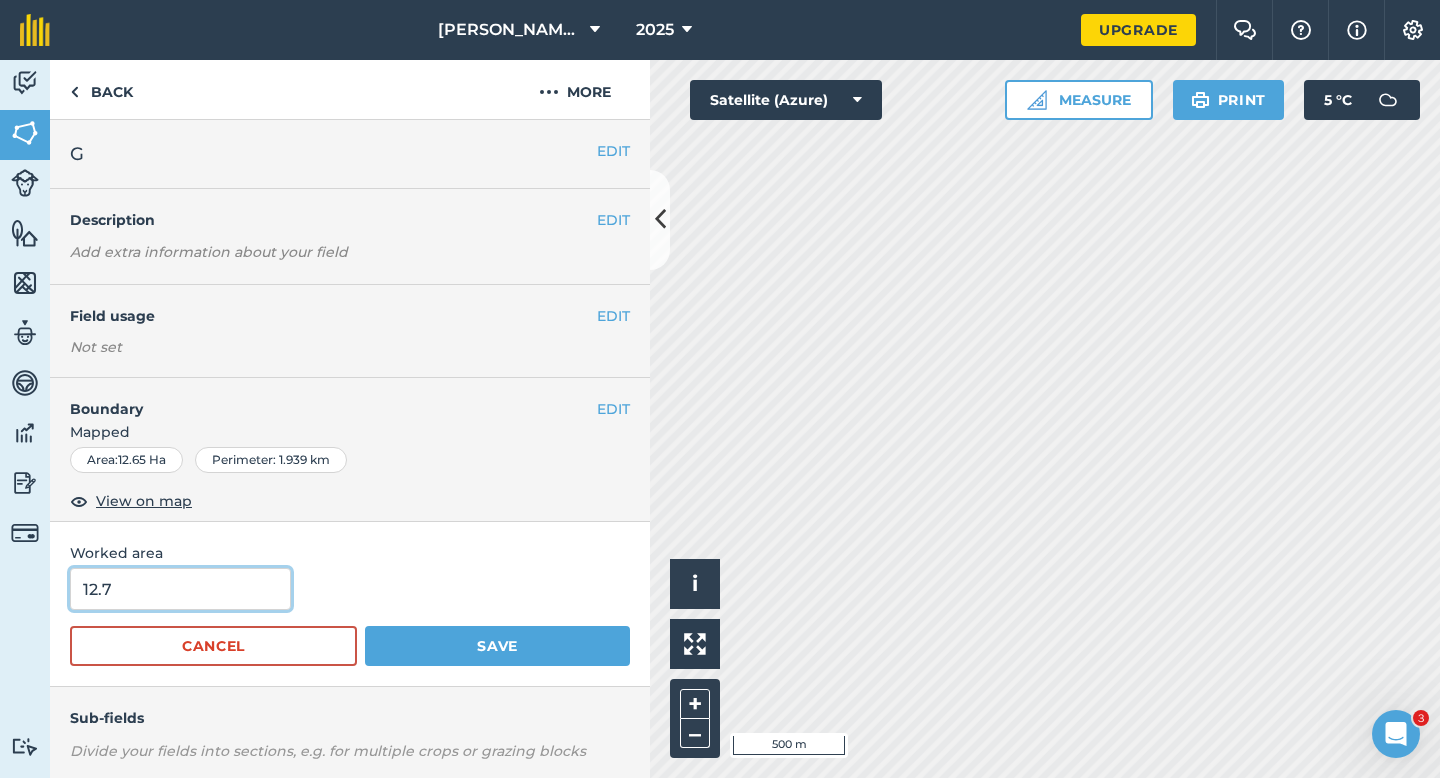 type on "12.7" 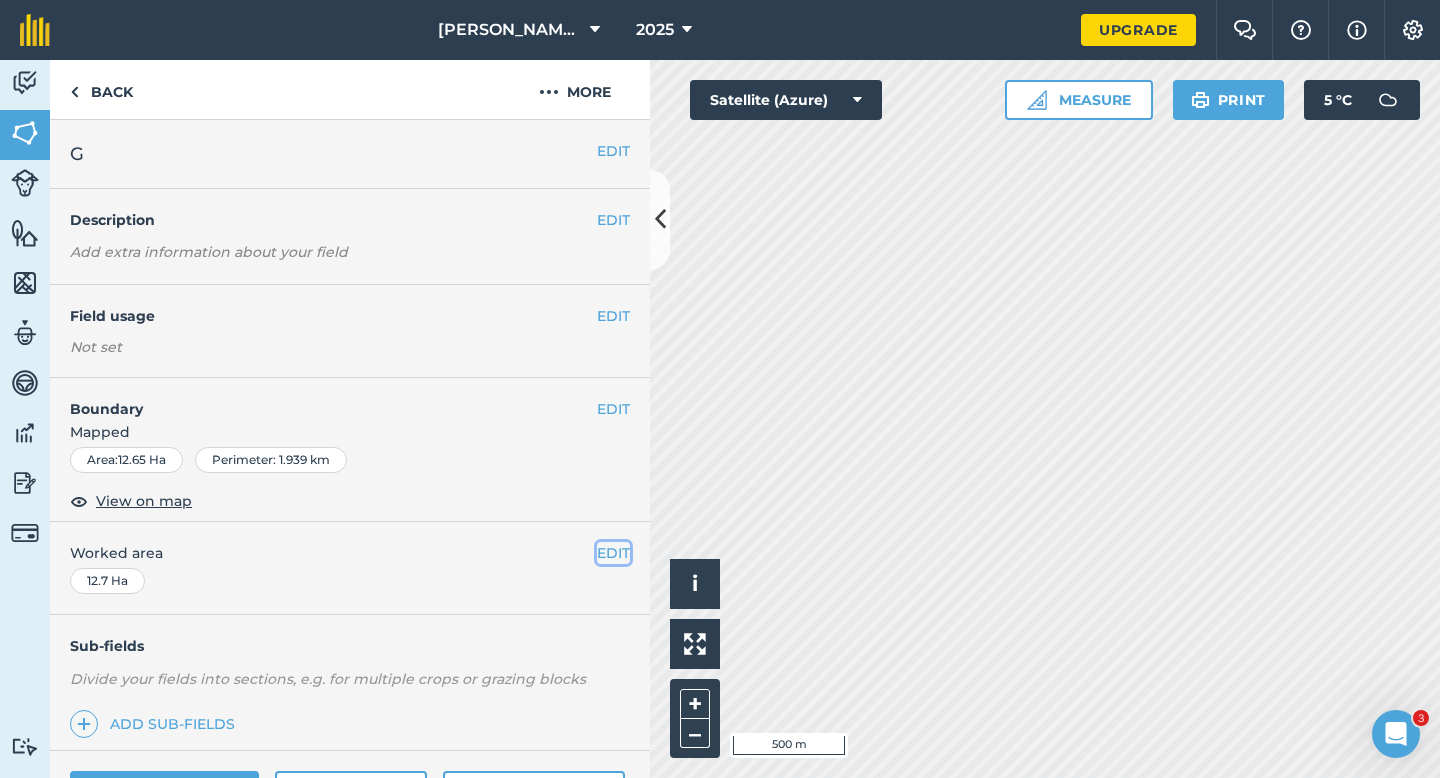 click on "EDIT" at bounding box center [613, 553] 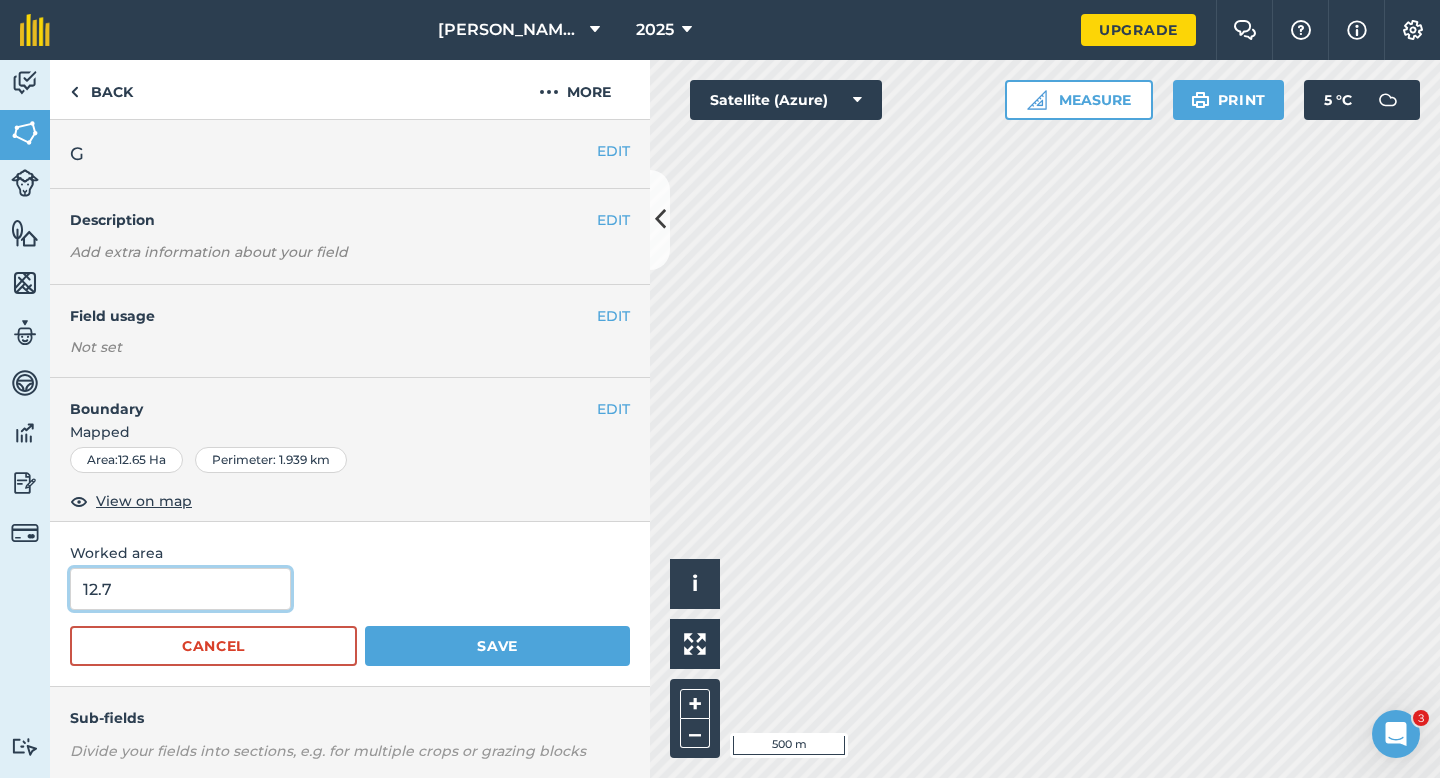 click on "12.7" at bounding box center [180, 589] 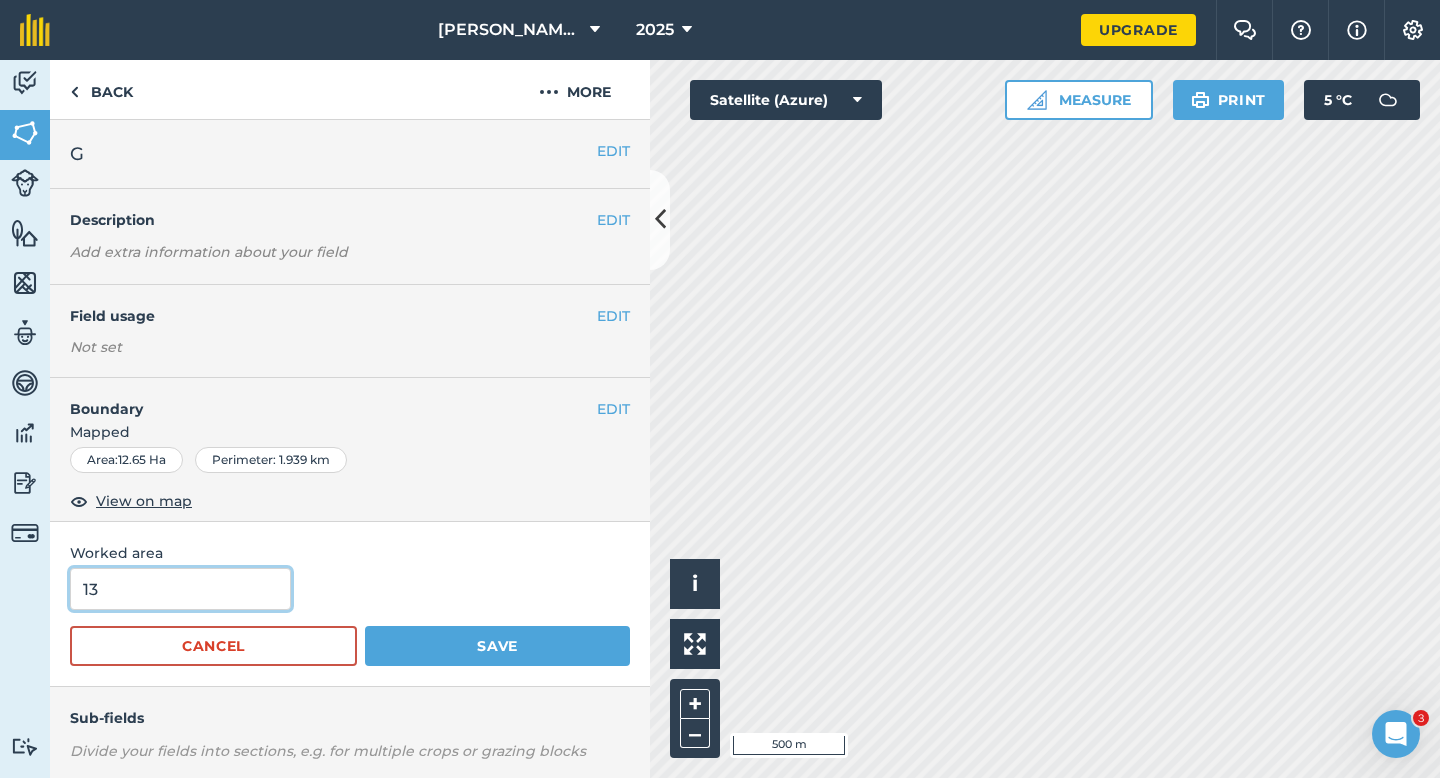click on "Save" at bounding box center (497, 646) 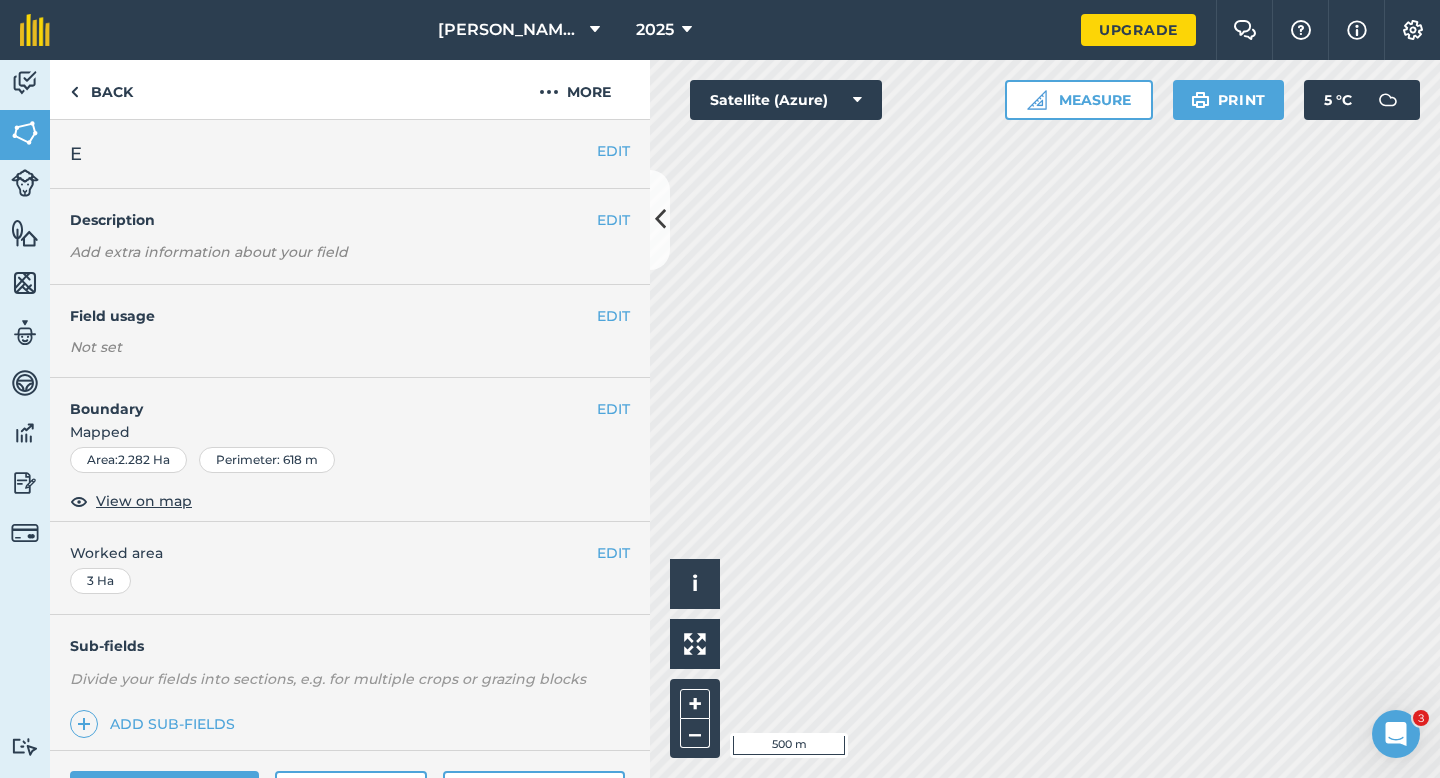 click on "EDIT E" at bounding box center [350, 154] 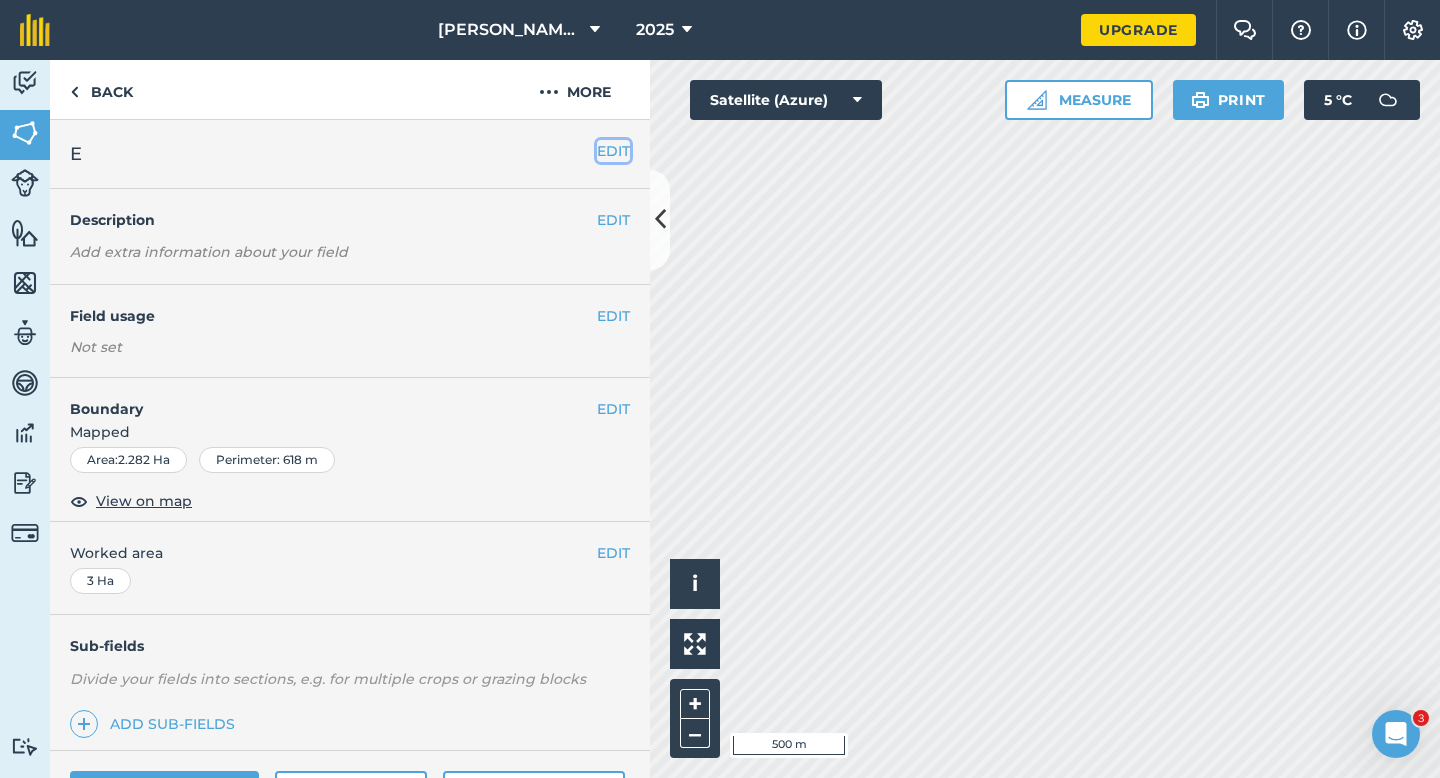 click on "EDIT" at bounding box center (613, 151) 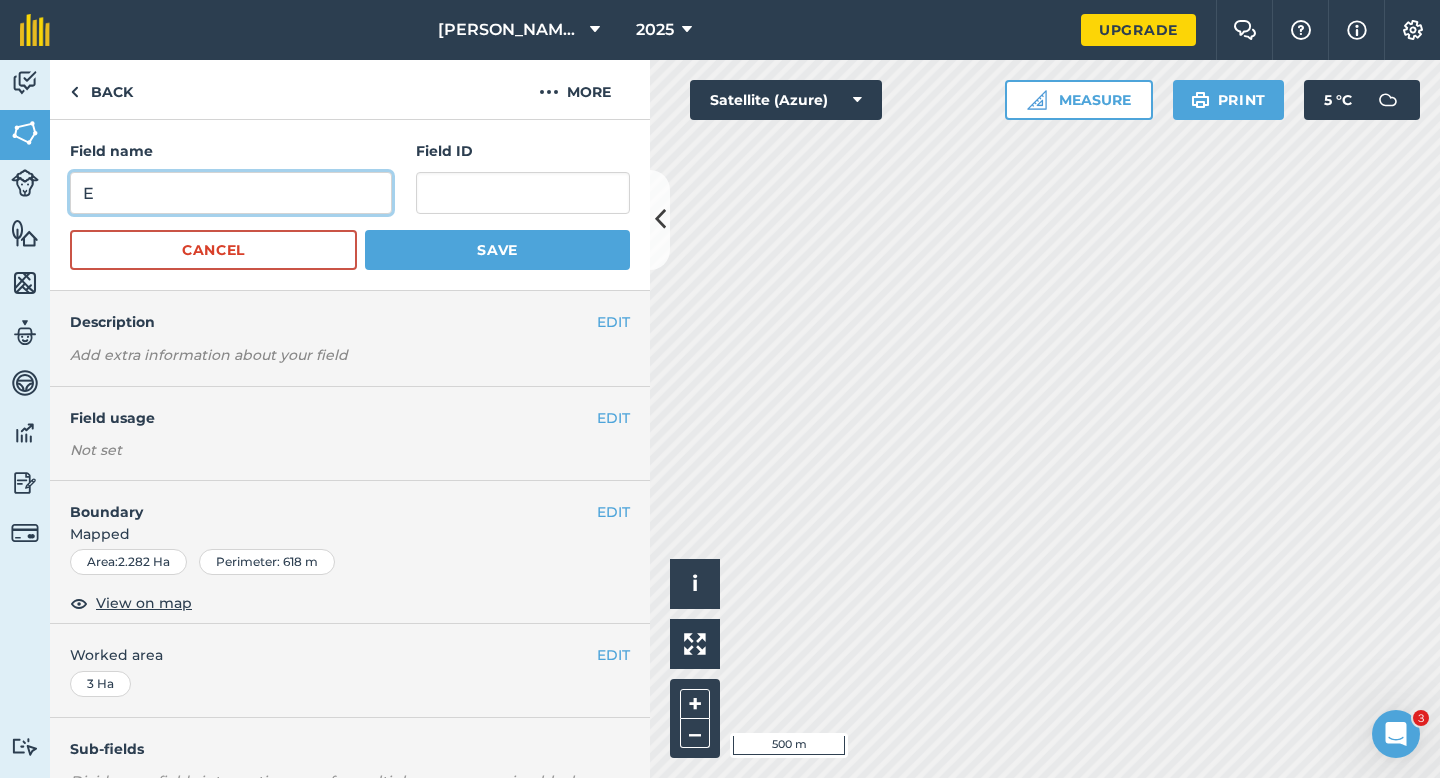 click on "E" at bounding box center (231, 193) 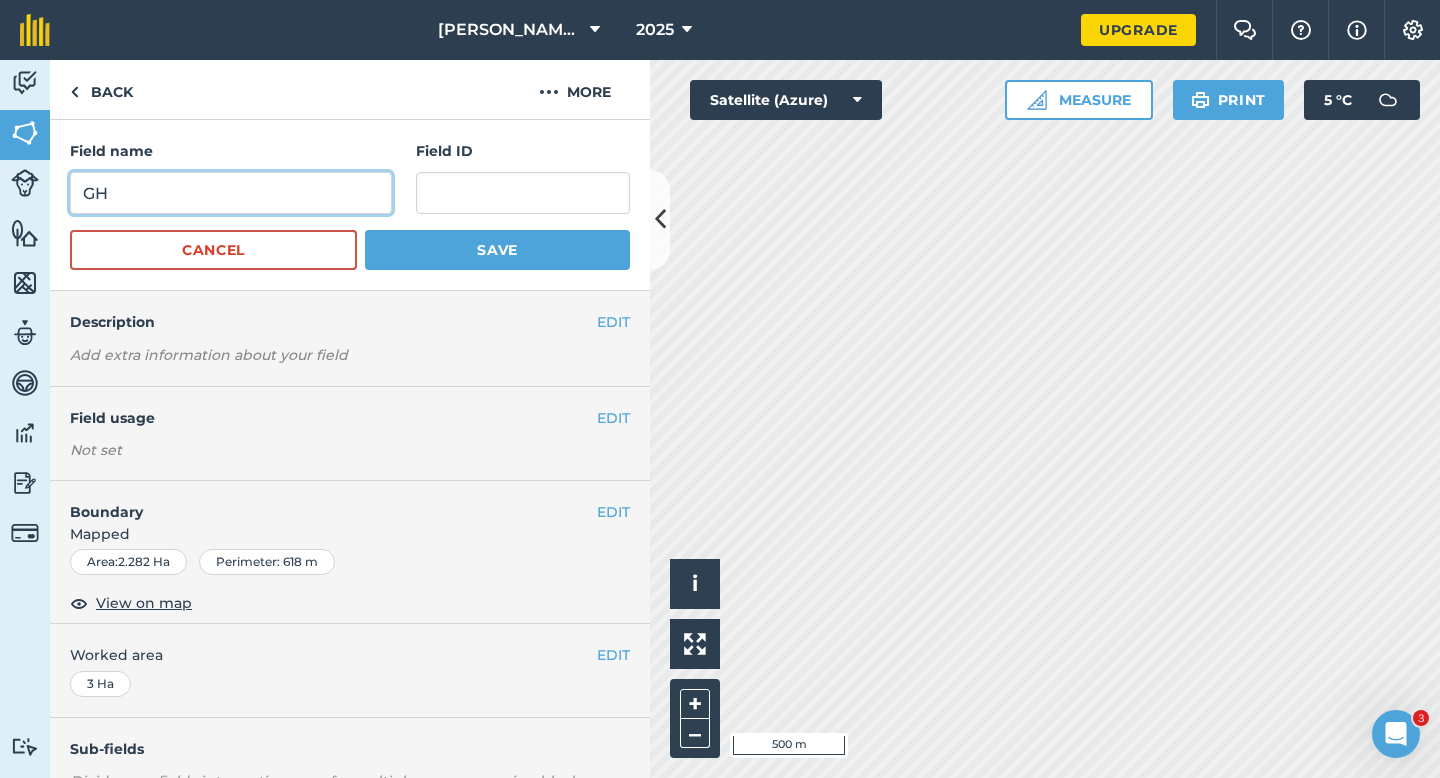 click on "GH" at bounding box center [231, 193] 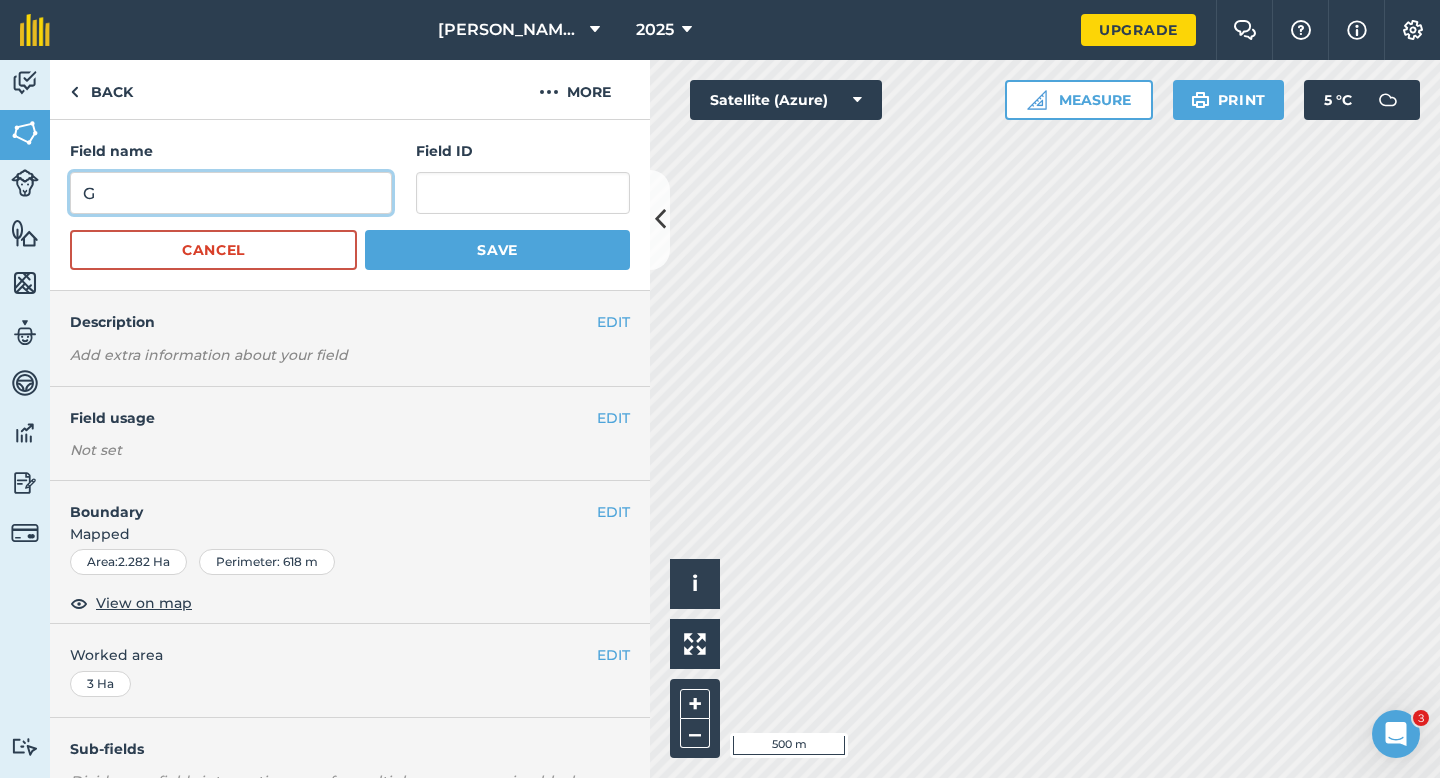 click on "G" at bounding box center [231, 193] 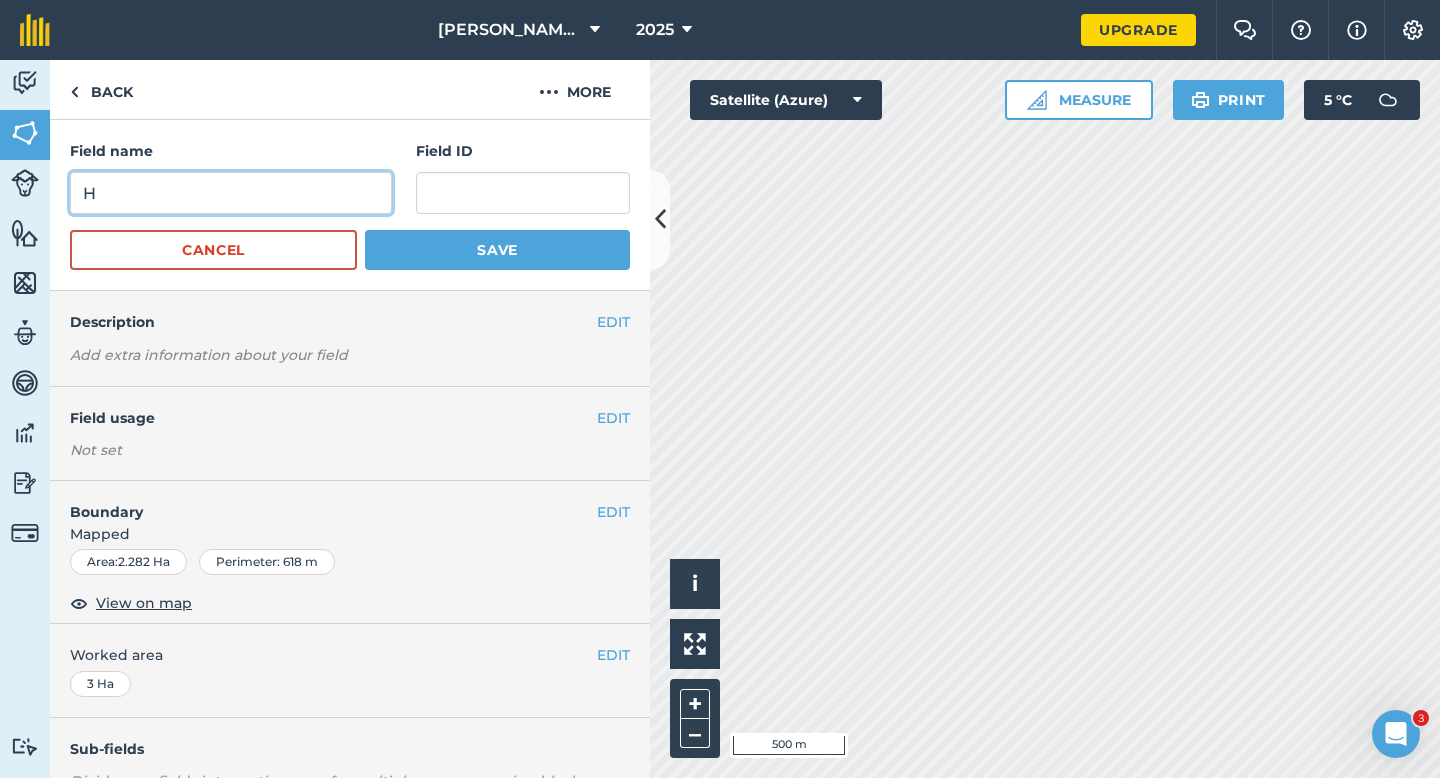 type on "H" 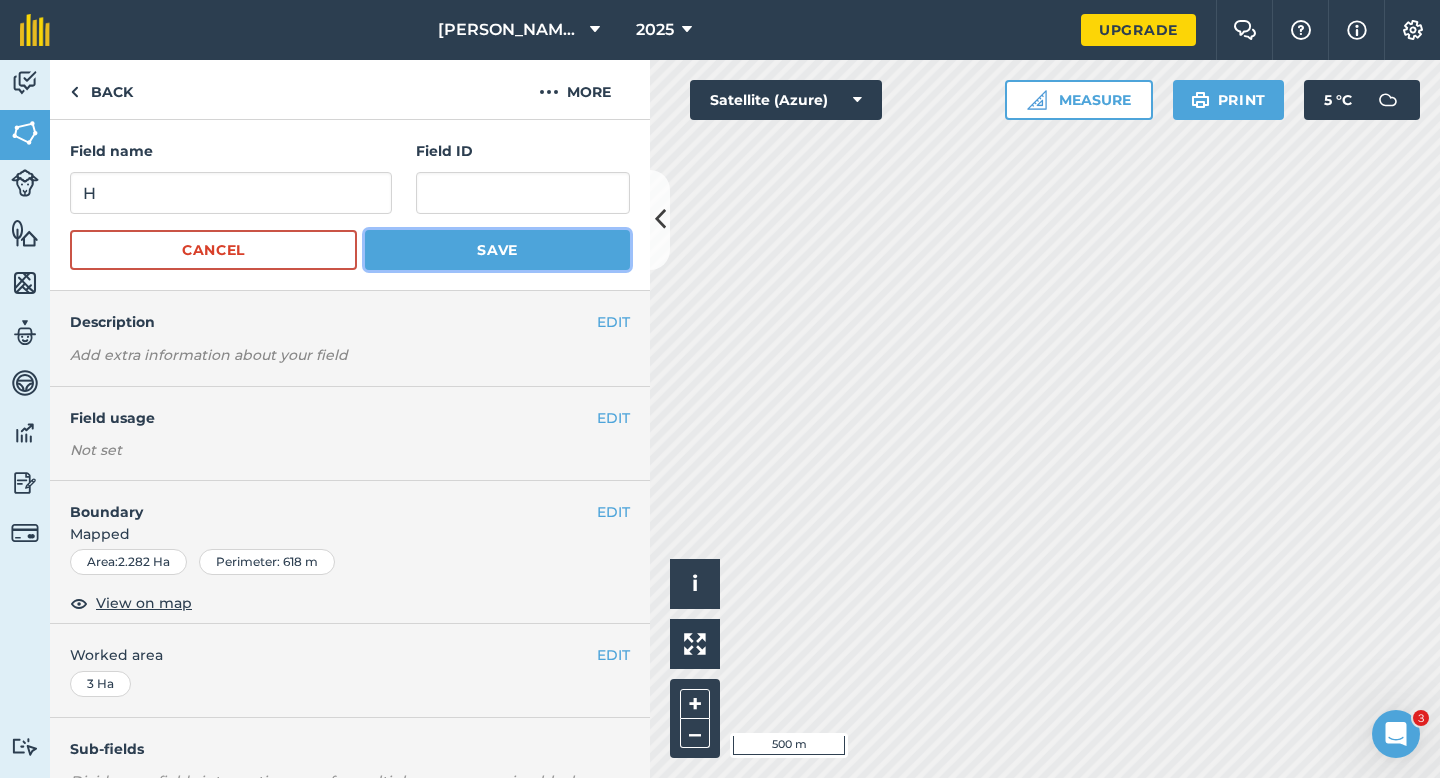 click on "Save" at bounding box center [497, 250] 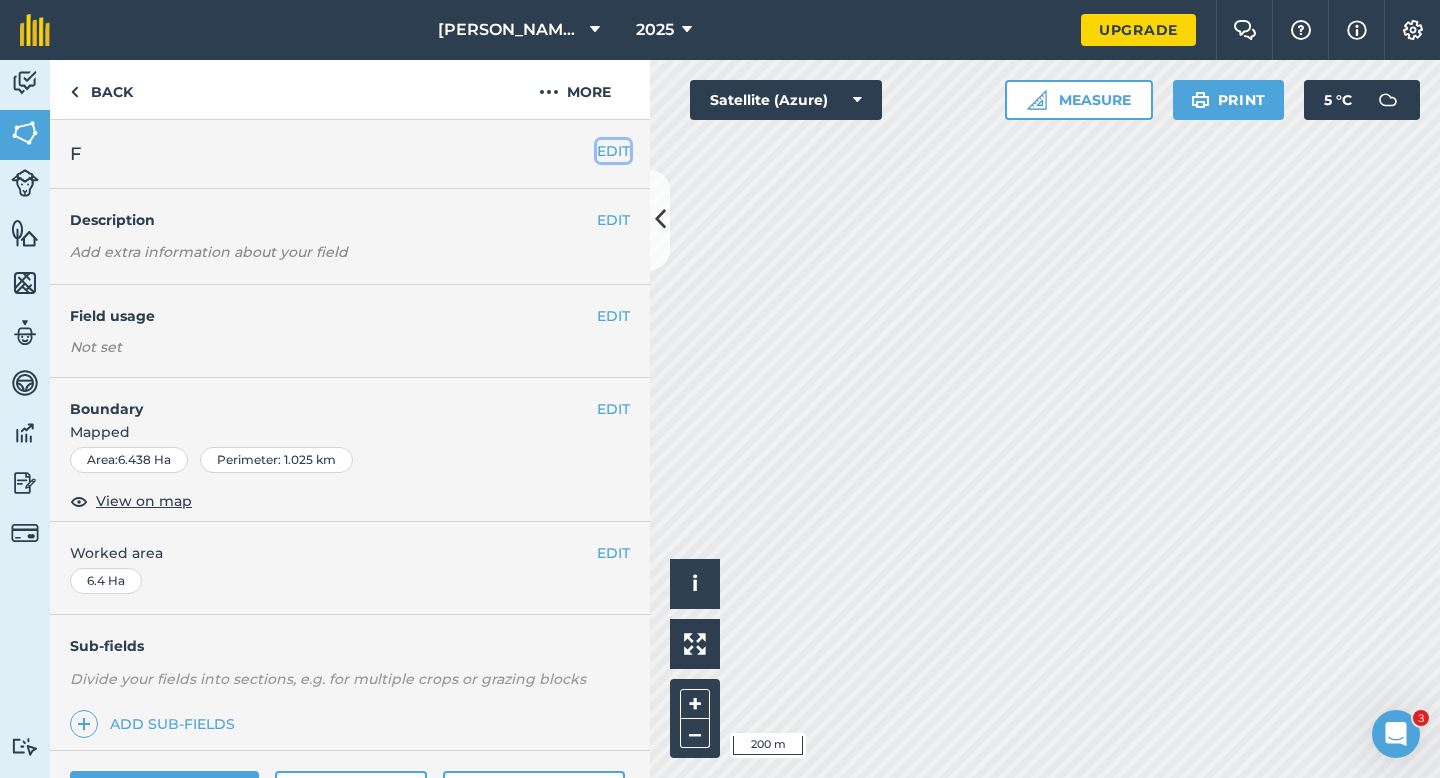 click on "EDIT" at bounding box center (613, 151) 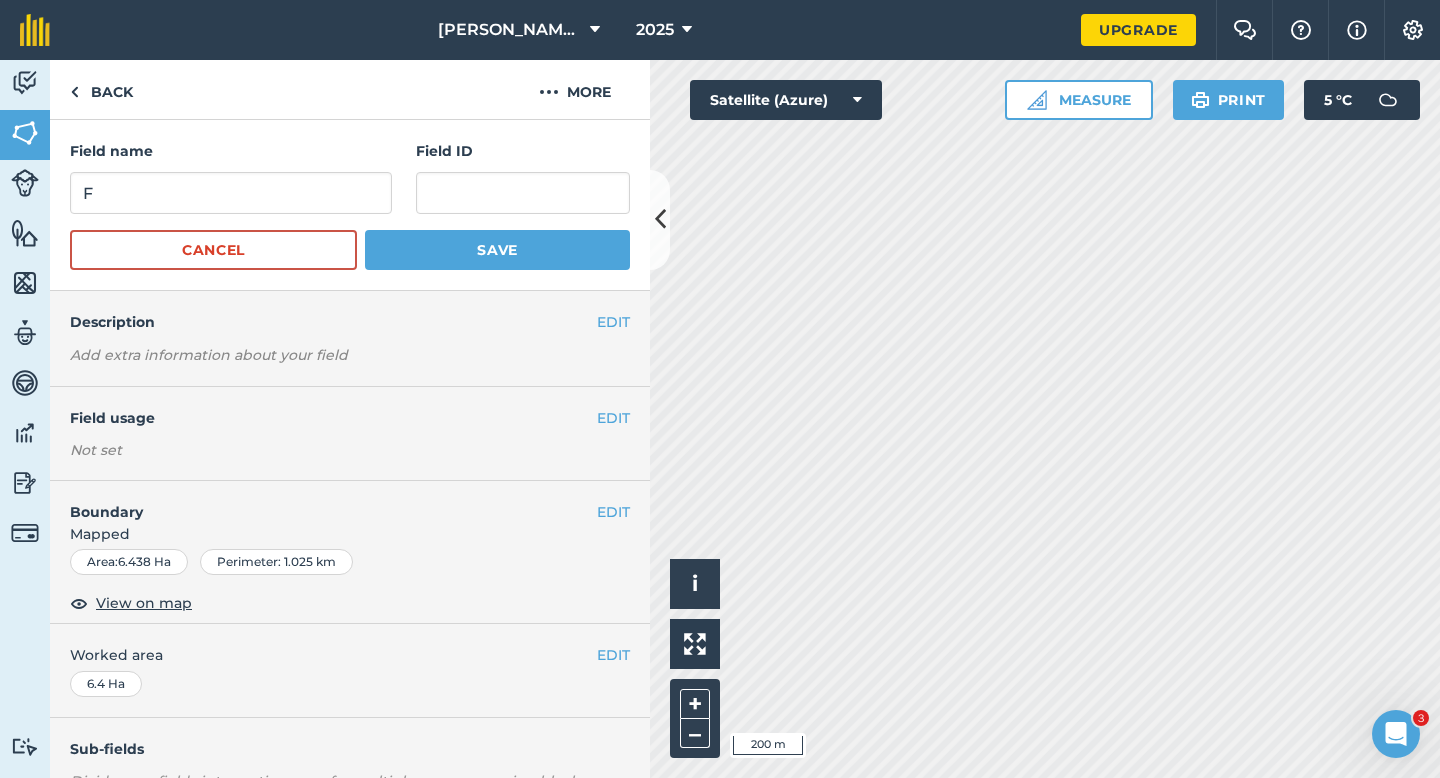 click on "Field name F" at bounding box center [231, 177] 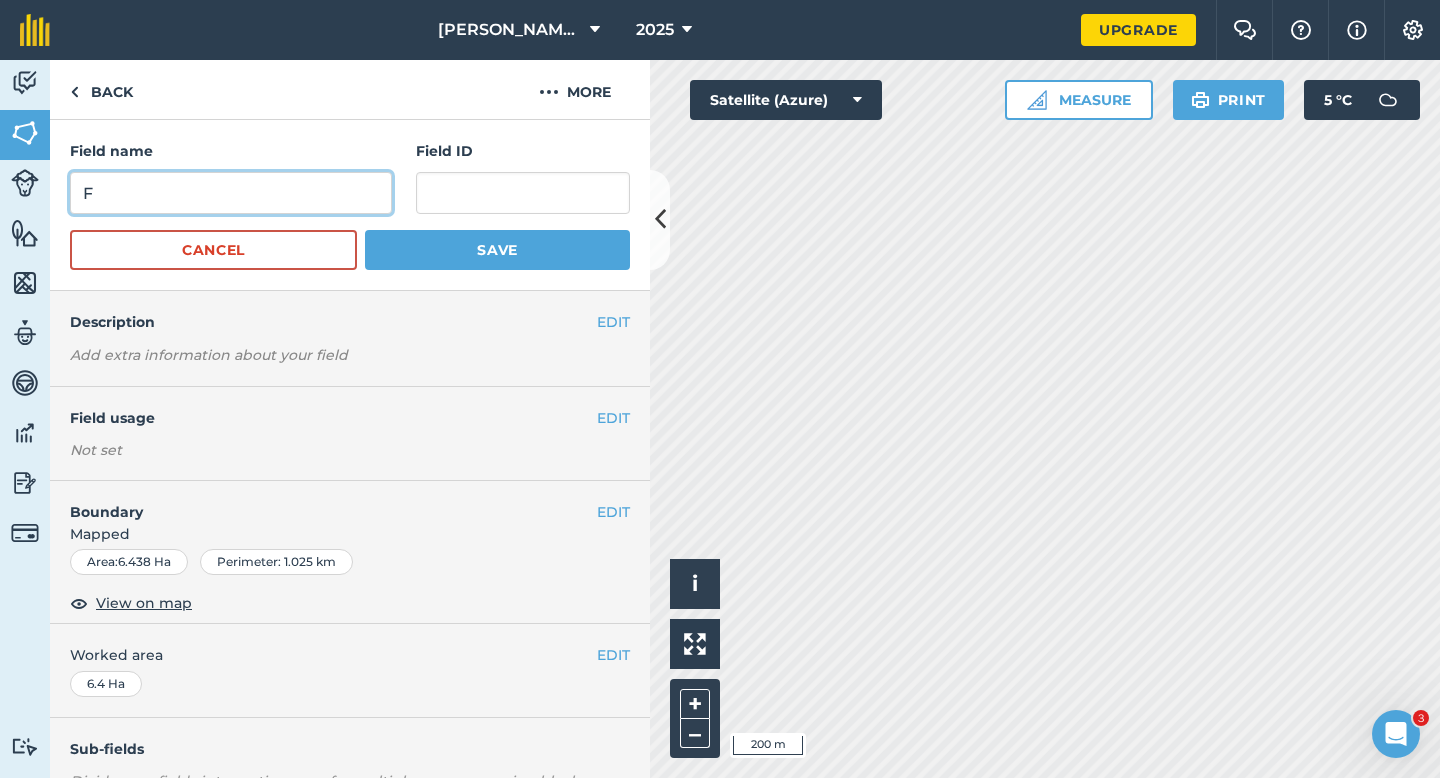 click on "F" at bounding box center [231, 193] 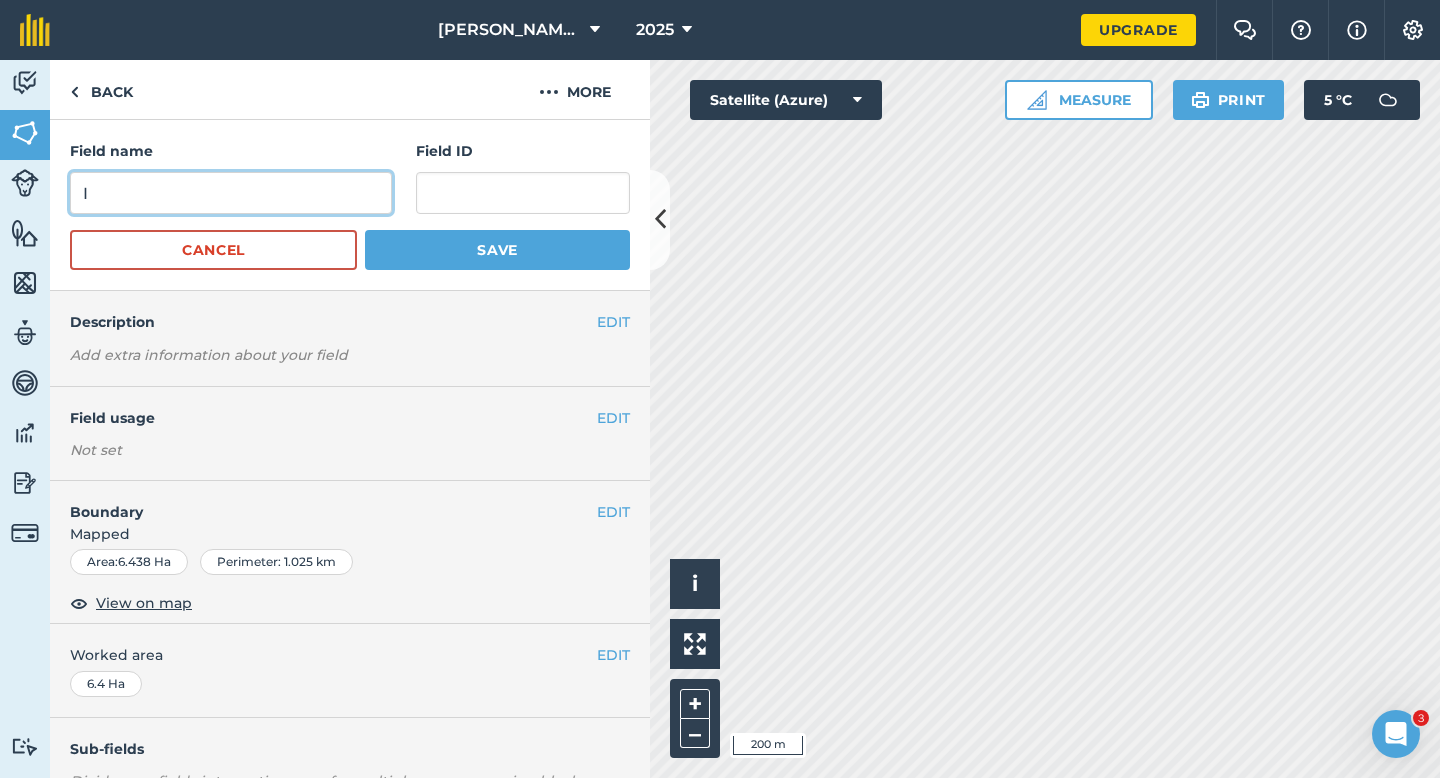 type on "I" 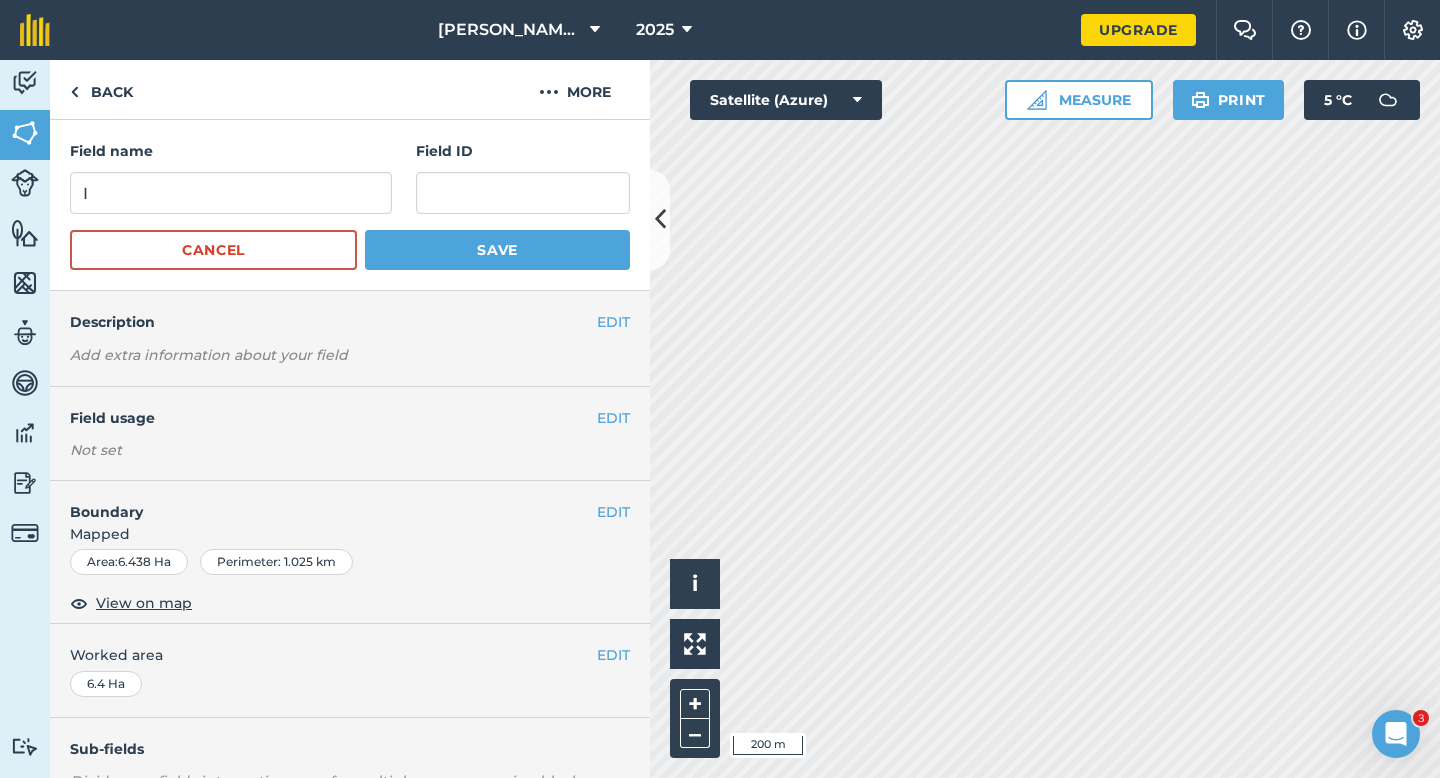 click on "Field name I Field ID Cancel Save" at bounding box center [350, 205] 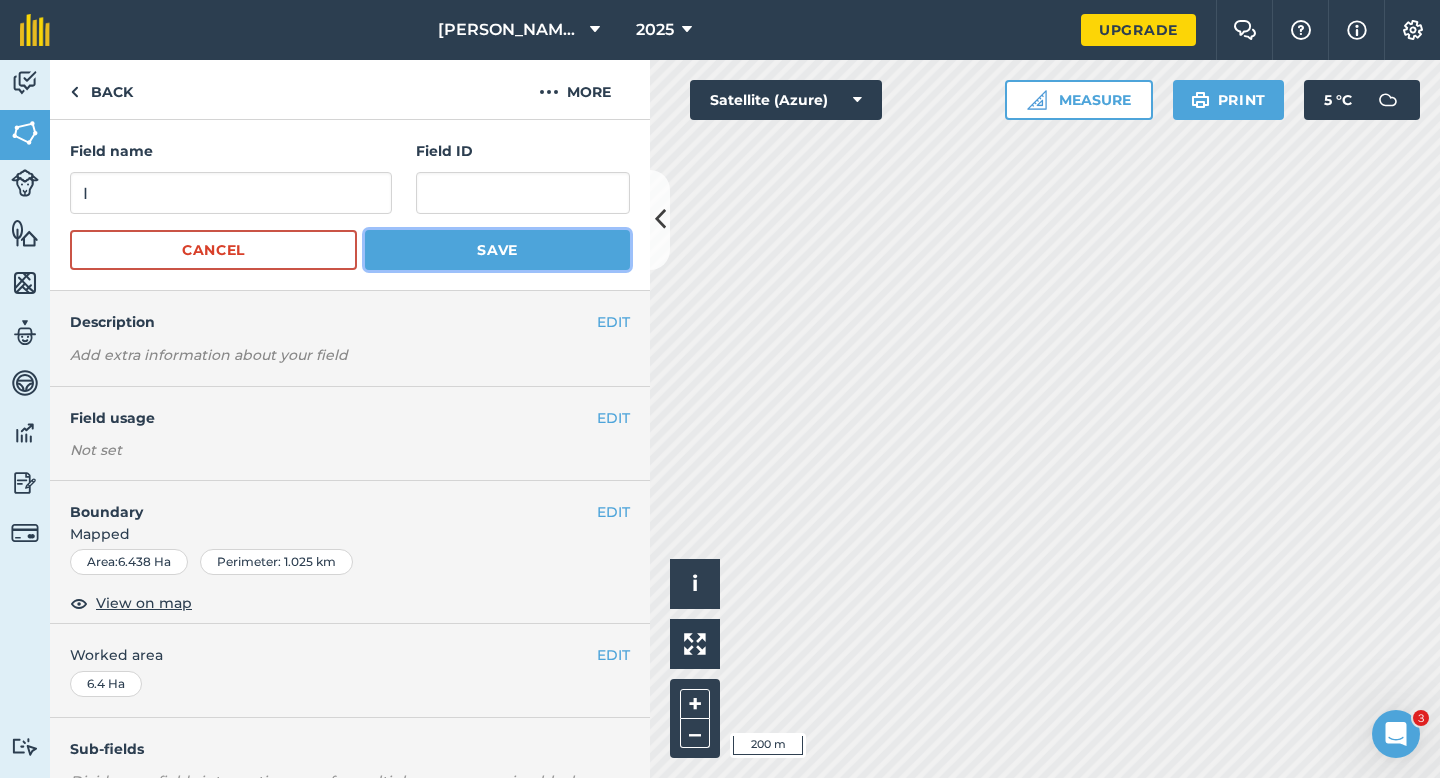 click on "Save" at bounding box center [497, 250] 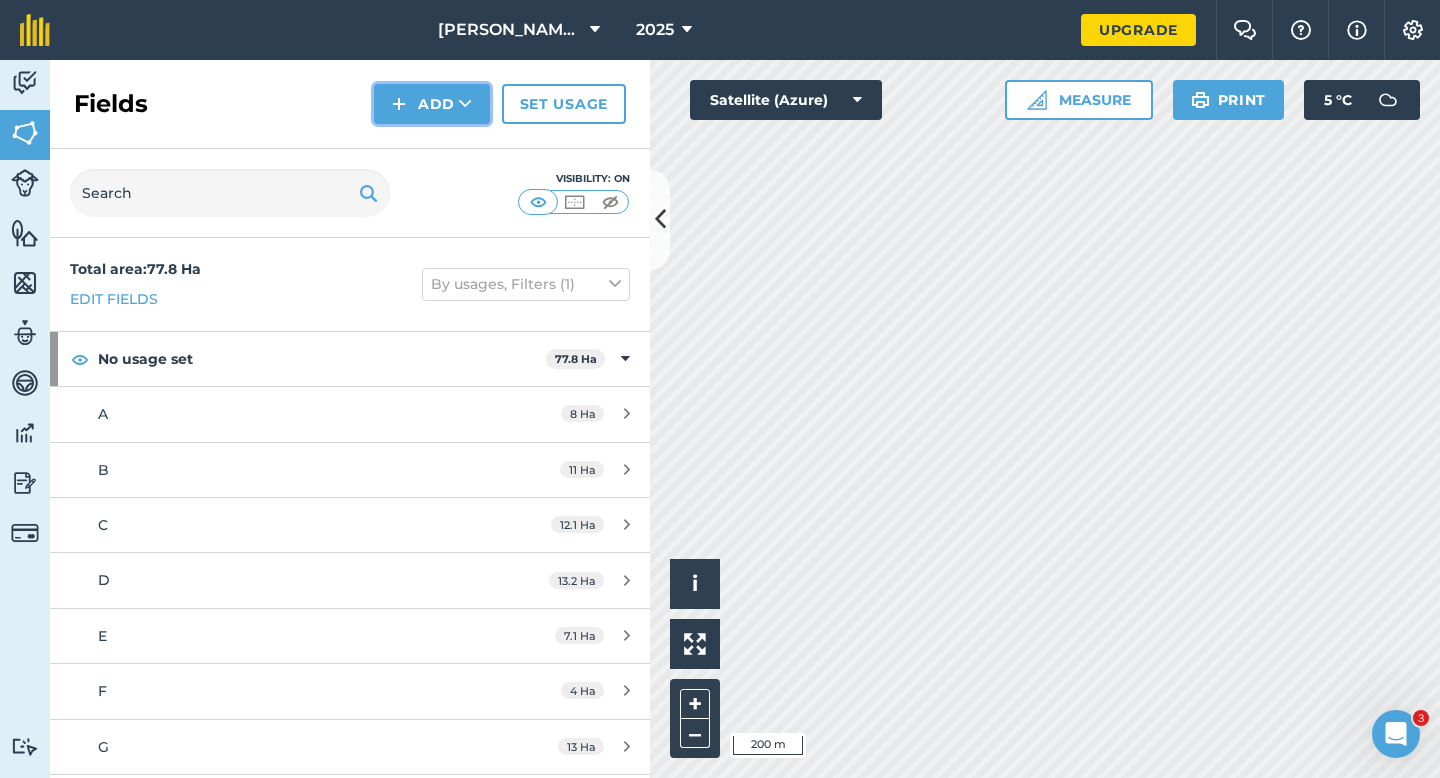 click on "Add" at bounding box center [432, 104] 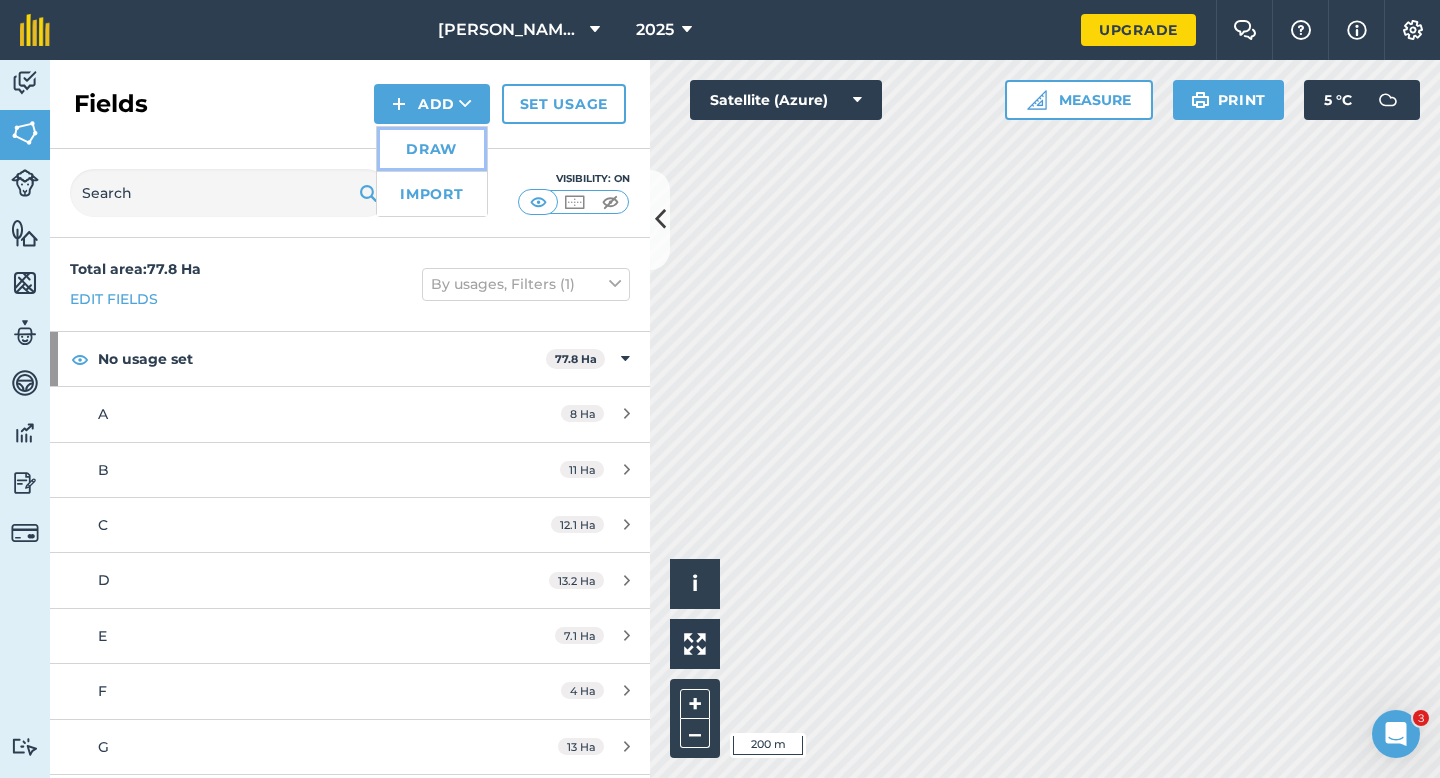 click on "Draw" at bounding box center (432, 149) 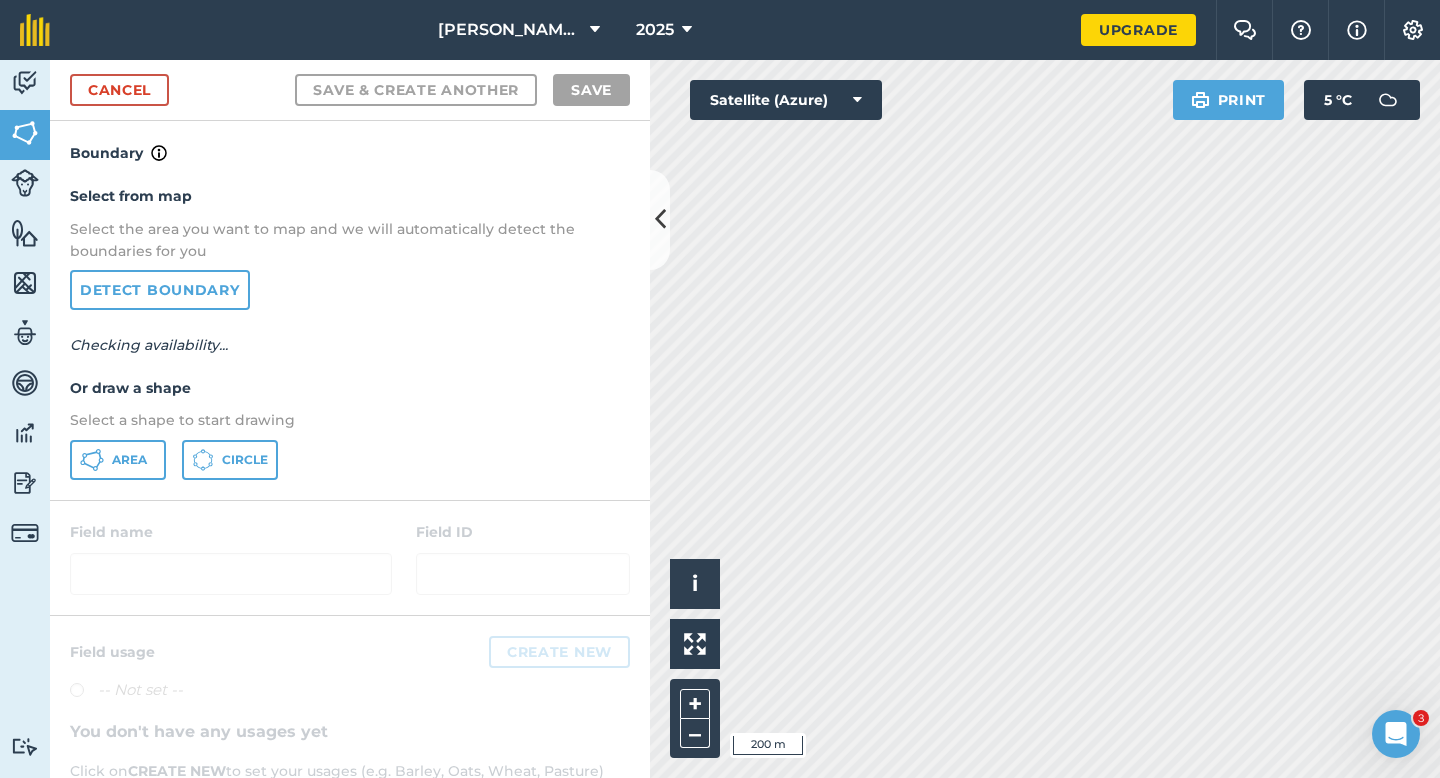 click on "Select from map Select the area you want to map and we will automatically detect the boundaries for you Detect boundary Checking availability... Or draw a shape Select a shape to start drawing Area Circle" at bounding box center (350, 332) 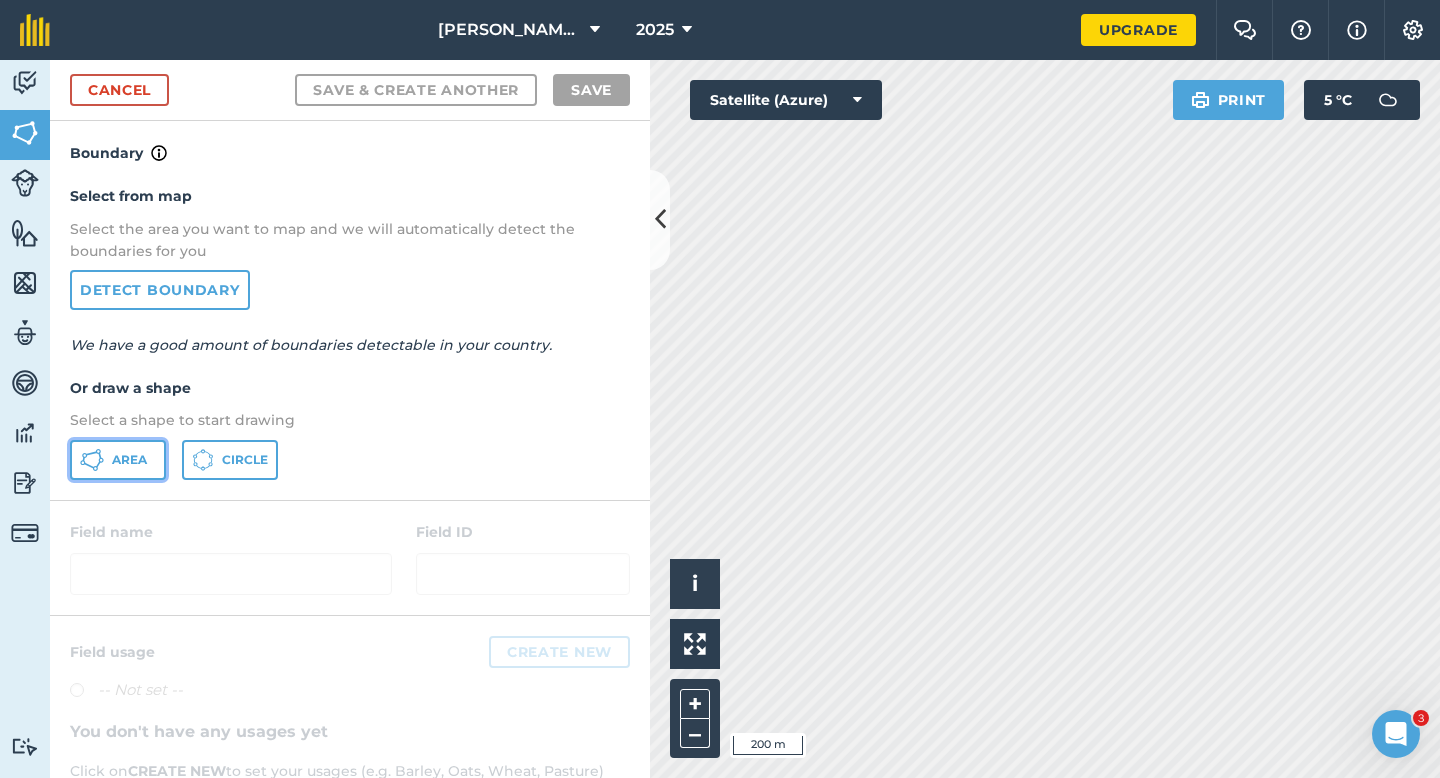 click on "Area" at bounding box center [118, 460] 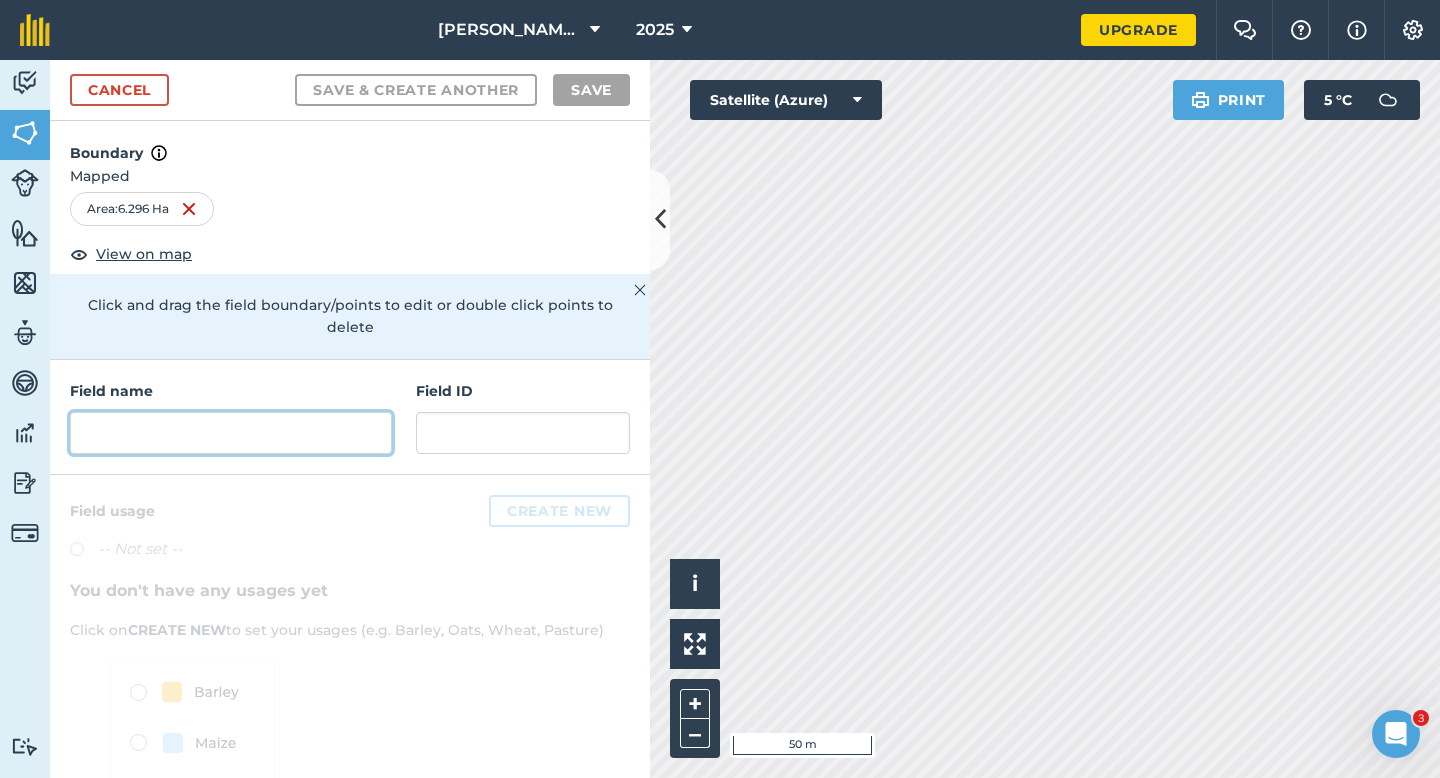 click at bounding box center [231, 433] 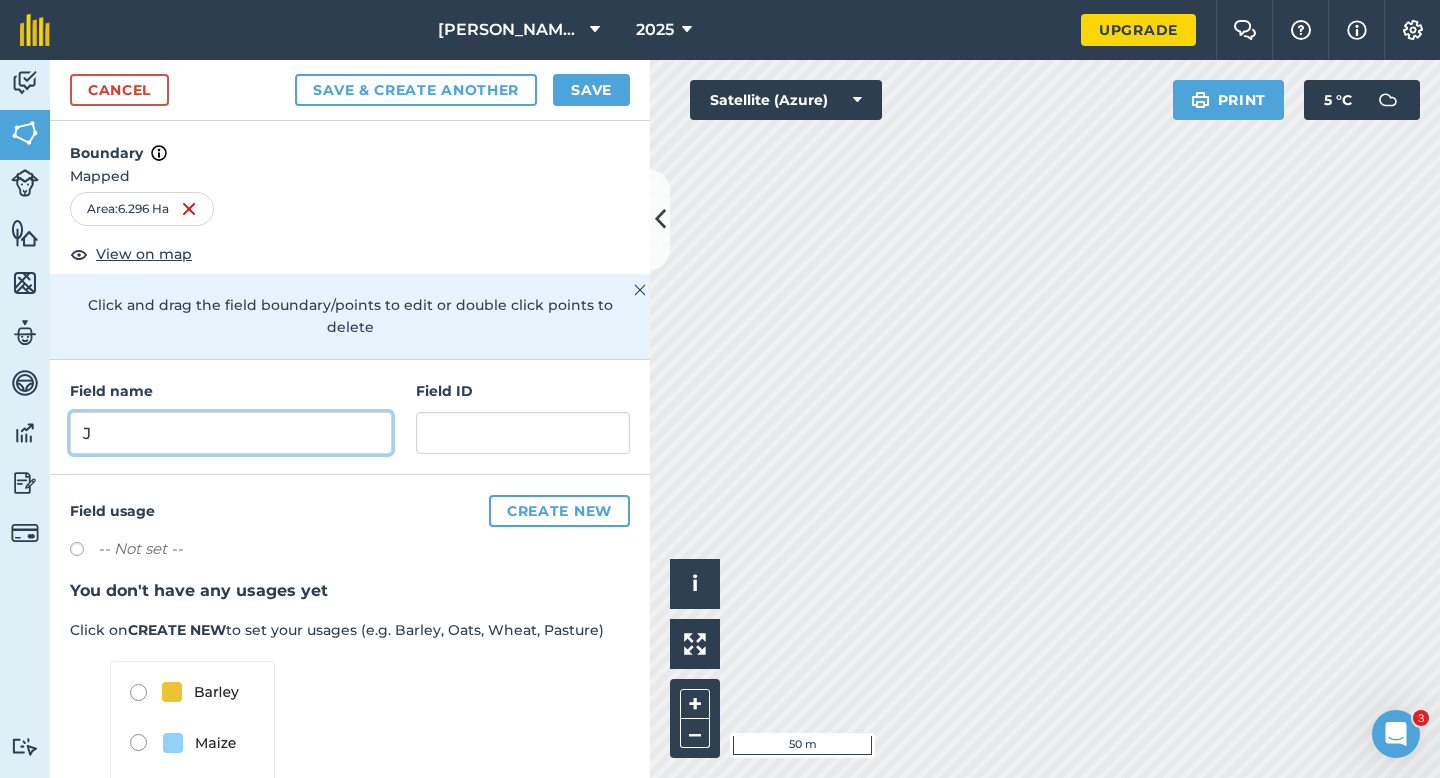 type on "J" 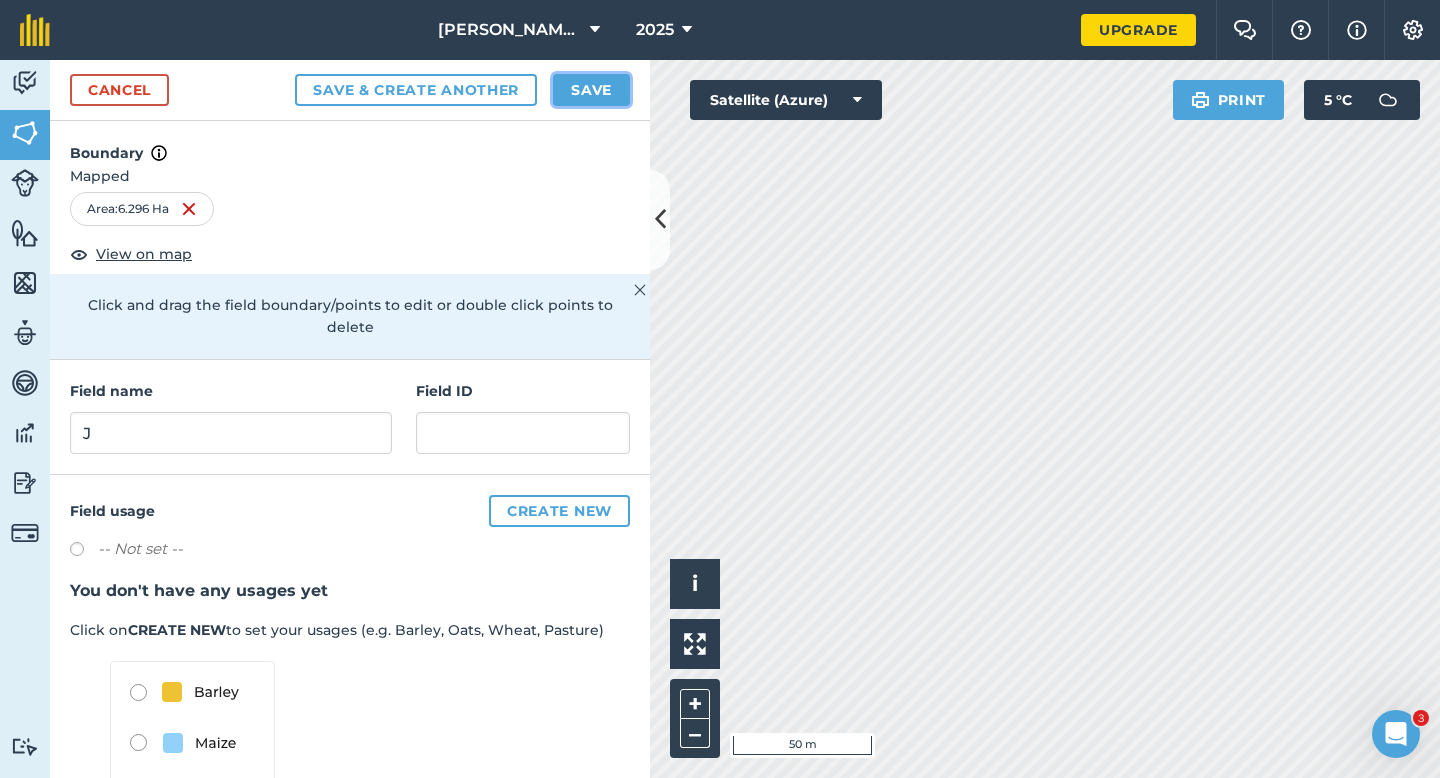 click on "Save" at bounding box center [591, 90] 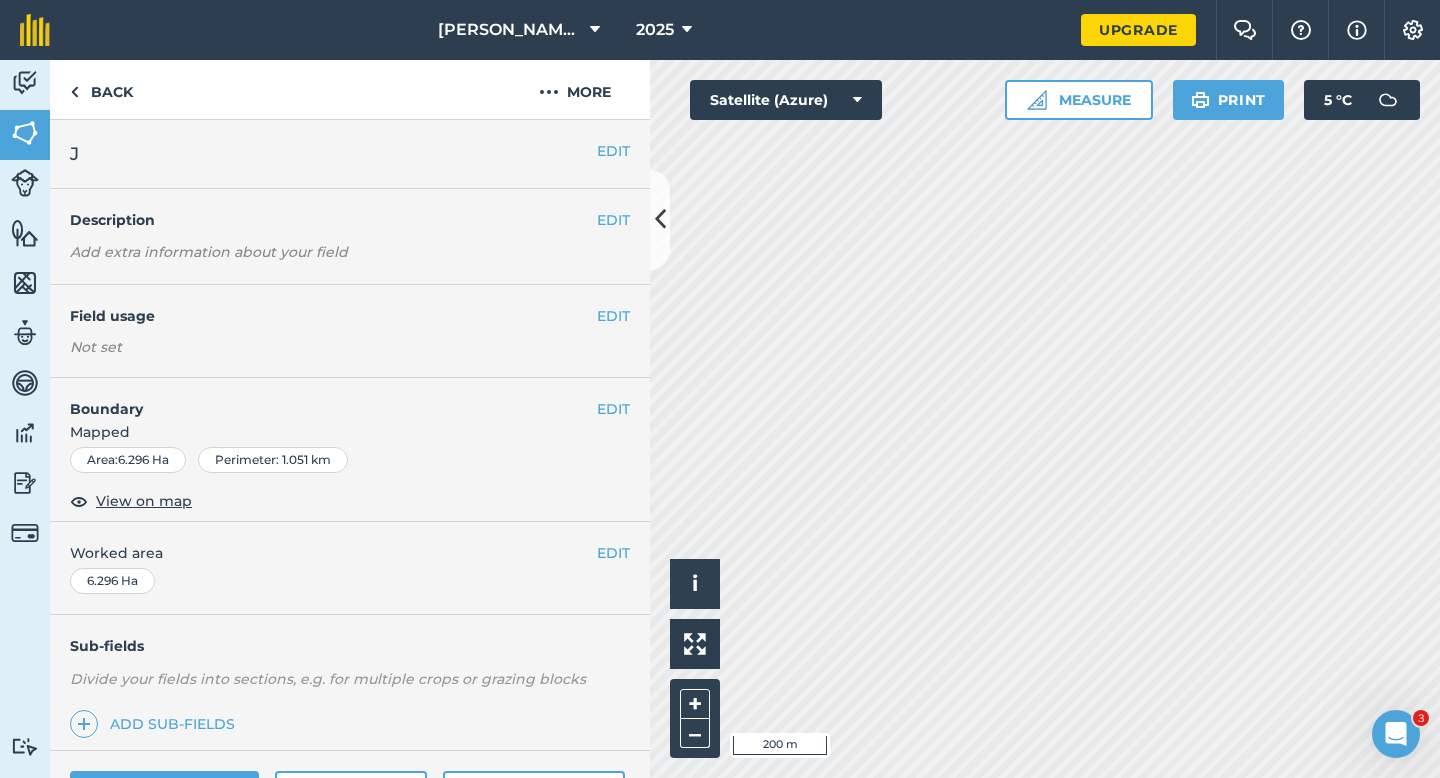 click on "EDIT Worked area 6.296   Ha" at bounding box center [350, 568] 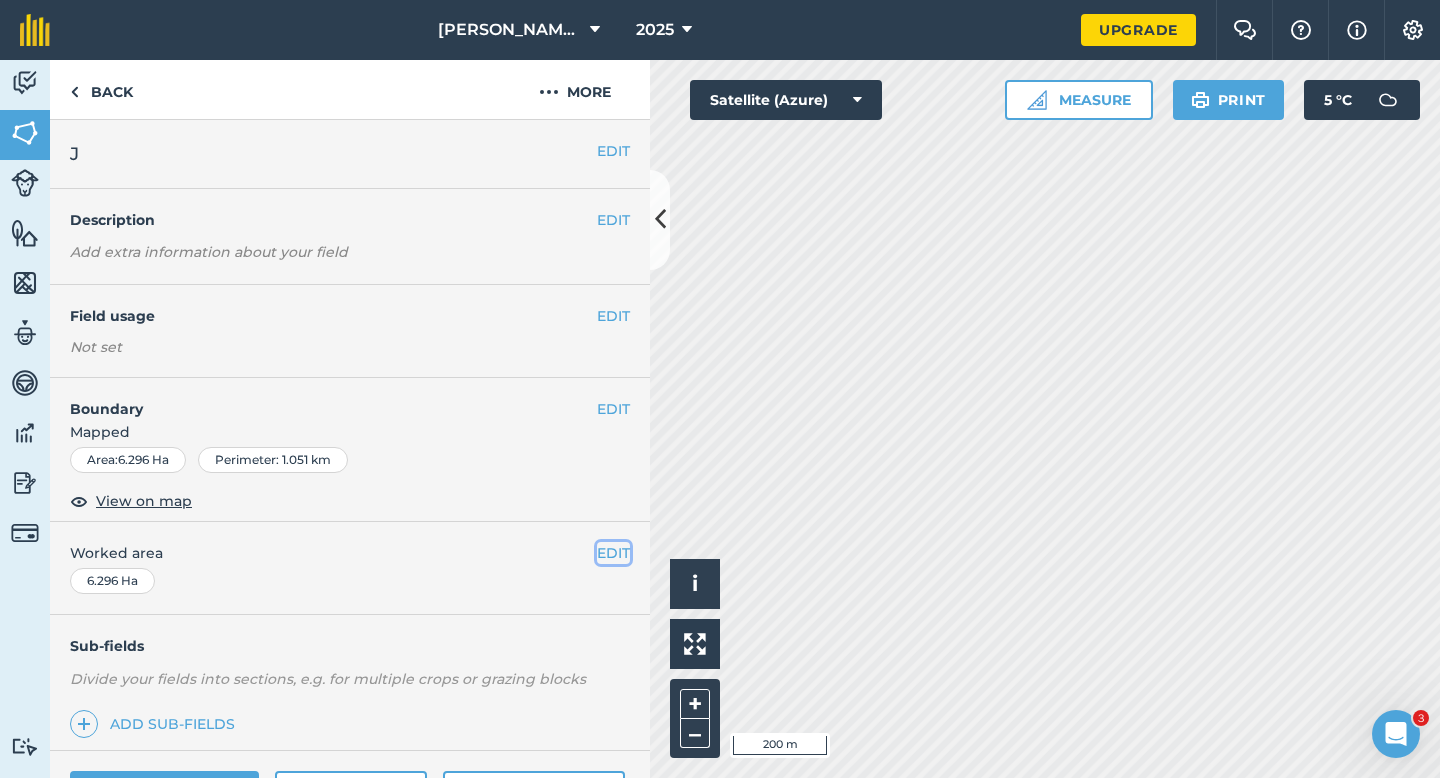 click on "EDIT" at bounding box center [613, 553] 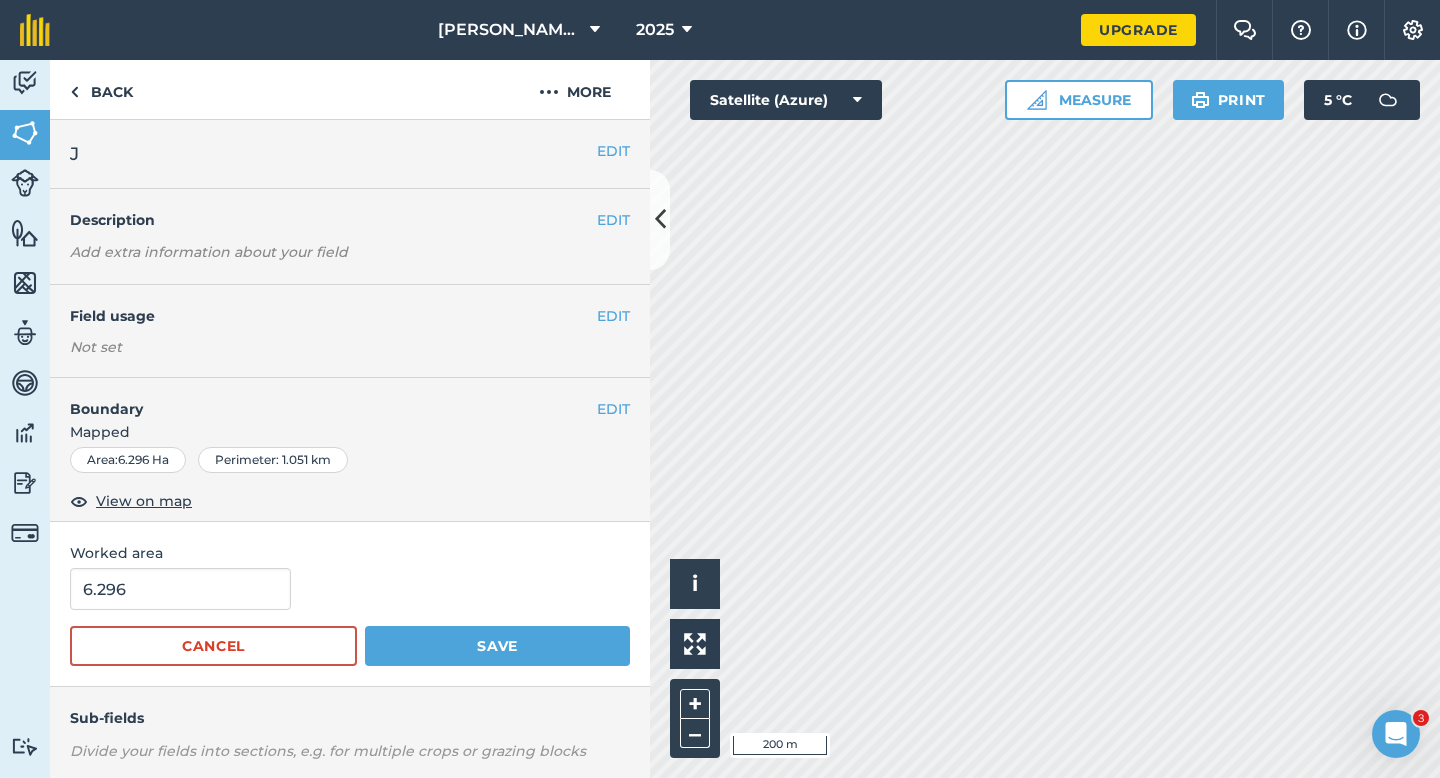 click on "6.296" at bounding box center [350, 589] 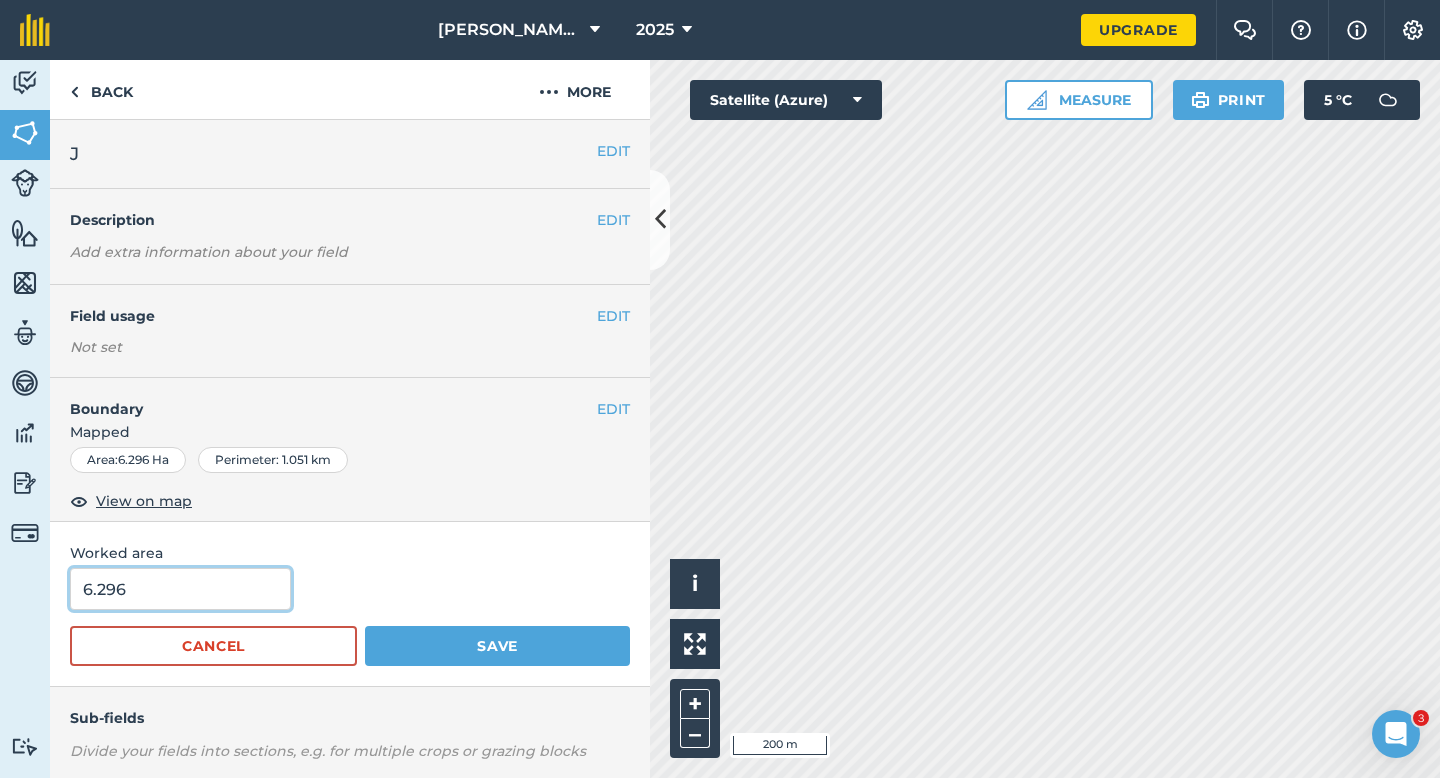 click on "6.296" at bounding box center (180, 589) 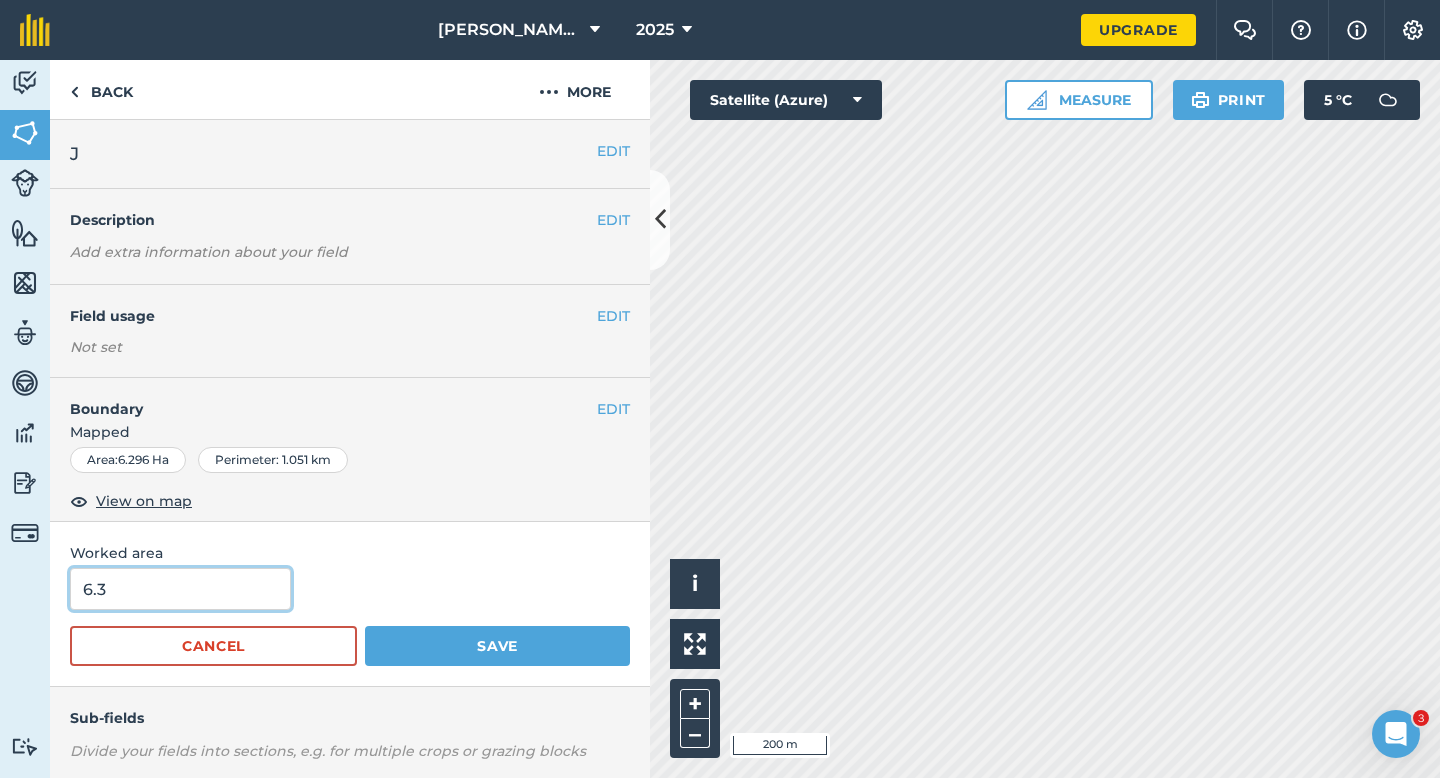 type on "6.3" 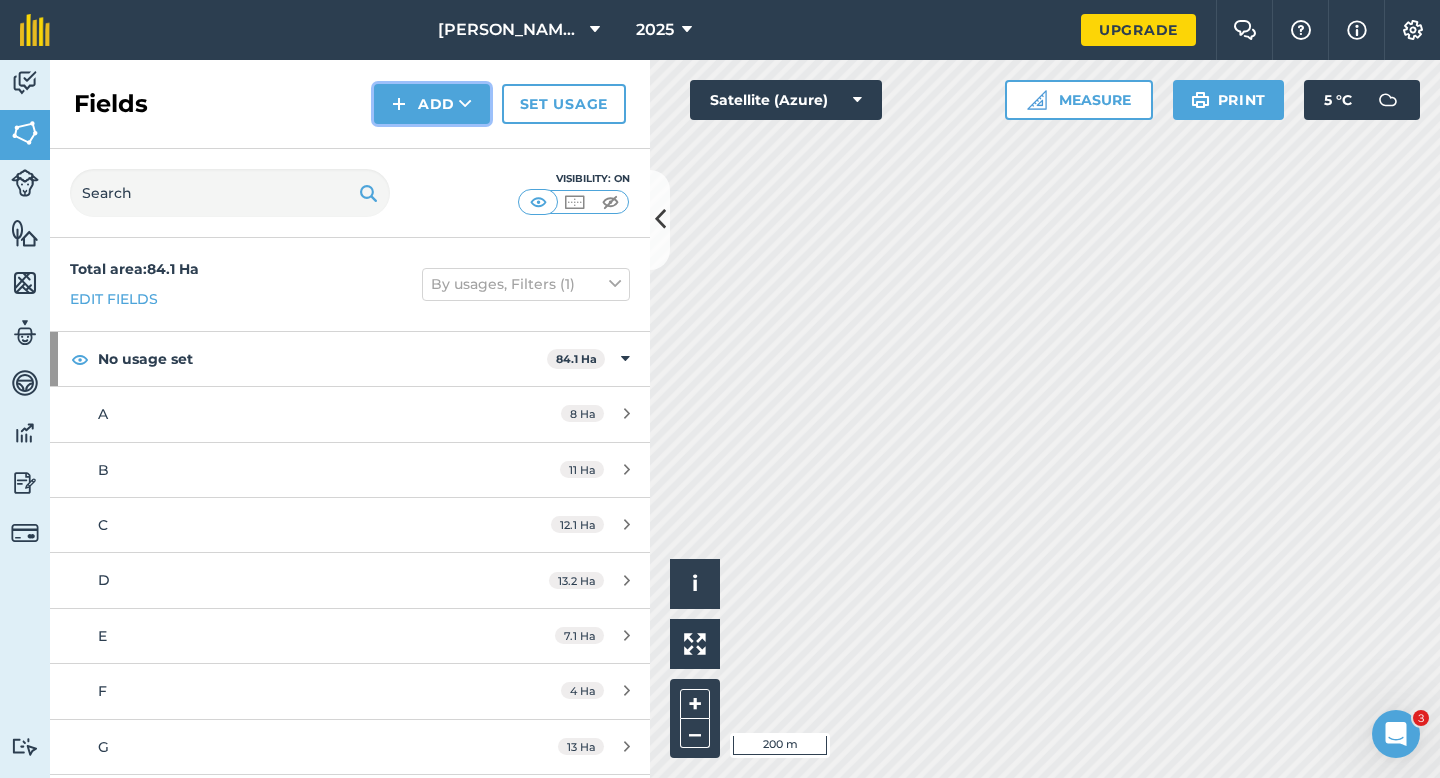 click on "Add" at bounding box center (432, 104) 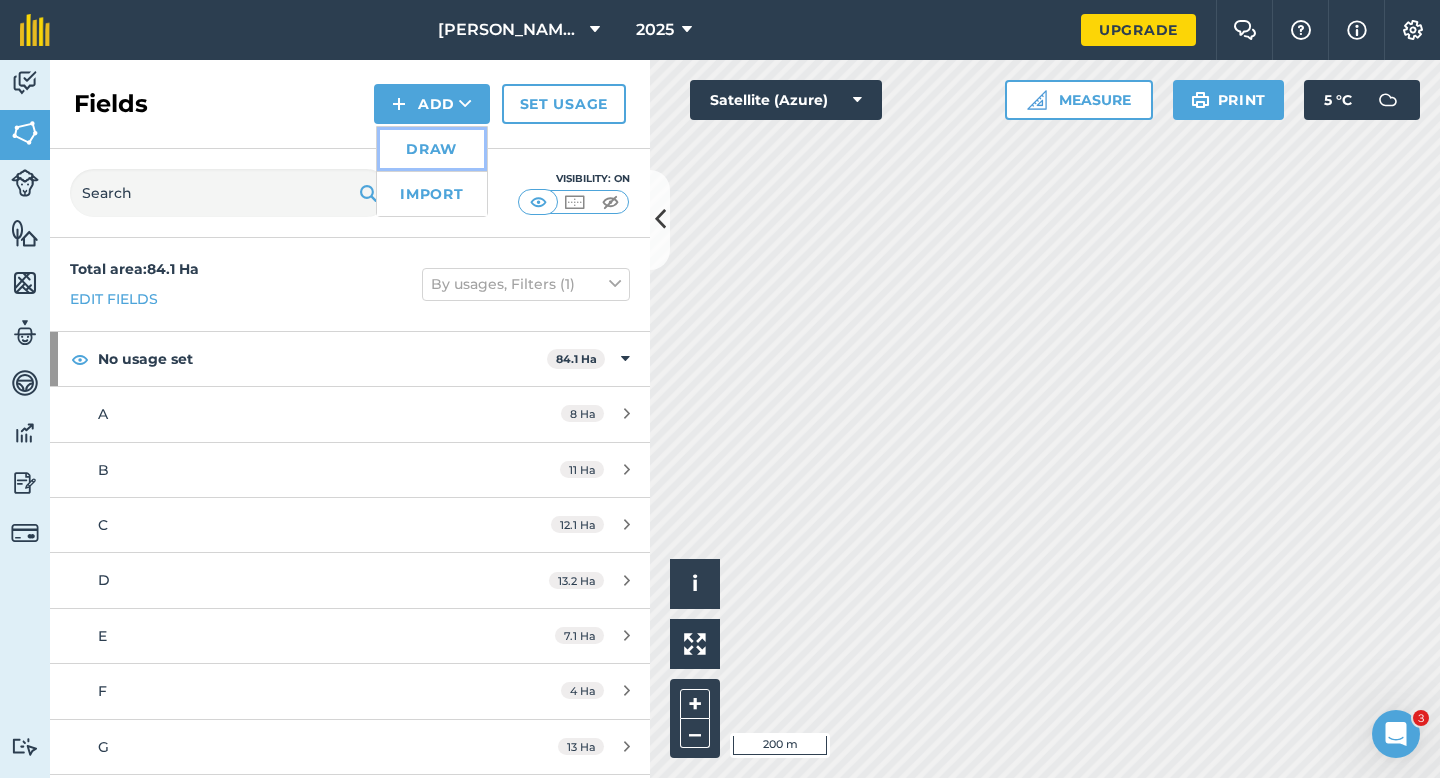 click on "Draw" at bounding box center (432, 149) 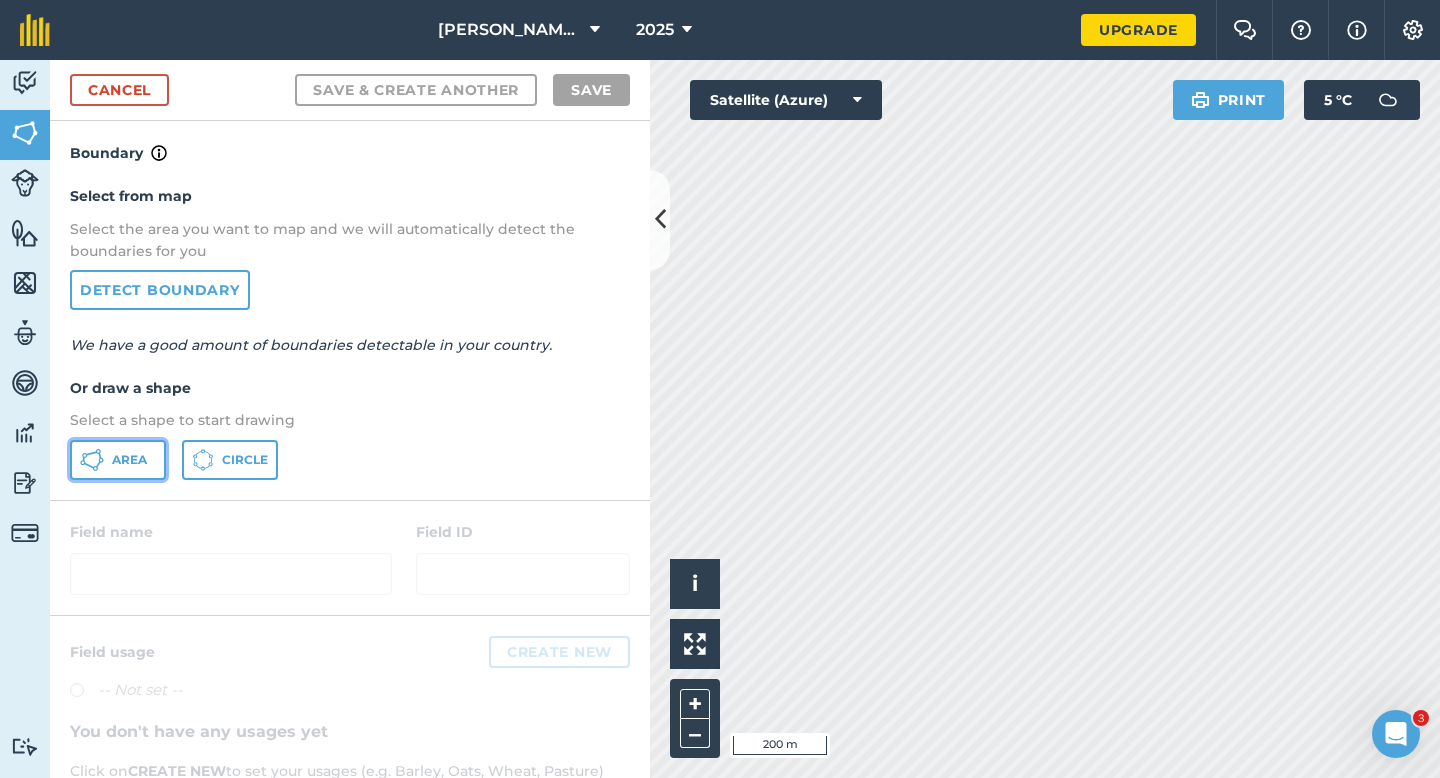click 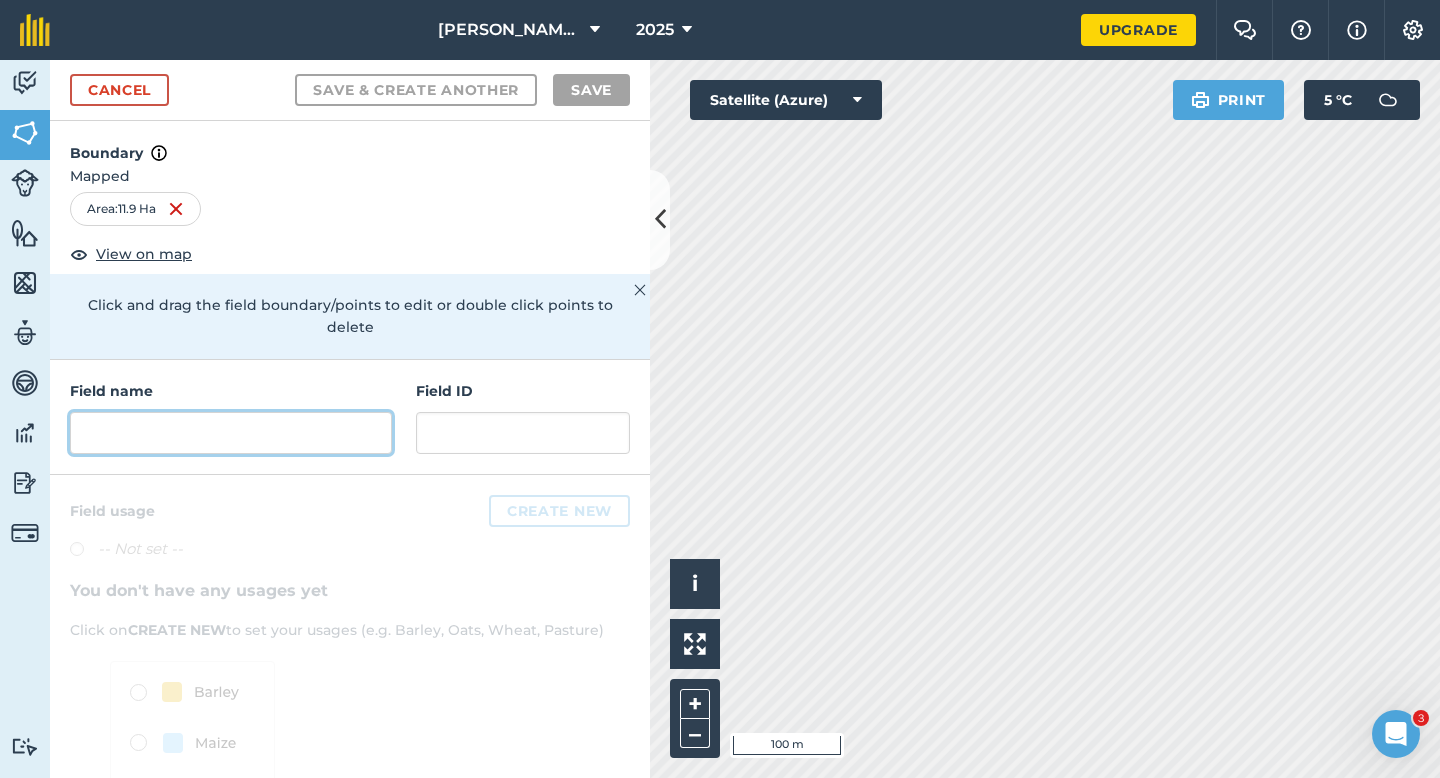 click at bounding box center (231, 433) 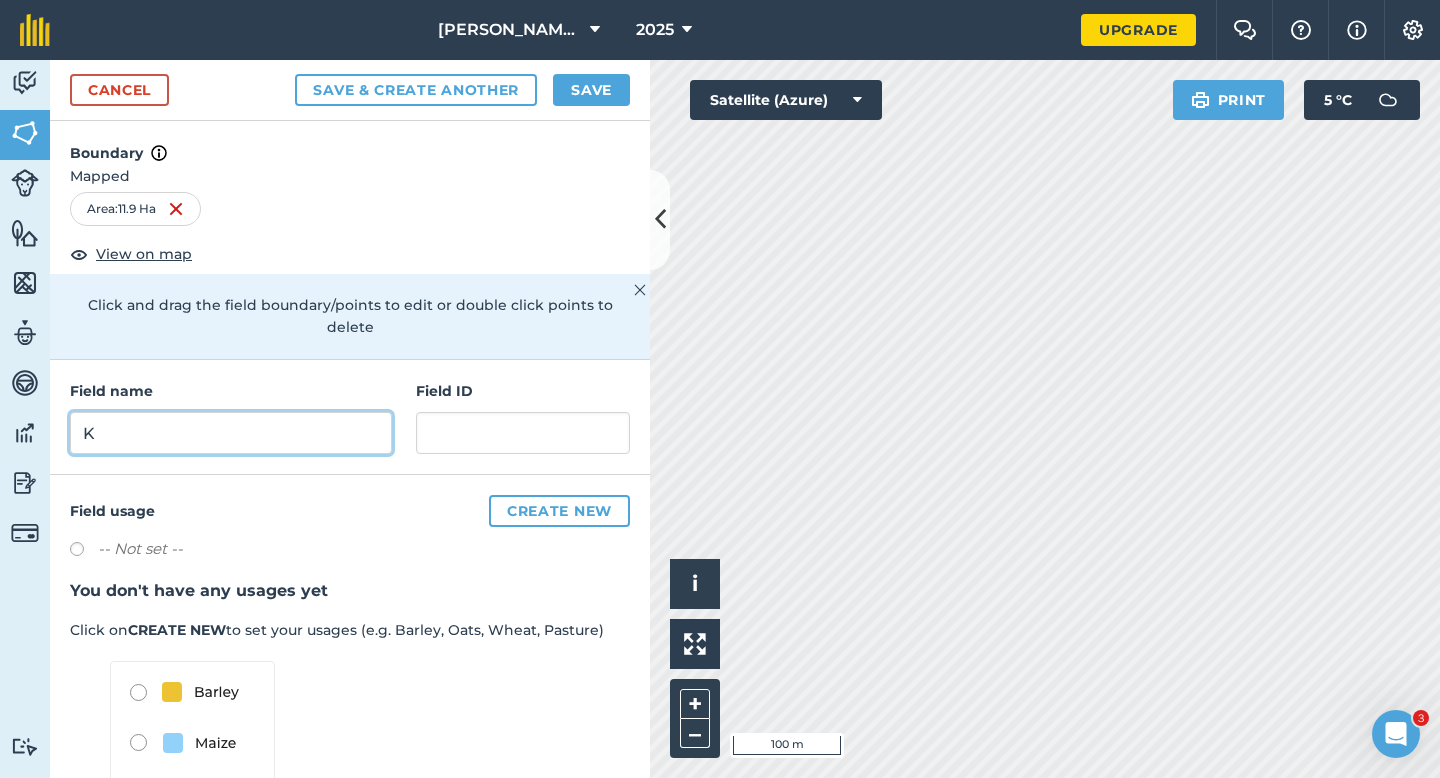 type on "K" 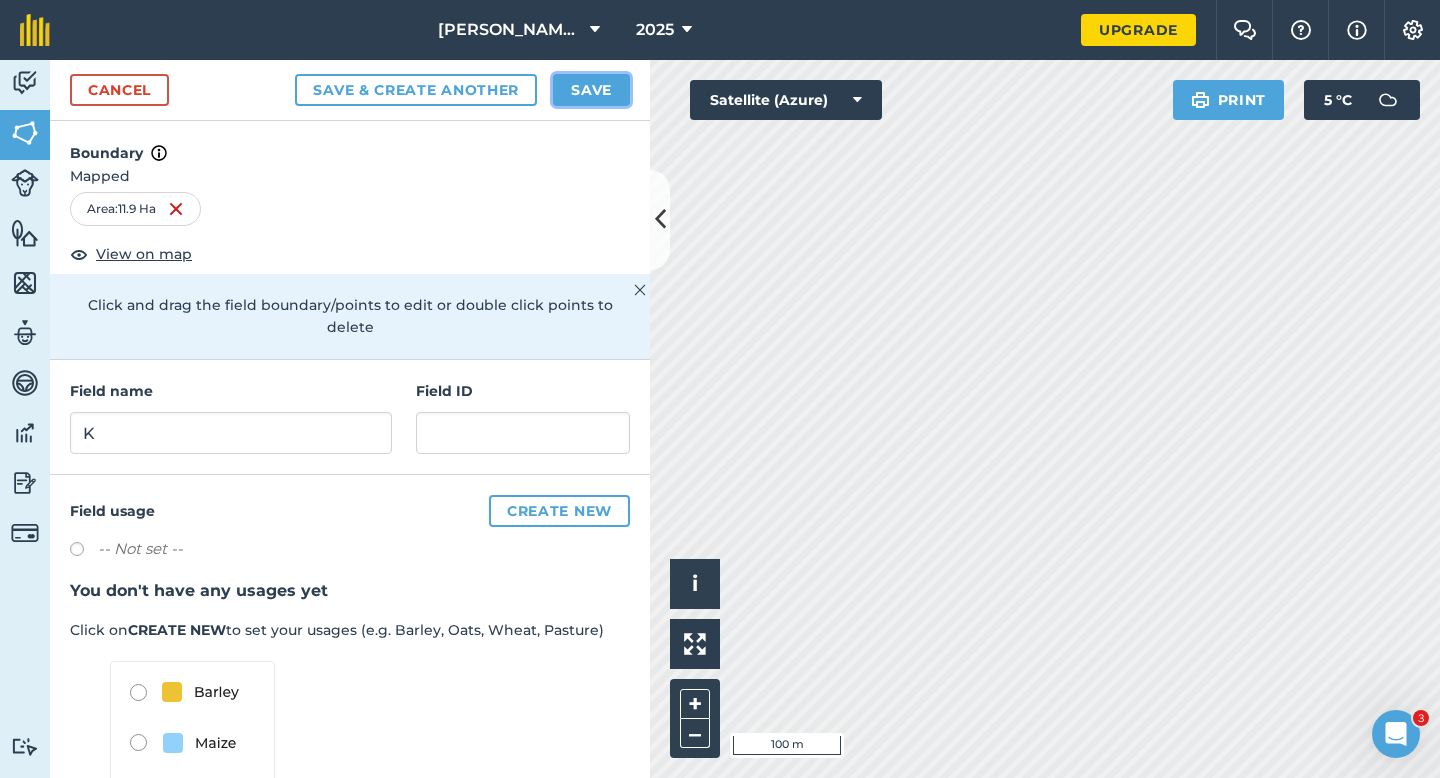 click on "Save" at bounding box center (591, 90) 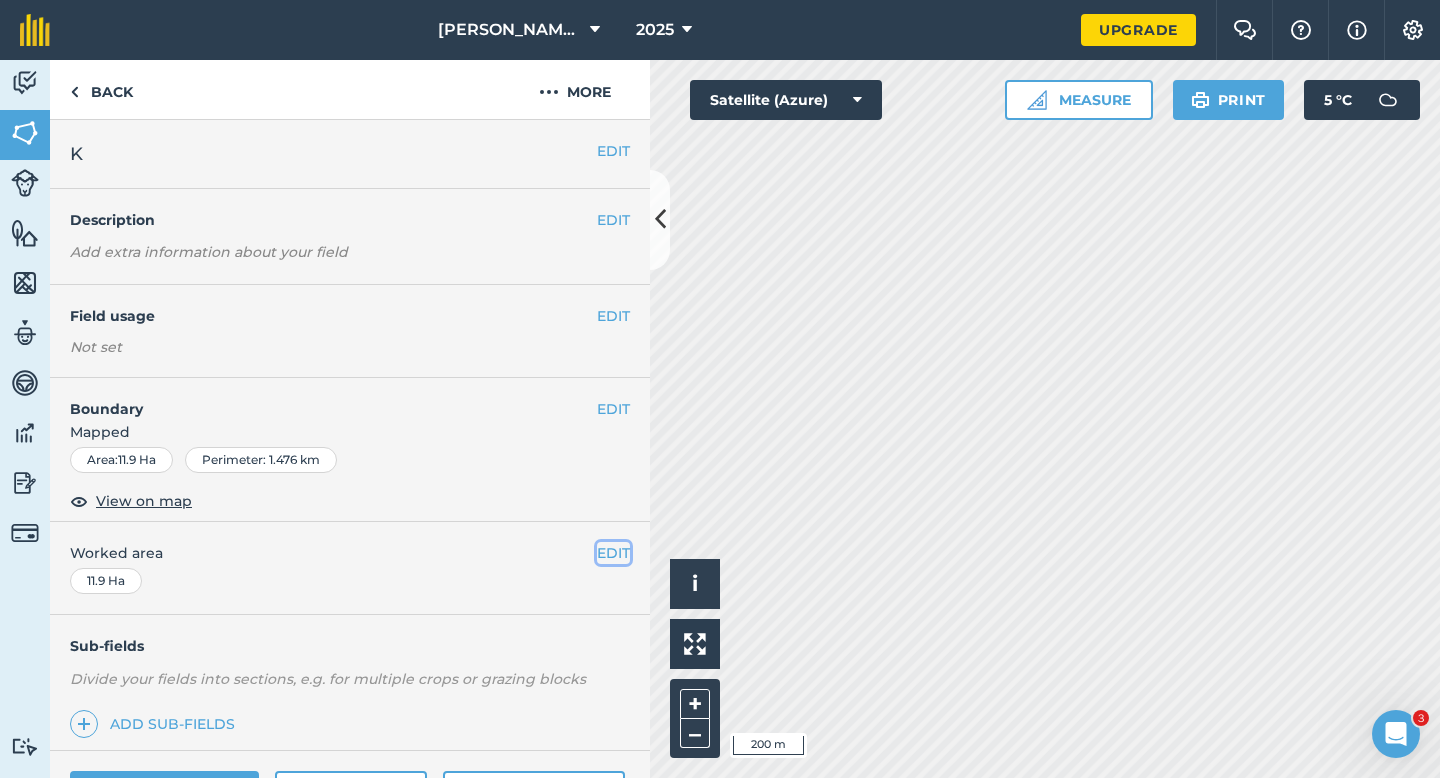 click on "EDIT" at bounding box center [613, 553] 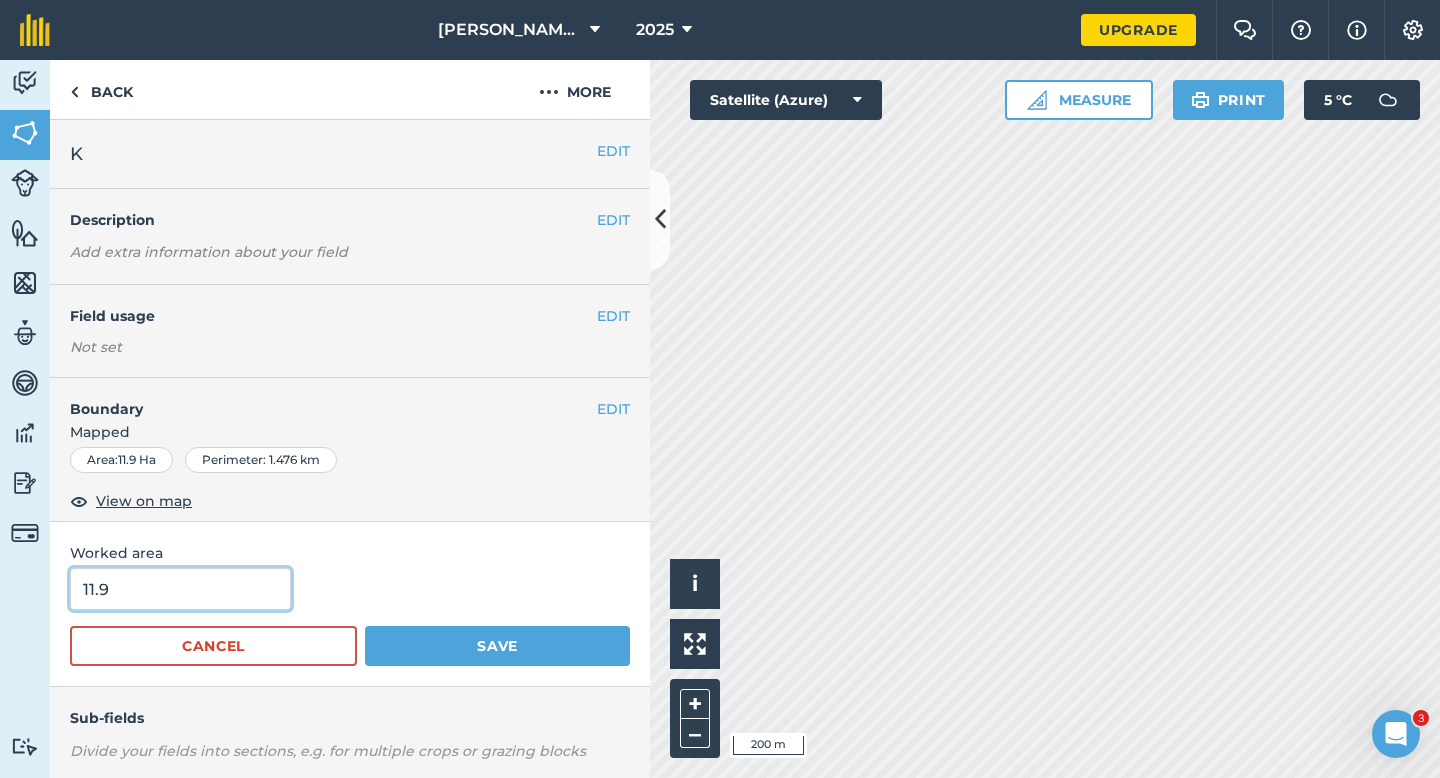 click on "11.9" at bounding box center [180, 589] 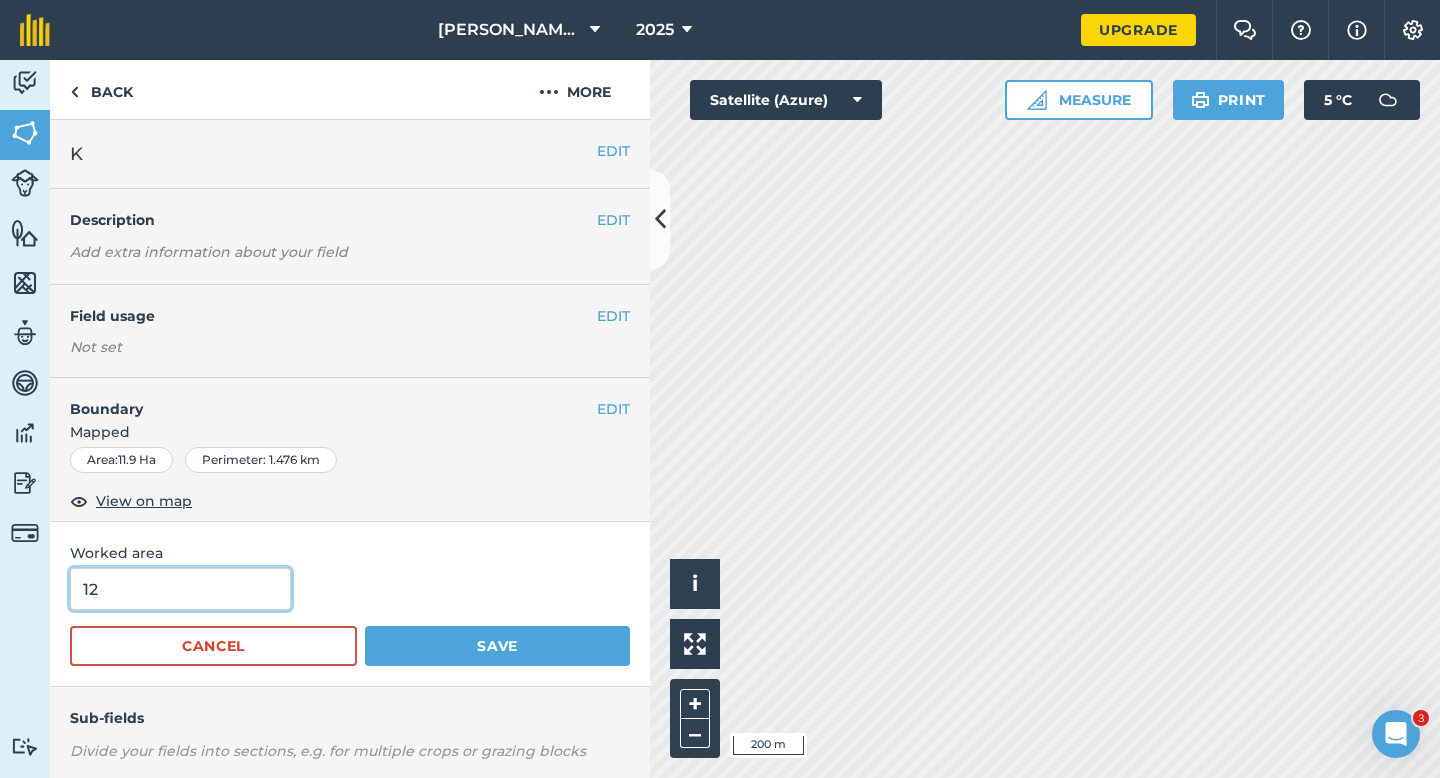 click on "Save" at bounding box center (497, 646) 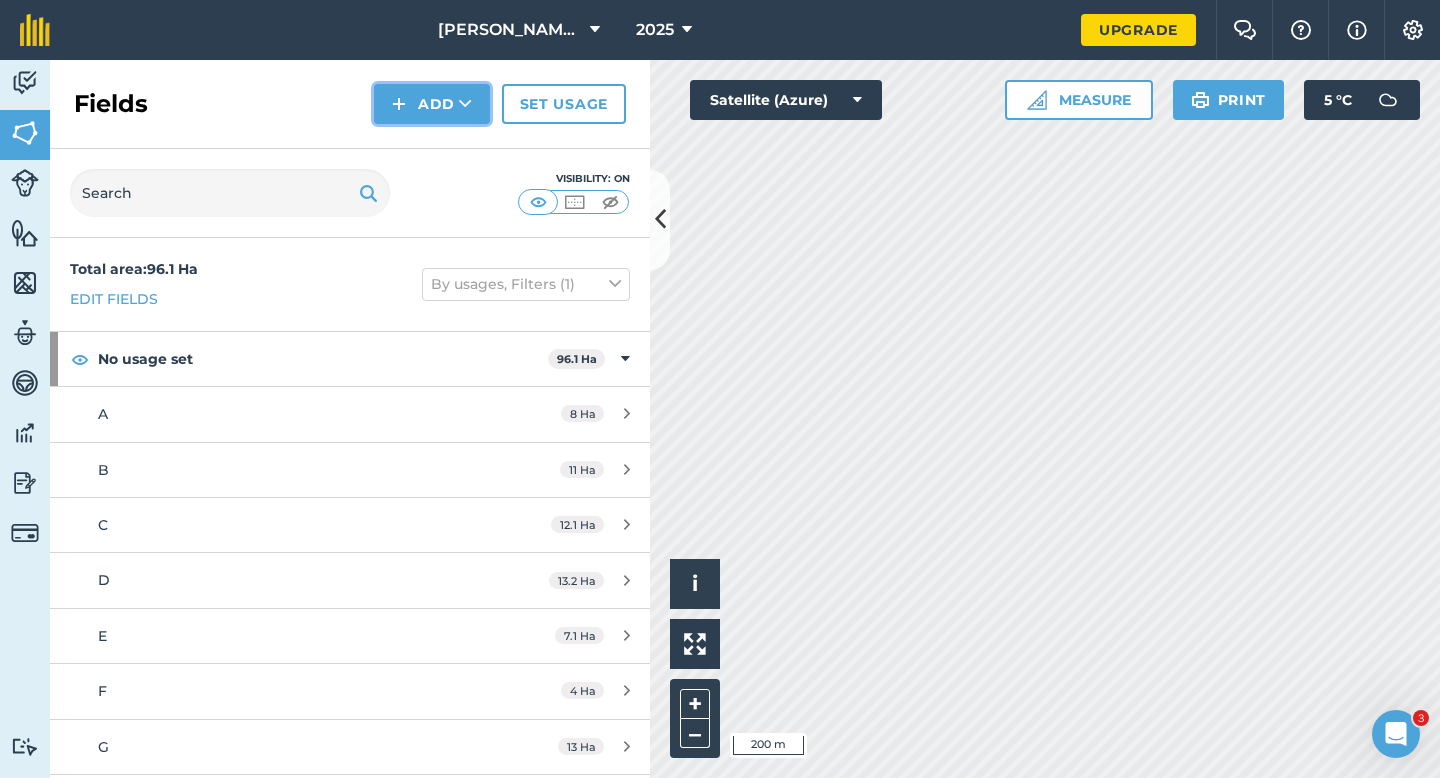 click at bounding box center (399, 104) 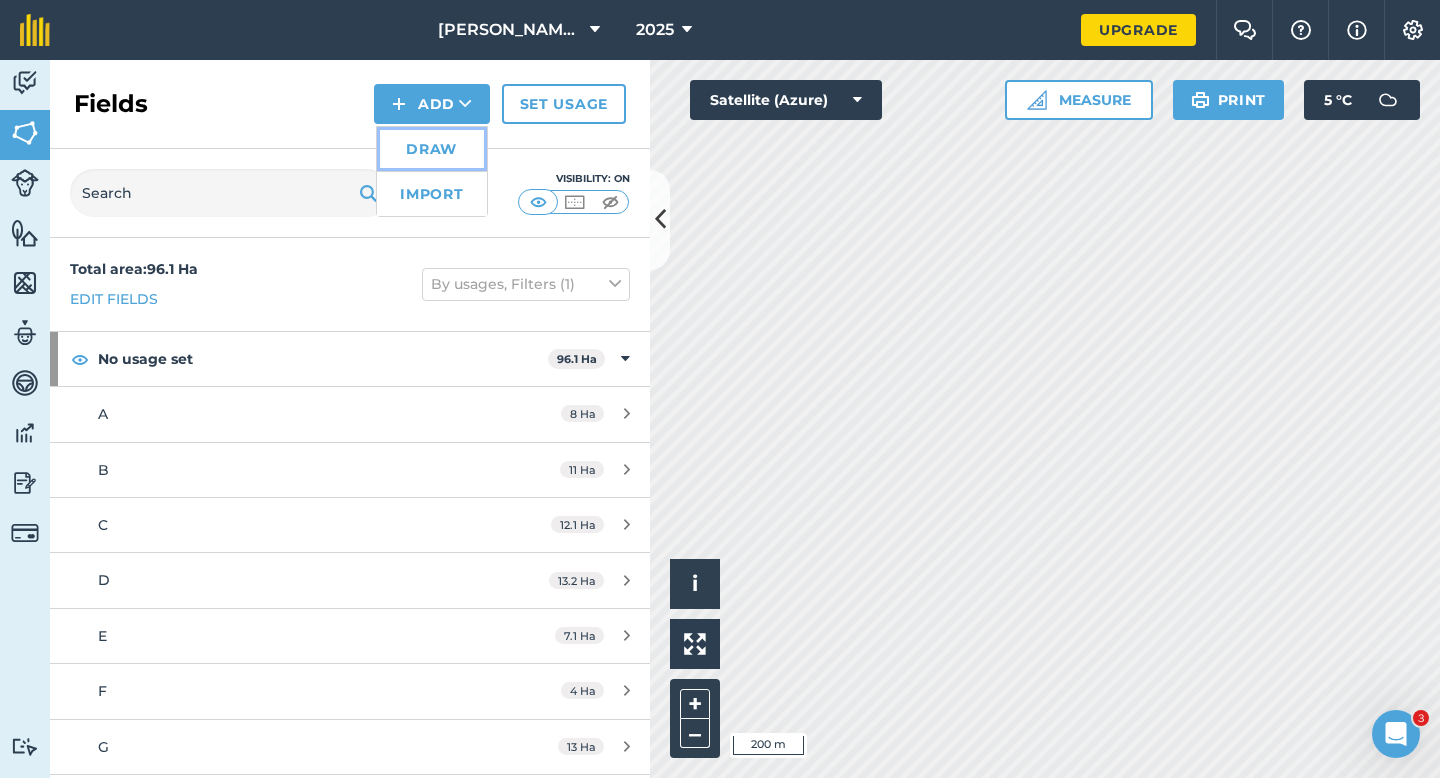 click on "Draw" at bounding box center [432, 149] 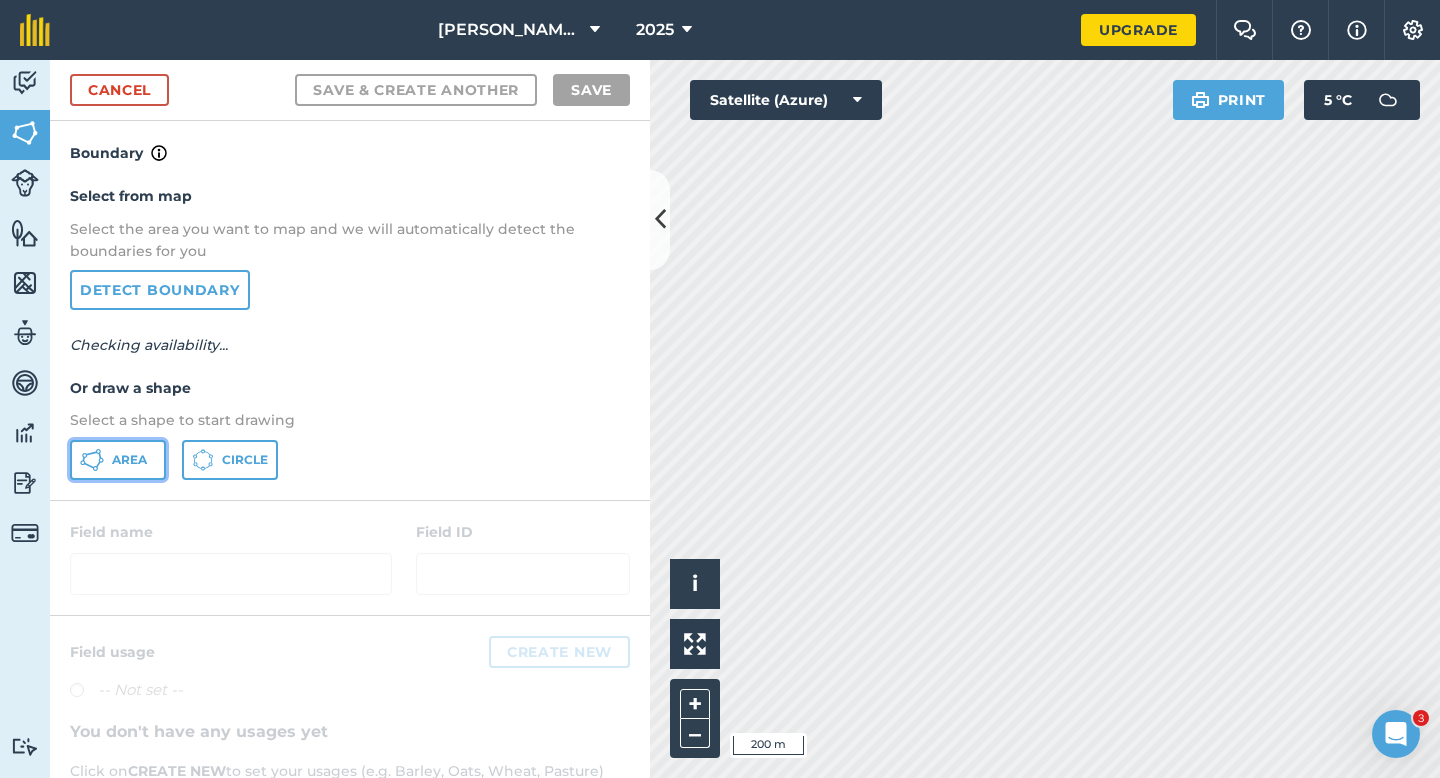 click on "Area" at bounding box center [129, 460] 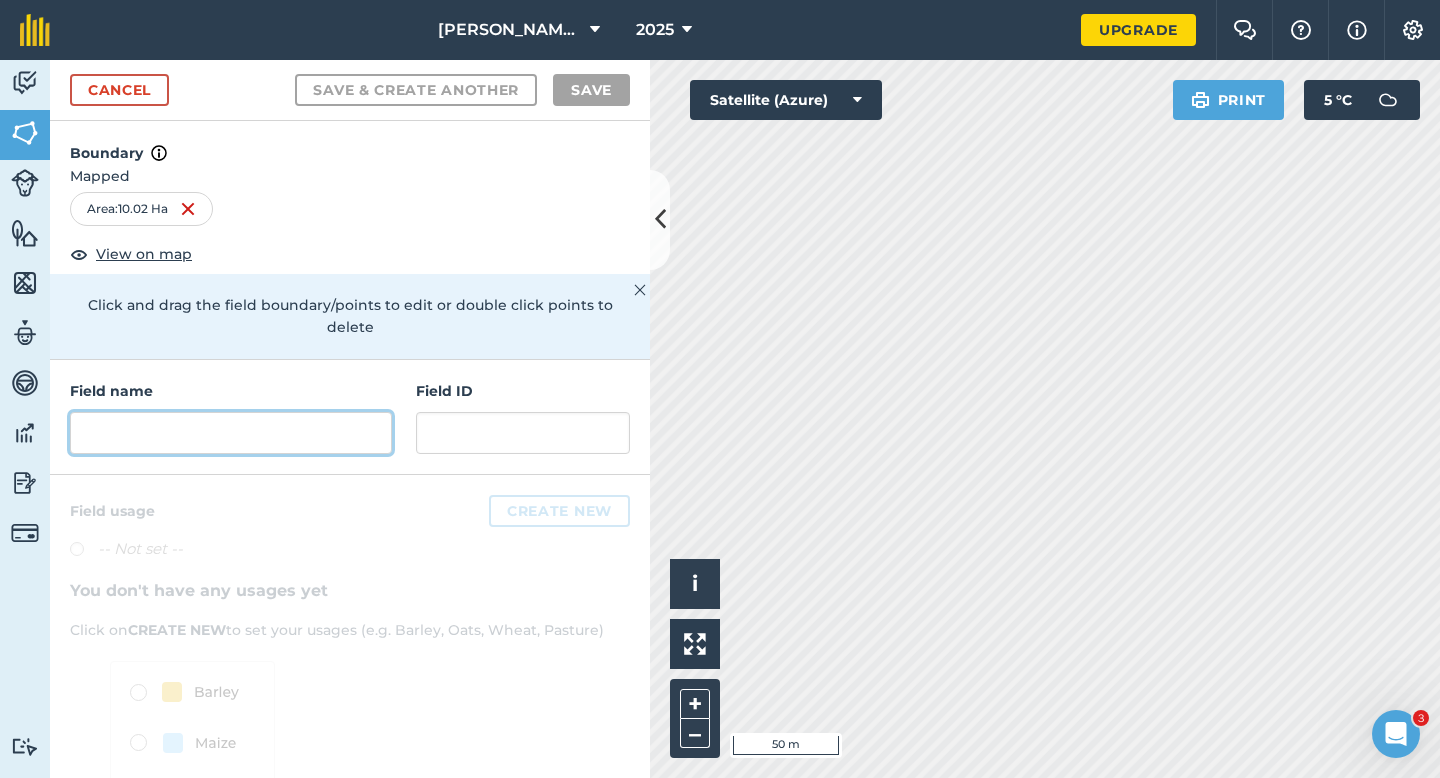 click at bounding box center [231, 433] 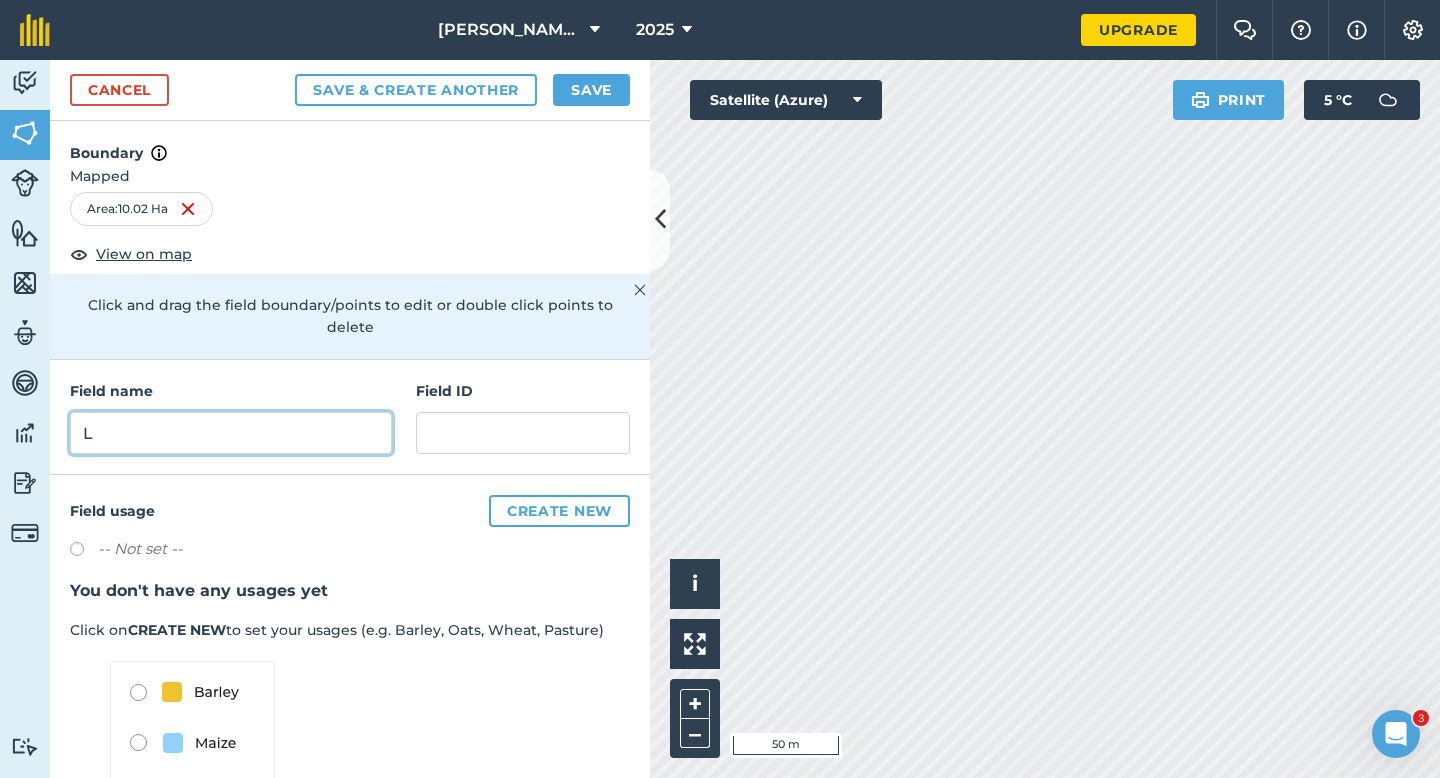 type on "L" 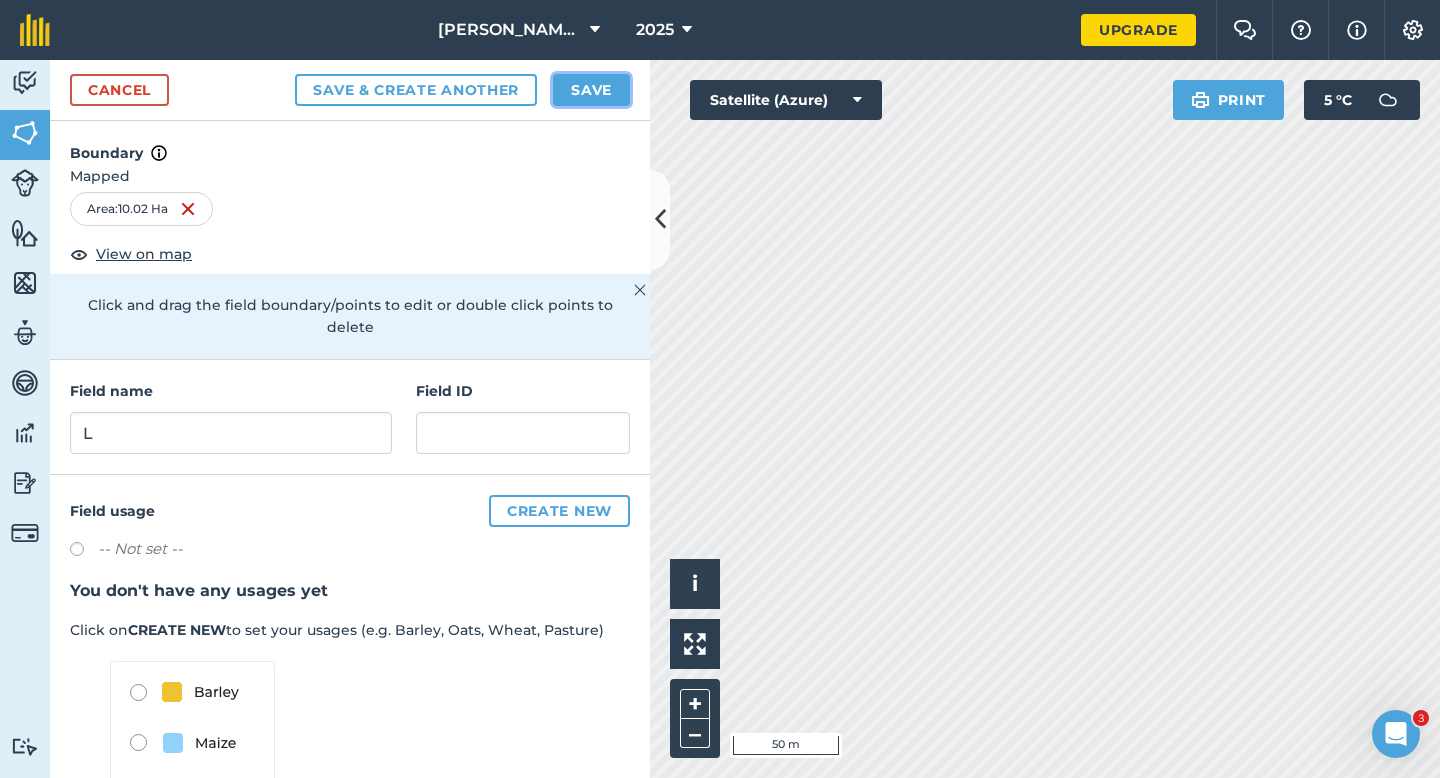 click on "Save" at bounding box center (591, 90) 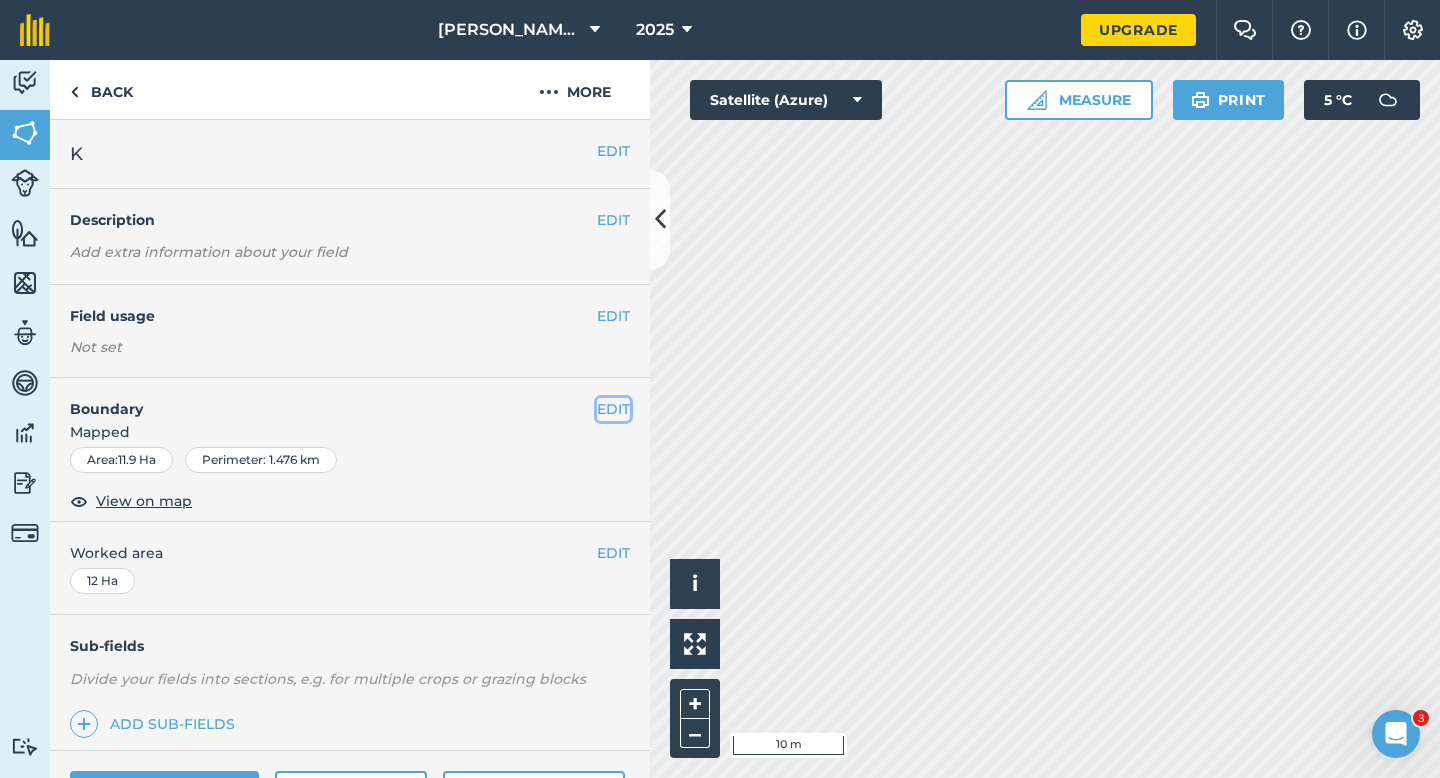 click on "EDIT" at bounding box center [613, 409] 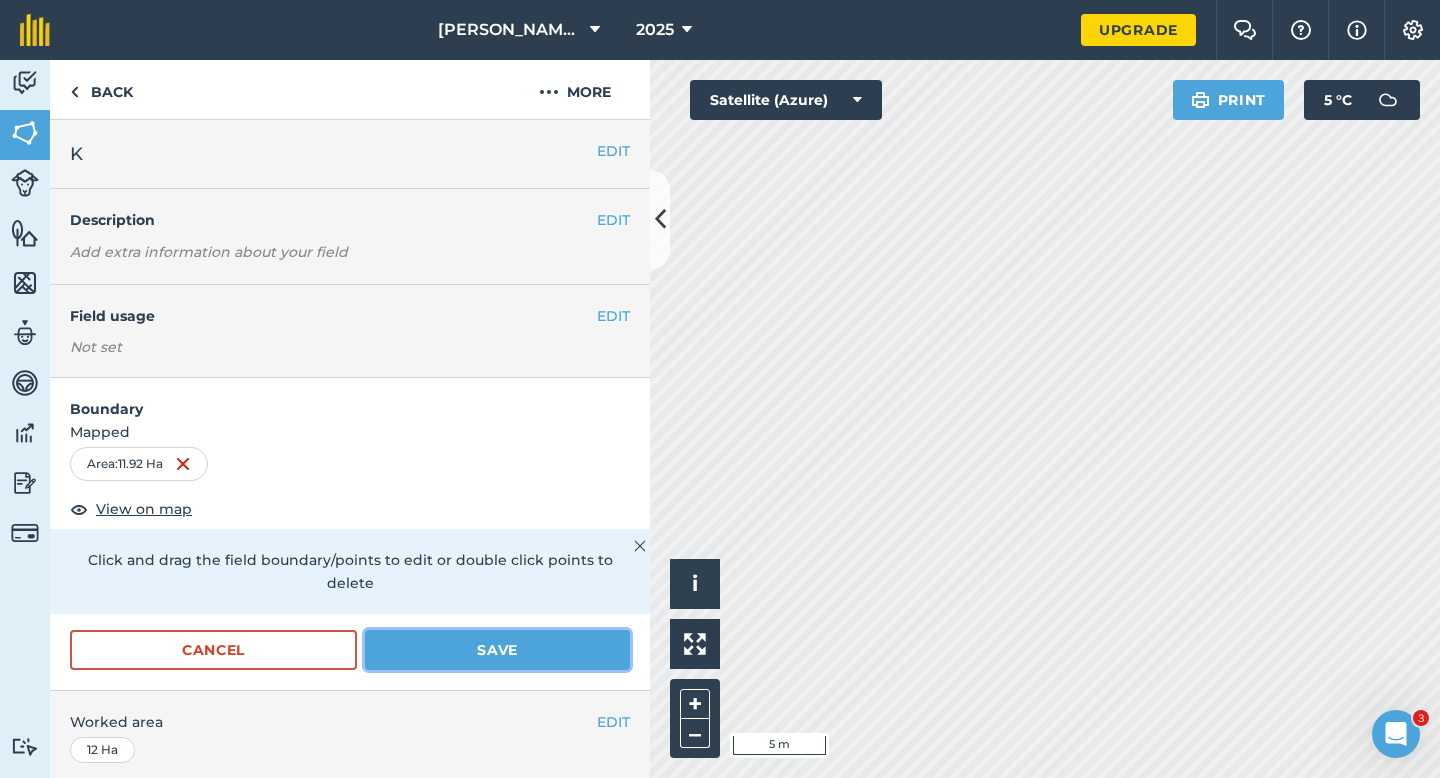 click on "Save" at bounding box center (497, 650) 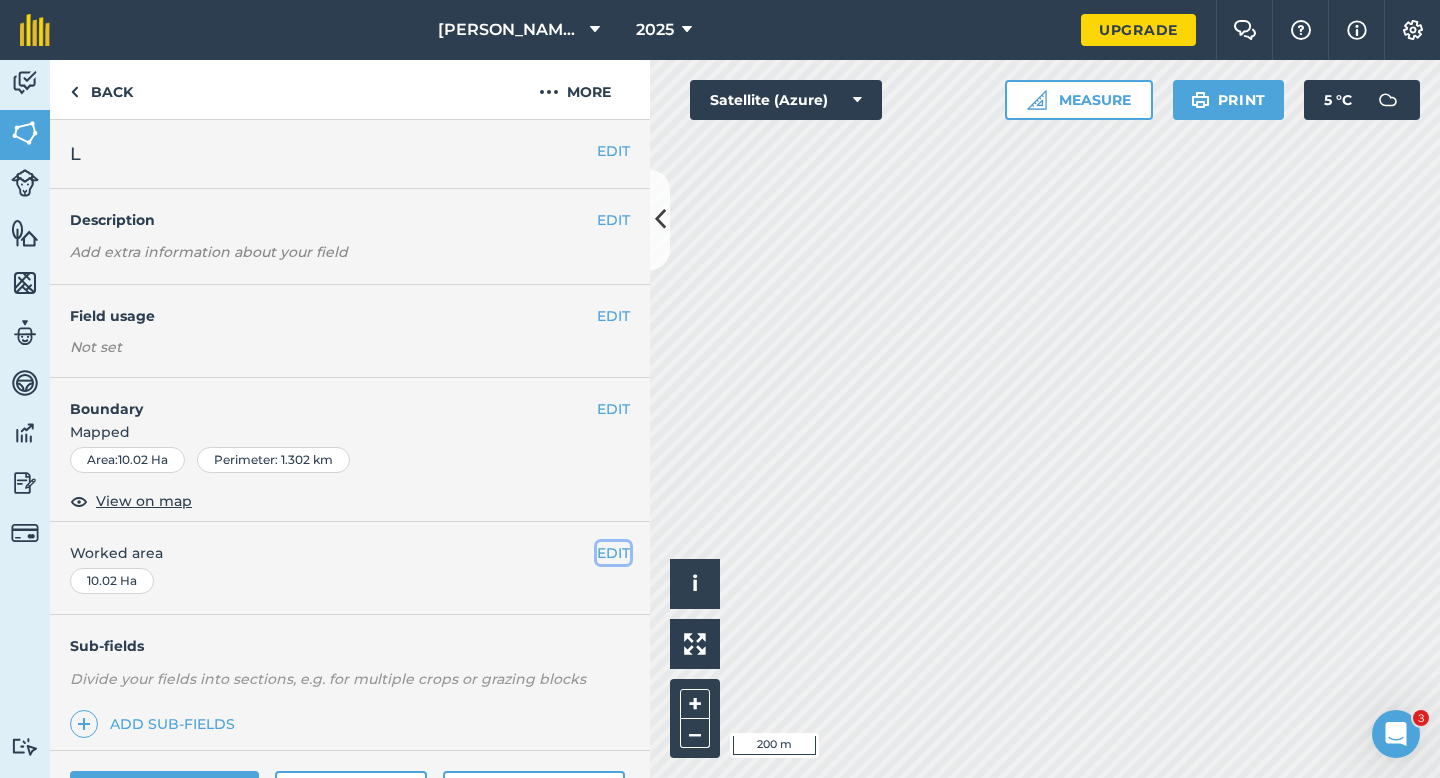 click on "EDIT" at bounding box center [613, 553] 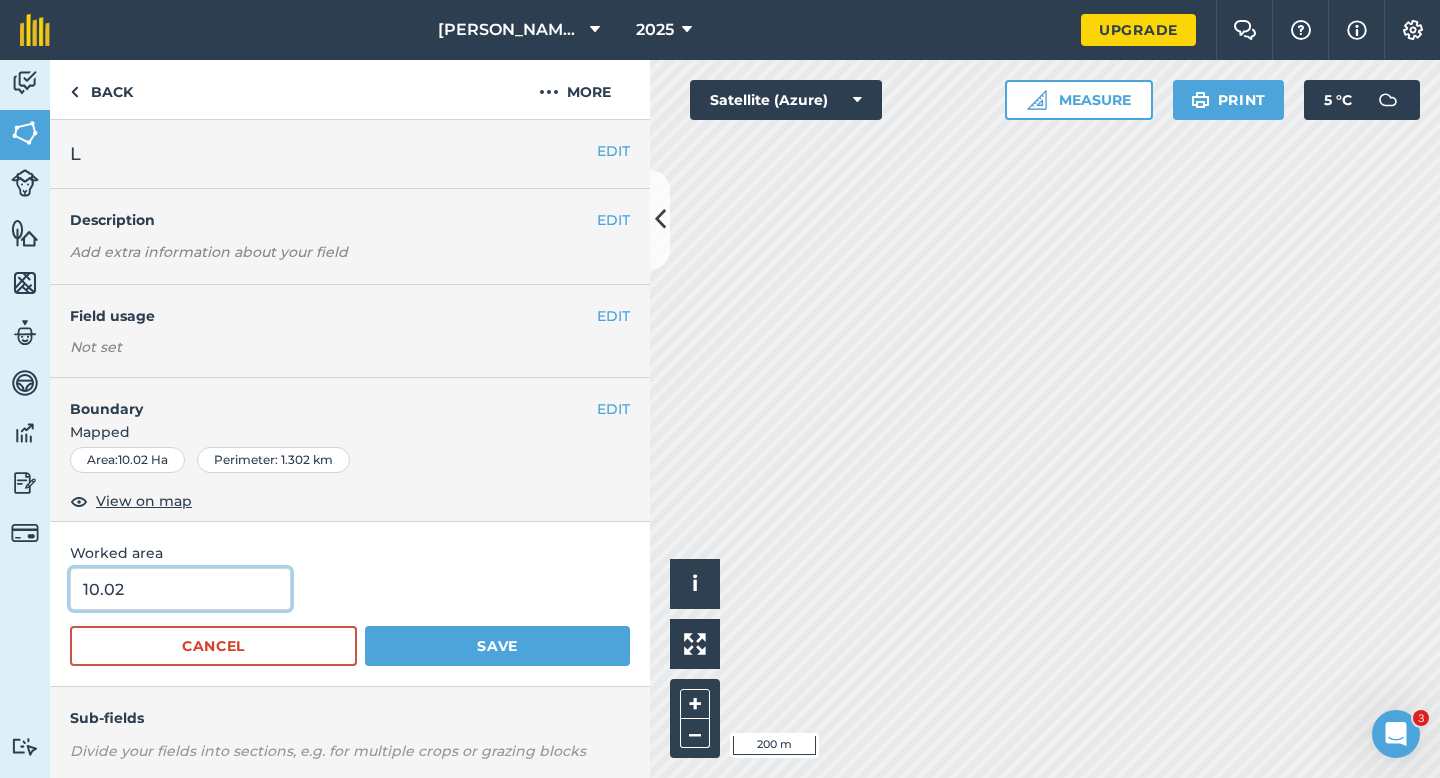 click on "10.02" at bounding box center [180, 589] 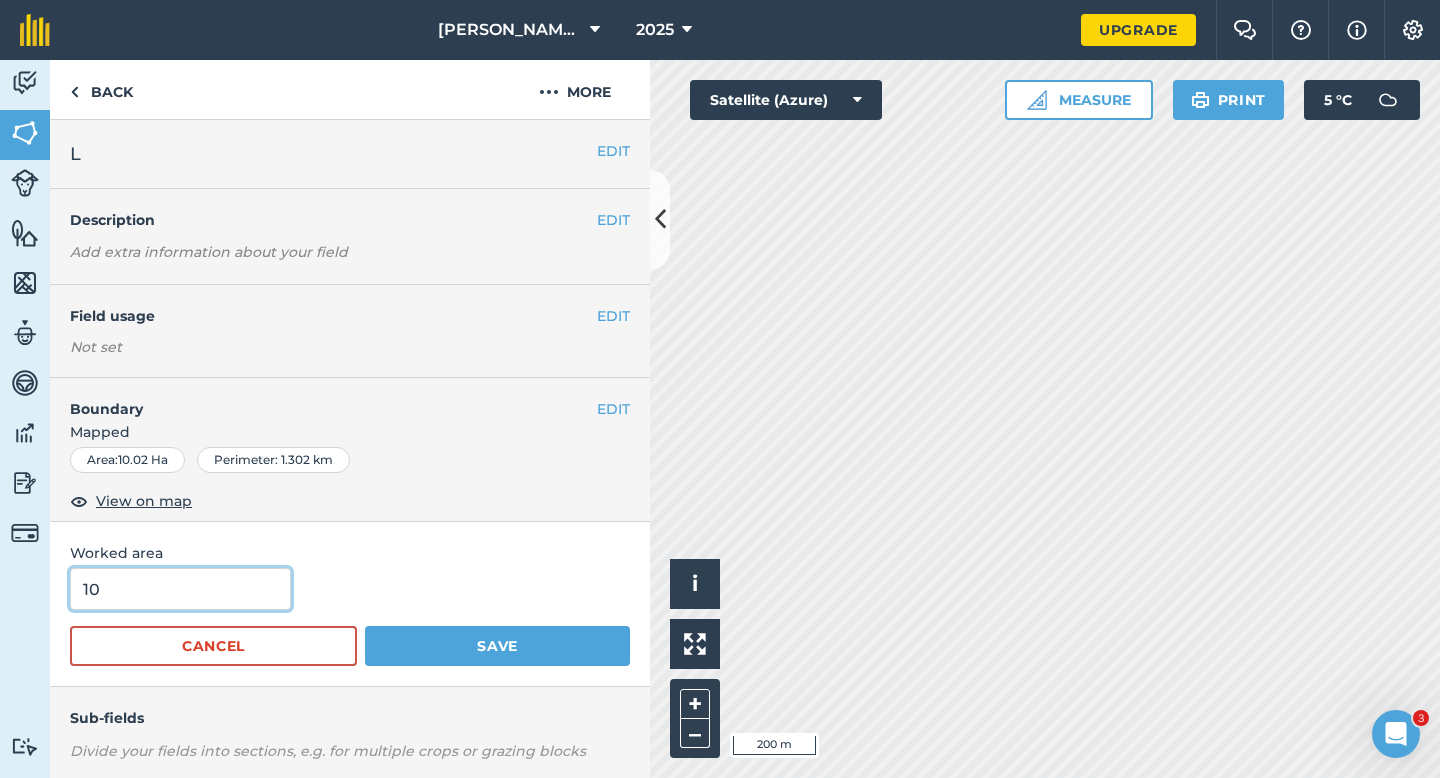 click on "Save" at bounding box center (497, 646) 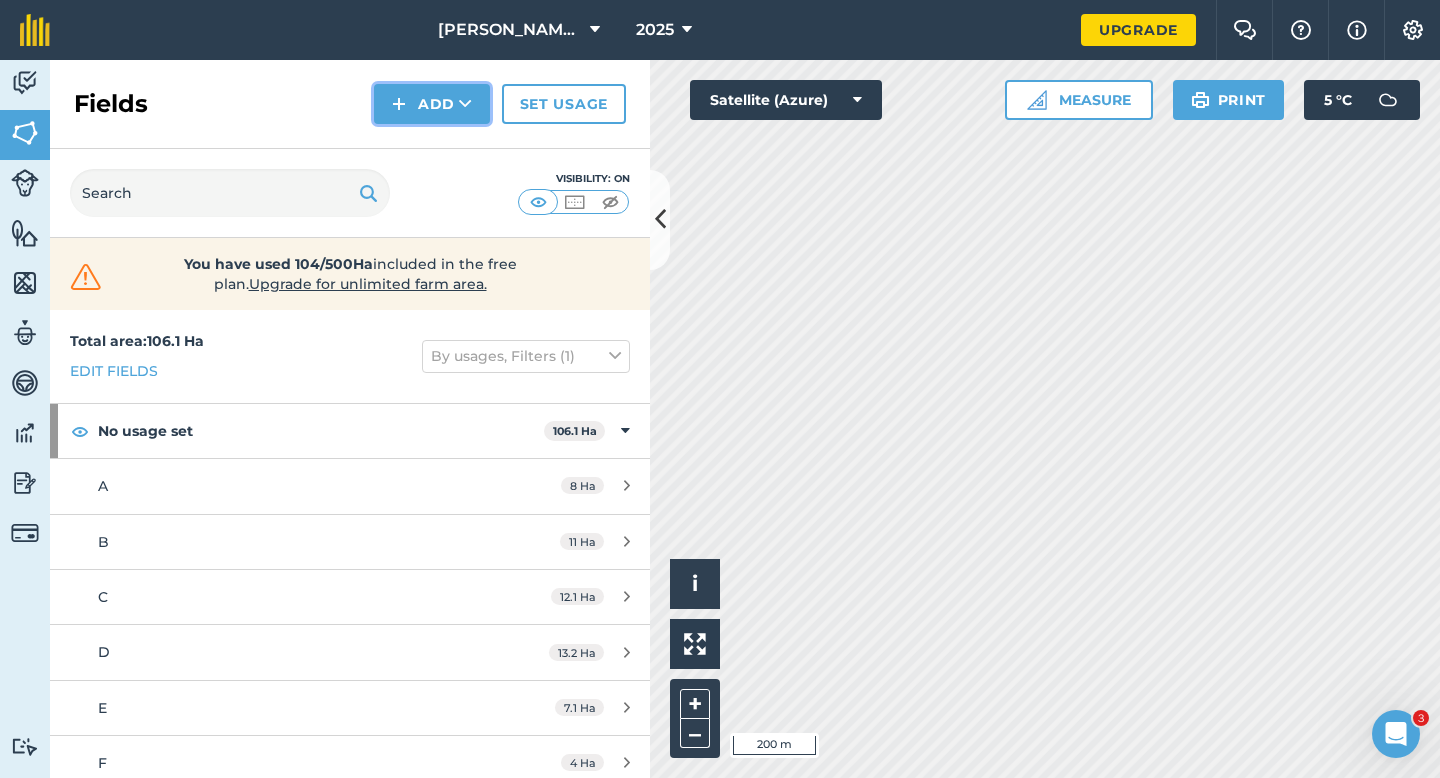 click on "Add" at bounding box center [432, 104] 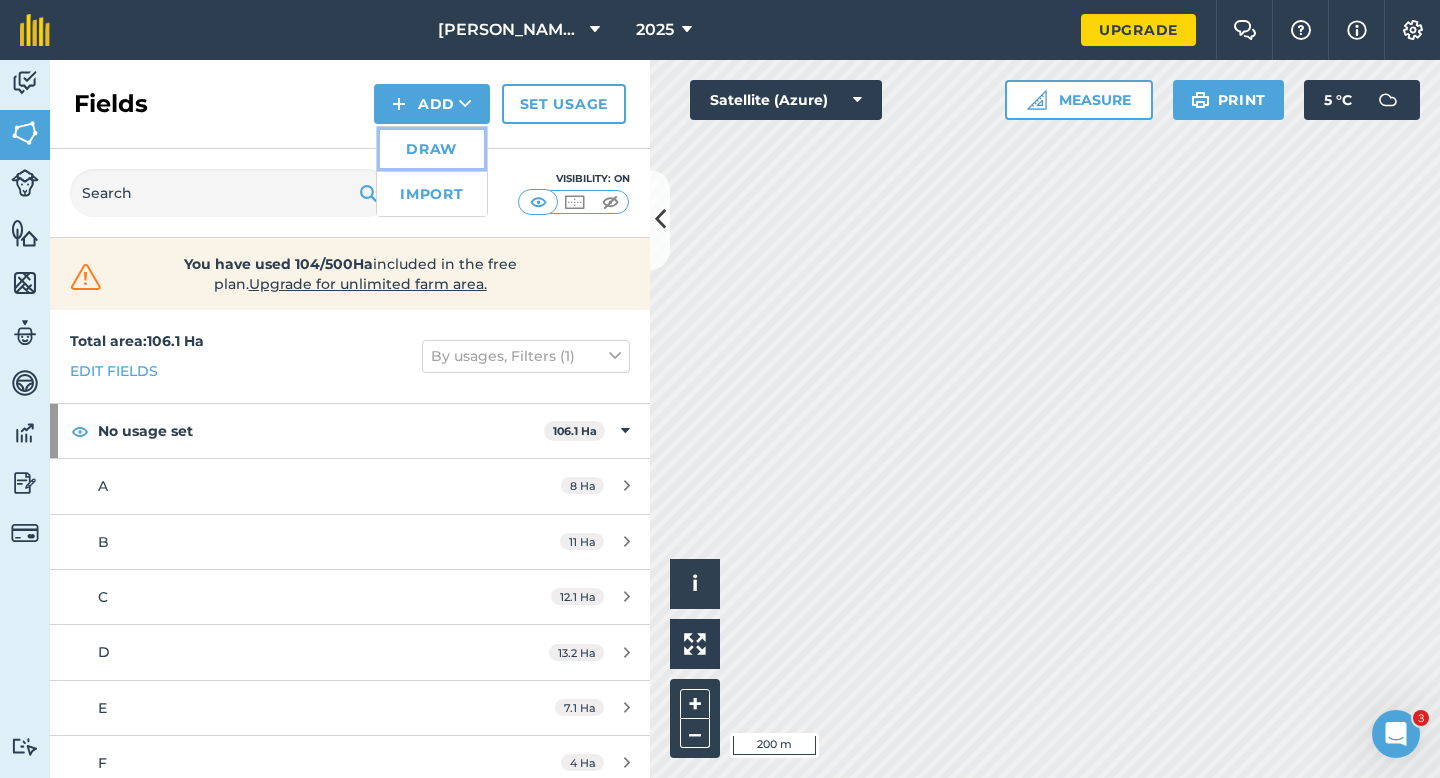 click on "Draw" at bounding box center [432, 149] 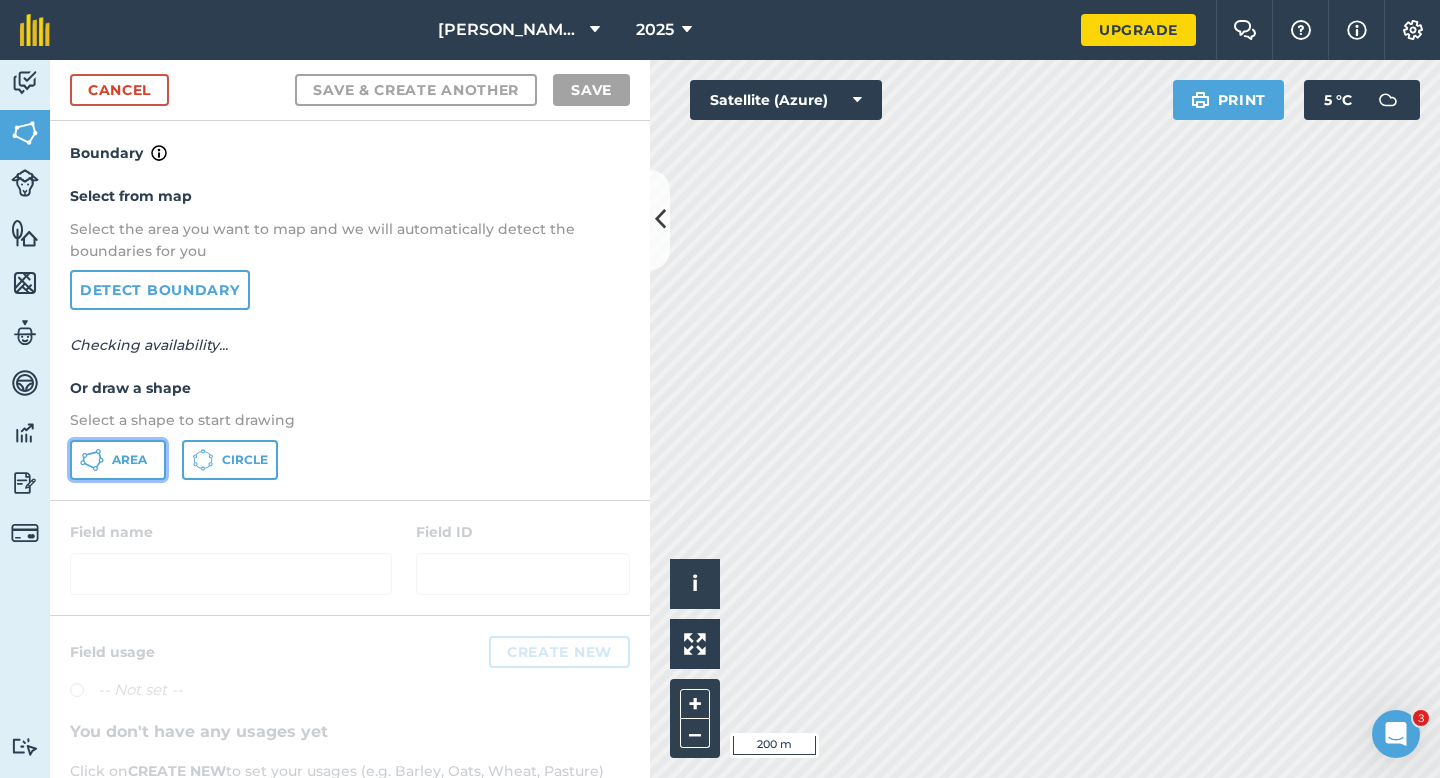 click on "Area" at bounding box center (118, 460) 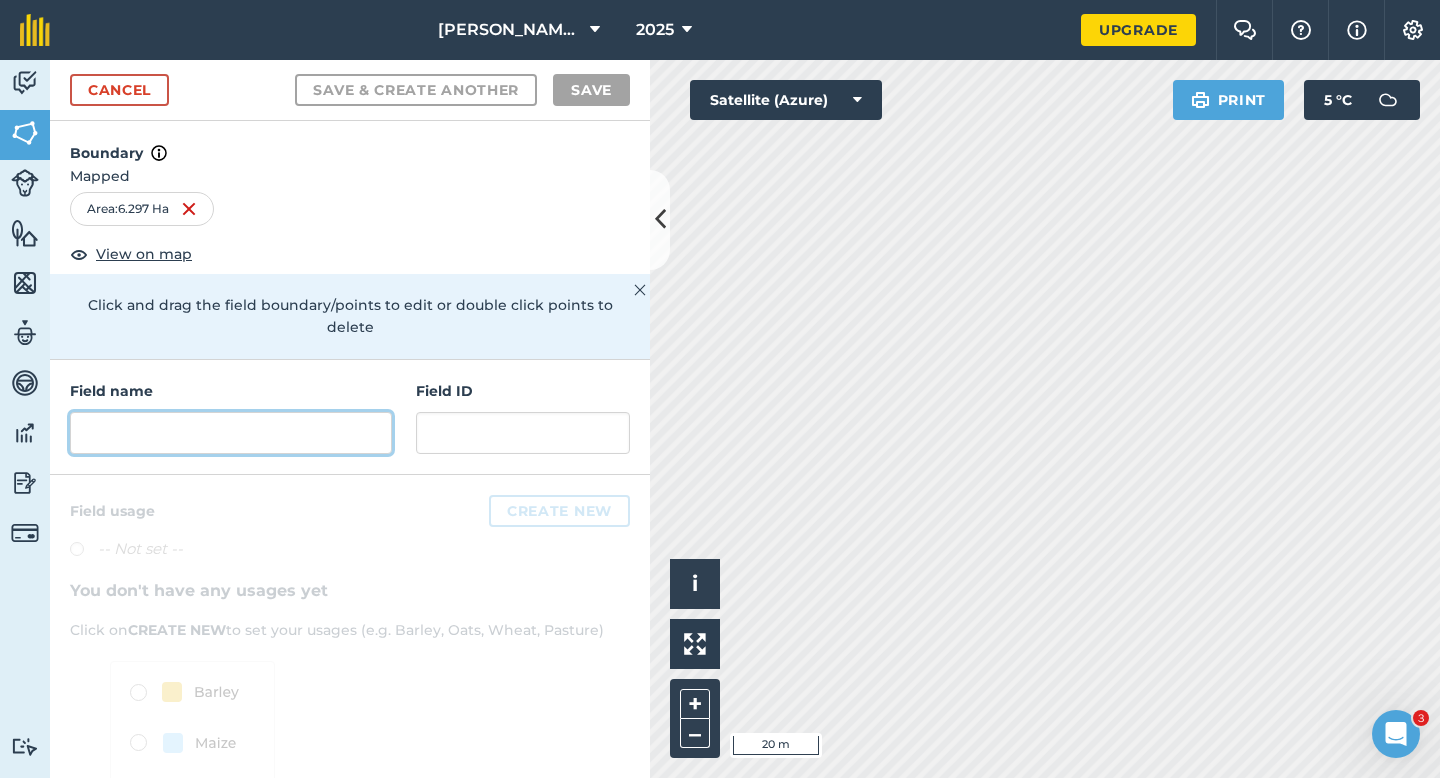 click at bounding box center (231, 433) 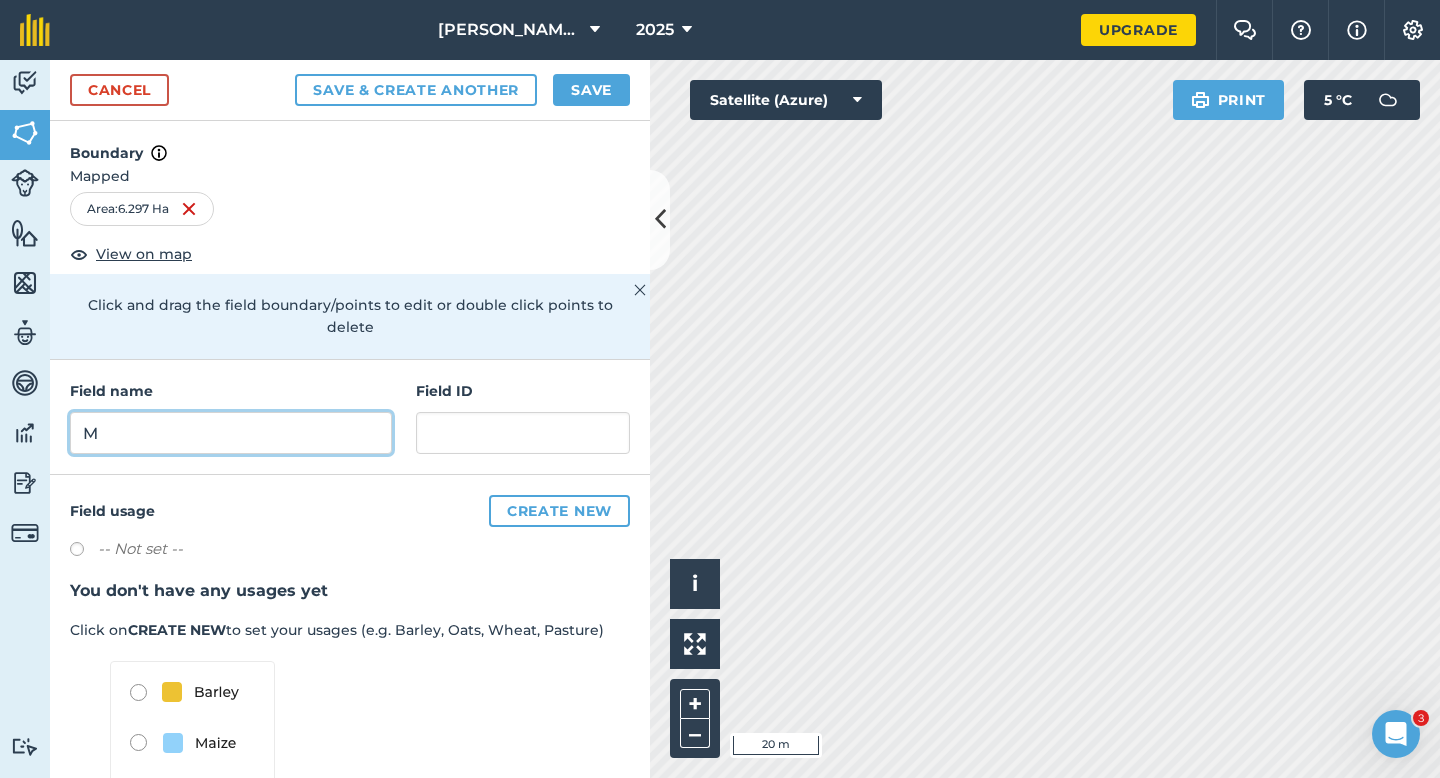 type on "M" 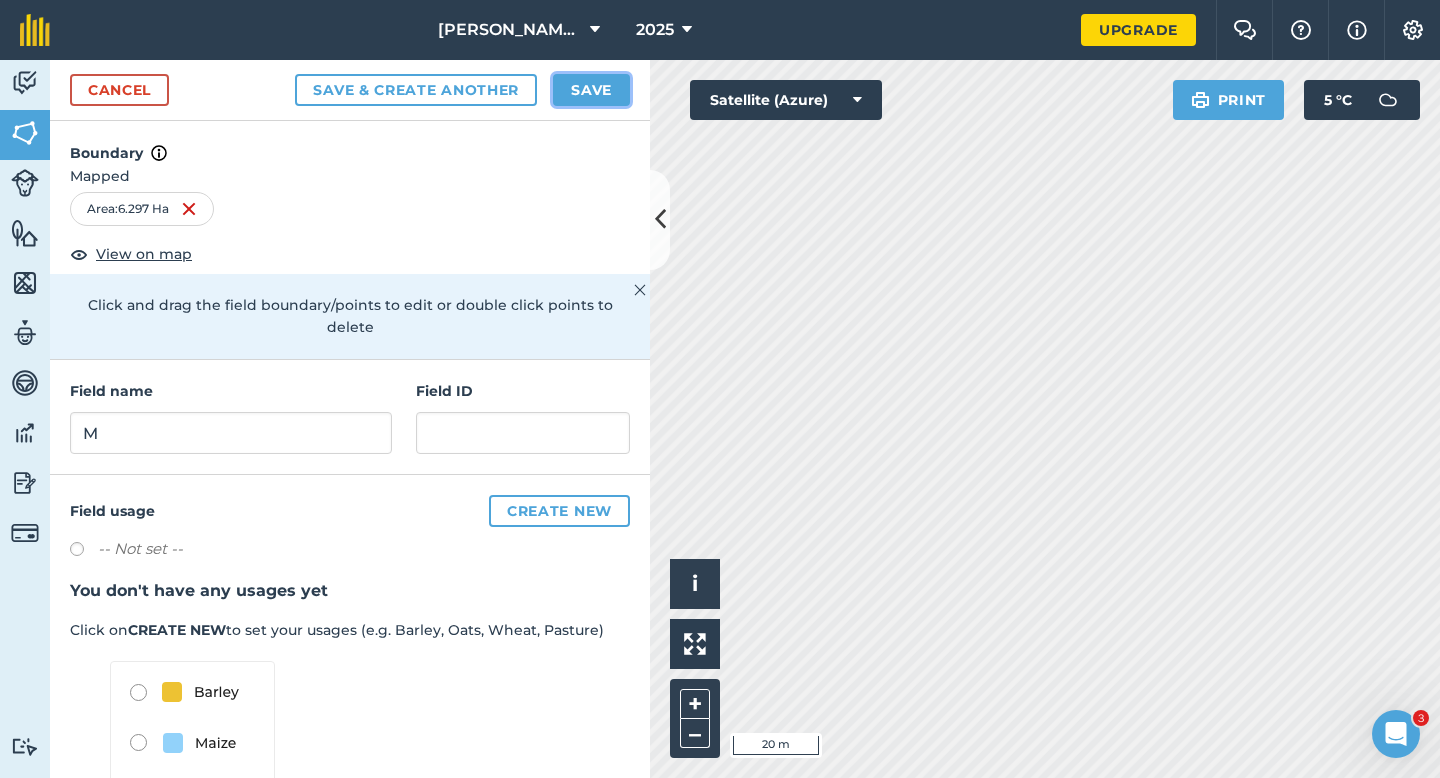click on "Save" at bounding box center [591, 90] 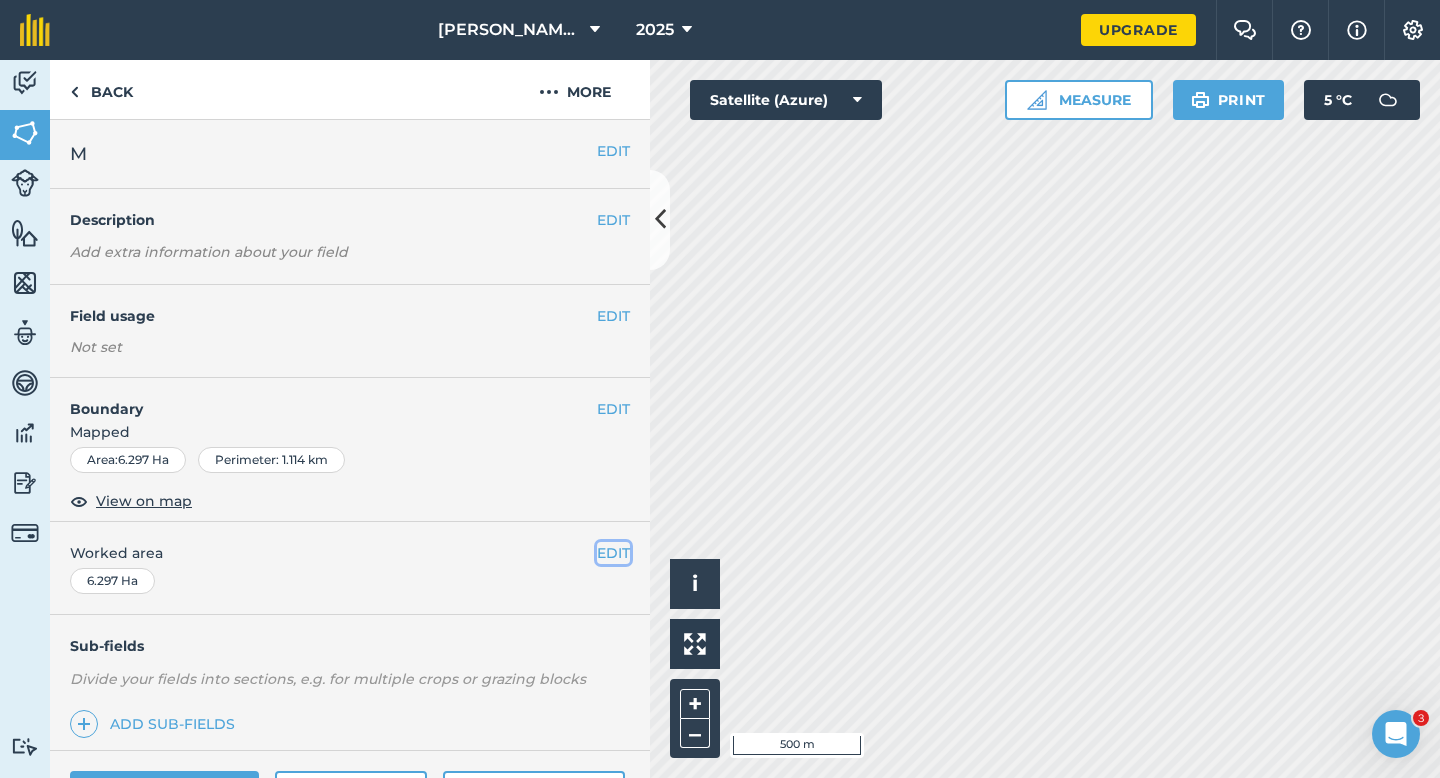 click on "EDIT" at bounding box center (613, 553) 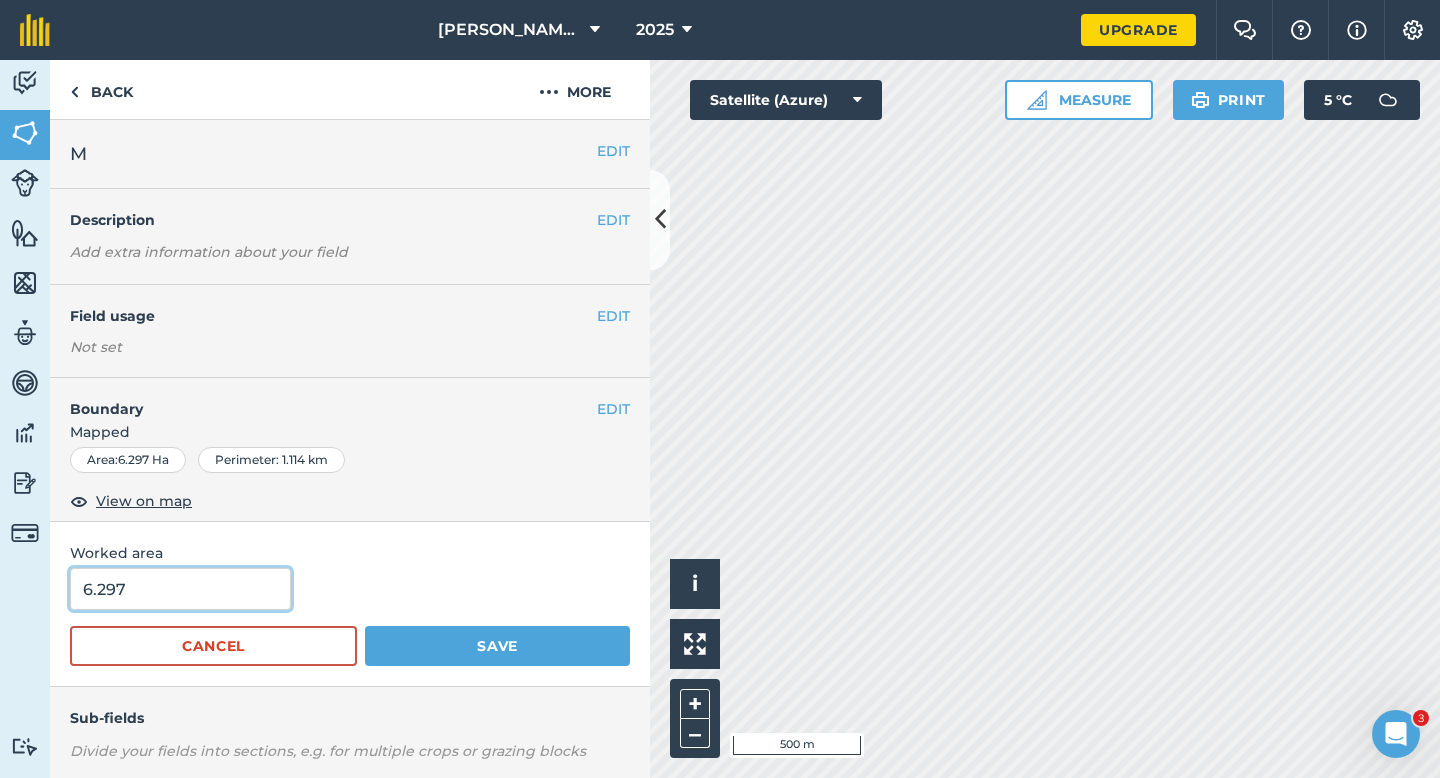 click on "6.297" at bounding box center (180, 589) 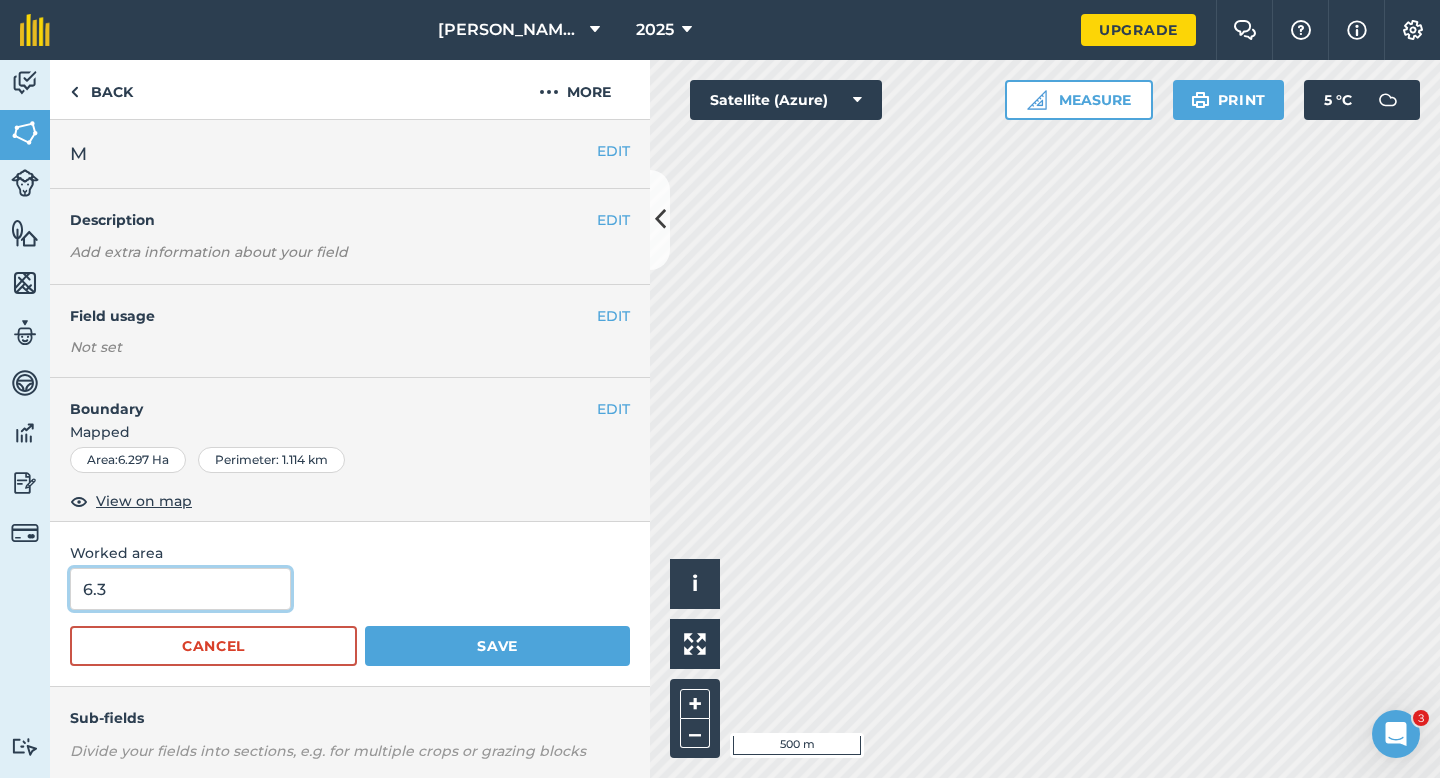 type on "6.3" 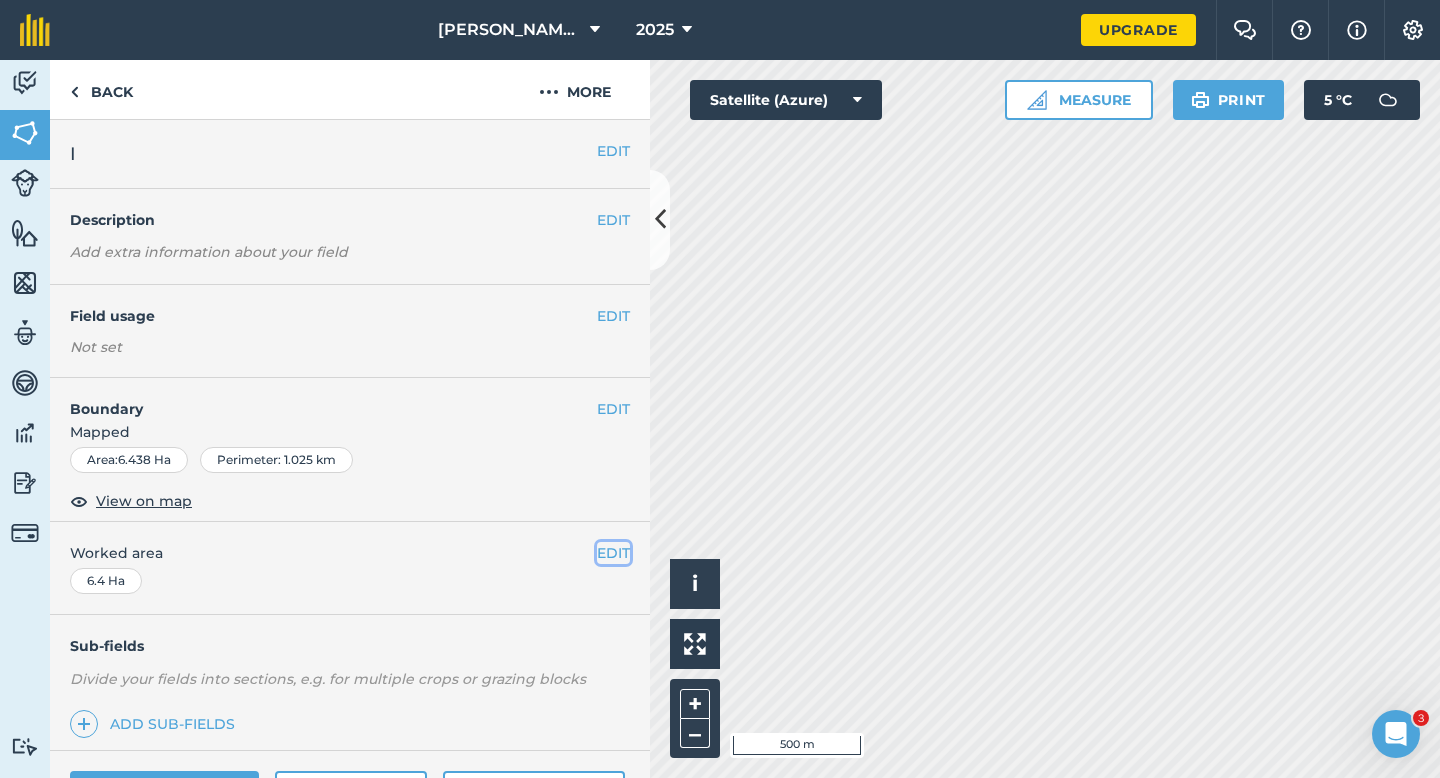 click on "EDIT" at bounding box center [613, 553] 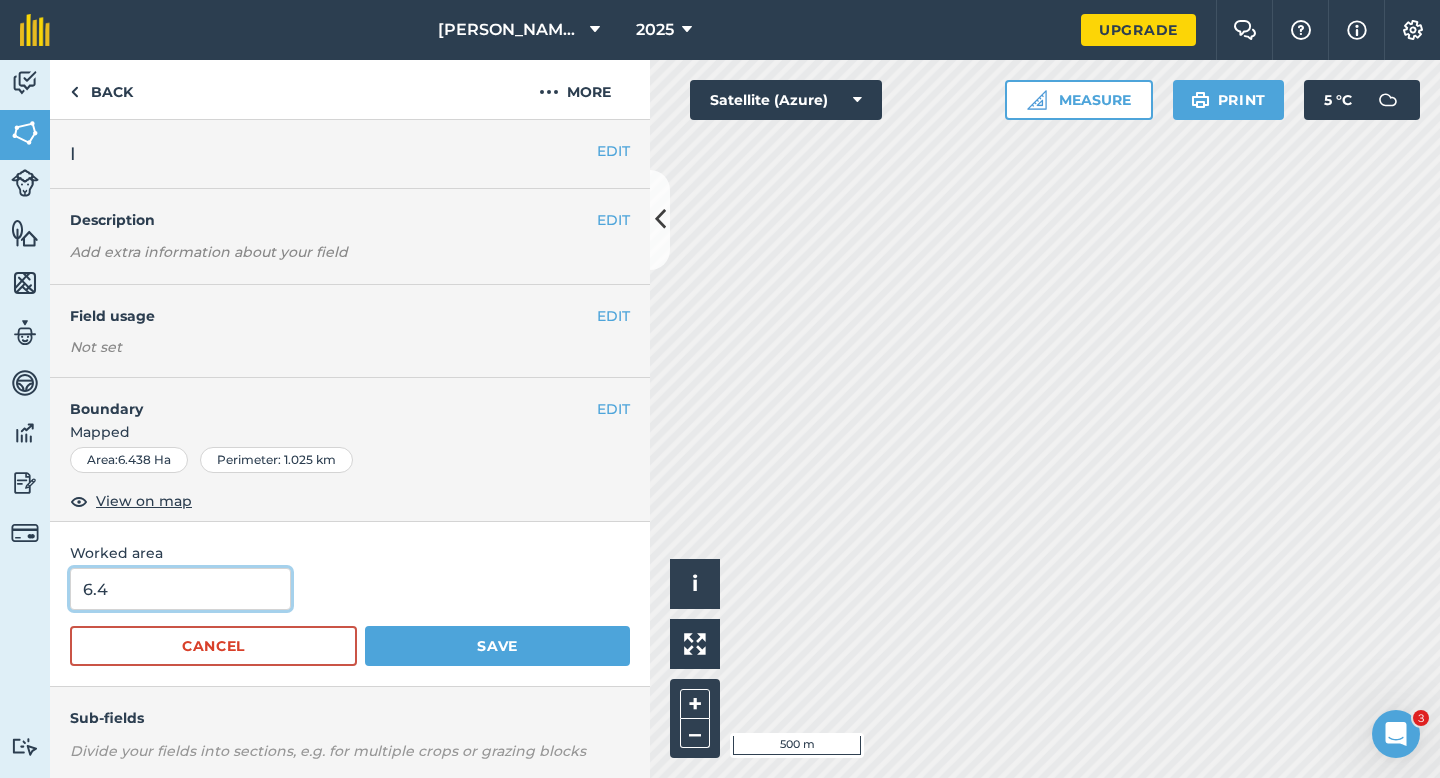 click on "6.4" at bounding box center [180, 589] 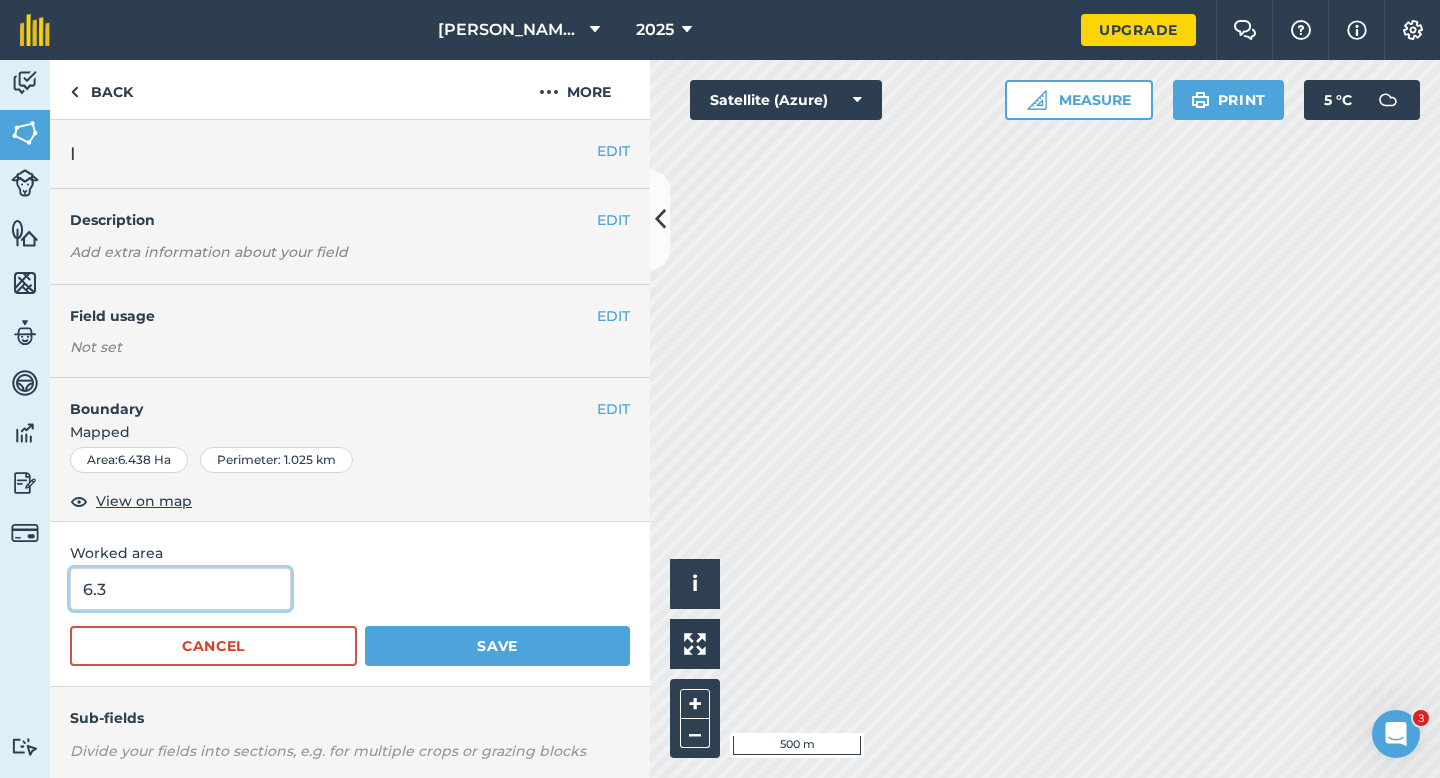 type on "6.3" 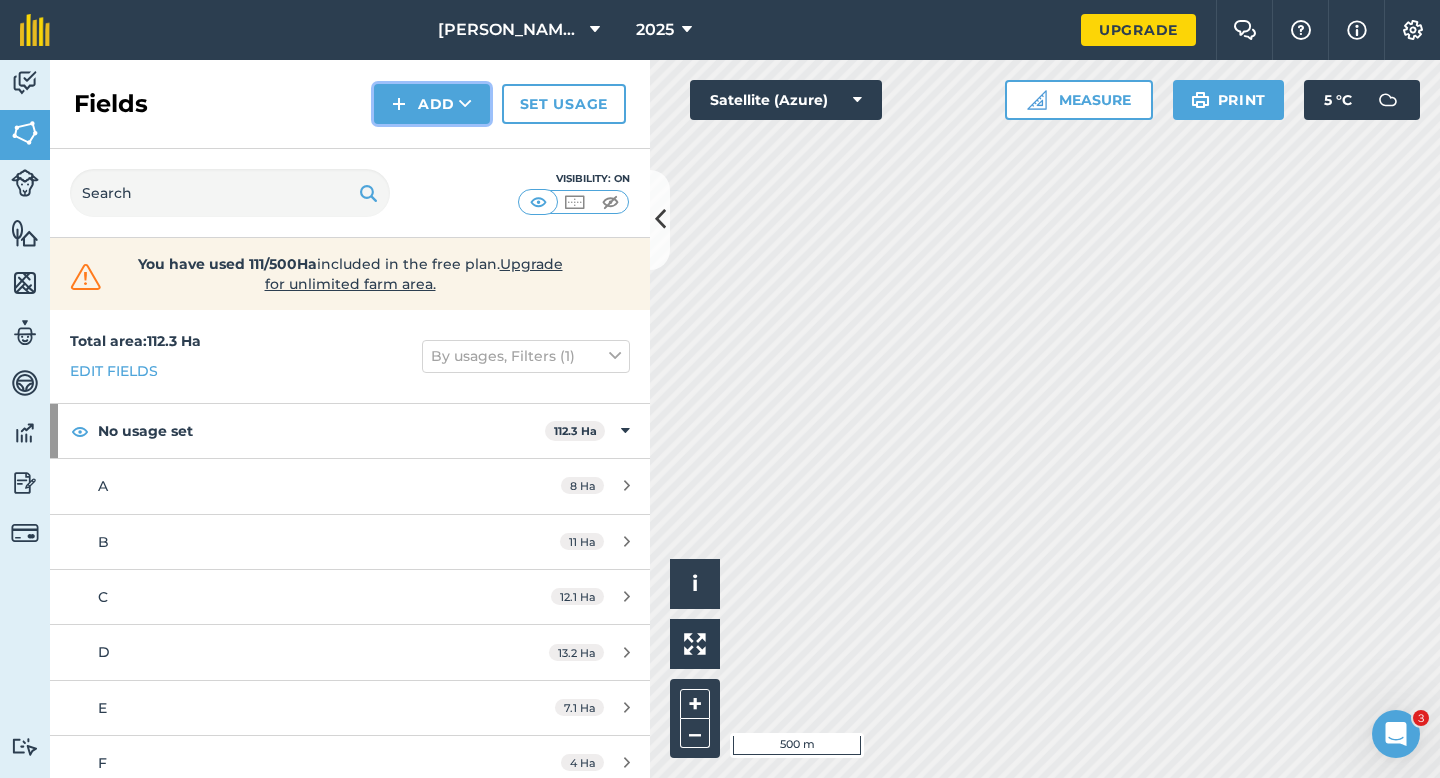 click on "Add" at bounding box center (432, 104) 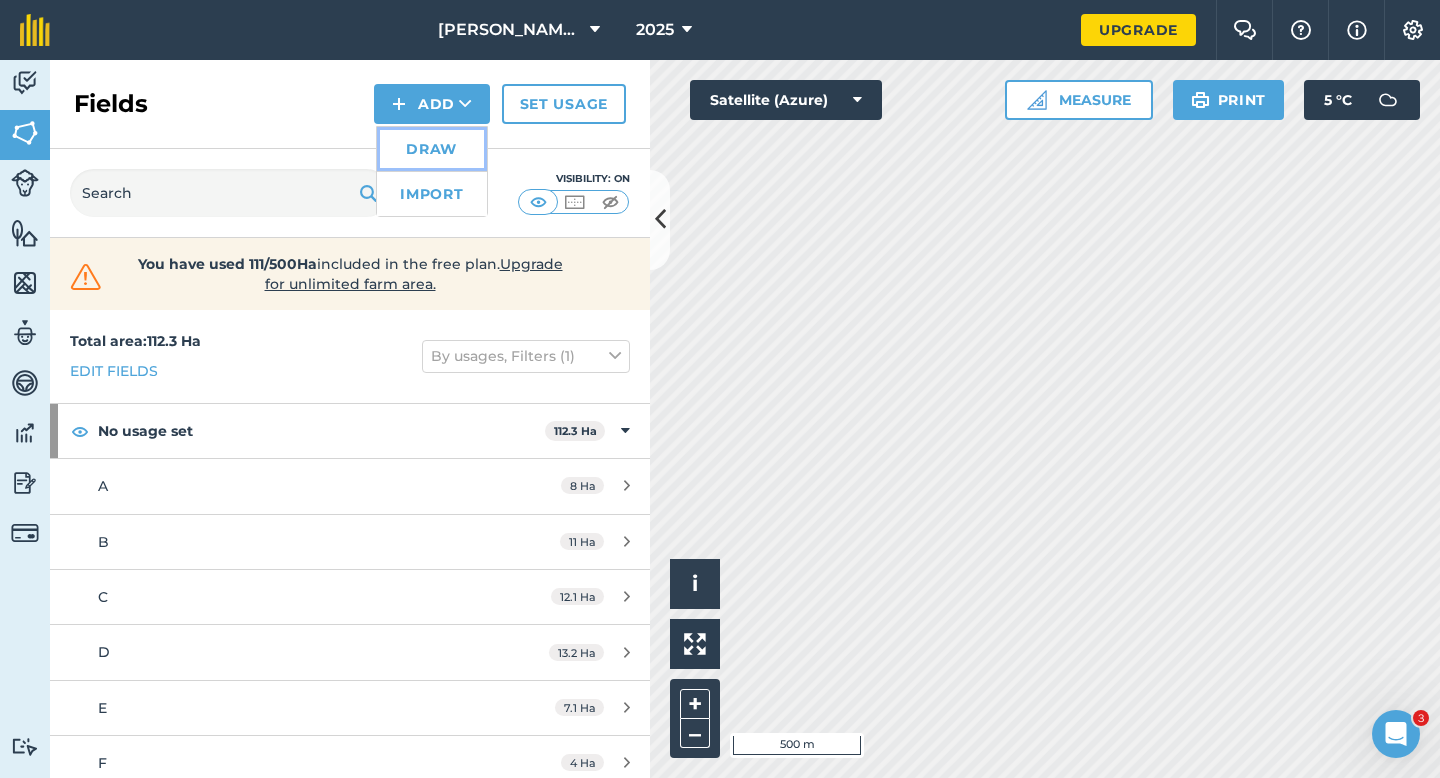 click on "Draw" at bounding box center (432, 149) 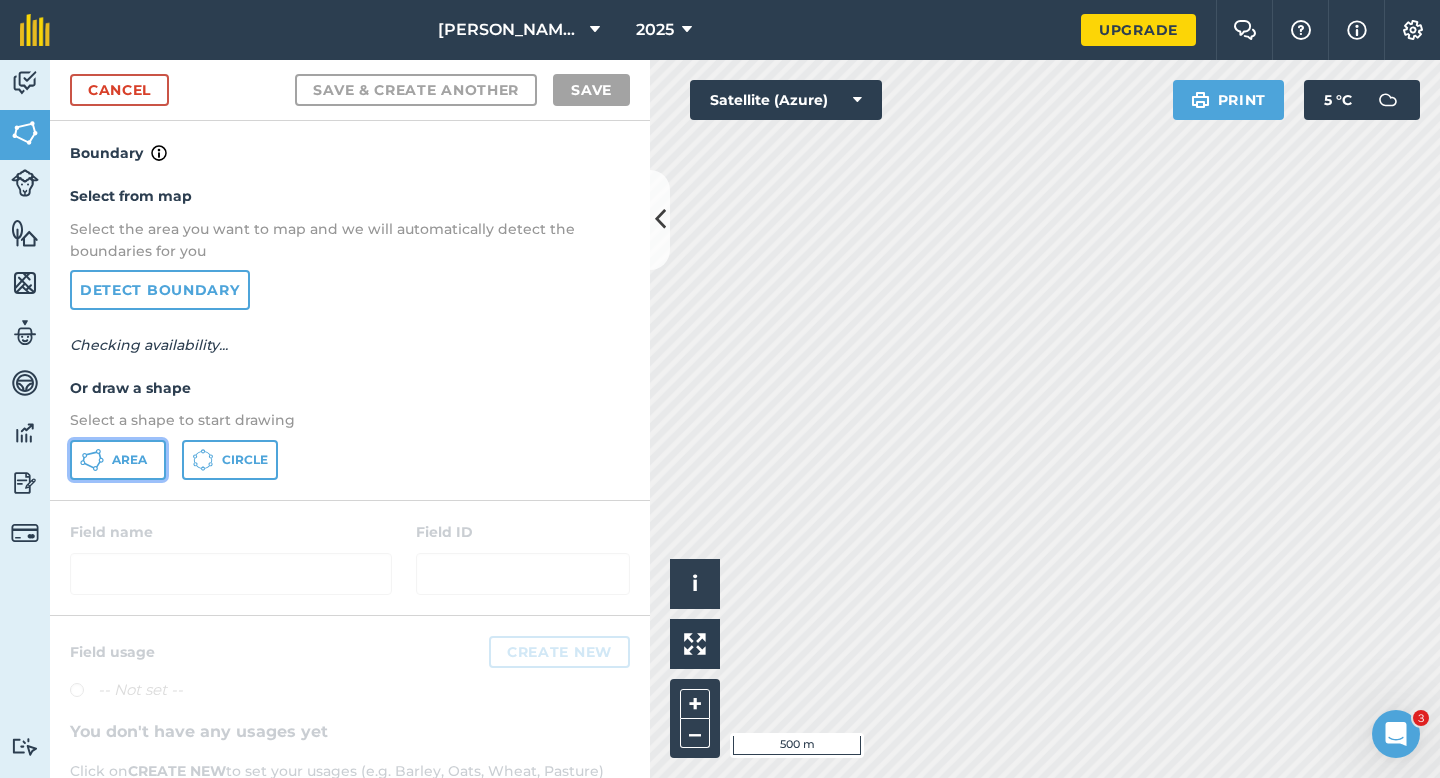 click on "Area" at bounding box center [118, 460] 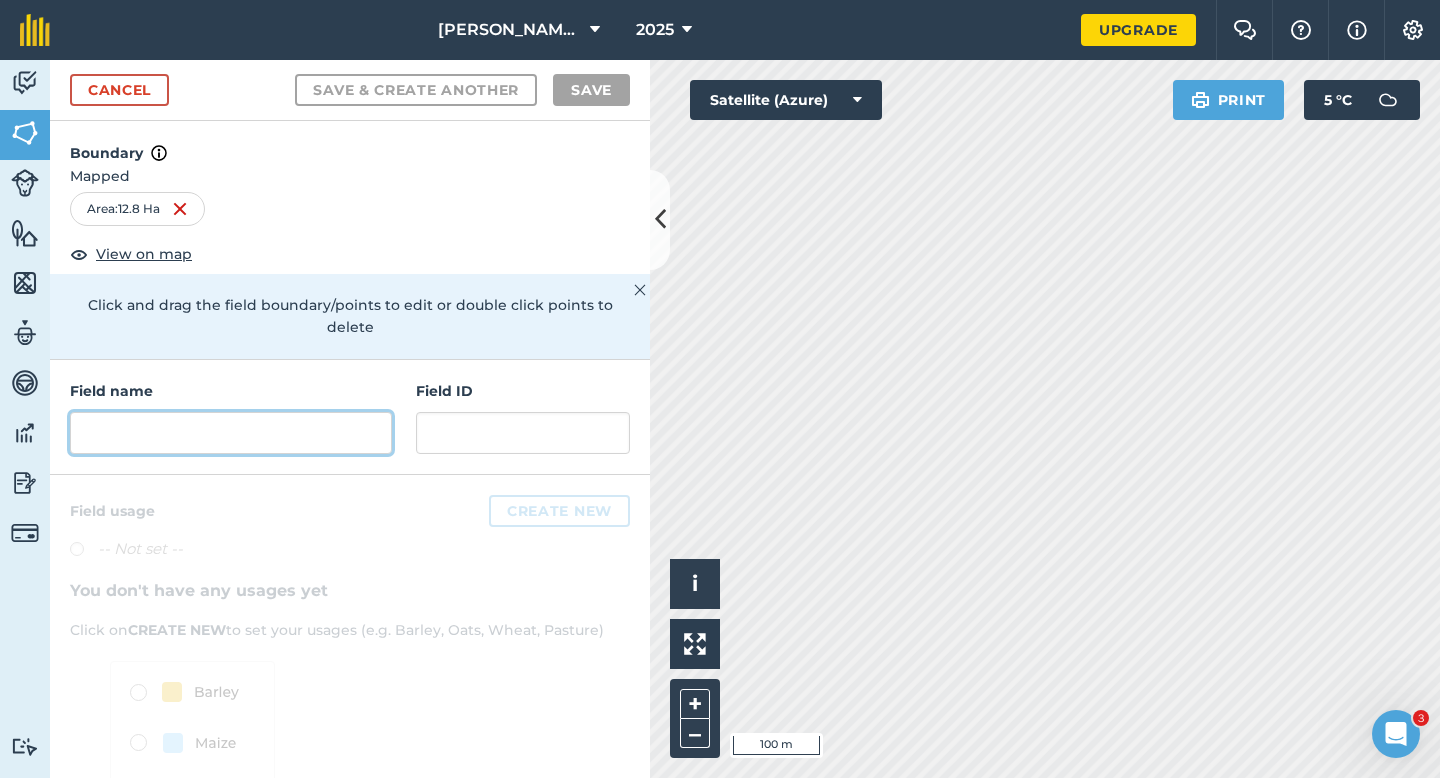 click at bounding box center [231, 433] 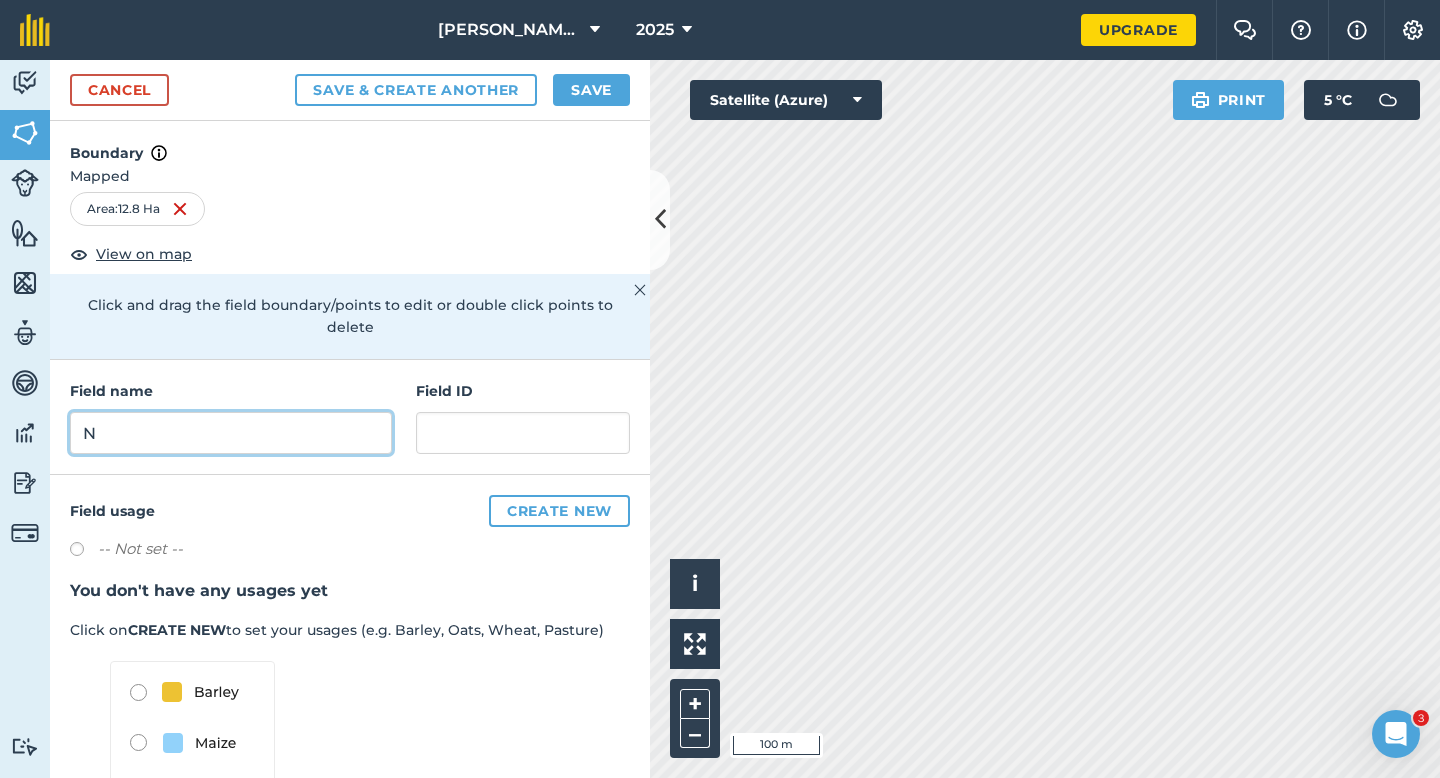 type on "N" 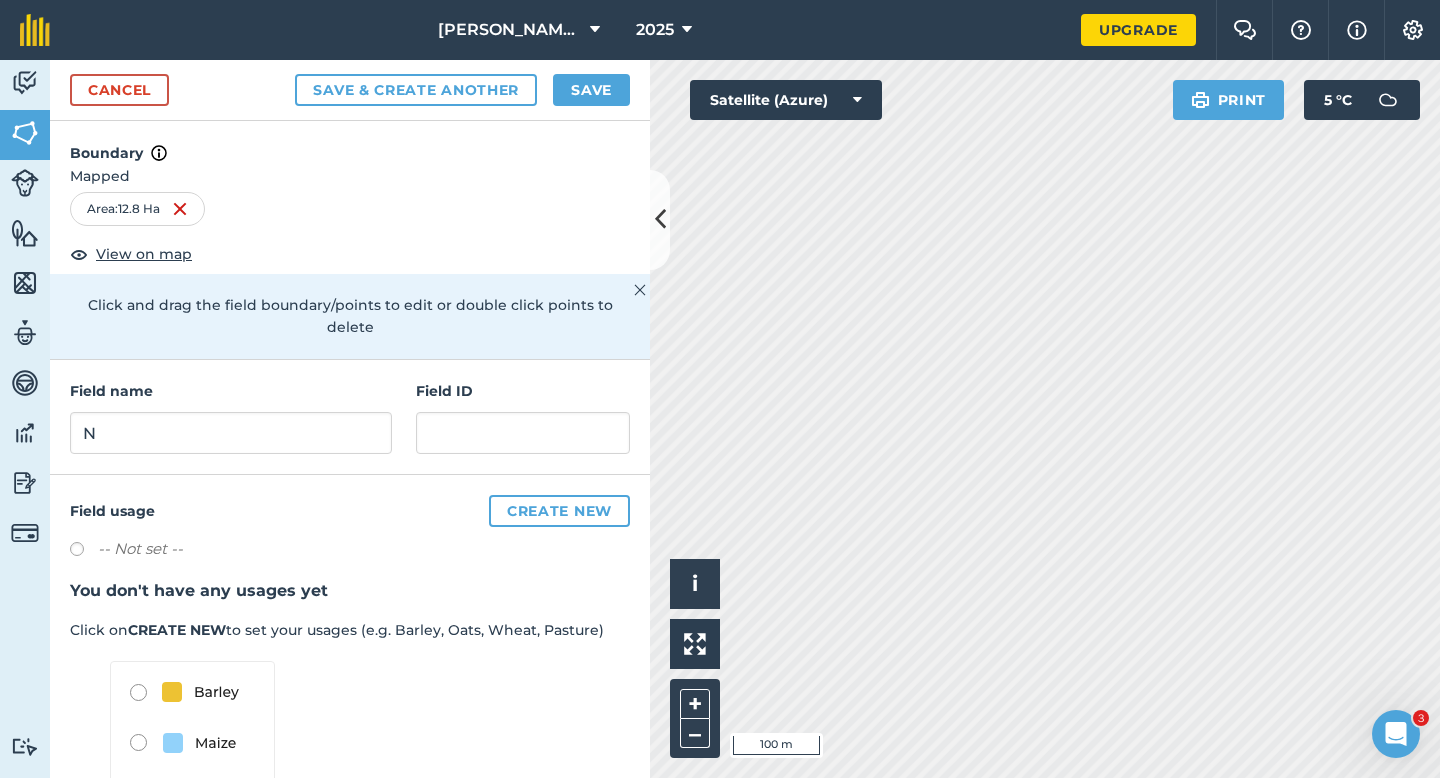 click on "Cancel Save & Create Another Save" at bounding box center (350, 90) 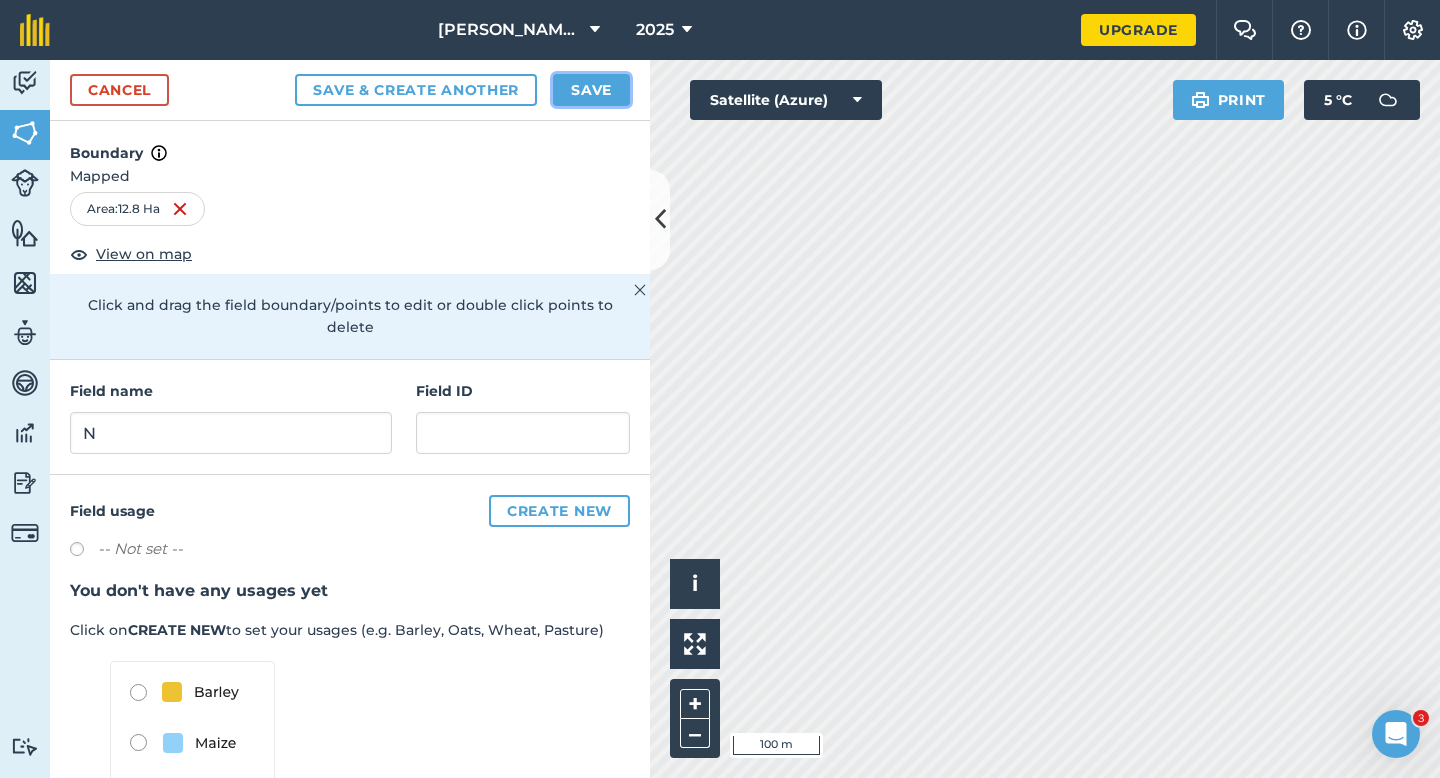 click on "Save" at bounding box center (591, 90) 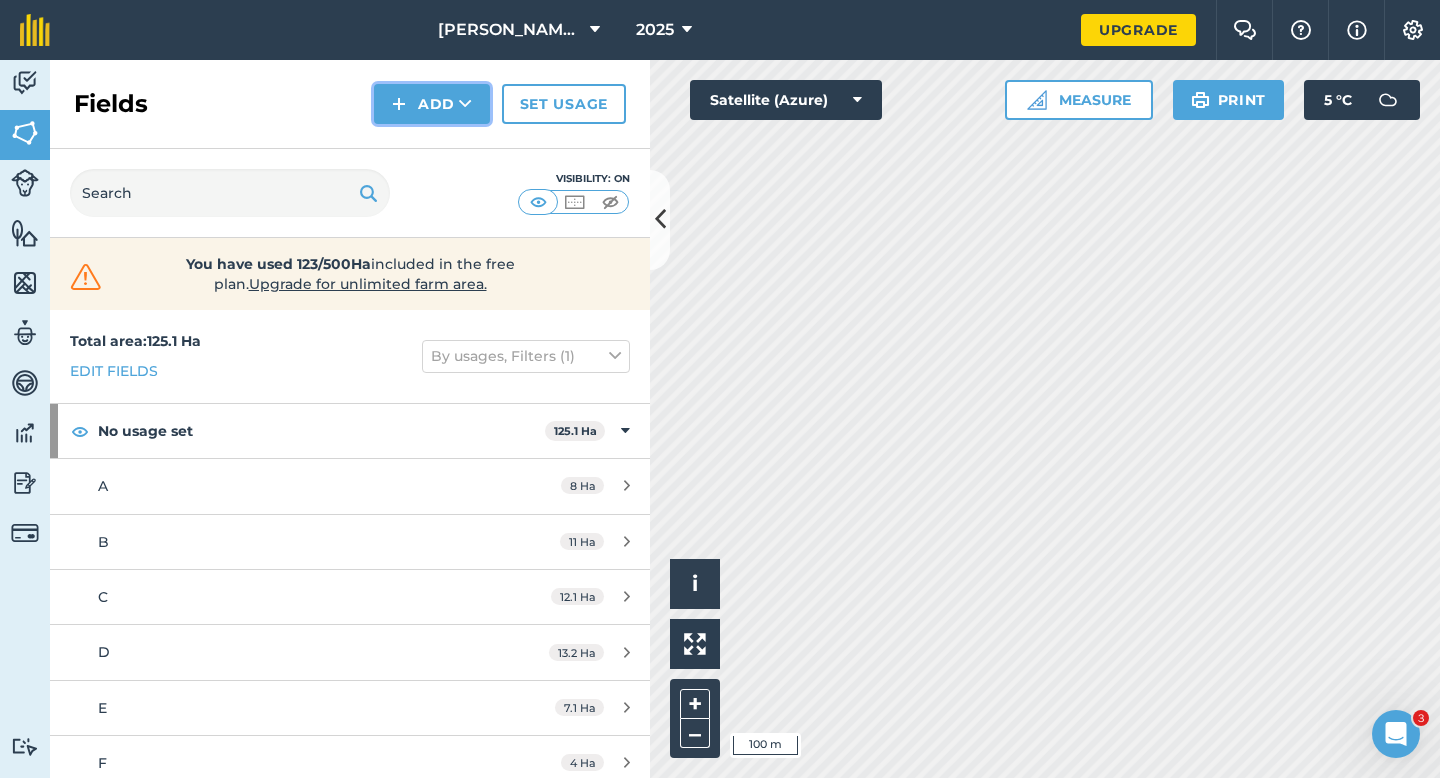 click at bounding box center (399, 104) 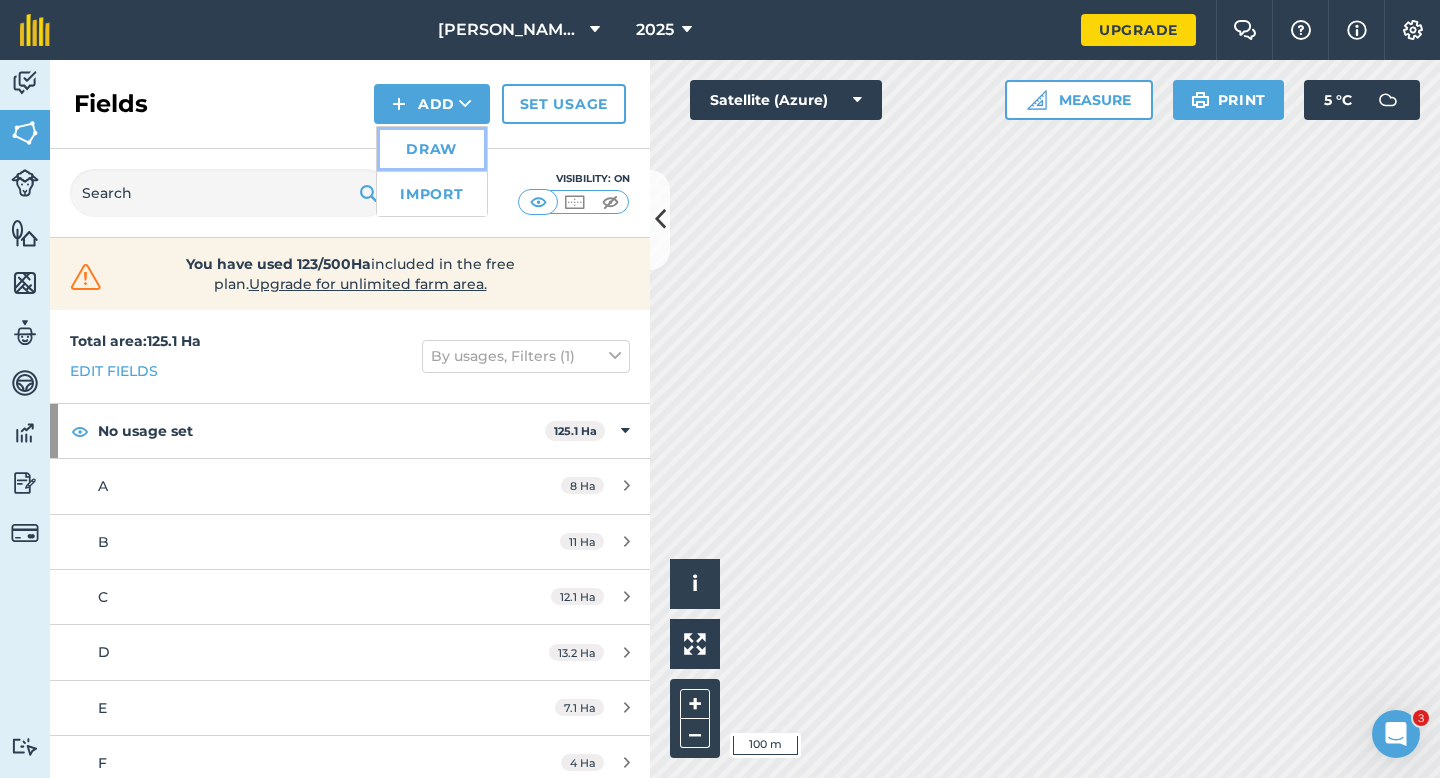 click on "Draw" at bounding box center [432, 149] 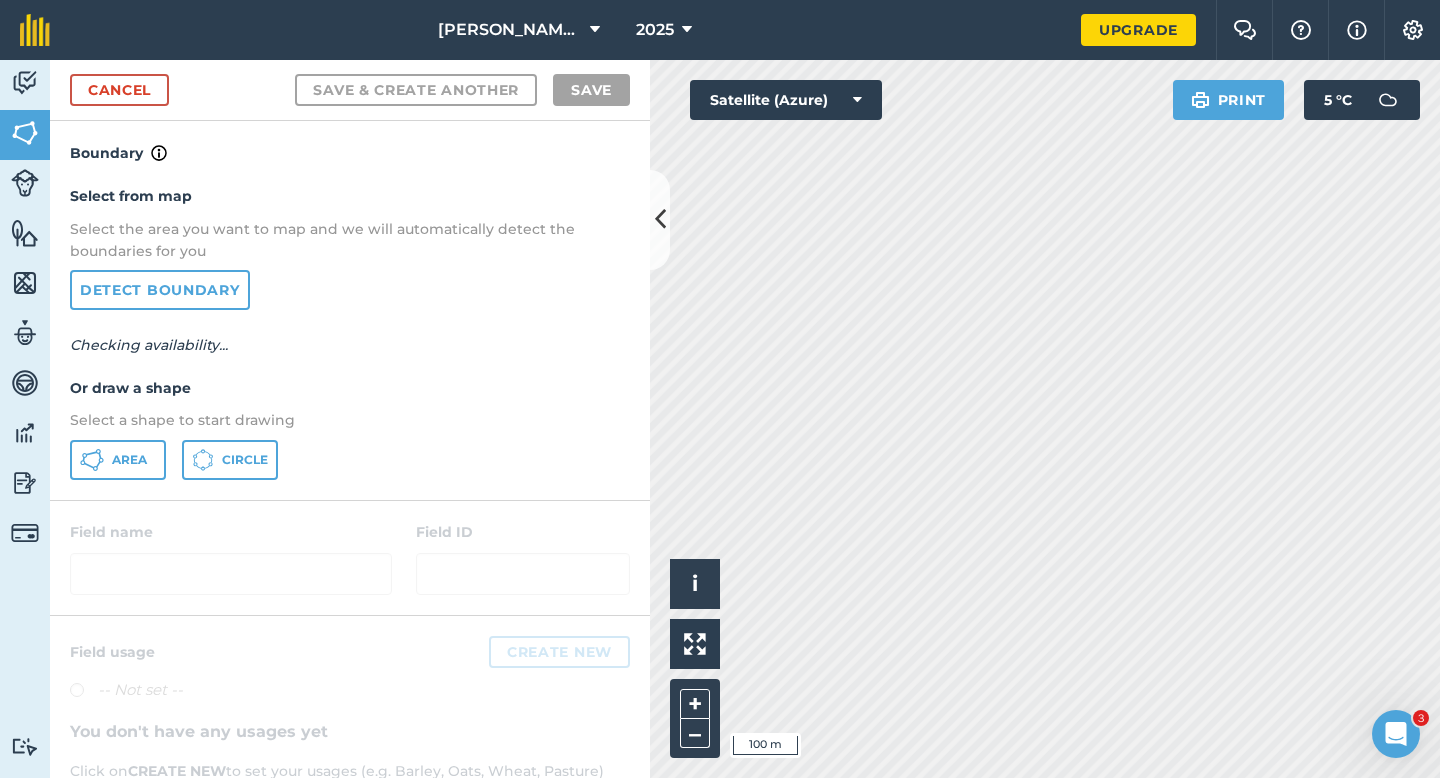click on "Select from map Select the area you want to map and we will automatically detect the boundaries for you Detect boundary Checking availability... Or draw a shape Select a shape to start drawing Area Circle" at bounding box center [350, 332] 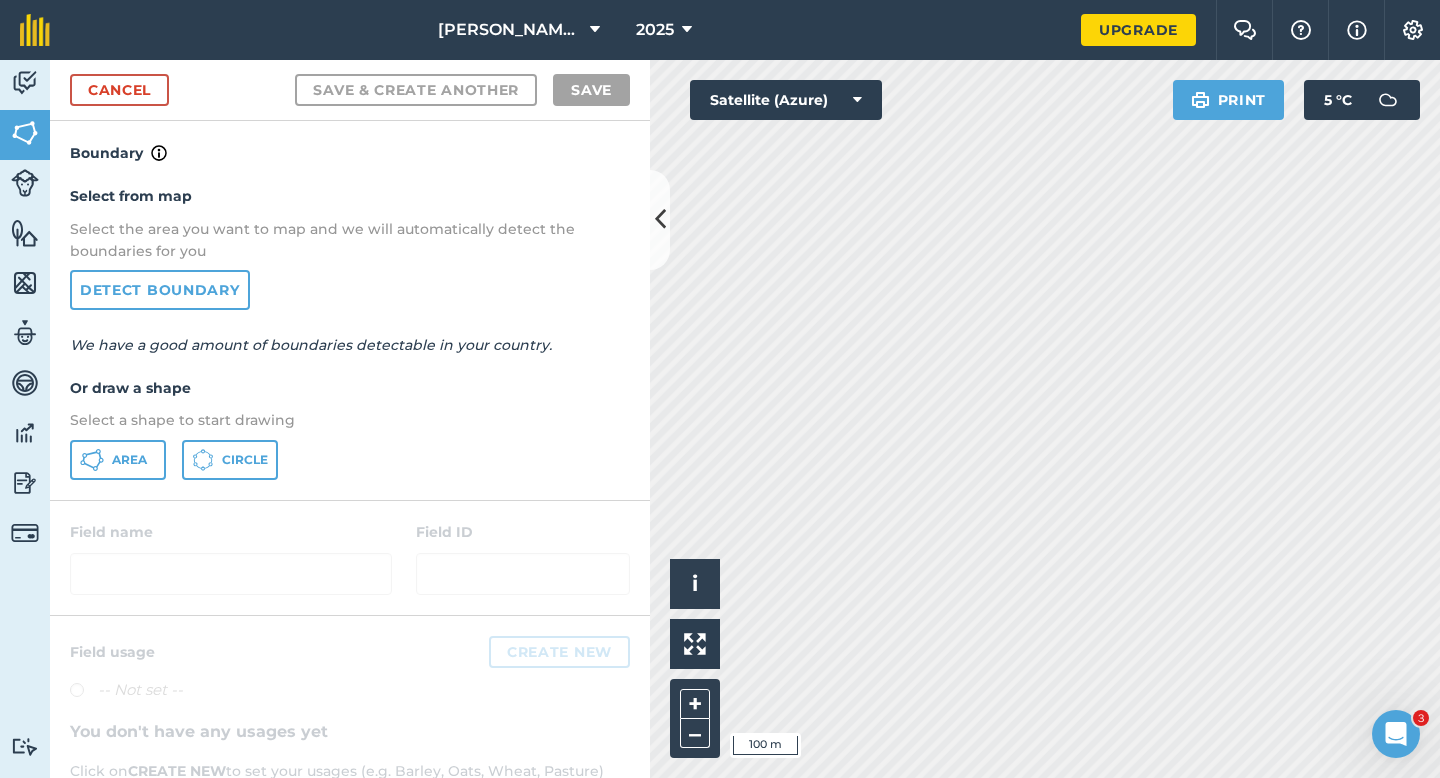 click on "Area Circle" at bounding box center (350, 460) 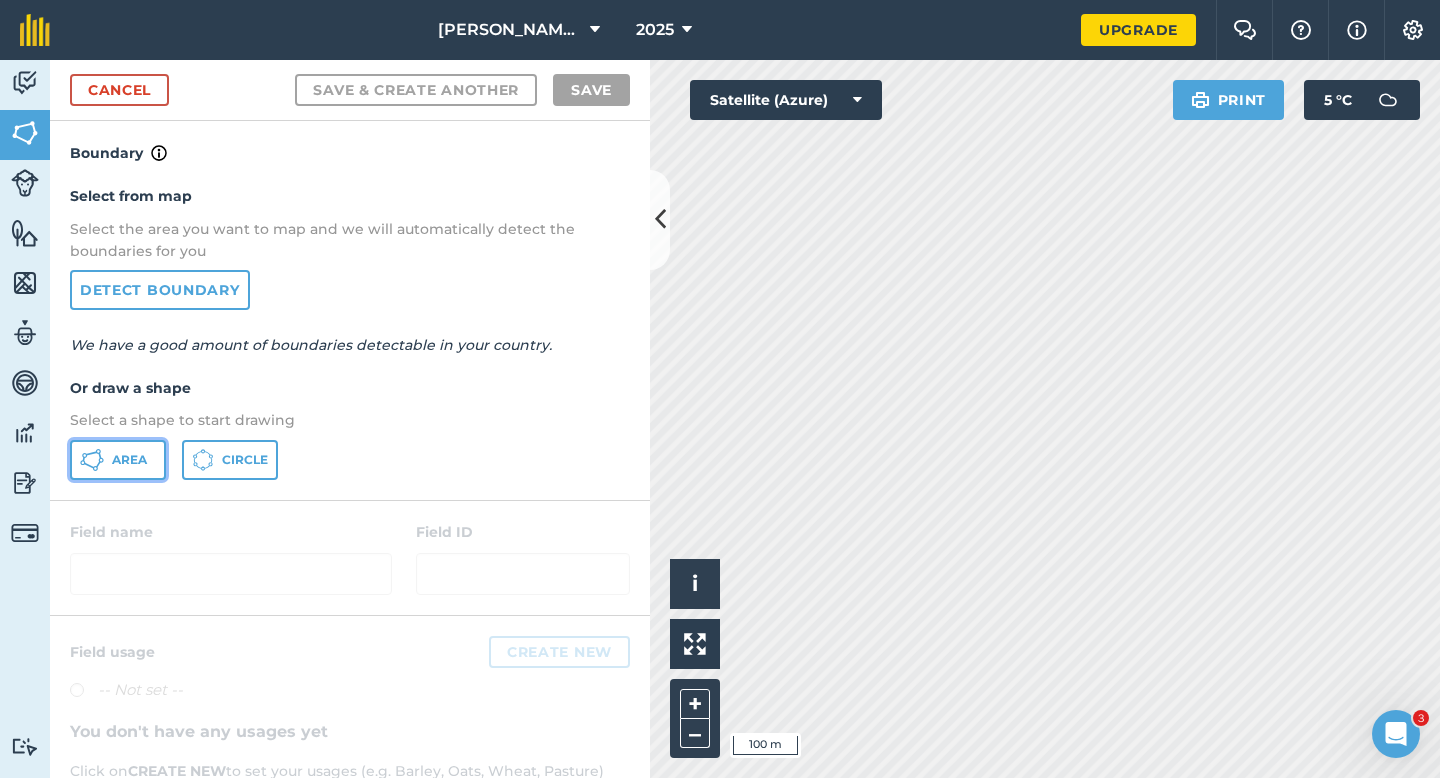 click on "Area" at bounding box center (118, 460) 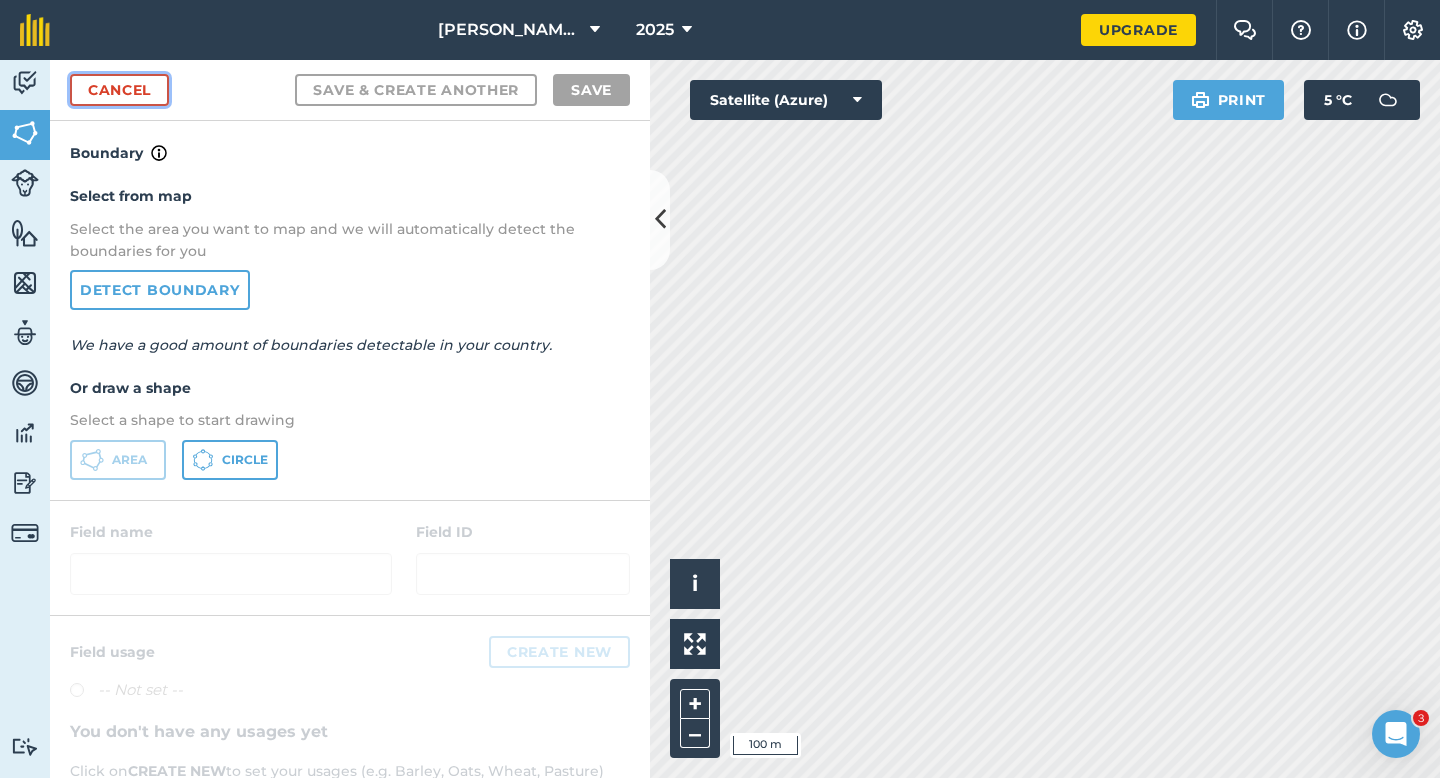 click on "Cancel" at bounding box center (119, 90) 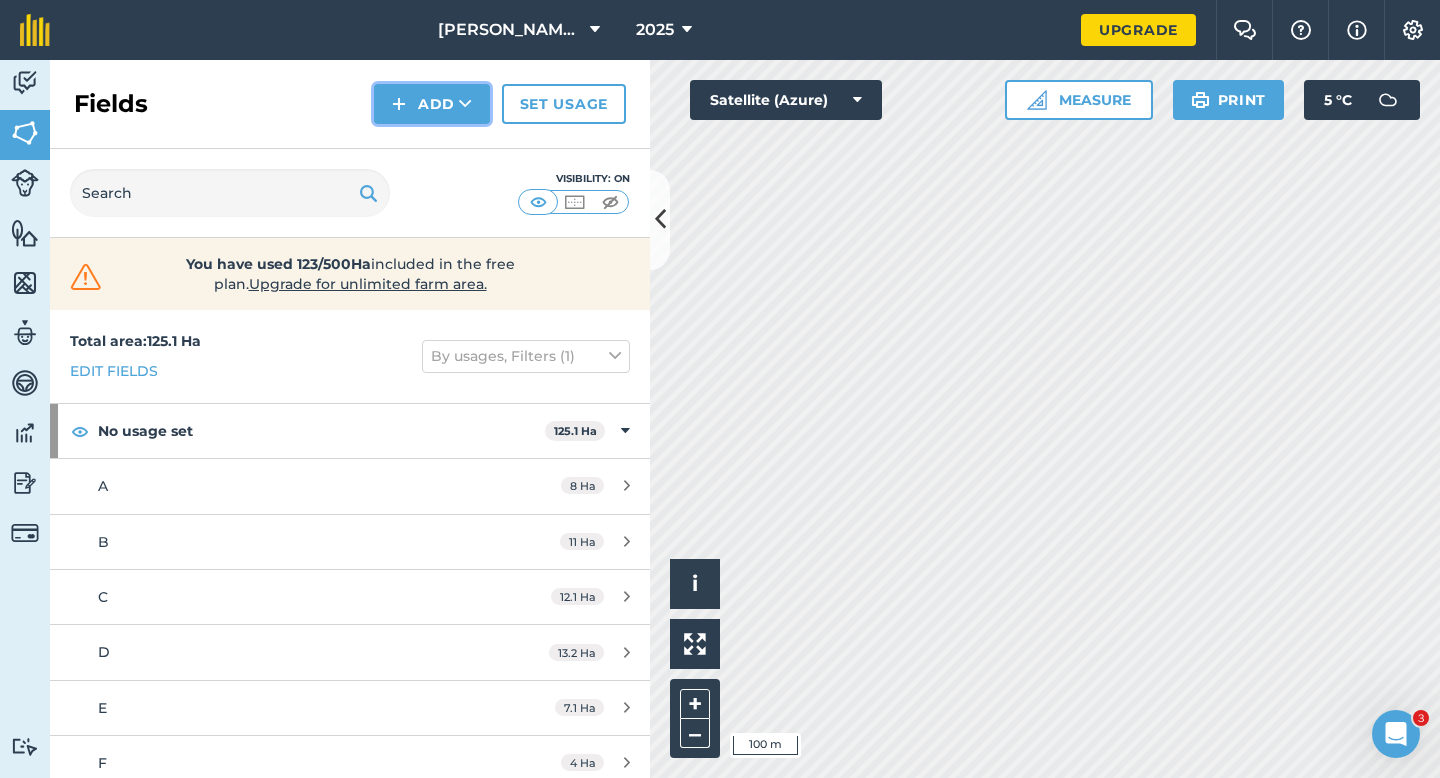 click on "Add" at bounding box center (432, 104) 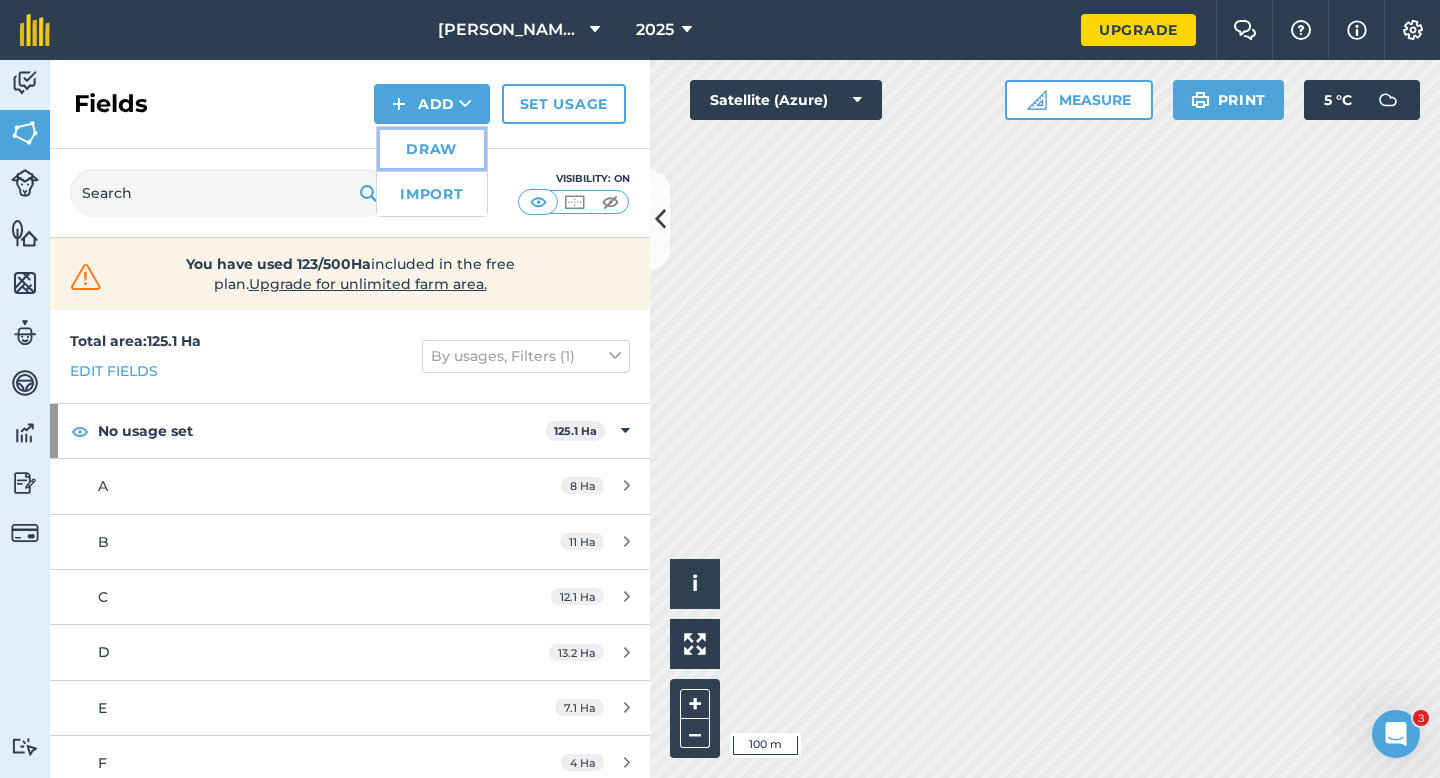 click on "Draw" at bounding box center (432, 149) 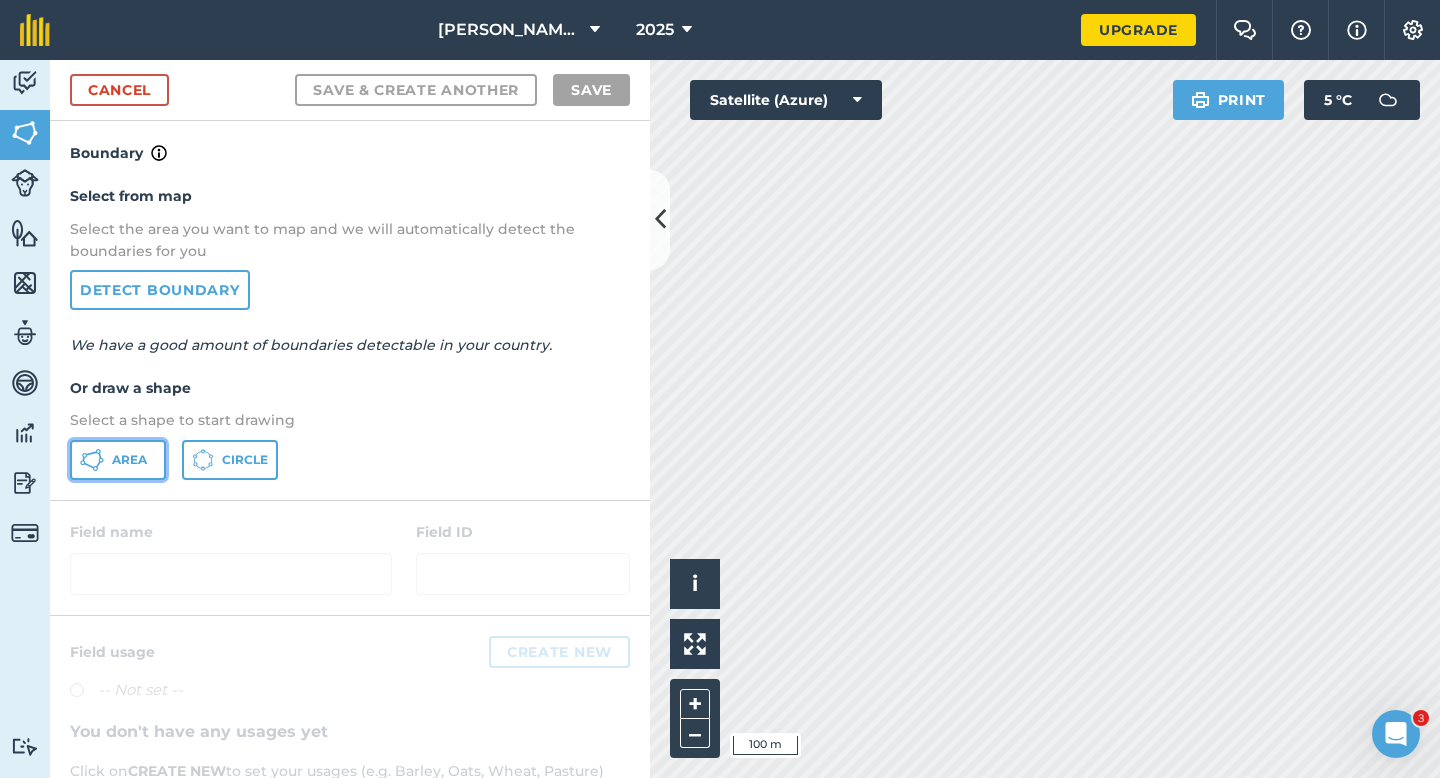 click on "Area" at bounding box center [129, 460] 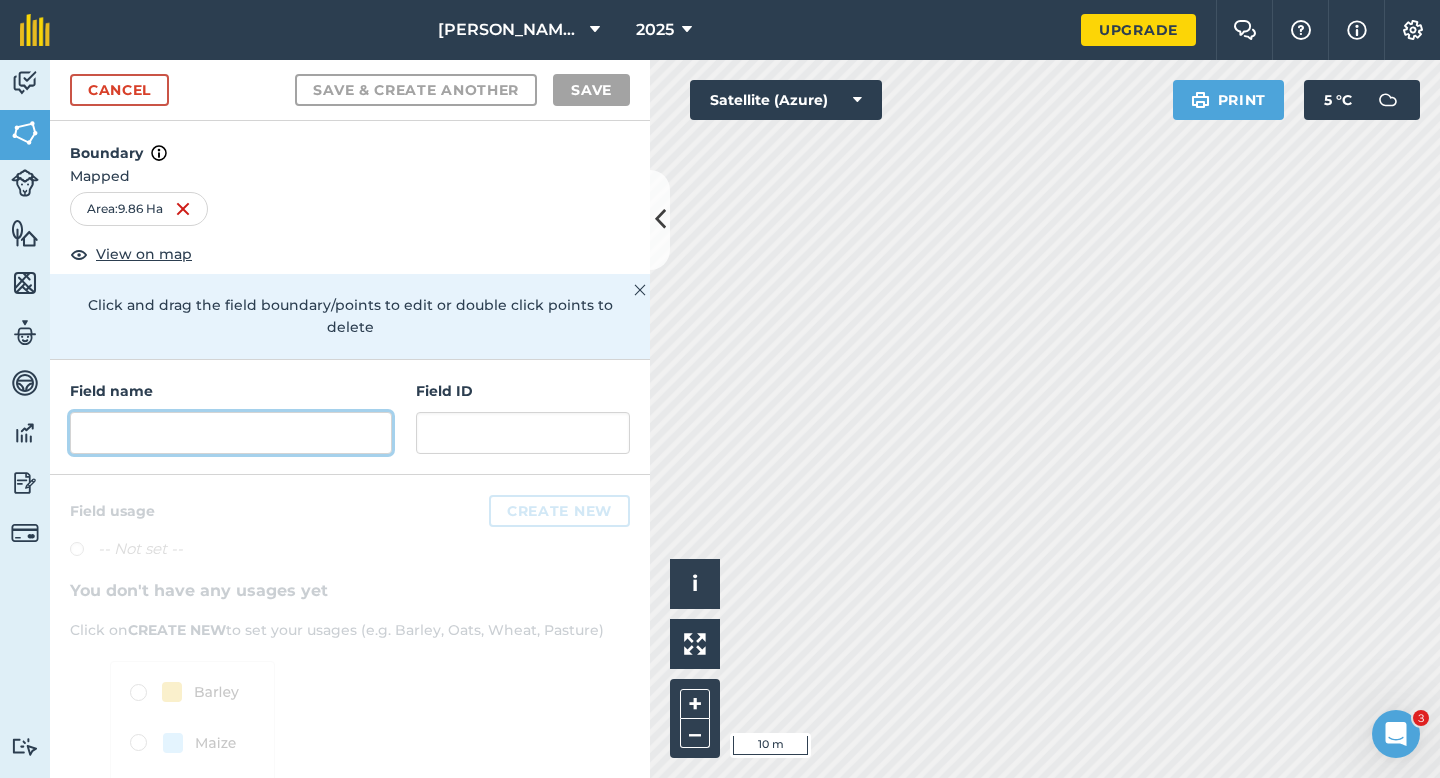 click at bounding box center [231, 433] 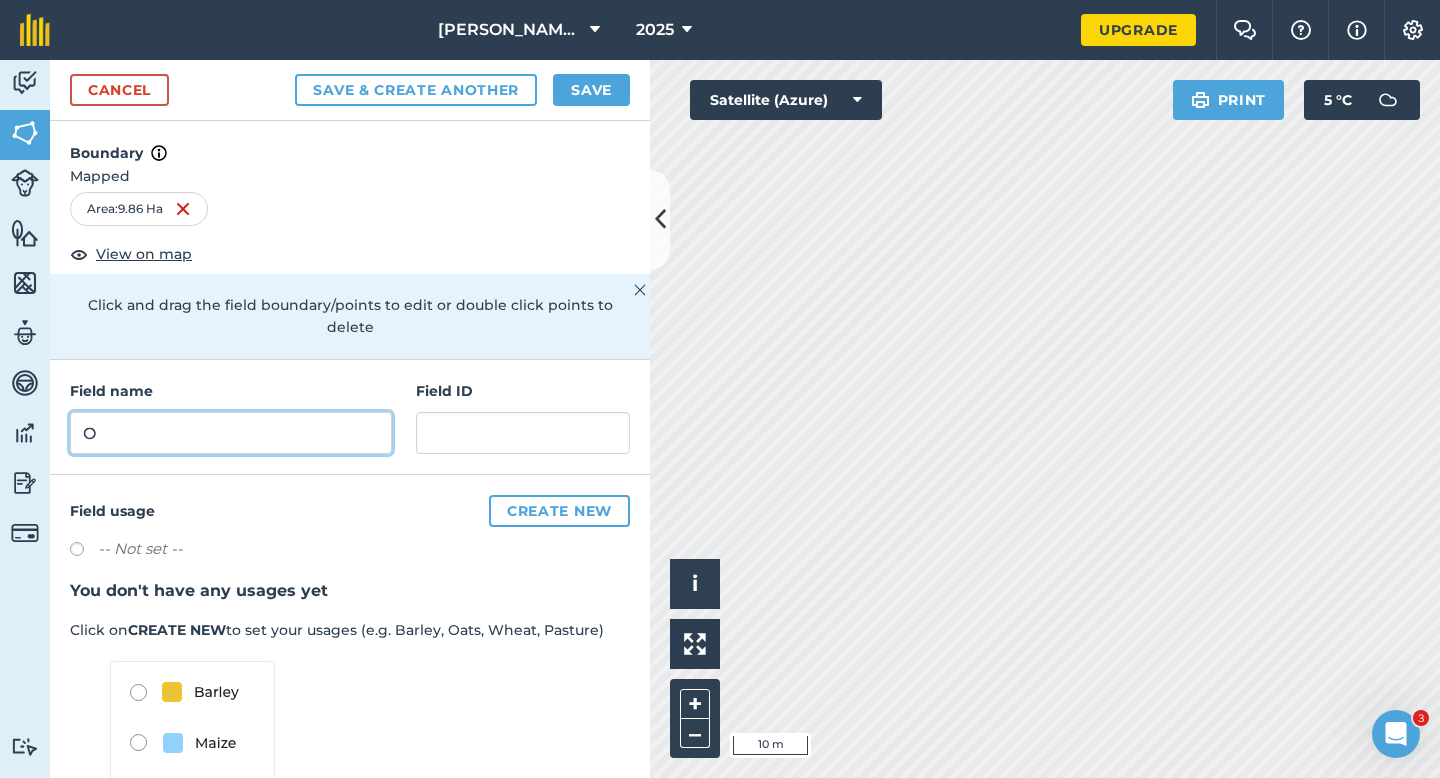 type on "O" 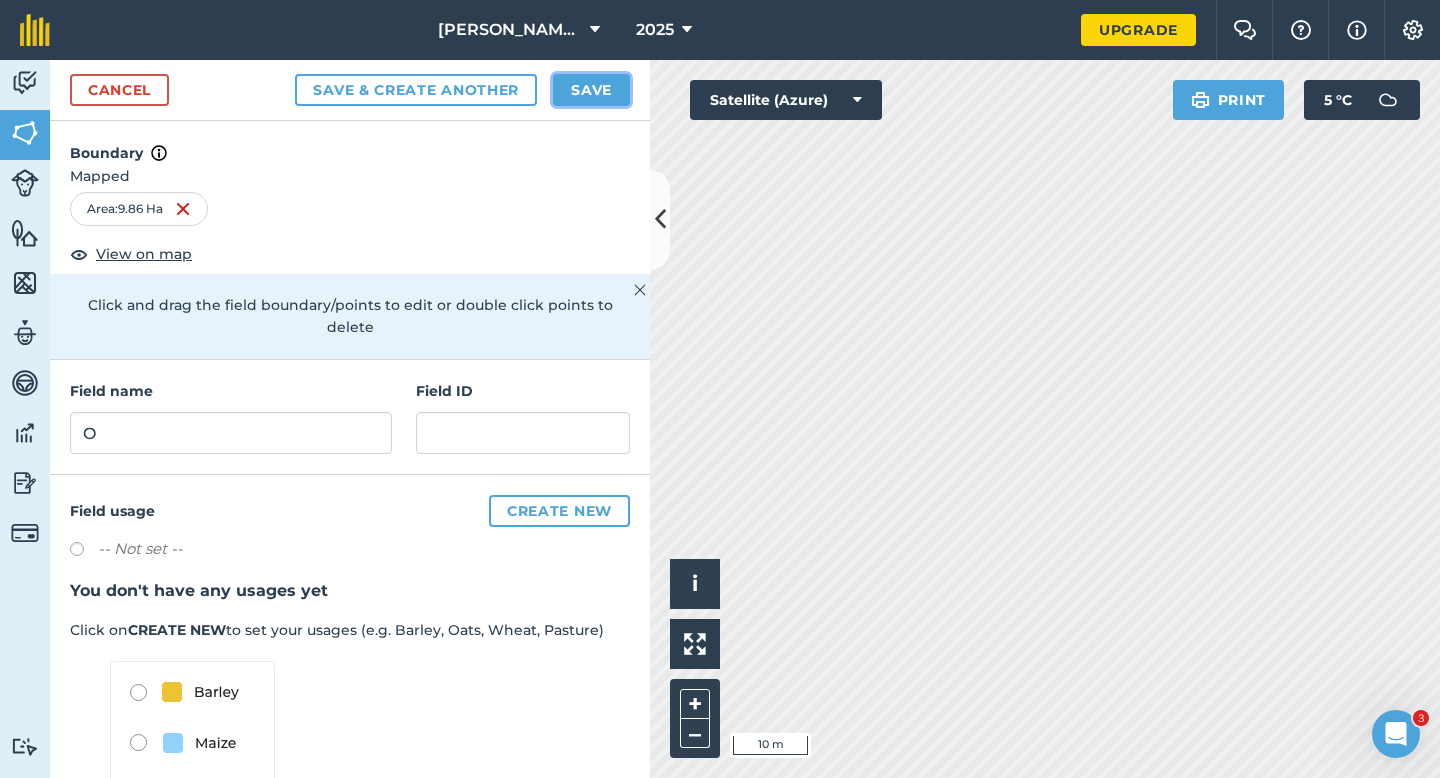 click on "Save" at bounding box center [591, 90] 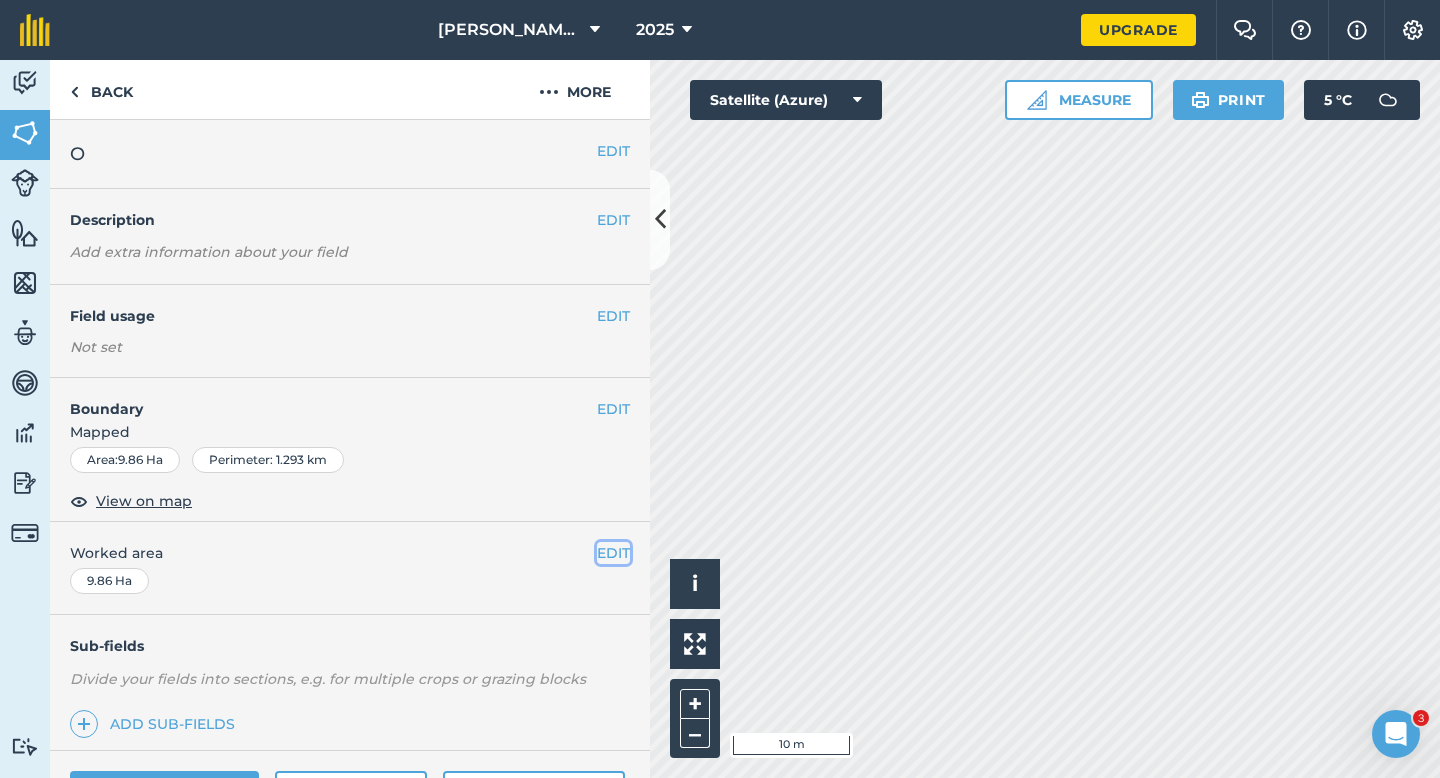 click on "EDIT" at bounding box center [613, 553] 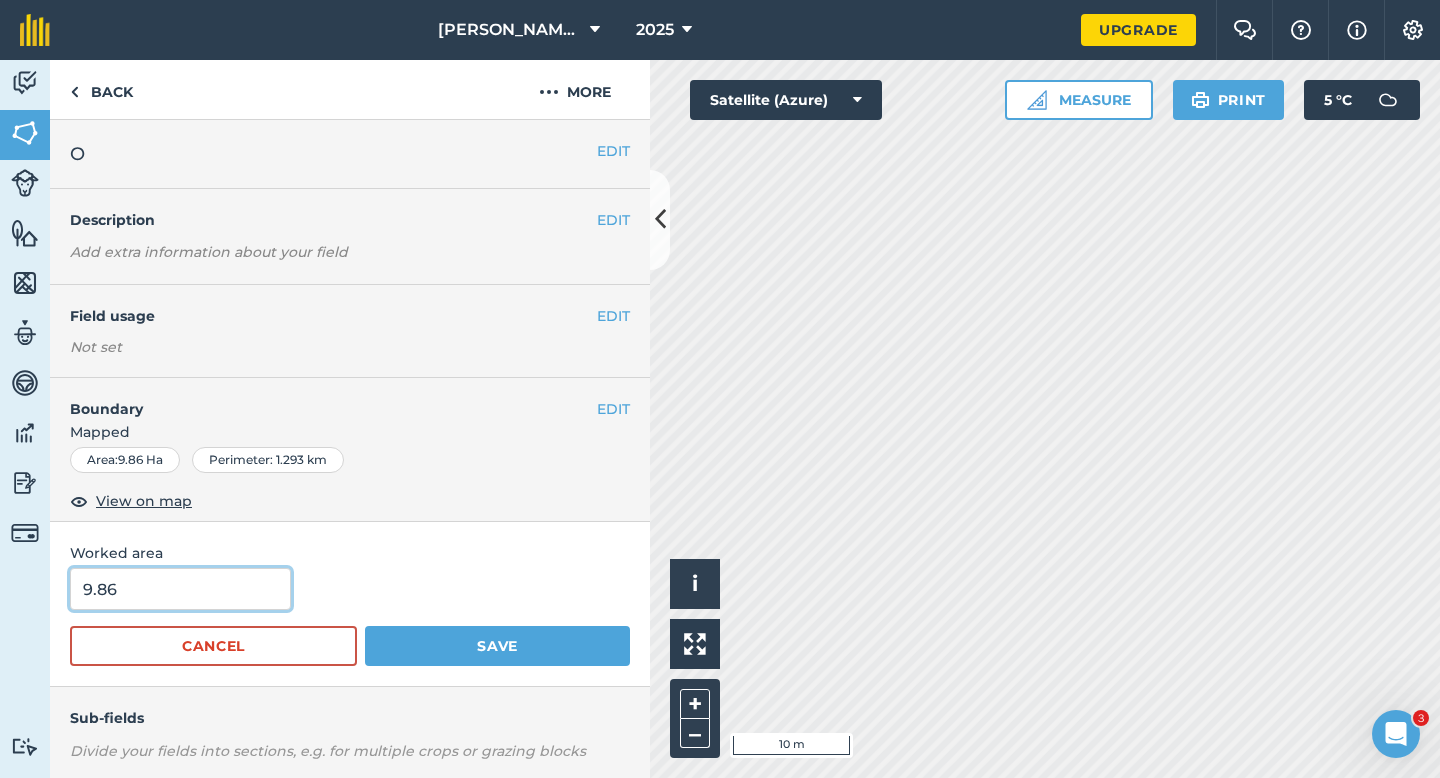 click on "9.86" at bounding box center [180, 589] 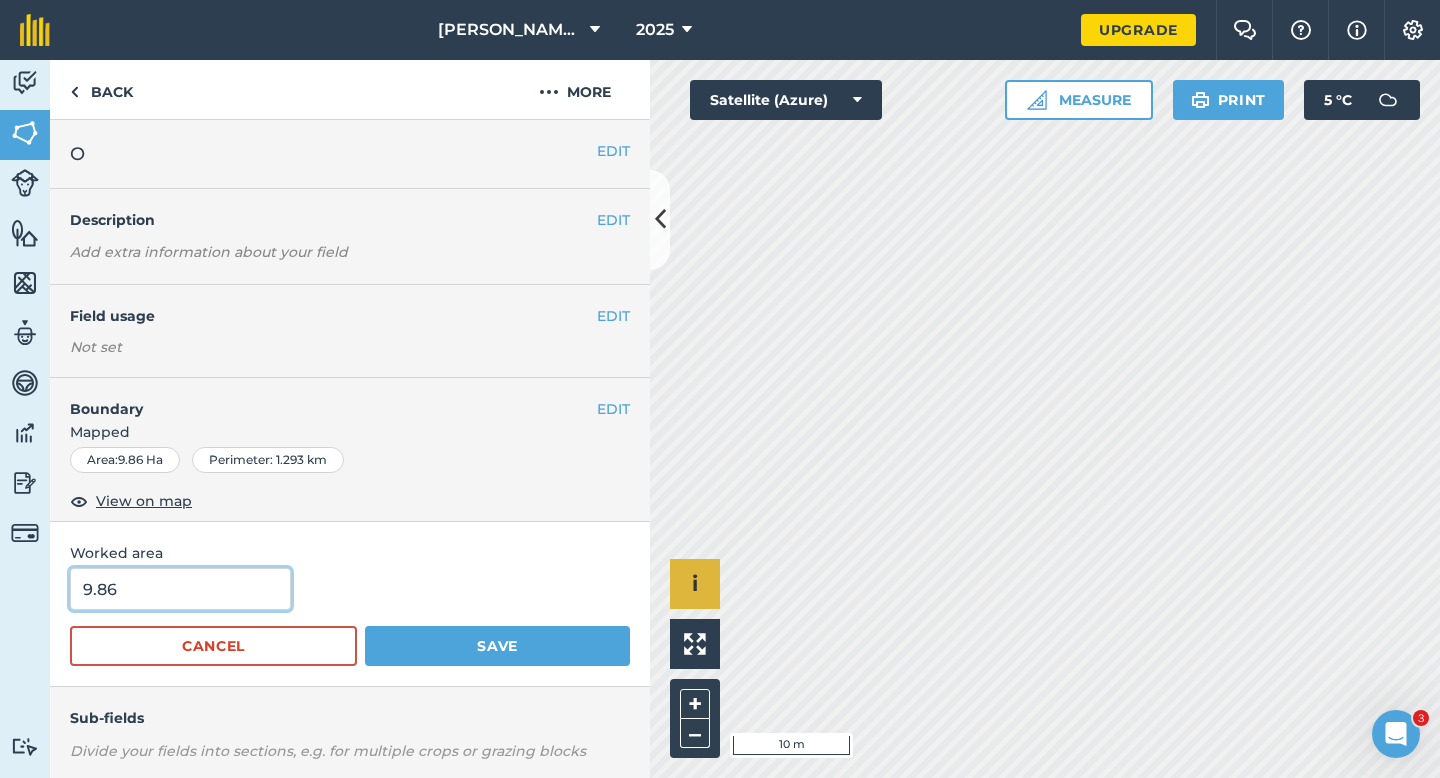 type on "10" 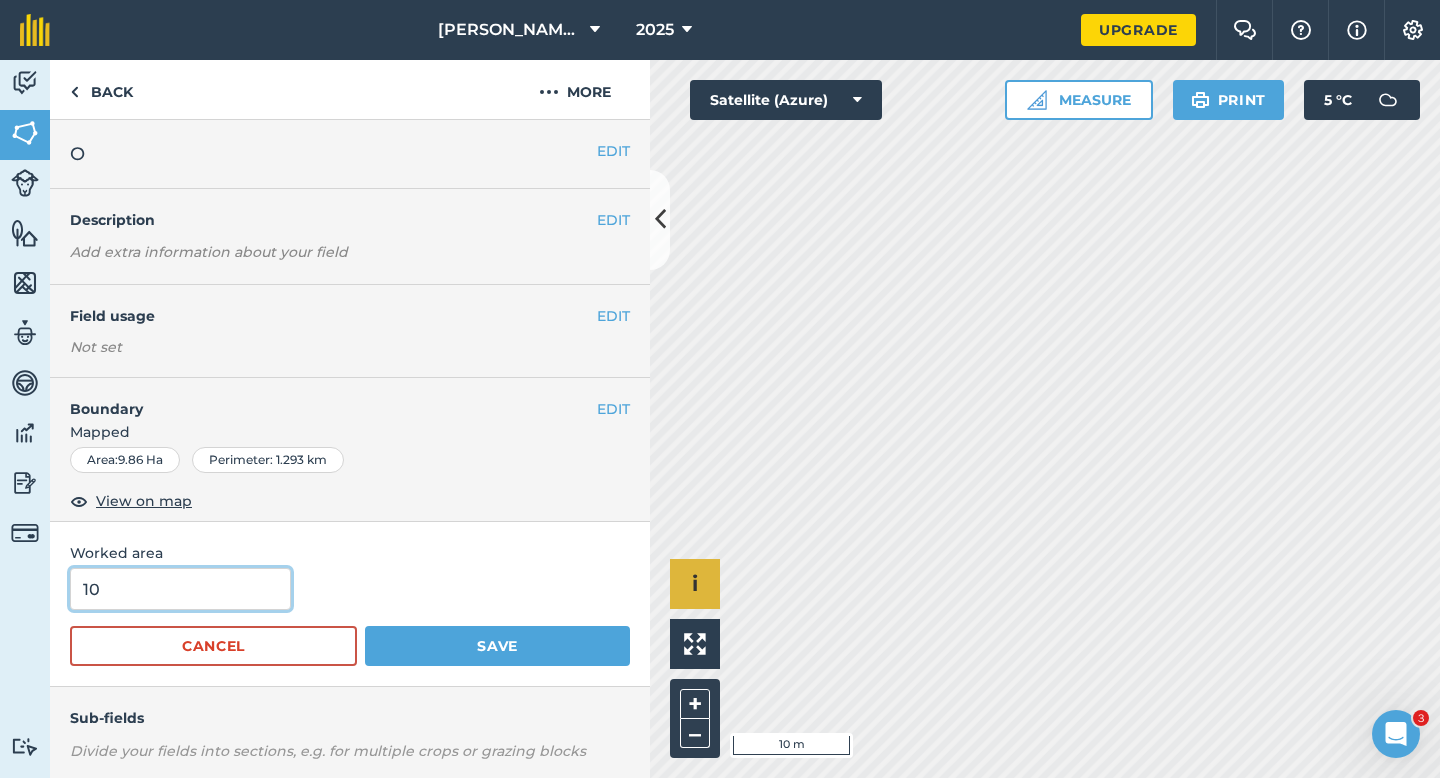 click on "Save" at bounding box center [497, 646] 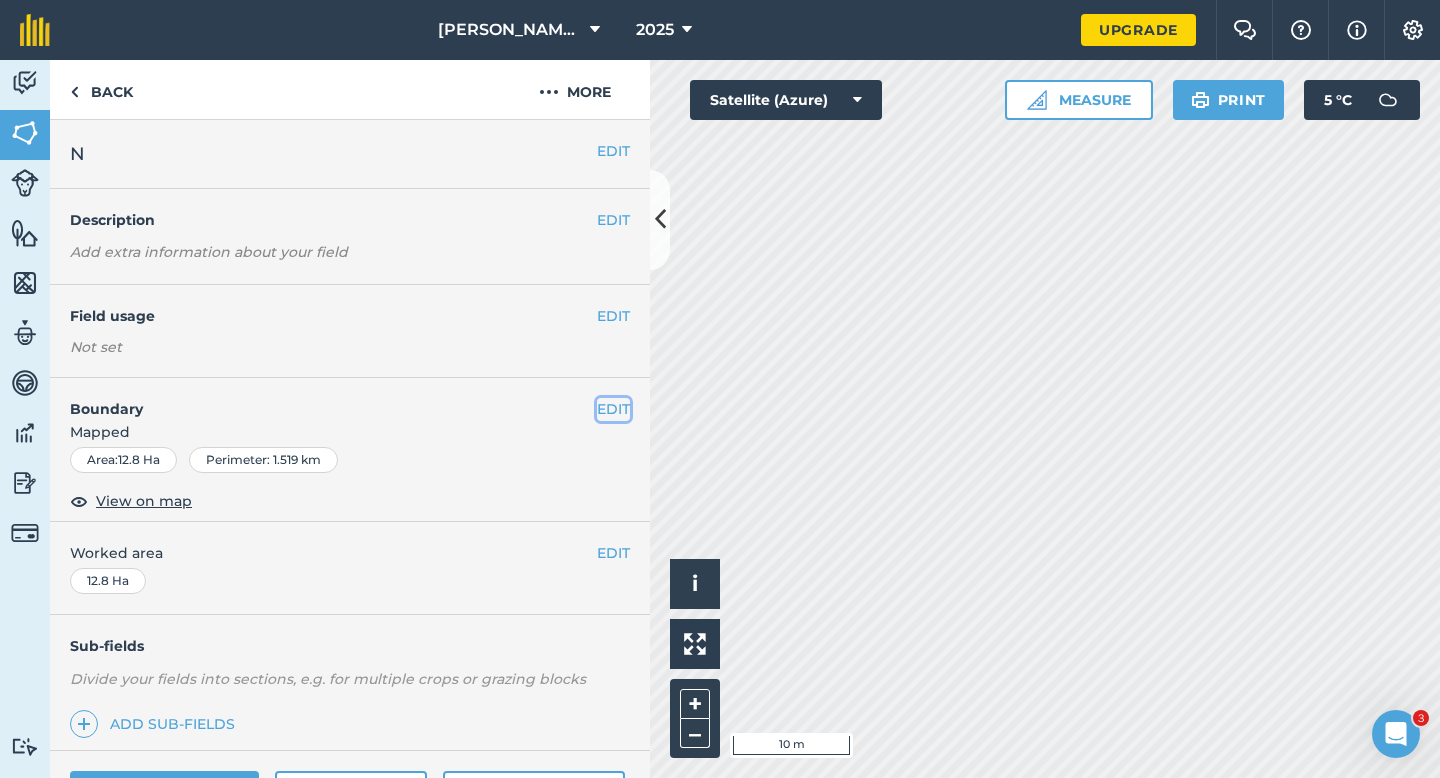 click on "EDIT" at bounding box center [613, 409] 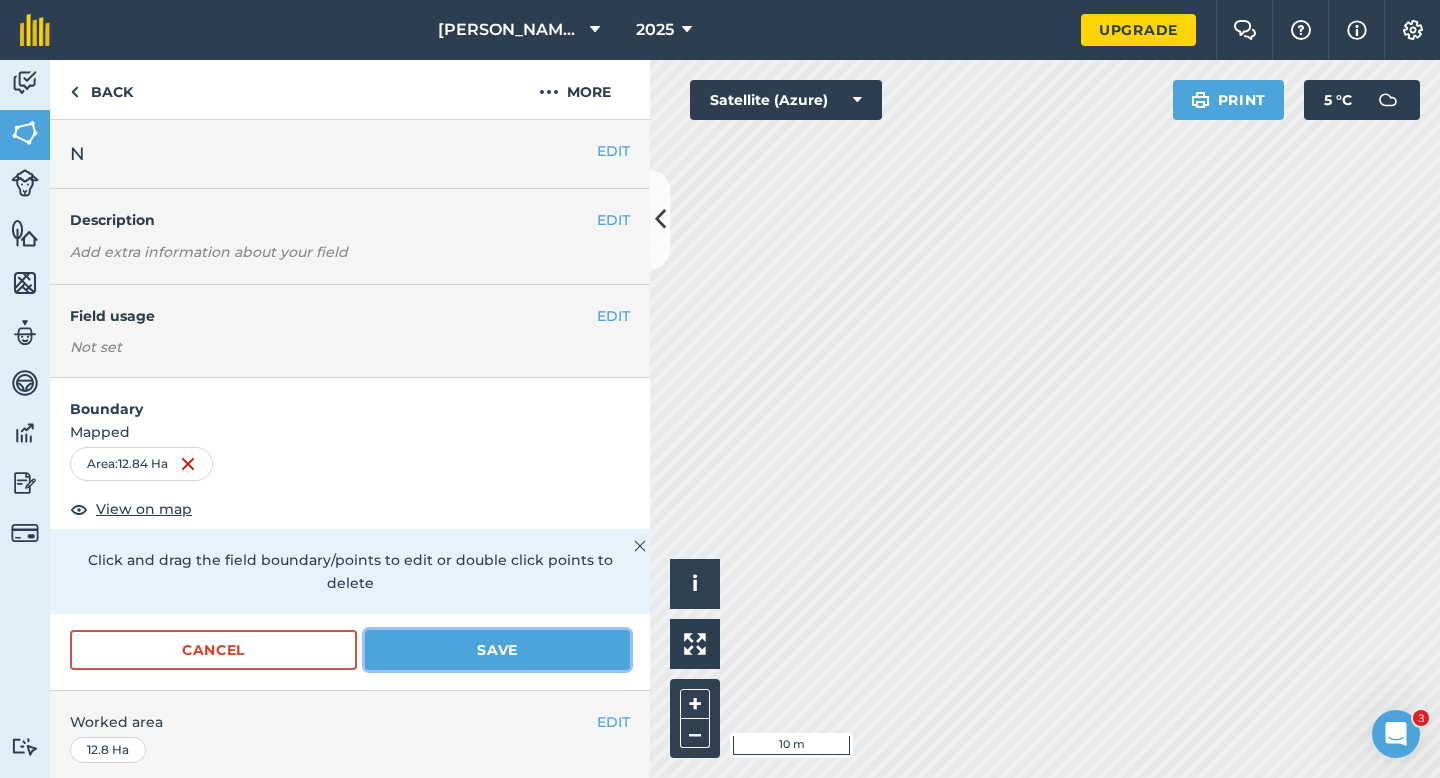 click on "Save" at bounding box center (497, 650) 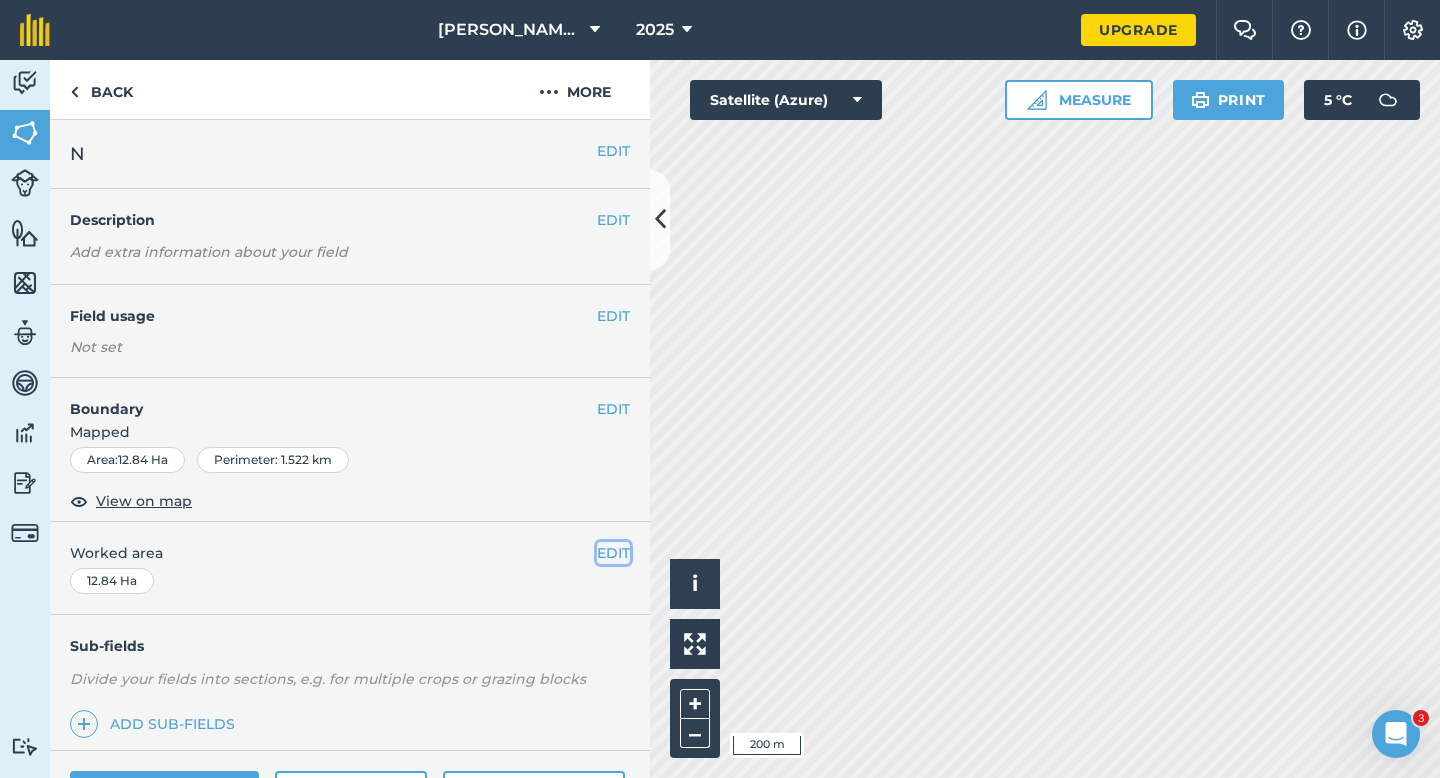 click on "EDIT" at bounding box center (613, 553) 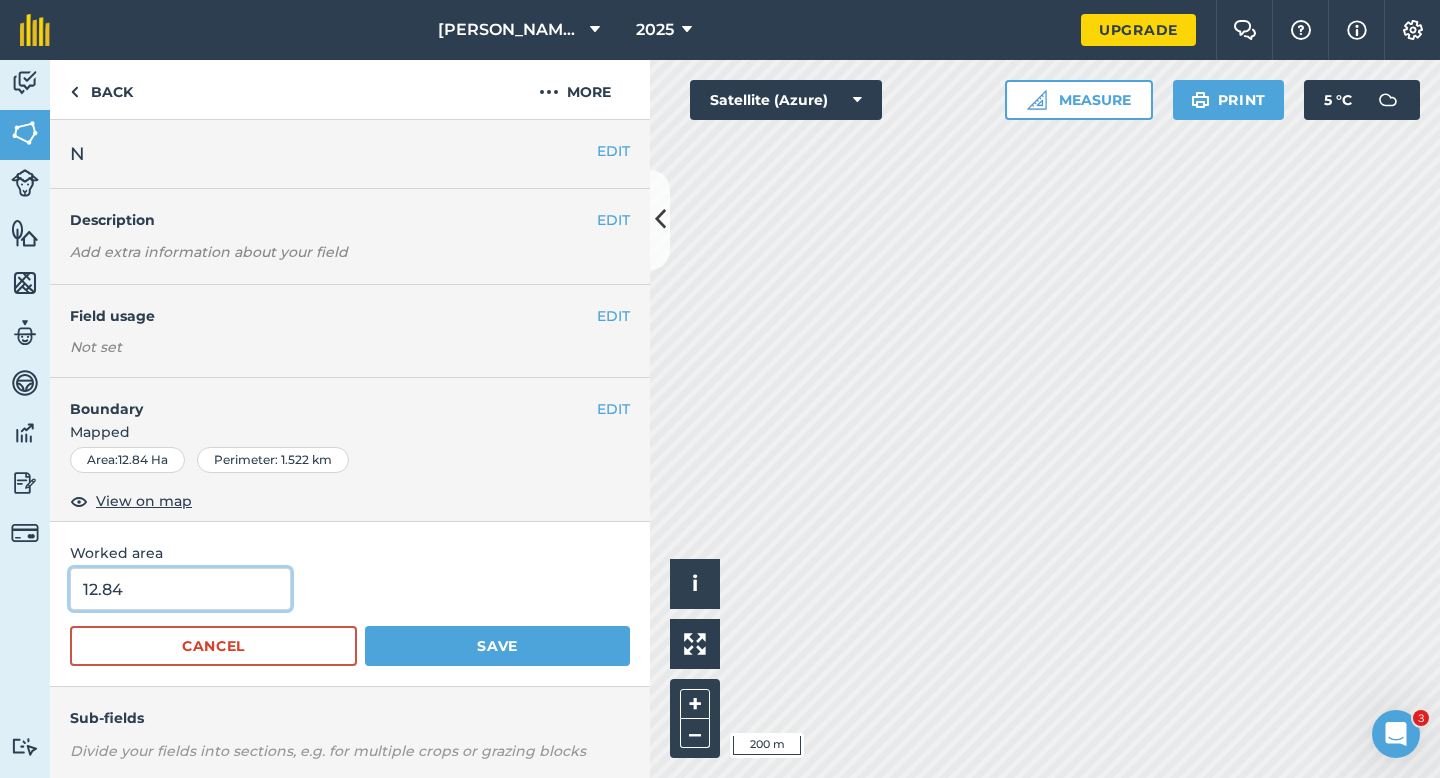 click on "12.84" at bounding box center (180, 589) 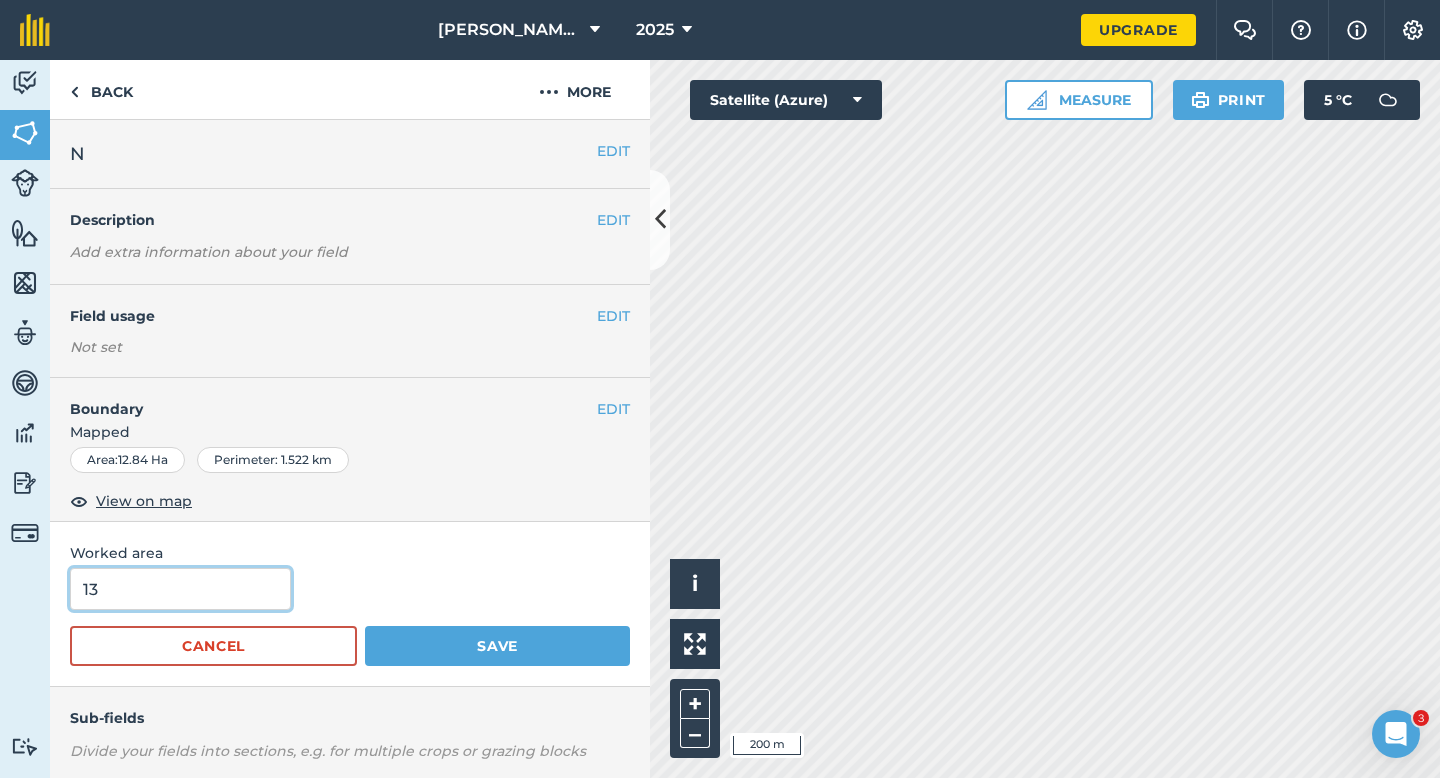 click on "Save" at bounding box center [497, 646] 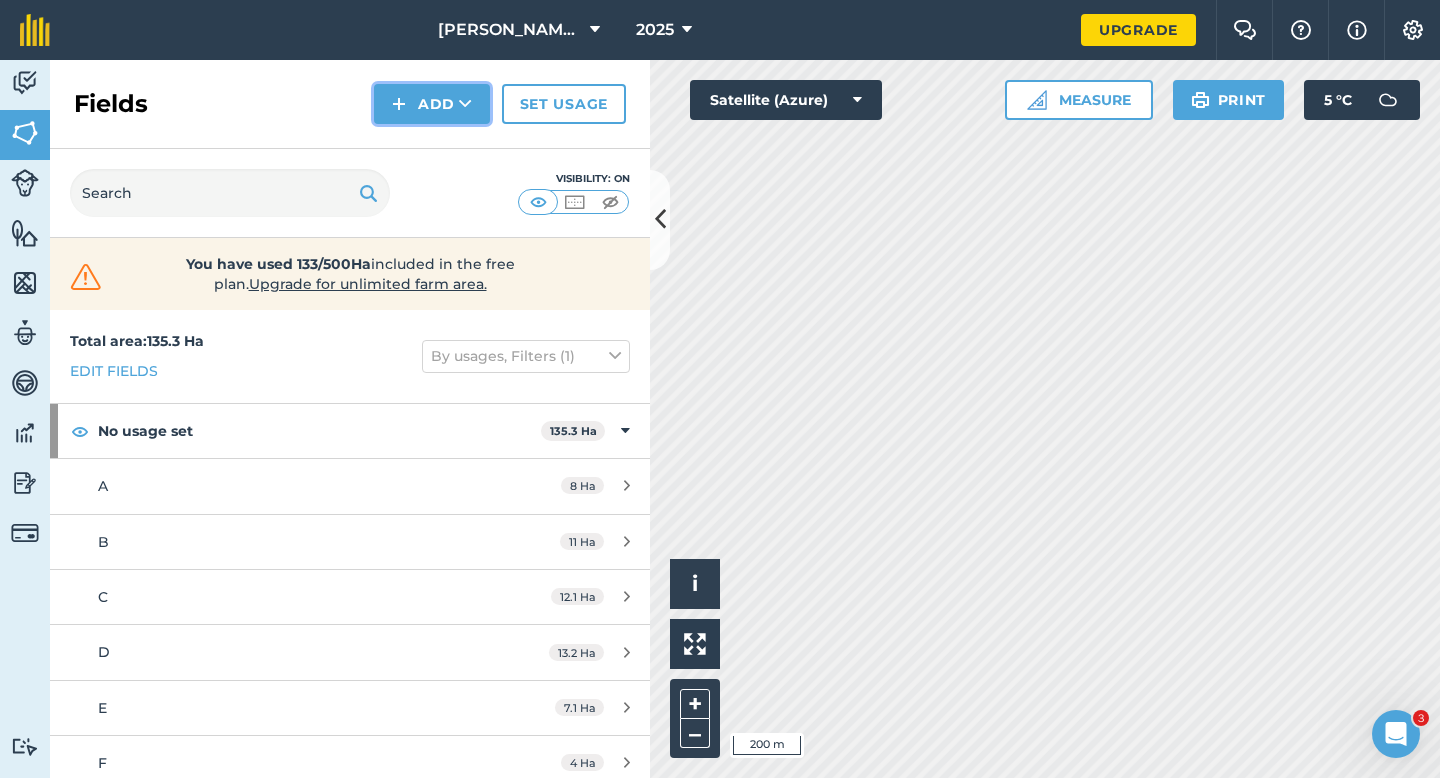 click at bounding box center [399, 104] 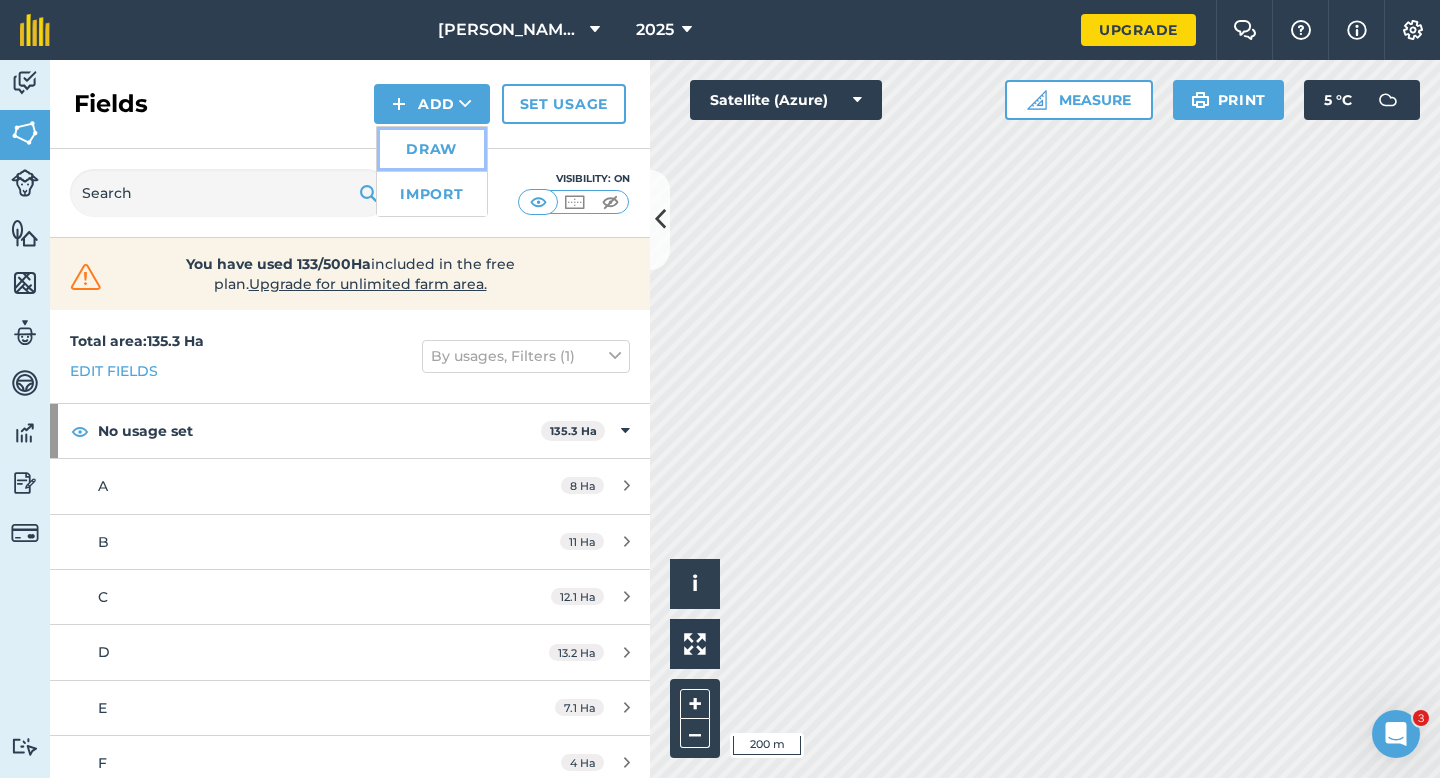 click on "Draw" at bounding box center [432, 149] 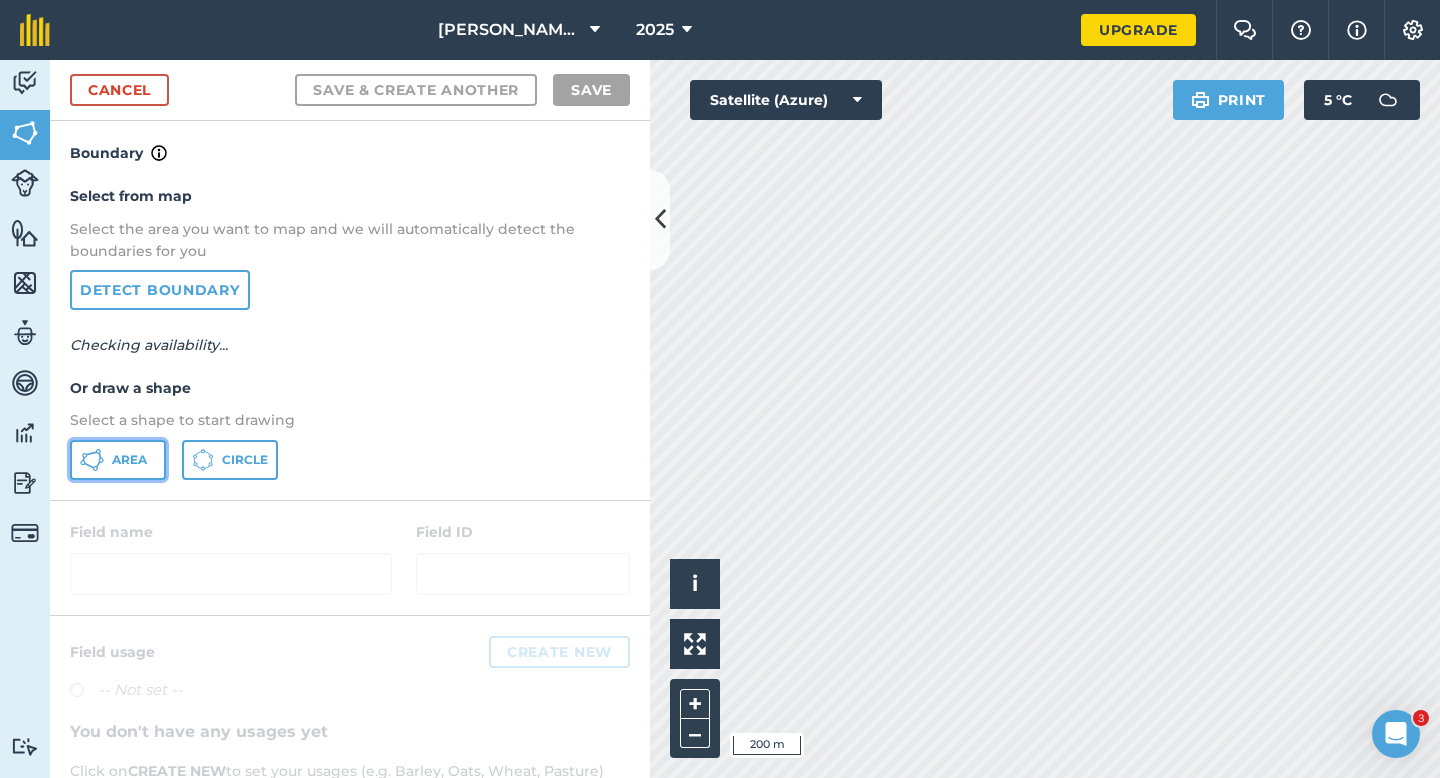 click on "Area" at bounding box center (129, 460) 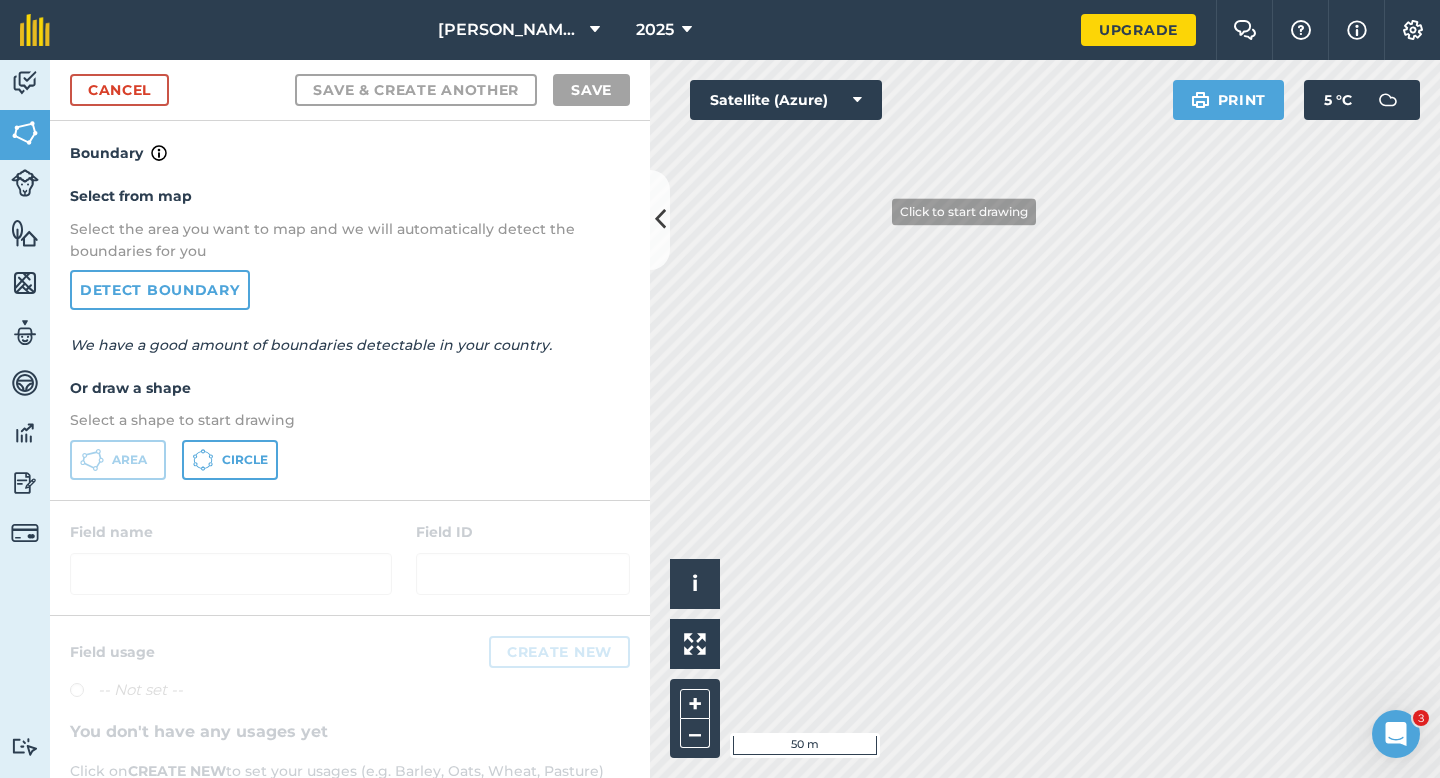 click on "Click to start drawing i © 2025 TomTom, Microsoft 50 m + – Satellite (Azure) Print 5   ° C" at bounding box center [1045, 419] 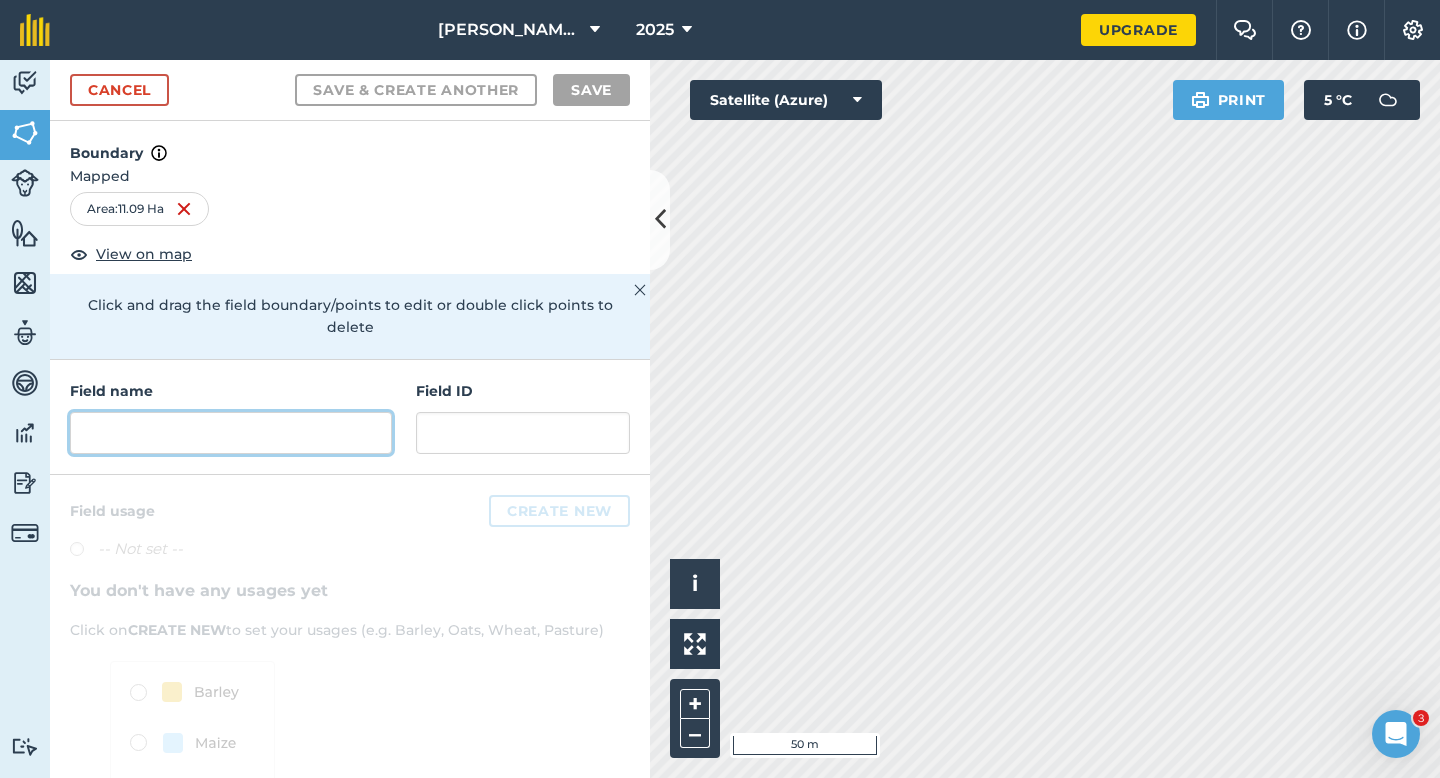 click at bounding box center [231, 433] 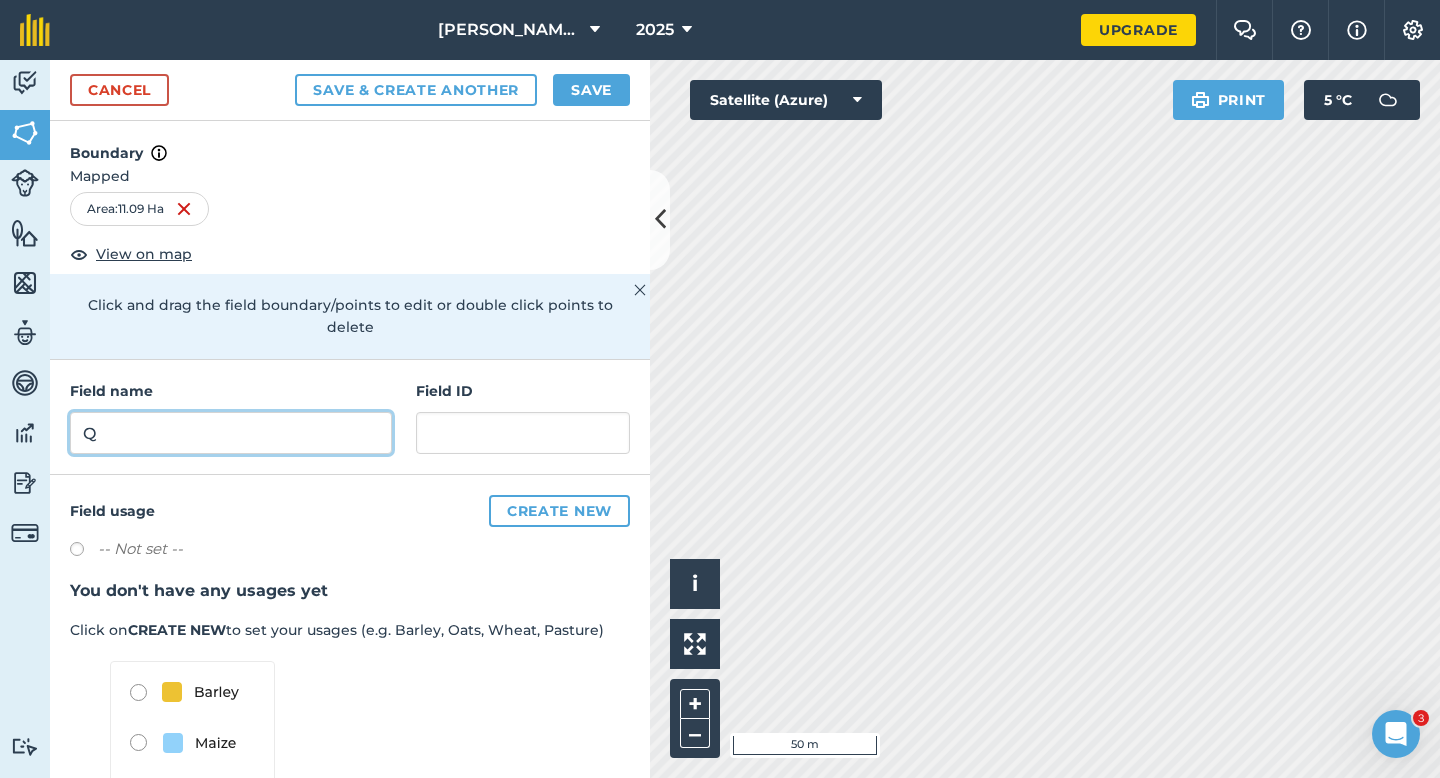 type on "Q" 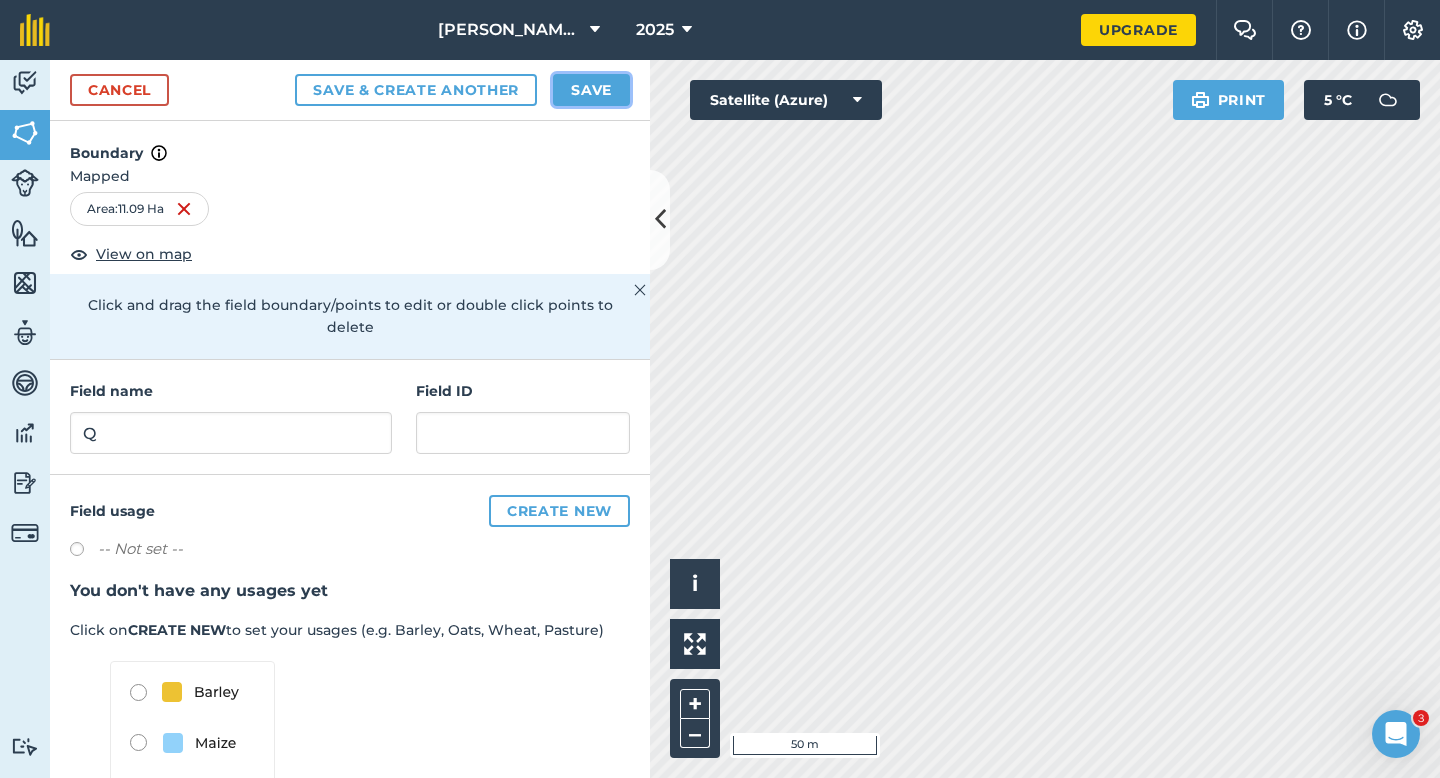 click on "Save" at bounding box center [591, 90] 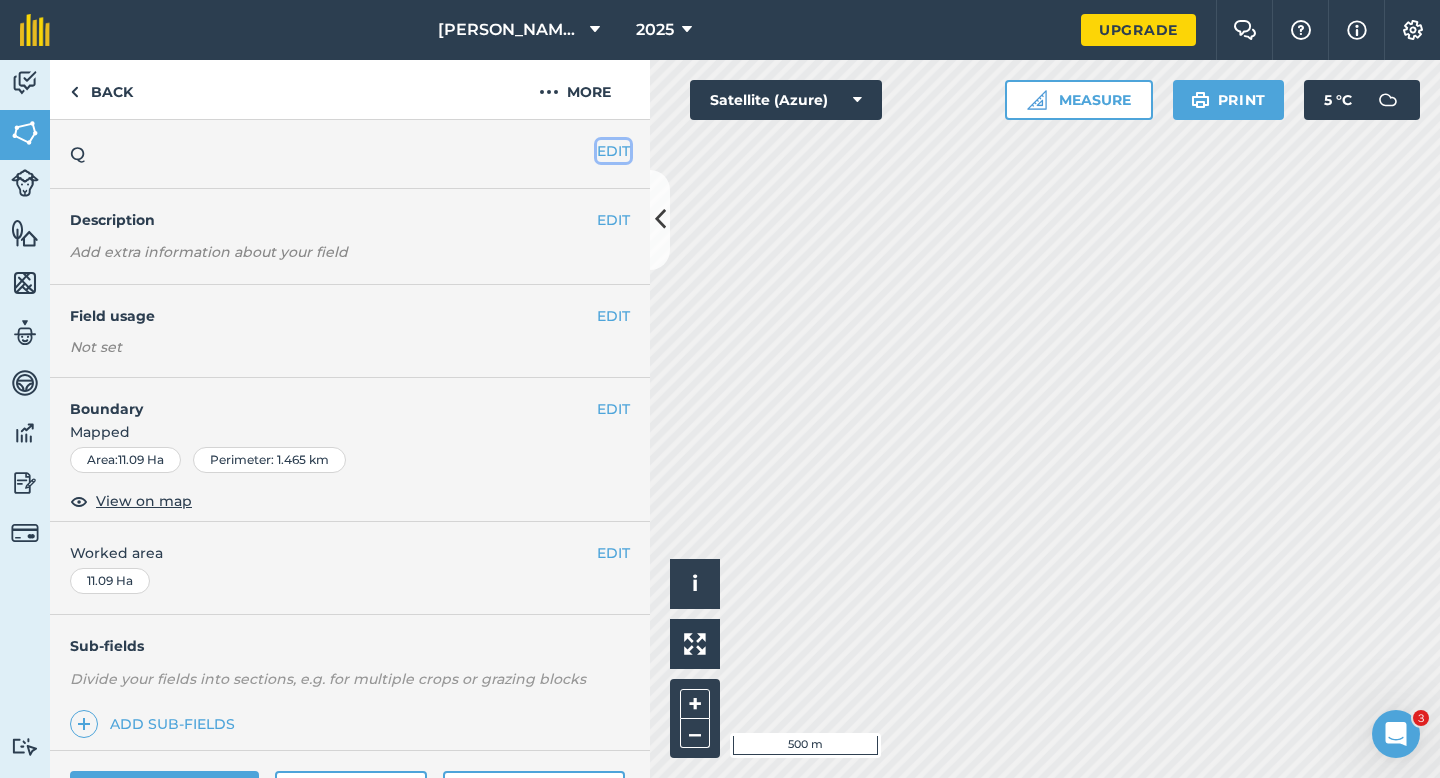 click on "EDIT" at bounding box center (613, 151) 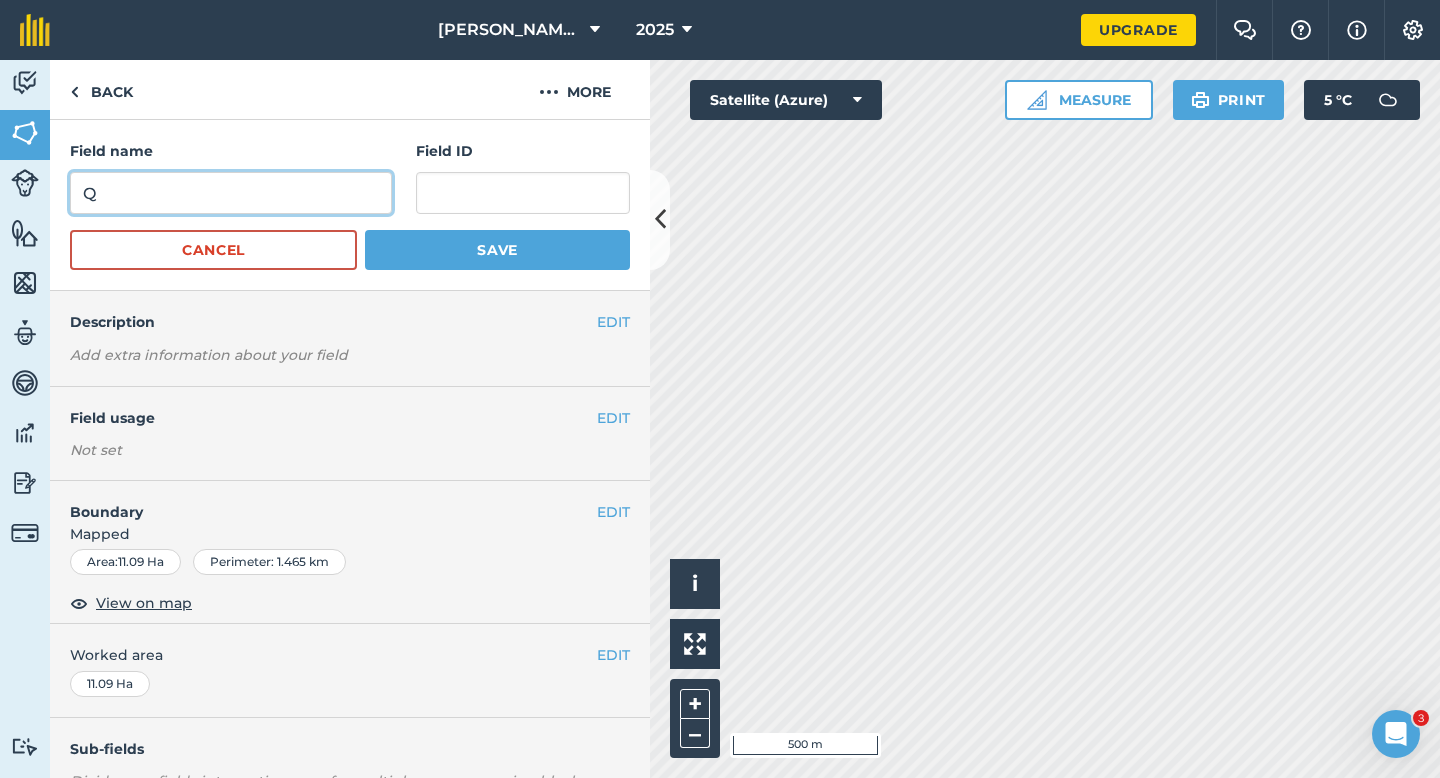 click on "Q" at bounding box center [231, 193] 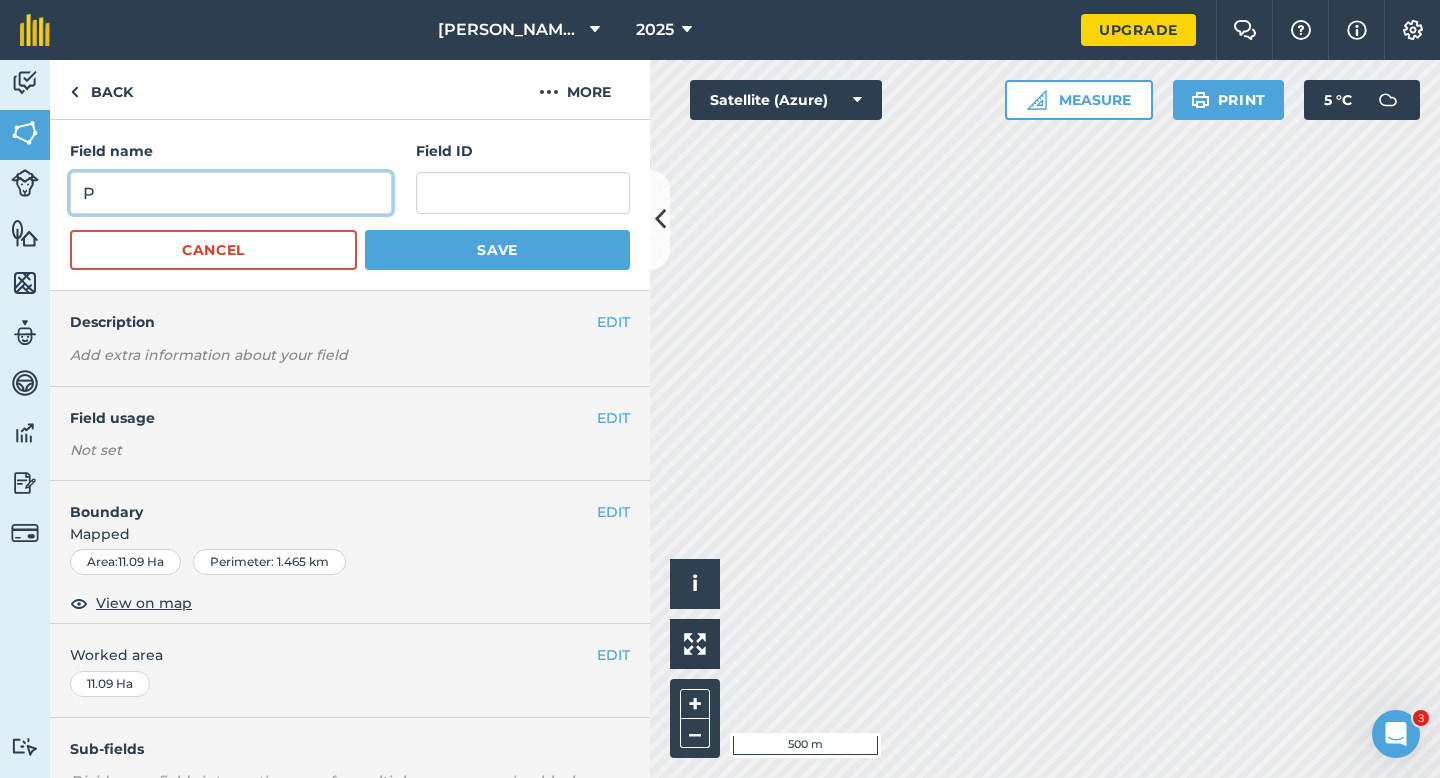 type on "P" 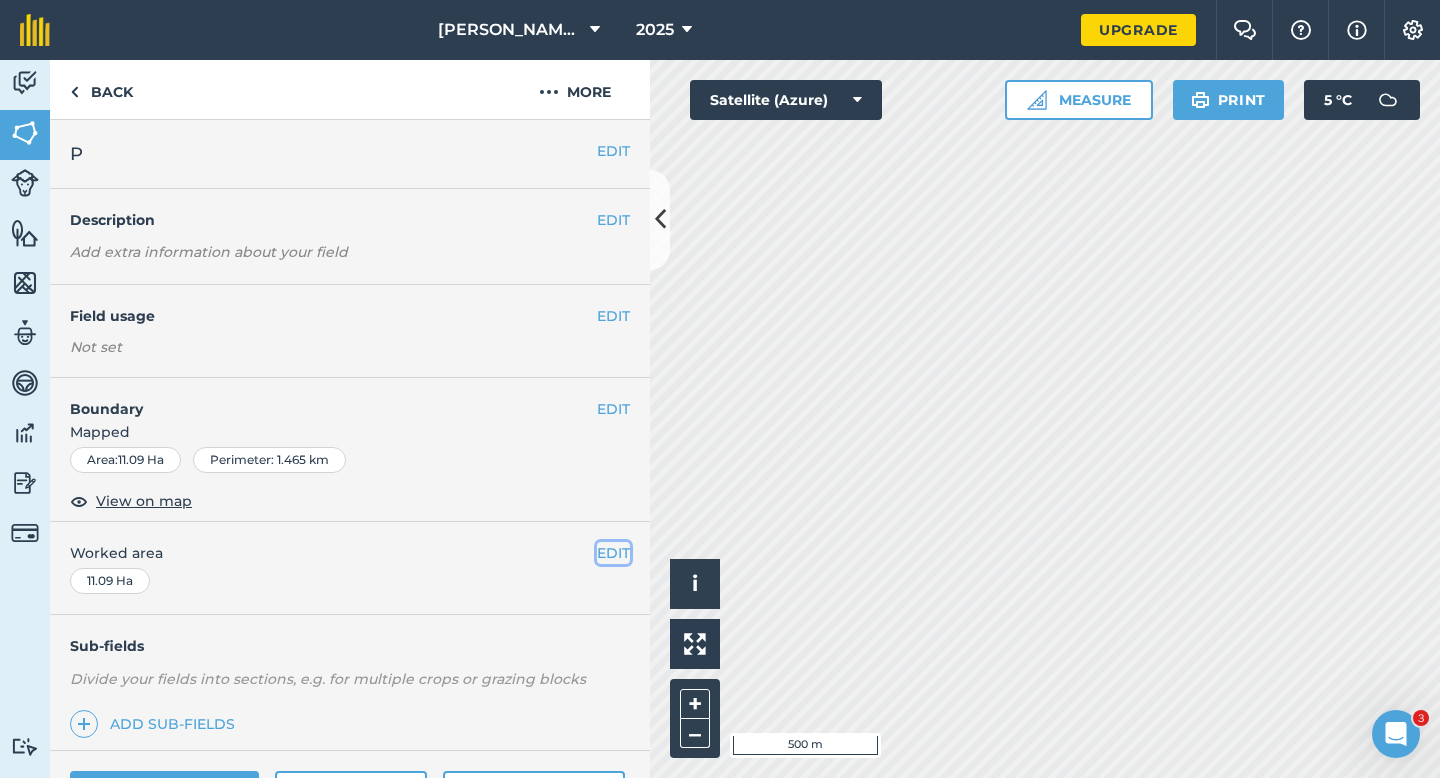 click on "EDIT" at bounding box center (613, 553) 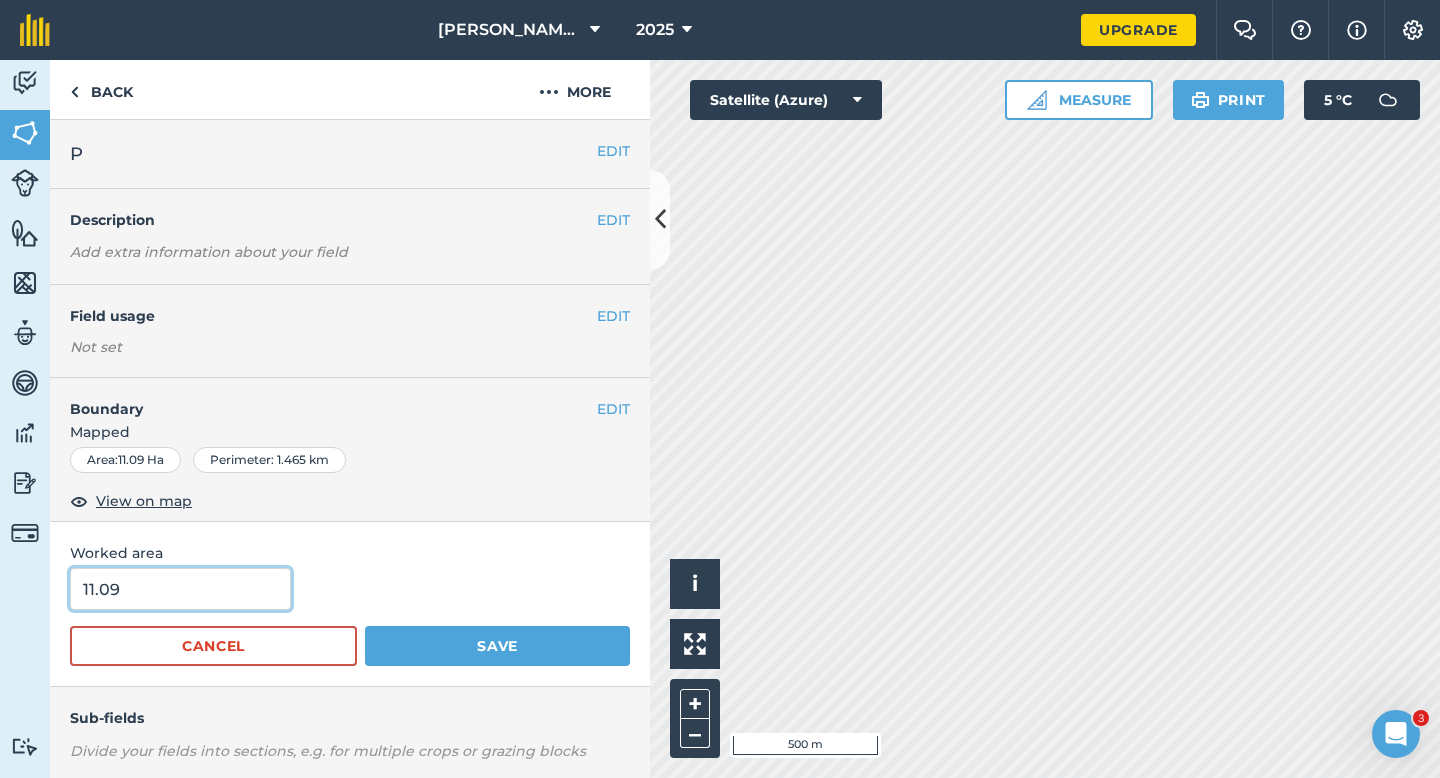 click on "11.09" at bounding box center (180, 589) 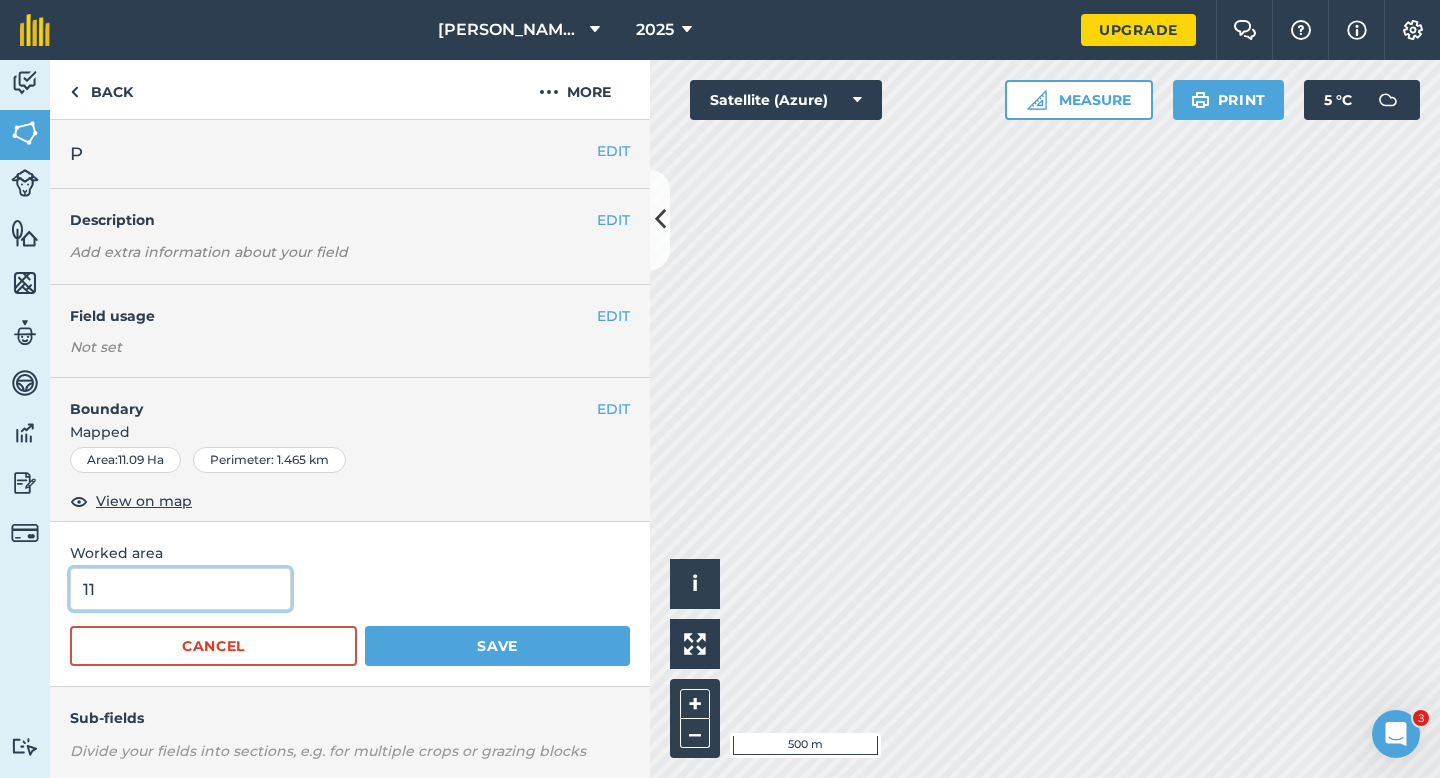 click on "Save" at bounding box center (497, 646) 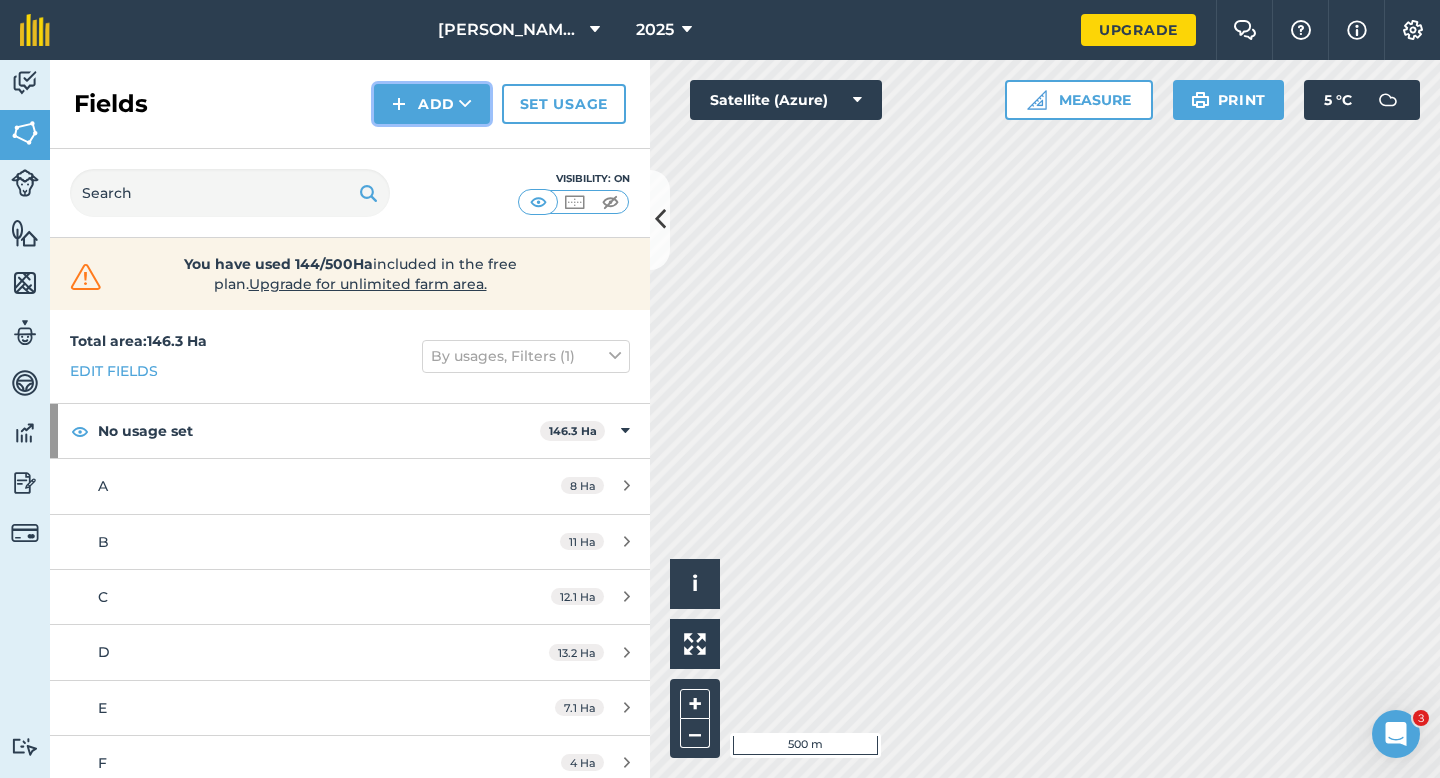 click on "Add" at bounding box center (432, 104) 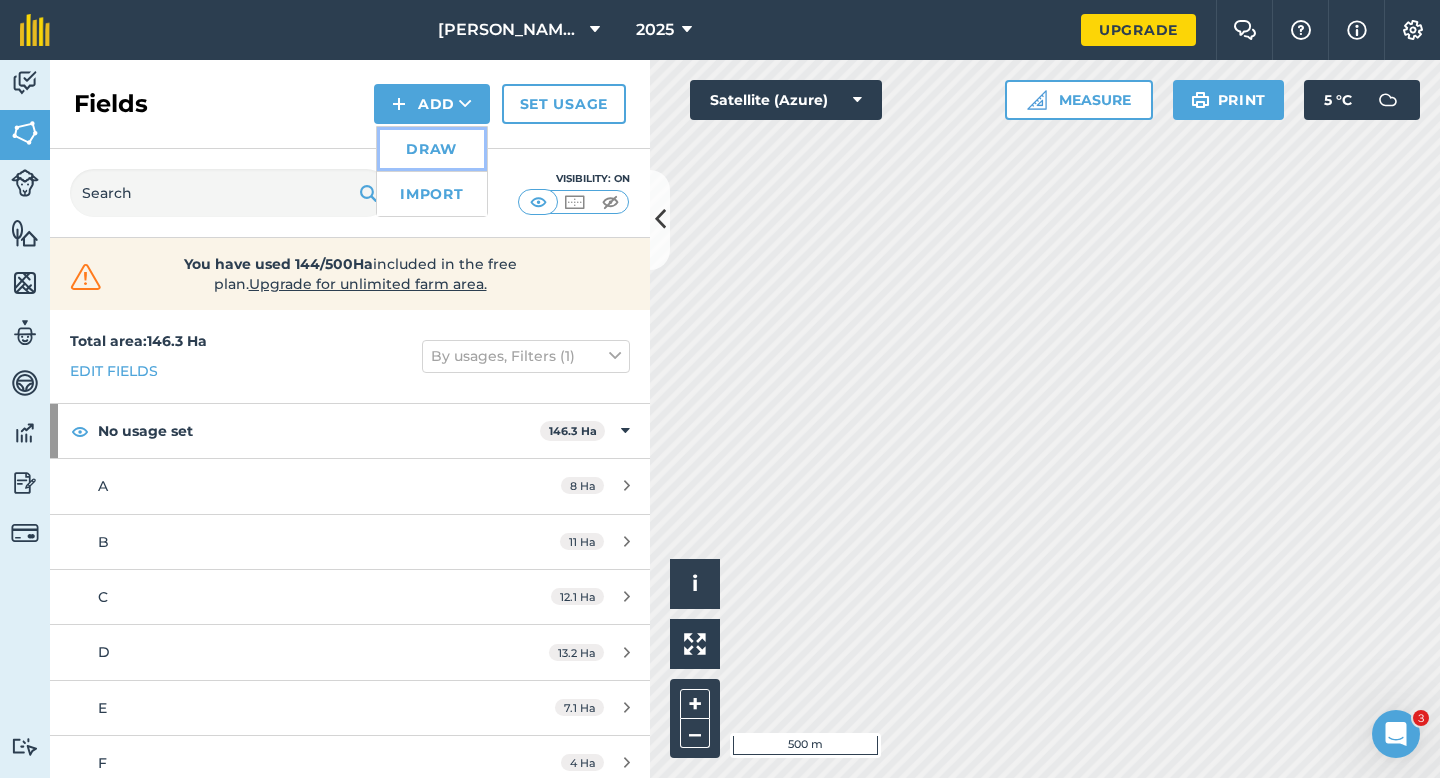 click on "Draw" at bounding box center (432, 149) 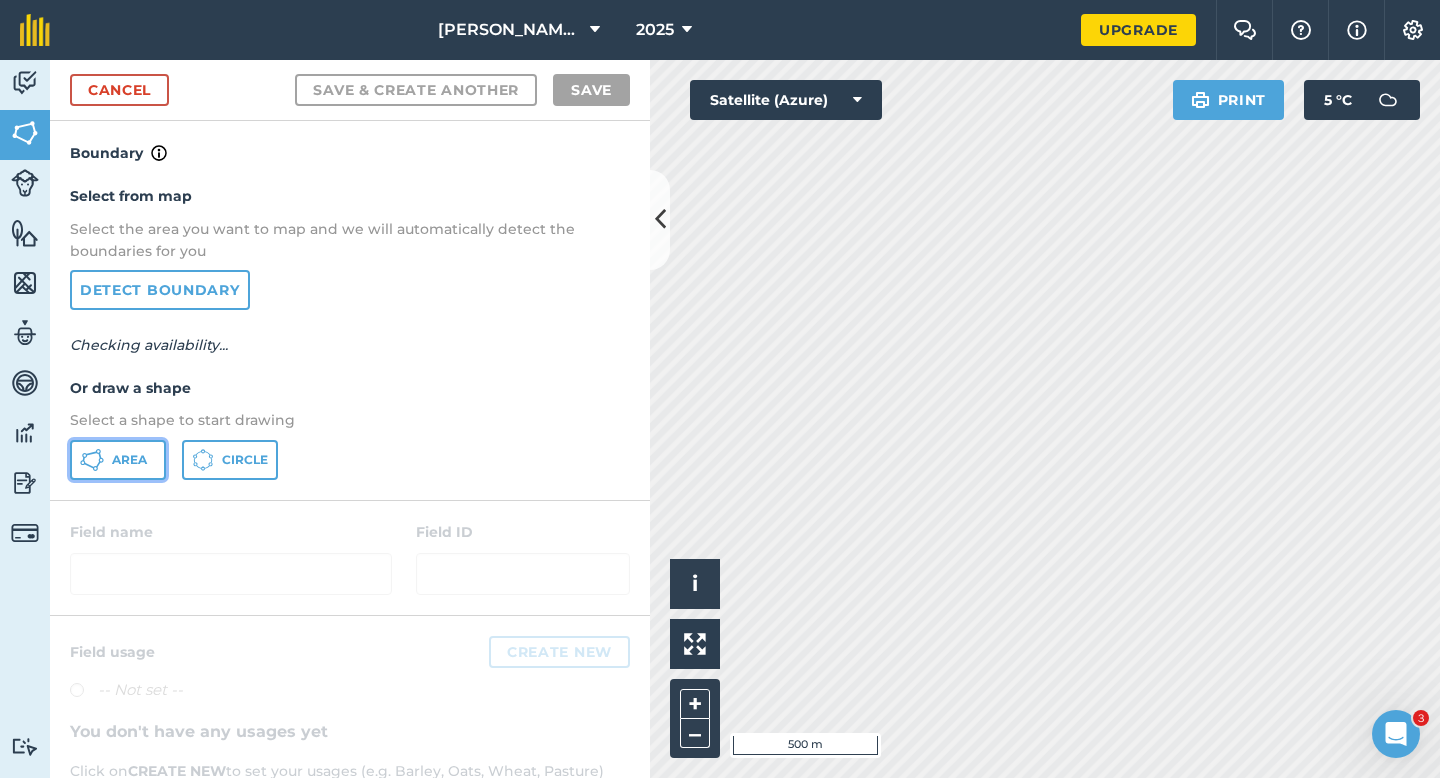 click on "Area" at bounding box center [129, 460] 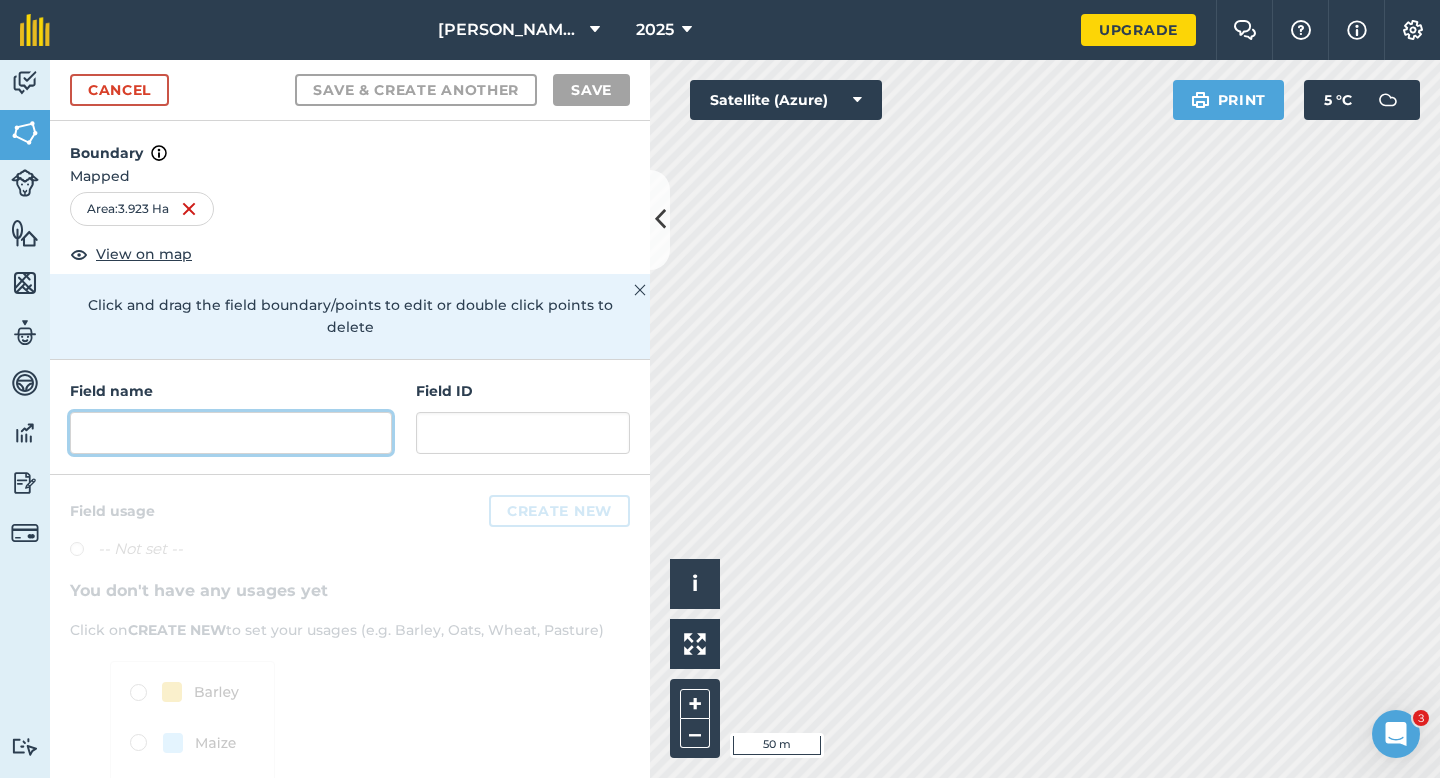 click at bounding box center [231, 433] 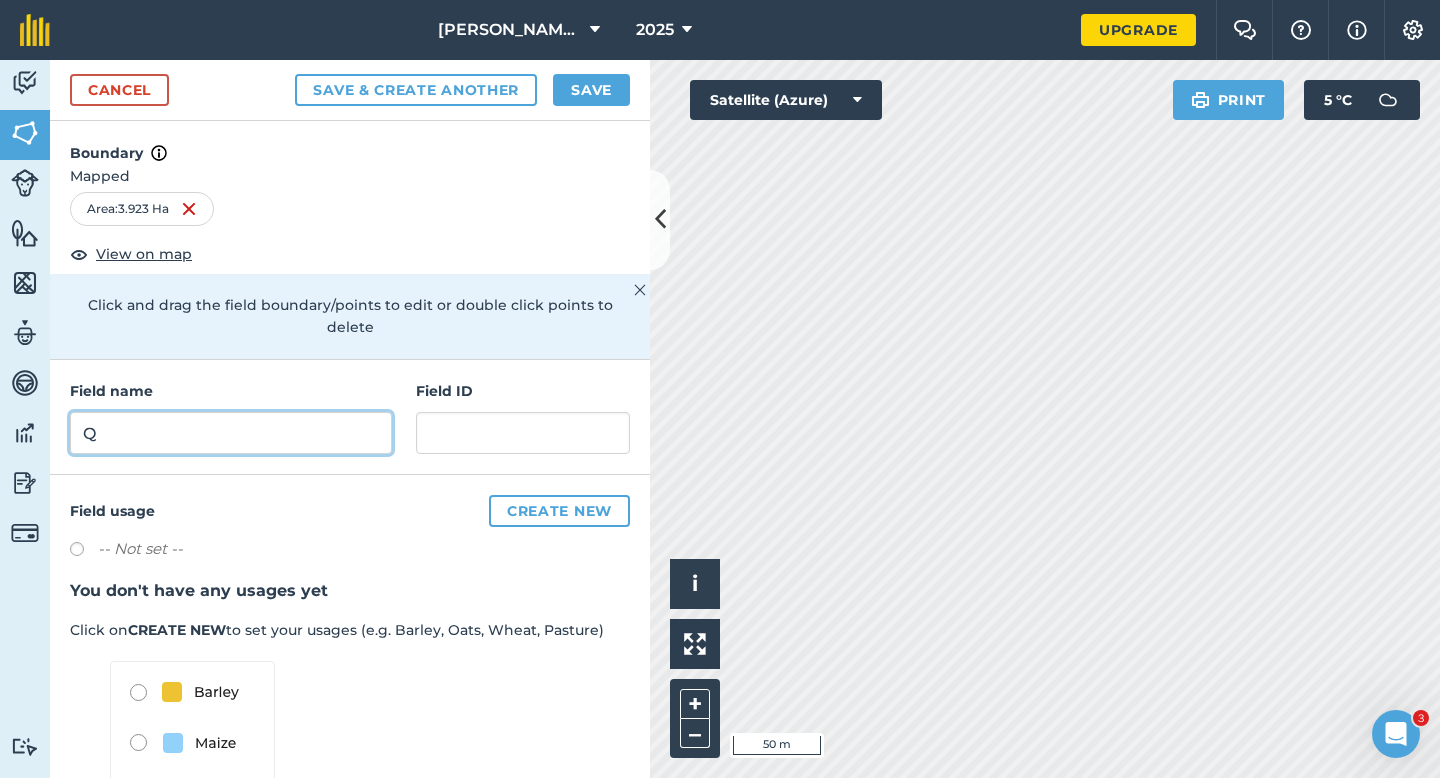 type on "Q" 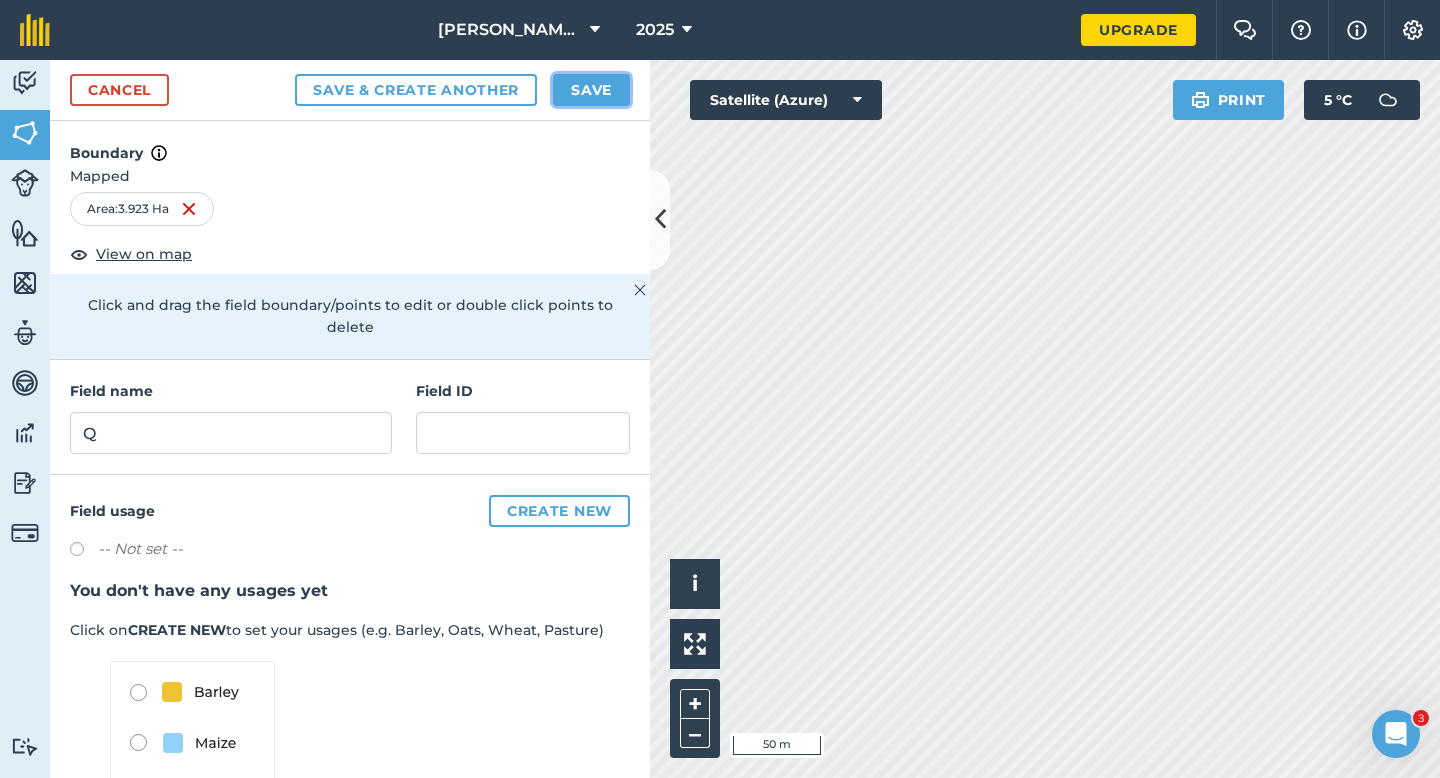 click on "Save" at bounding box center [591, 90] 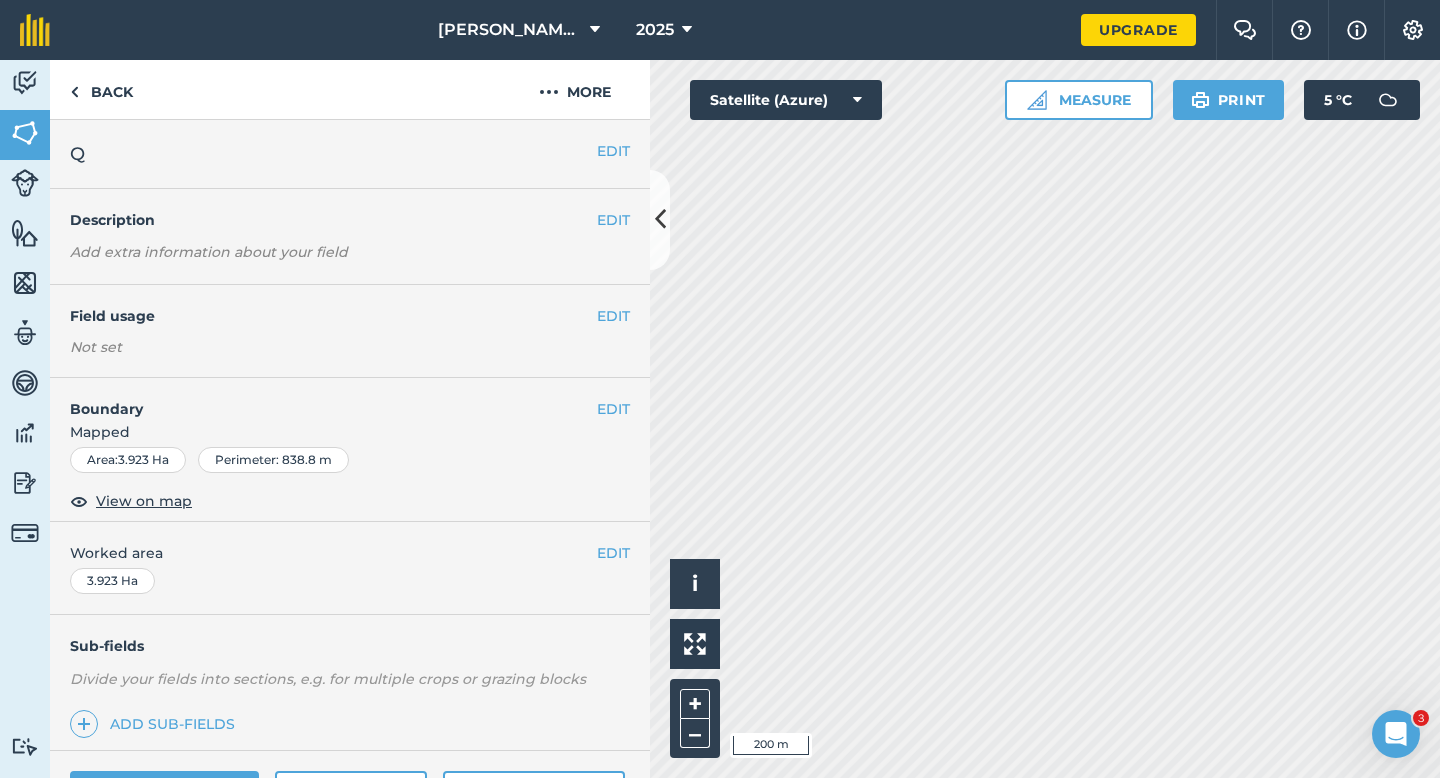click on "EDIT Worked area 3.923   Ha" at bounding box center [350, 568] 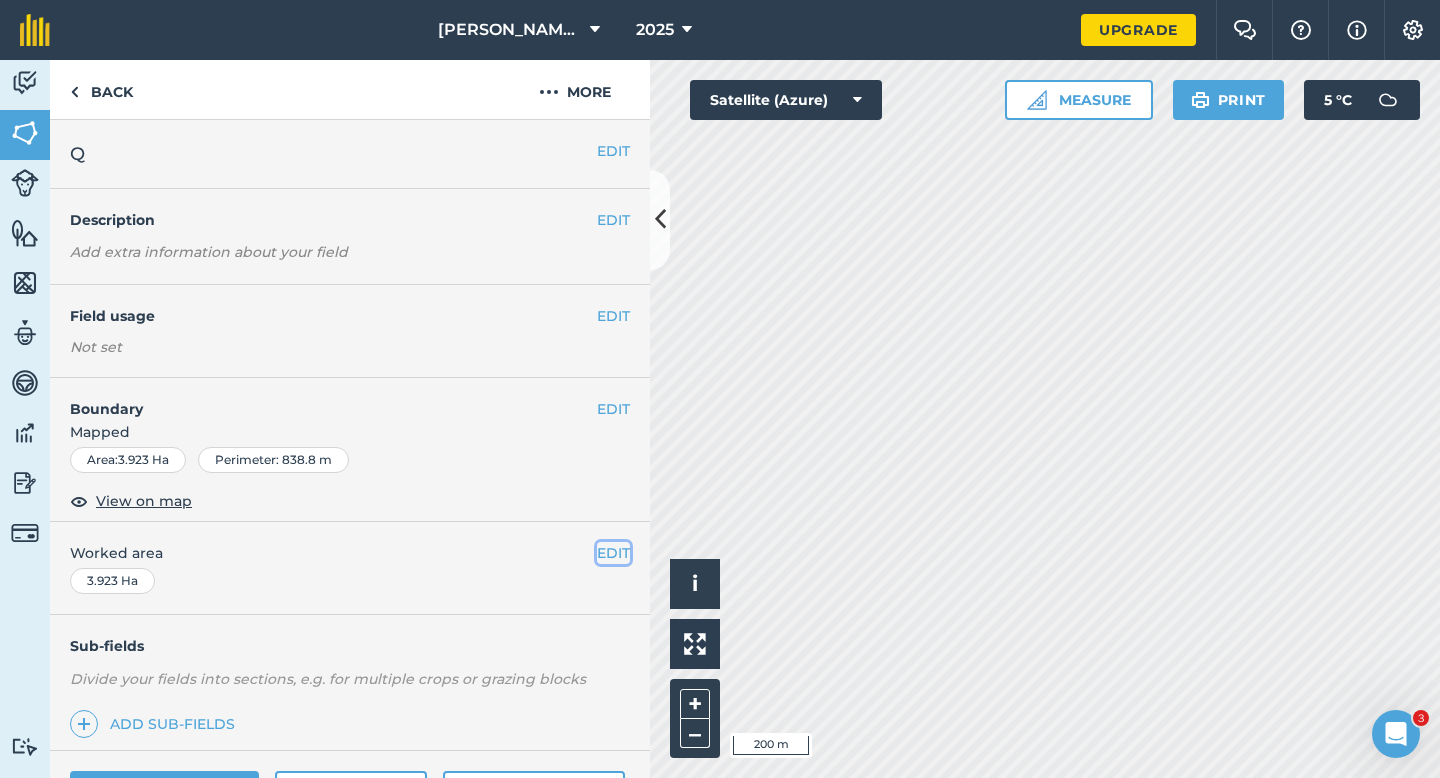 click on "EDIT" at bounding box center (613, 553) 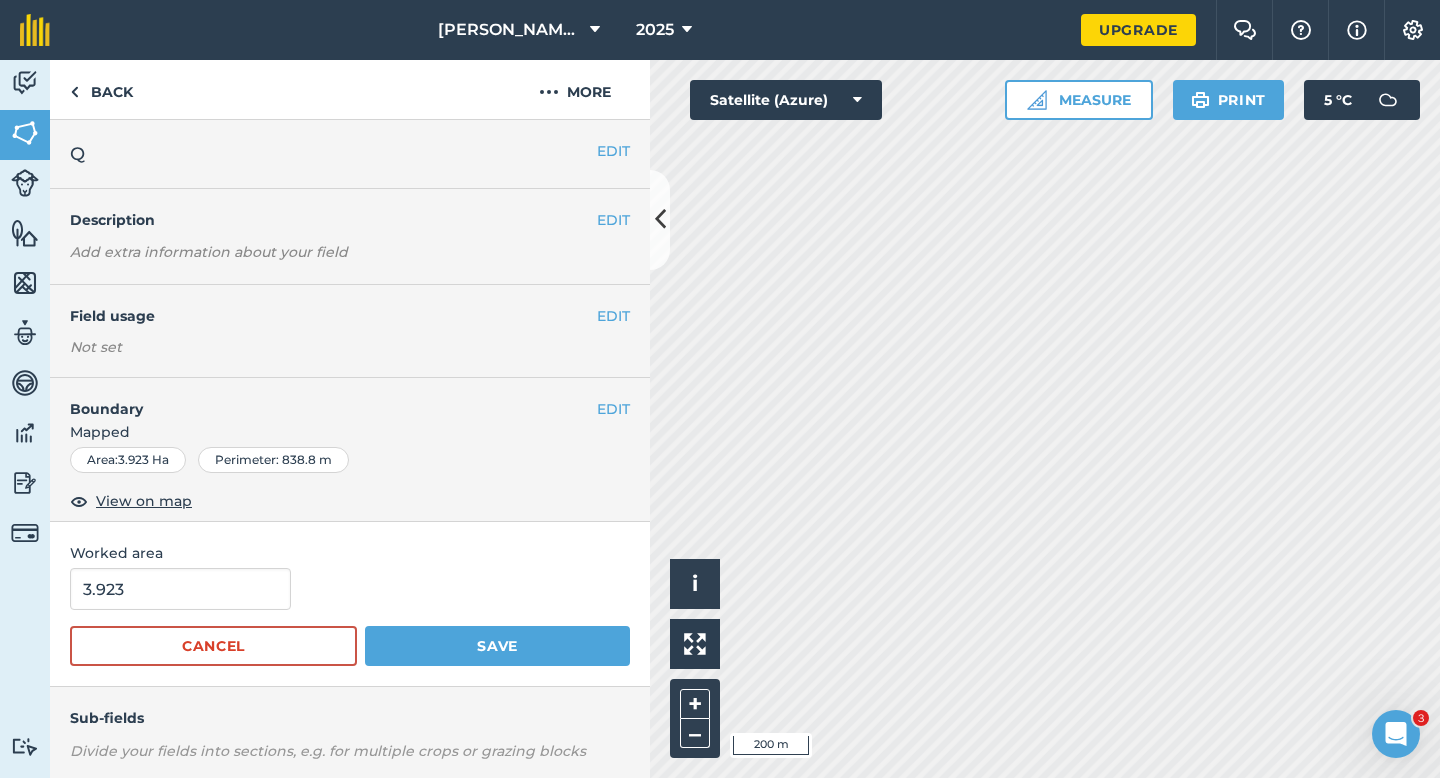click on "3.923 Cancel Save" at bounding box center (350, 617) 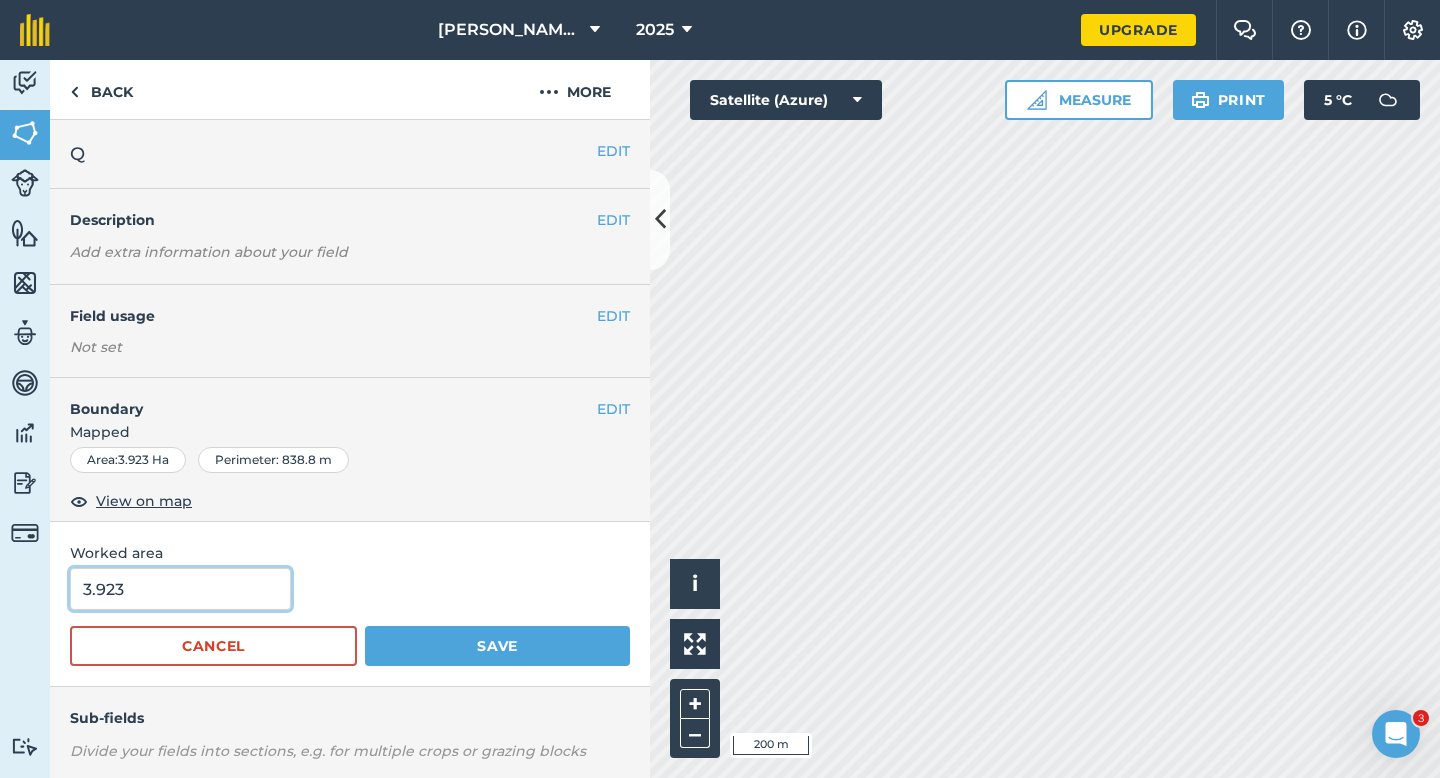 click on "3.923" at bounding box center [180, 589] 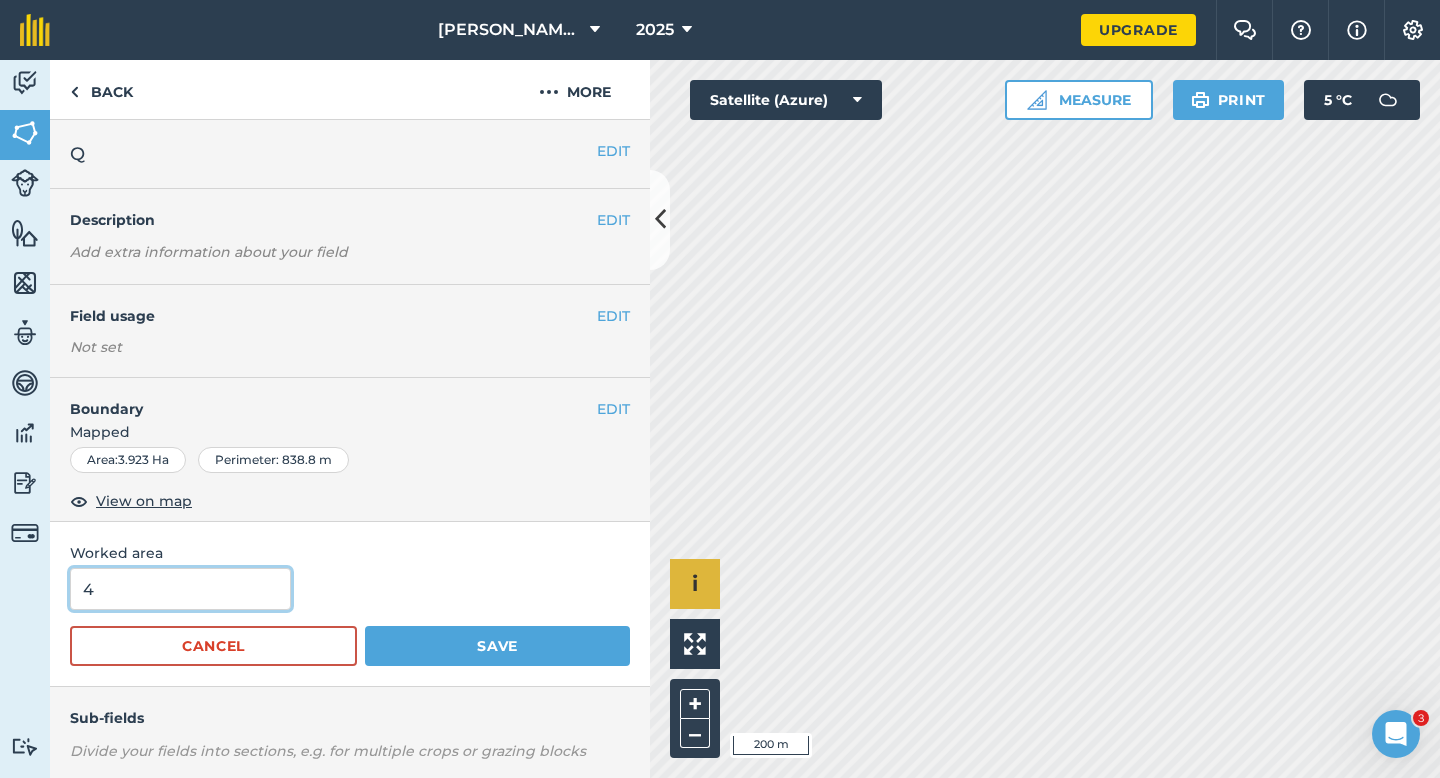 click on "Save" at bounding box center [497, 646] 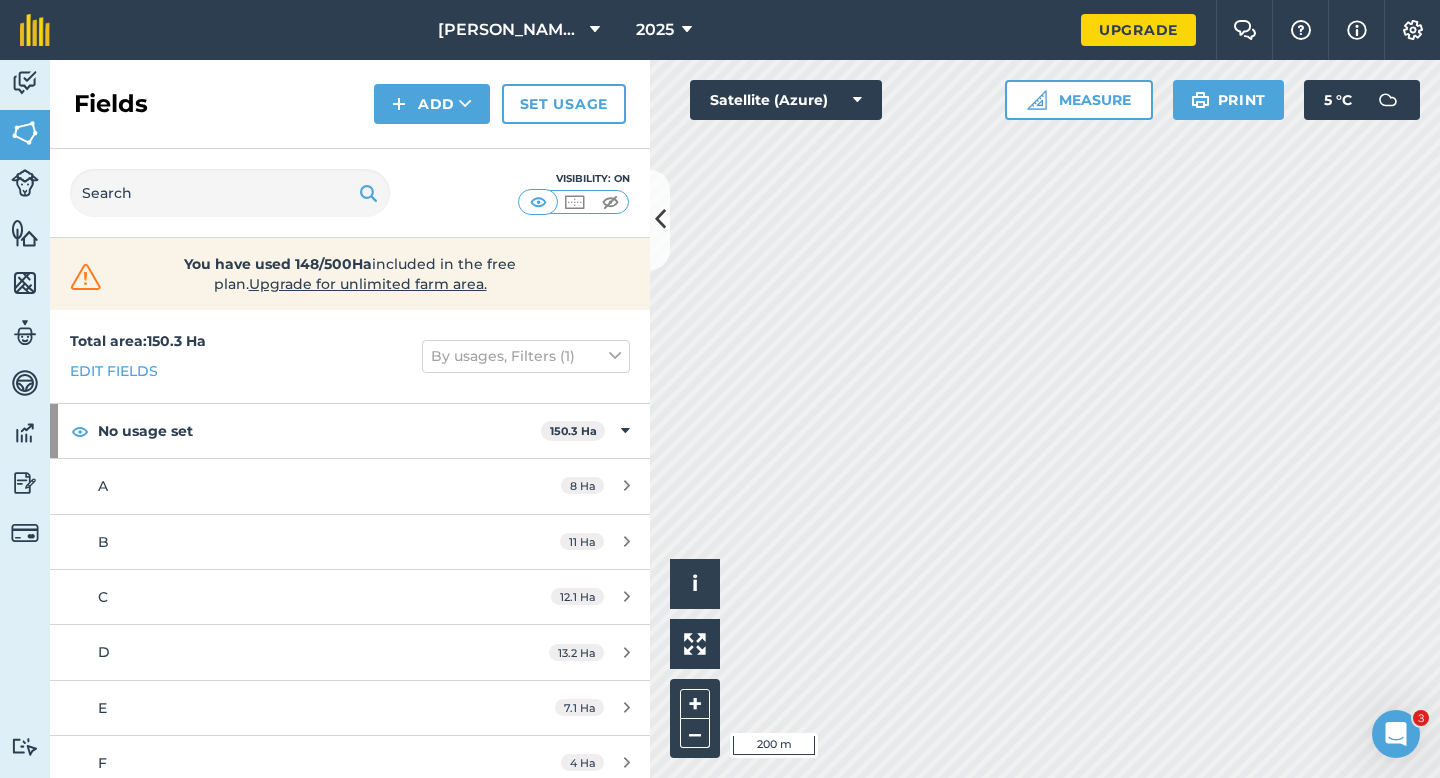 click on "Click to start drawing i © 2025 TomTom, Microsoft 200 m + – Satellite (Azure) Measure Print 5   ° C" at bounding box center [1045, 419] 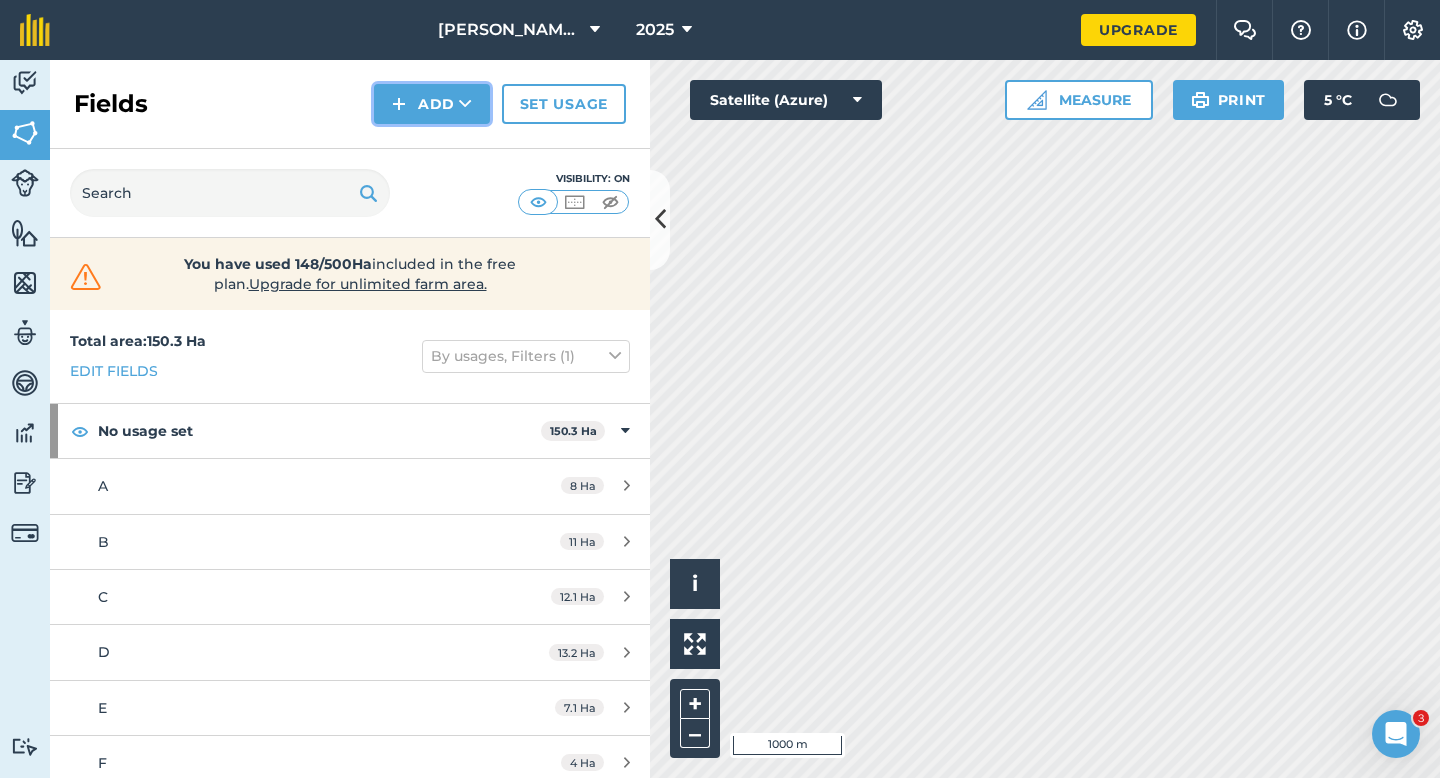 click on "Add" at bounding box center (432, 104) 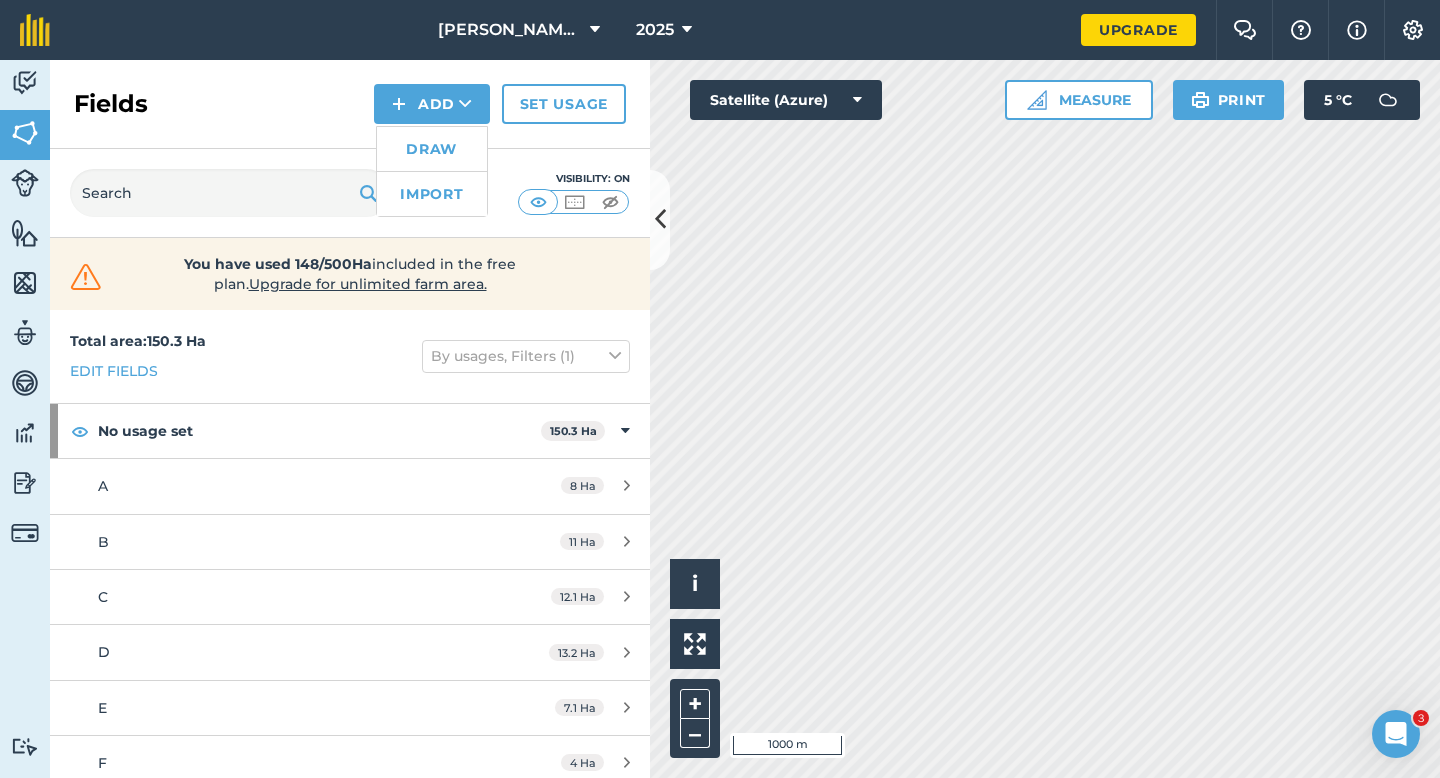 click on "Draw" at bounding box center [432, 149] 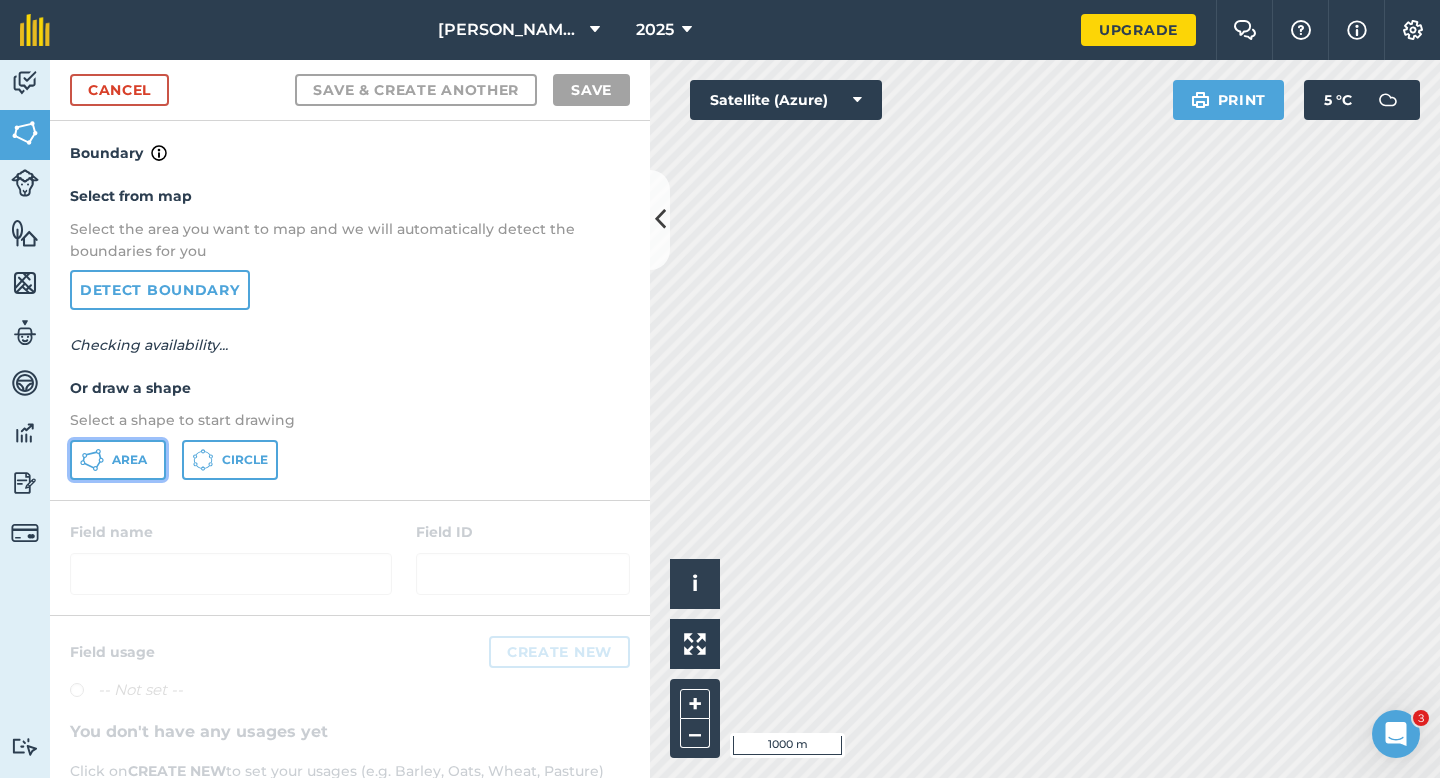 click on "Area" at bounding box center [118, 460] 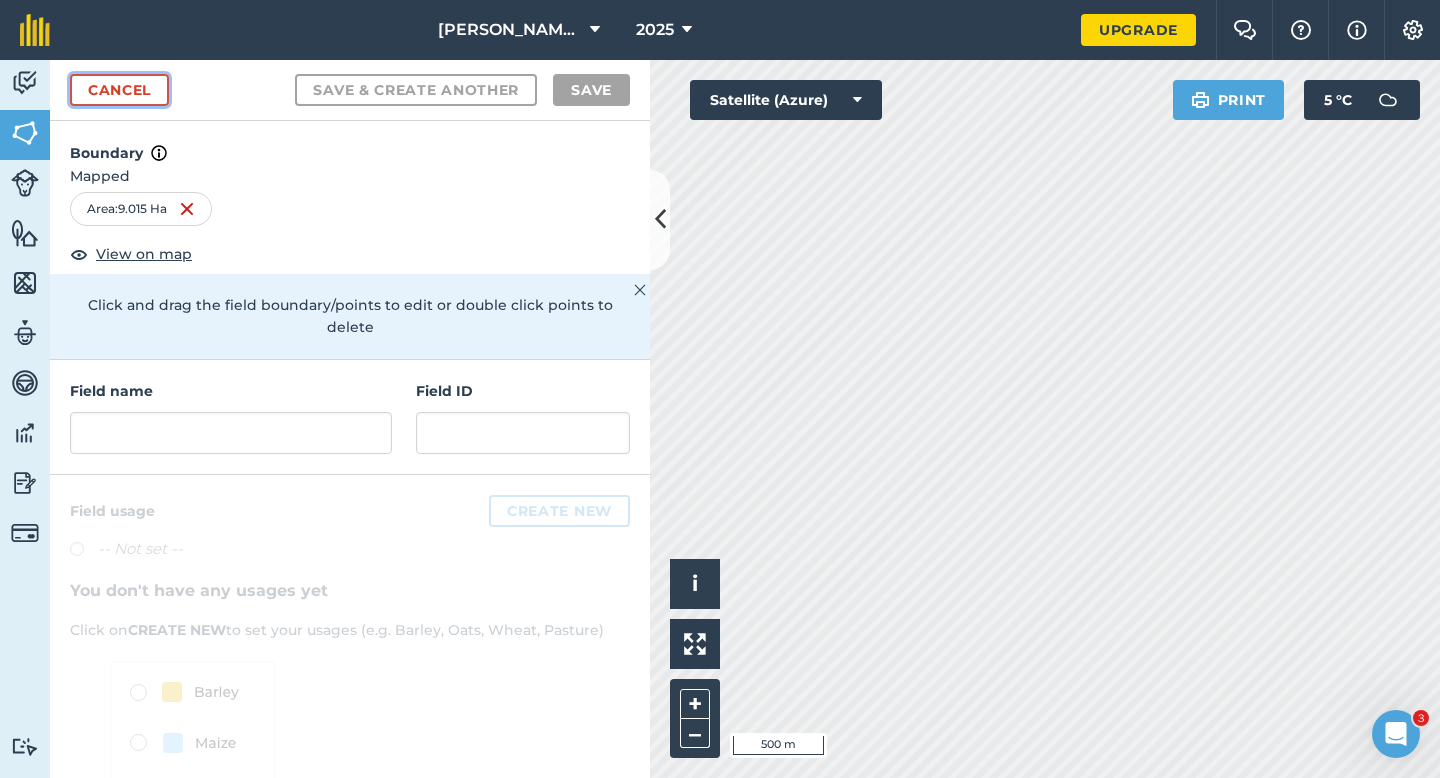 click on "Cancel" at bounding box center [119, 90] 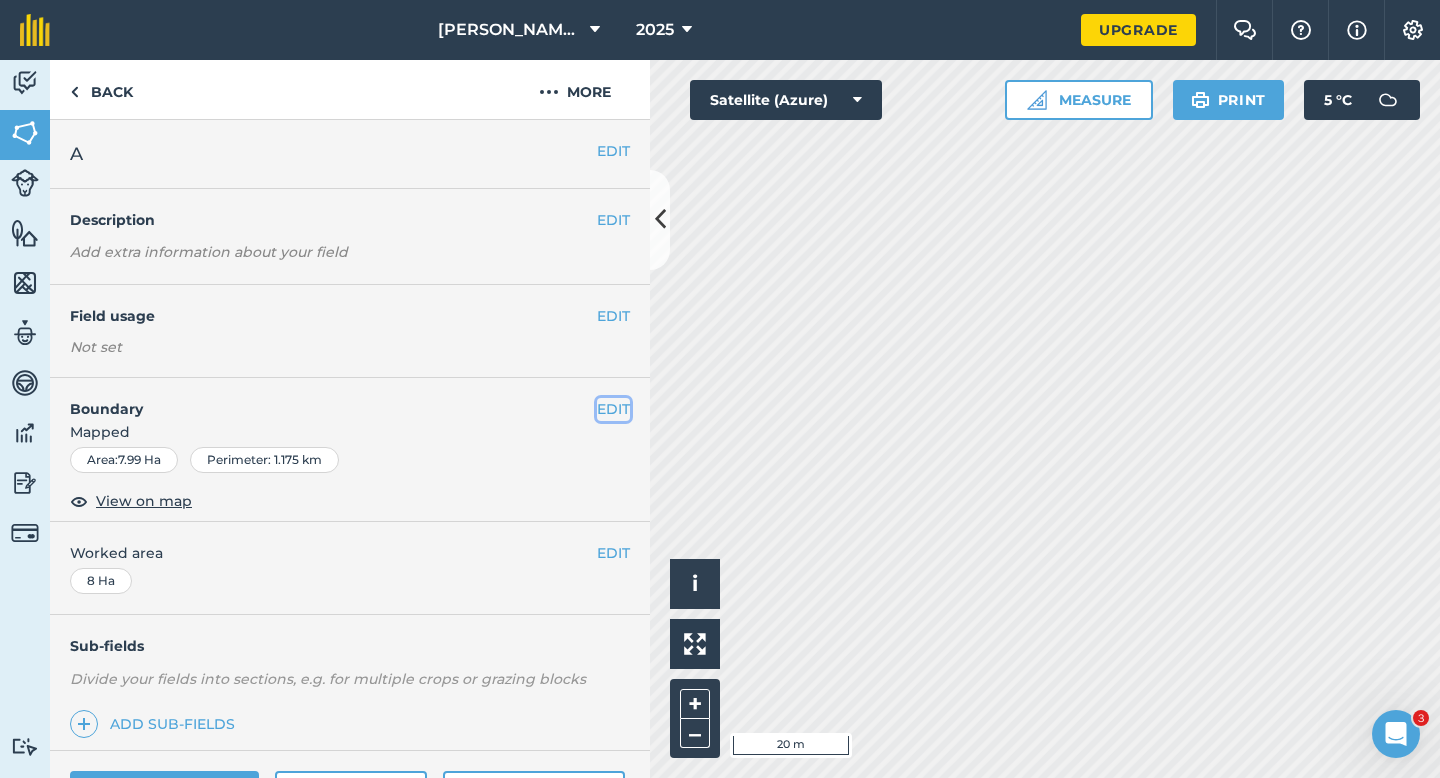 click on "EDIT" at bounding box center [613, 409] 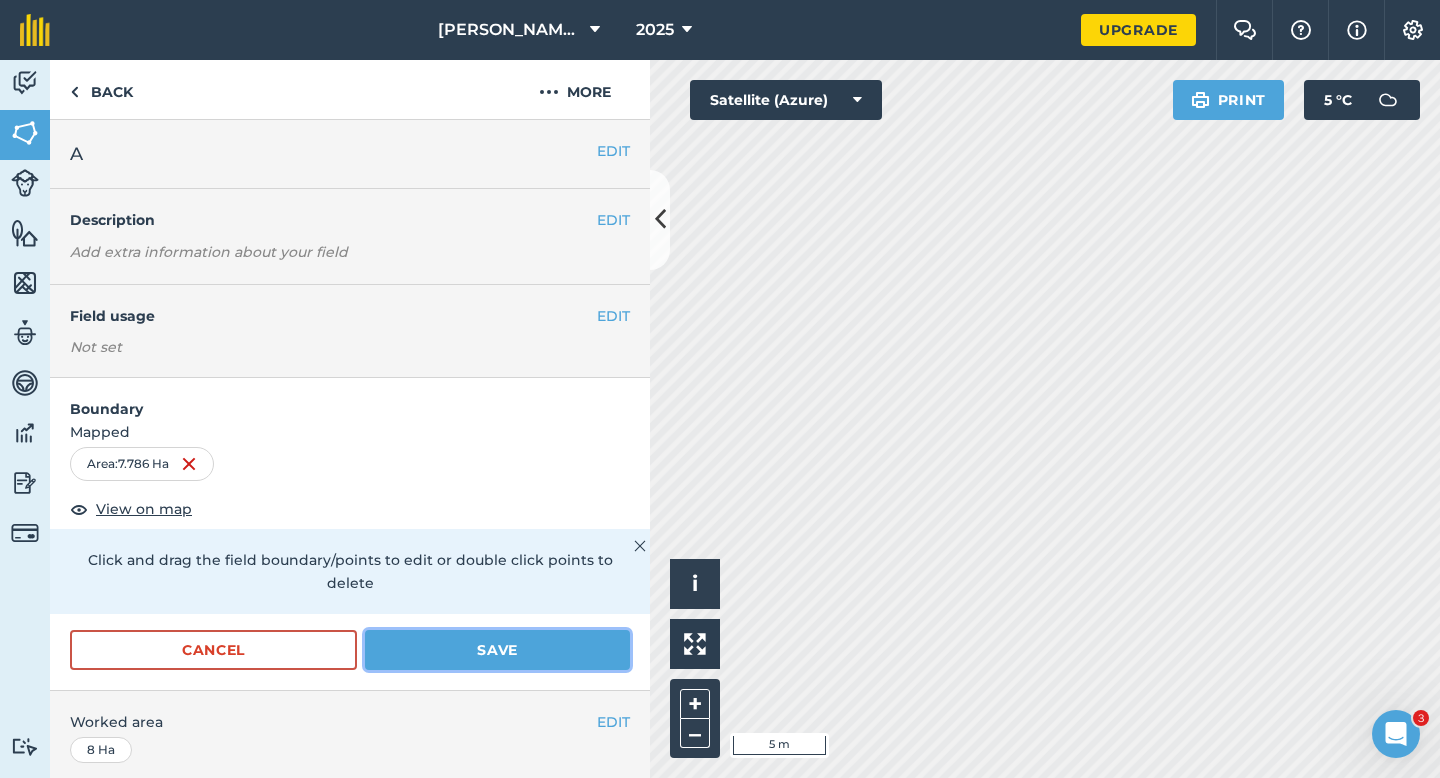 click on "Save" at bounding box center [497, 650] 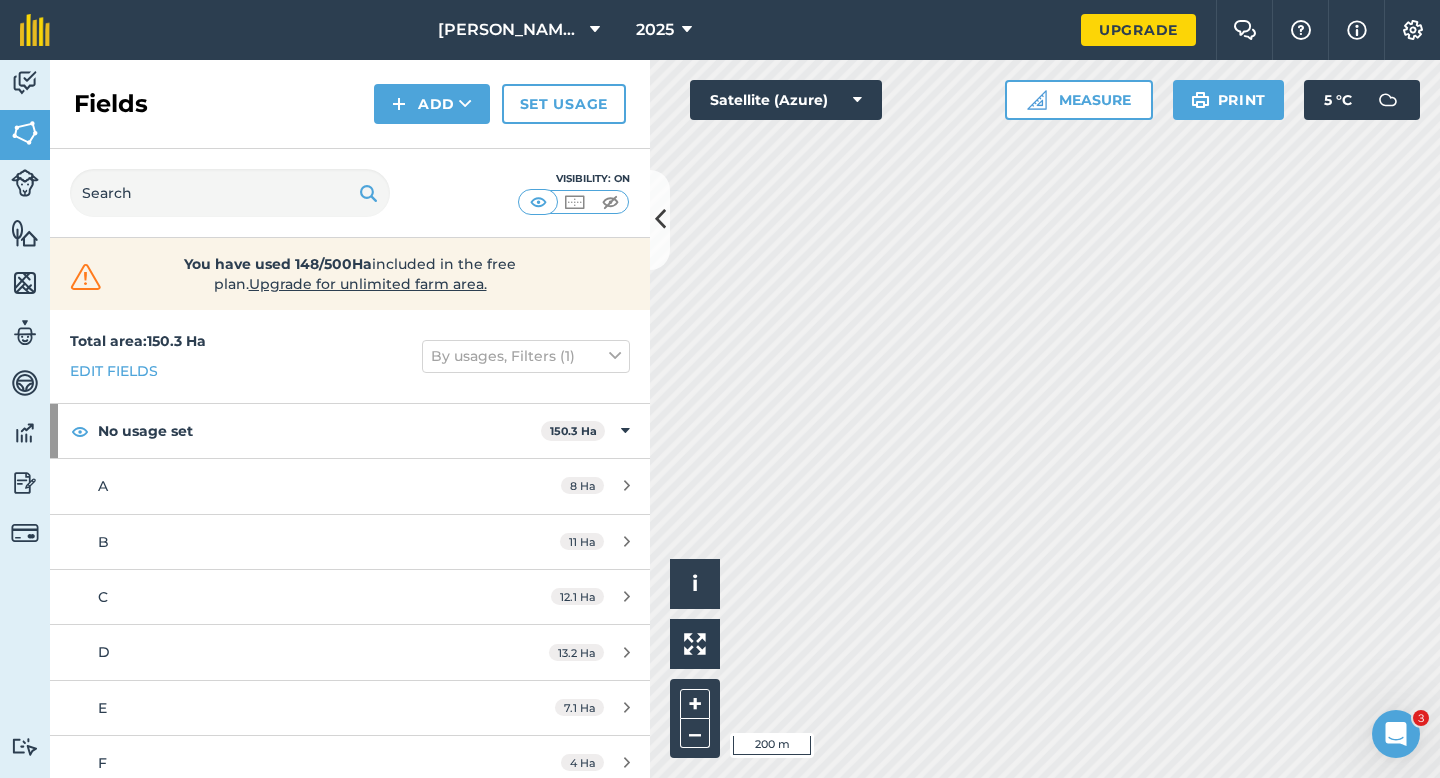 click on "Activity Fields Livestock Features Maps Team Vehicles Data Reporting Billing Tutorials Tutorials Fields   Add   Set usage Visibility: On You have used 148/500Ha  included in the free plan .  Upgrade for unlimited farm area. Total area :  150.3   Ha Edit fields By usages, Filters (1) No usage set 150.3   Ha A 8   Ha B 11   Ha C 12.1   Ha D 13.2   Ha E 7.1   Ha F 4   Ha G 13   Ha H 3   Ha I 6.3   Ha J 6.3   Ha K 12   Ha L 10   Ha M 6.3   Ha N 13   Ha O 10   Ha P 11   Ha Q 4   Ha Click to start drawing i © 2025 TomTom, Microsoft 200 m + – Satellite (Azure) Measure Print 5   ° C" at bounding box center (720, 419) 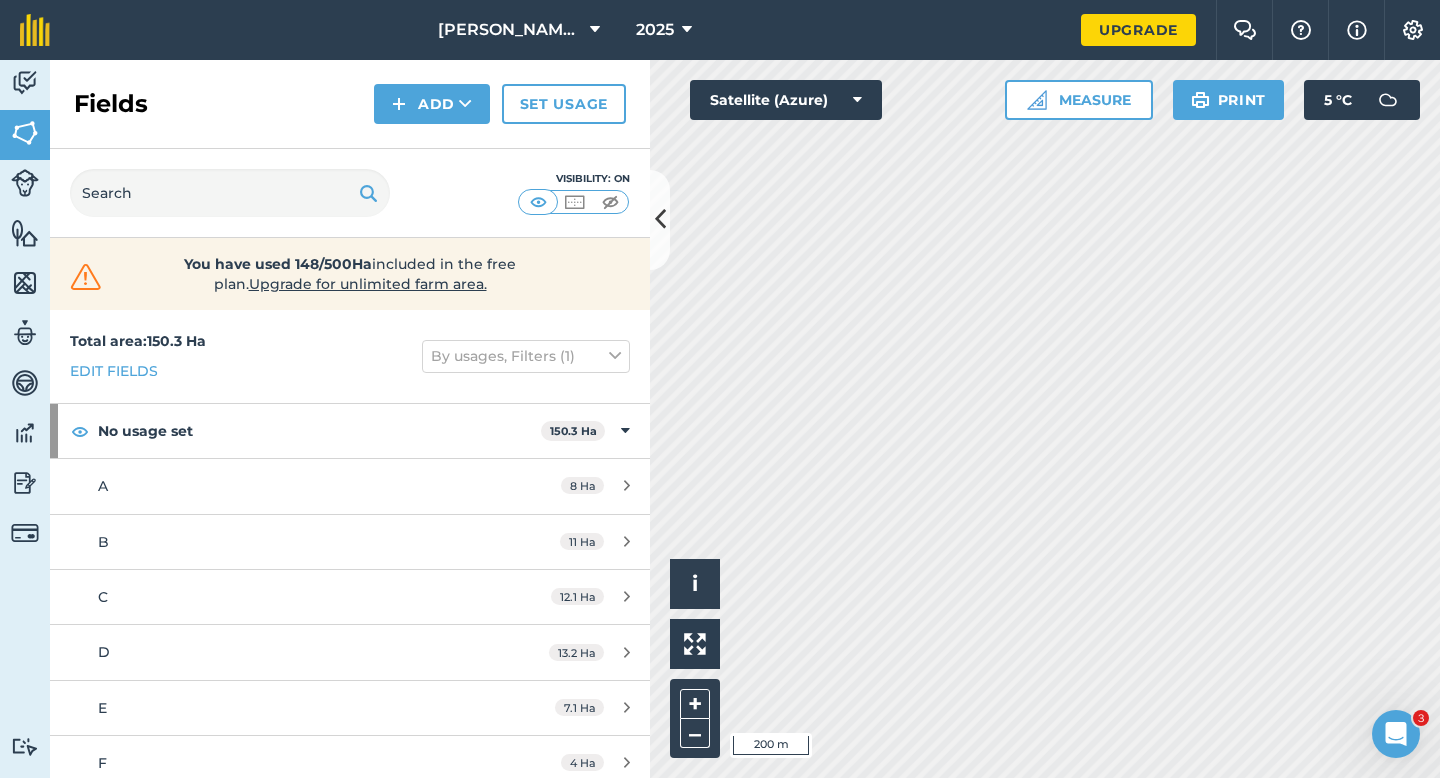 drag, startPoint x: 611, startPoint y: 327, endPoint x: 529, endPoint y: 309, distance: 83.95237 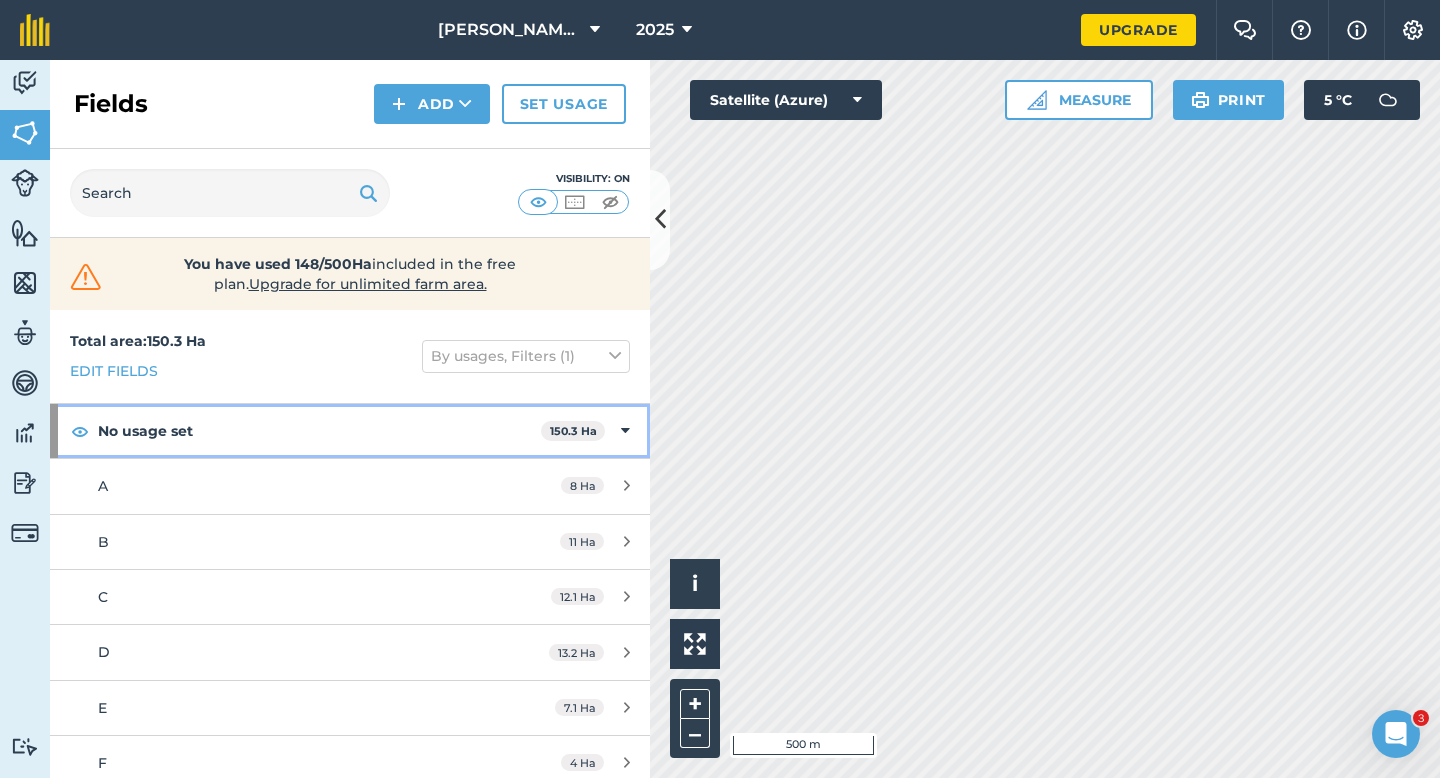 click on "No usage set 150.3   Ha" at bounding box center (350, 431) 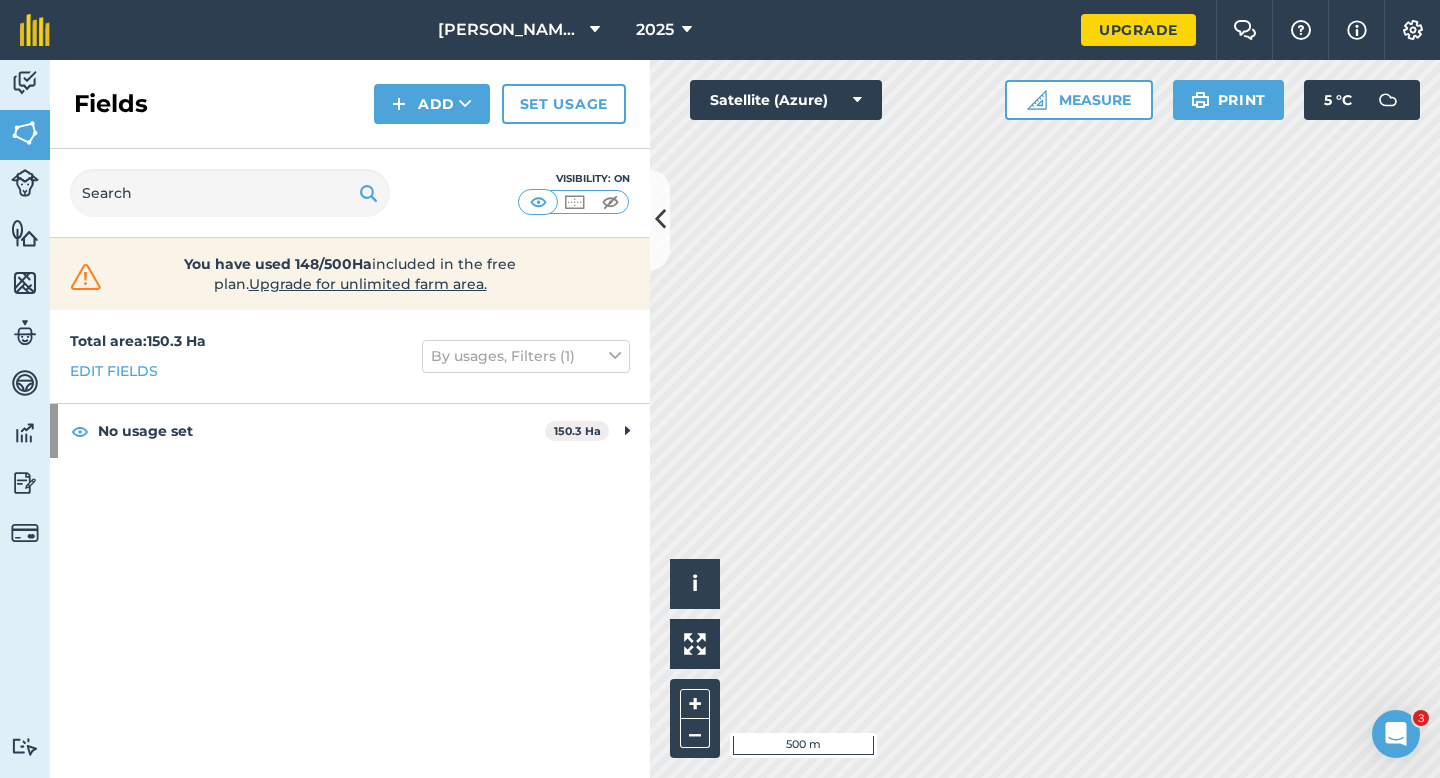 click on "Activity Fields Livestock Features Maps Team Vehicles Data Reporting Billing Tutorials Tutorials Fields   Add   Set usage Visibility: On You have used 148/500Ha  included in the free plan .  Upgrade for unlimited farm area. Total area :  150.3   Ha Edit fields By usages, Filters (1) No usage set 150.3   Ha A 8   Ha B 11   Ha C 12.1   Ha D 13.2   Ha E 7.1   Ha F 4   Ha G 13   Ha H 3   Ha I 6.3   Ha J 6.3   Ha K 12   Ha L 10   Ha M 6.3   Ha N 13   Ha O 10   Ha P 11   Ha Q 4   Ha Click to start drawing i © 2025 TomTom, Microsoft 500 m + – Satellite (Azure) Measure Print 5   ° C" at bounding box center (720, 419) 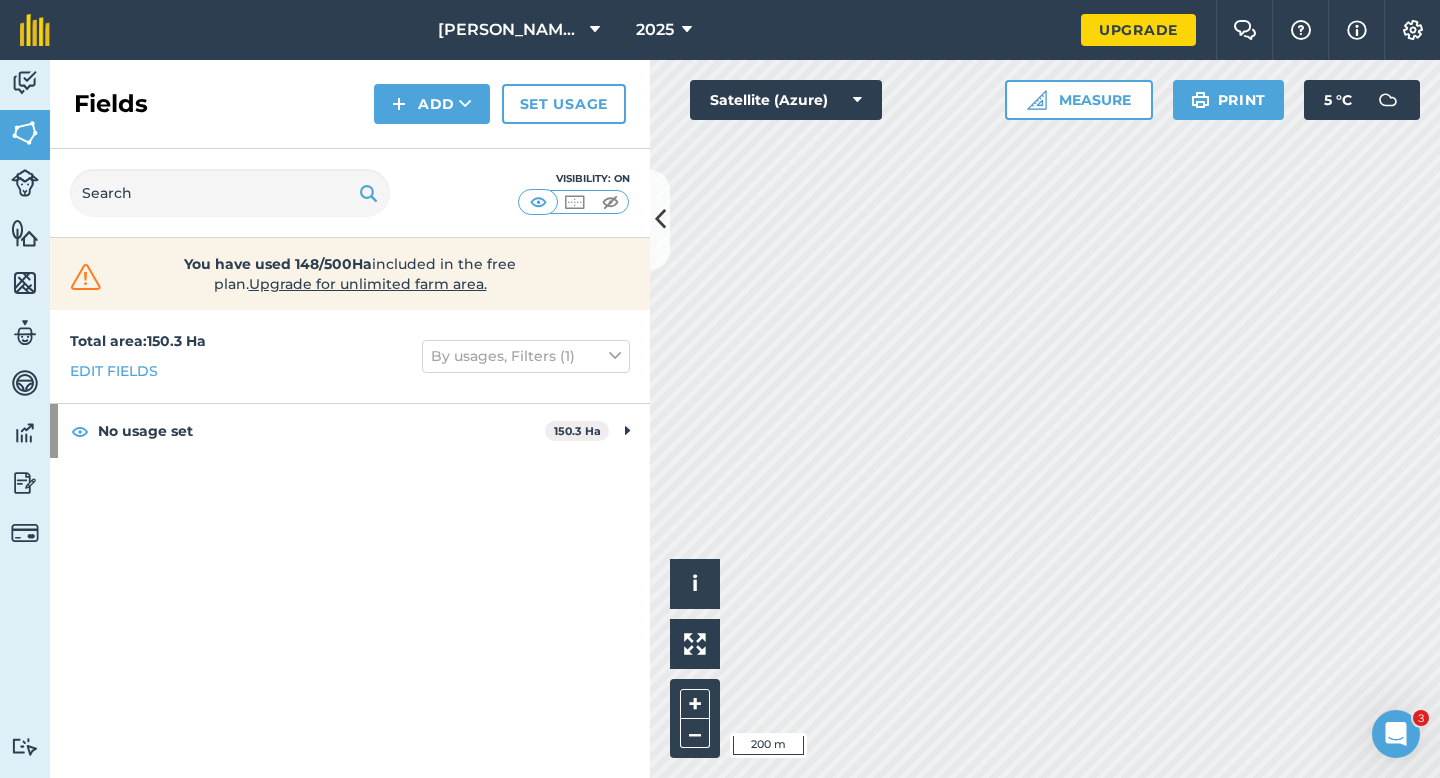 click on "Activity Fields Livestock Features Maps Team Vehicles Data Reporting Billing Tutorials Tutorials Fields   Add   Set usage Visibility: On You have used 148/500Ha  included in the free plan .  Upgrade for unlimited farm area. Total area :  150.3   Ha Edit fields By usages, Filters (1) No usage set 150.3   Ha A 8   Ha B 11   Ha C 12.1   Ha D 13.2   Ha E 7.1   Ha F 4   Ha G 13   Ha H 3   Ha I 6.3   Ha J 6.3   Ha K 12   Ha L 10   Ha M 6.3   Ha N 13   Ha O 10   Ha P 11   Ha Q 4   Ha Click to start drawing i © 2025 TomTom, Microsoft 200 m + – Satellite (Azure) Measure Print 5   ° C" at bounding box center (720, 419) 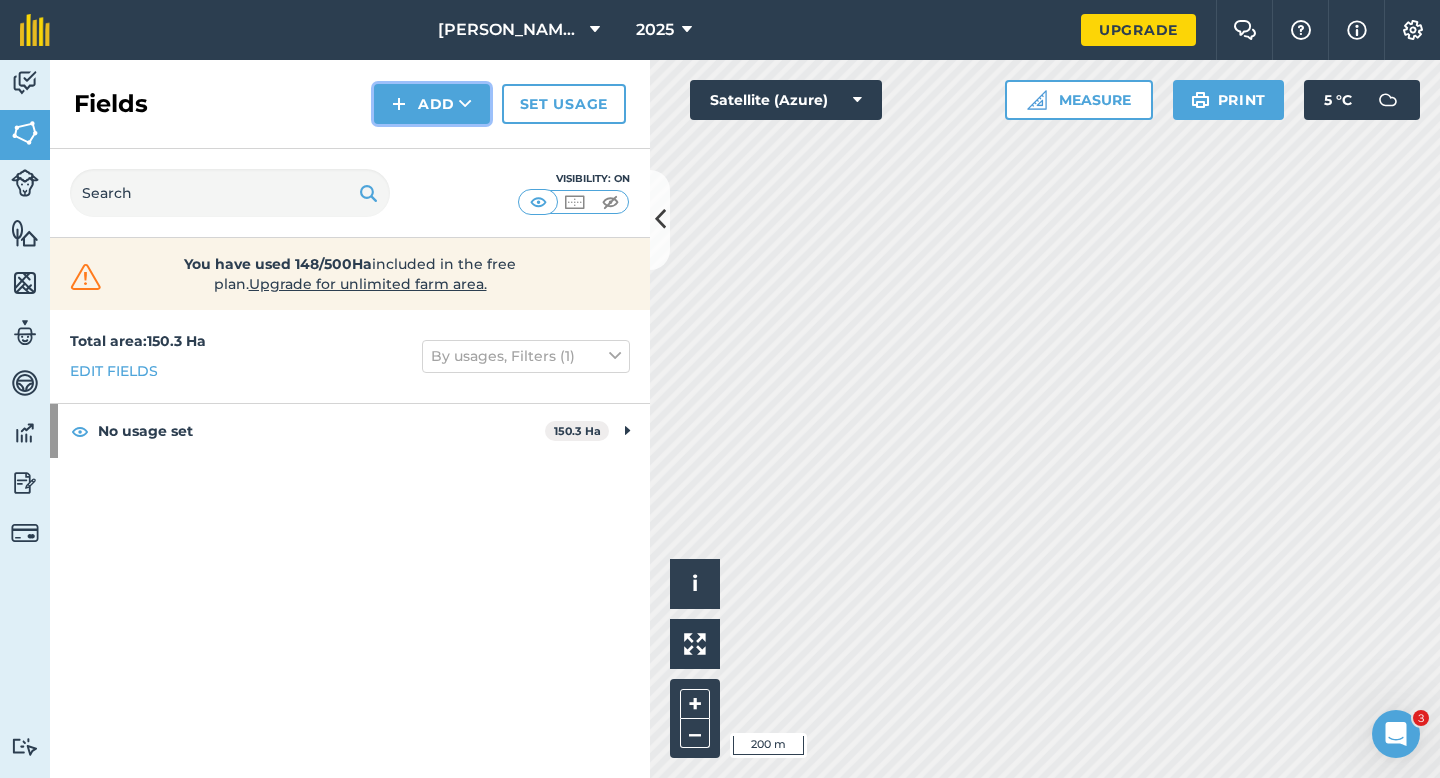 click on "Add" at bounding box center [432, 104] 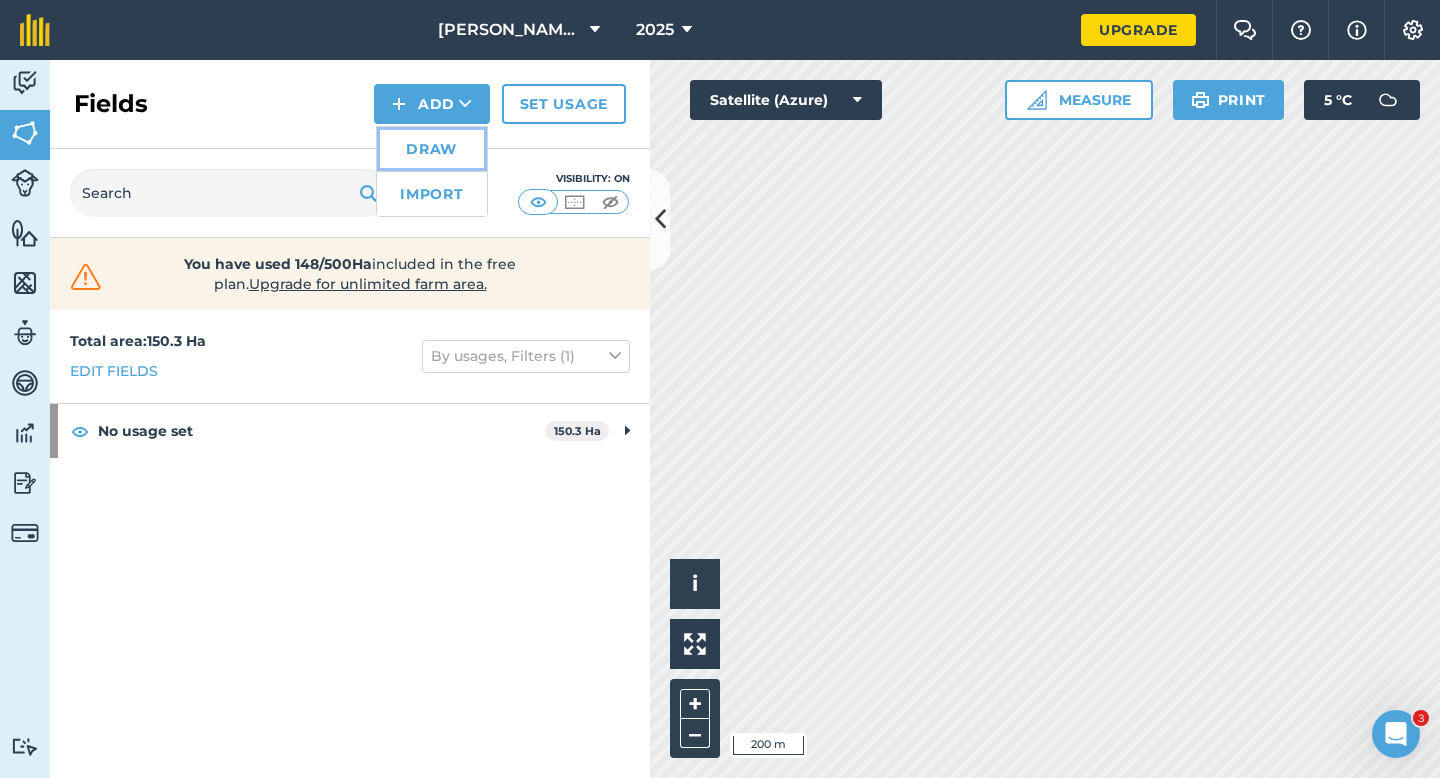 click on "Draw" at bounding box center (432, 149) 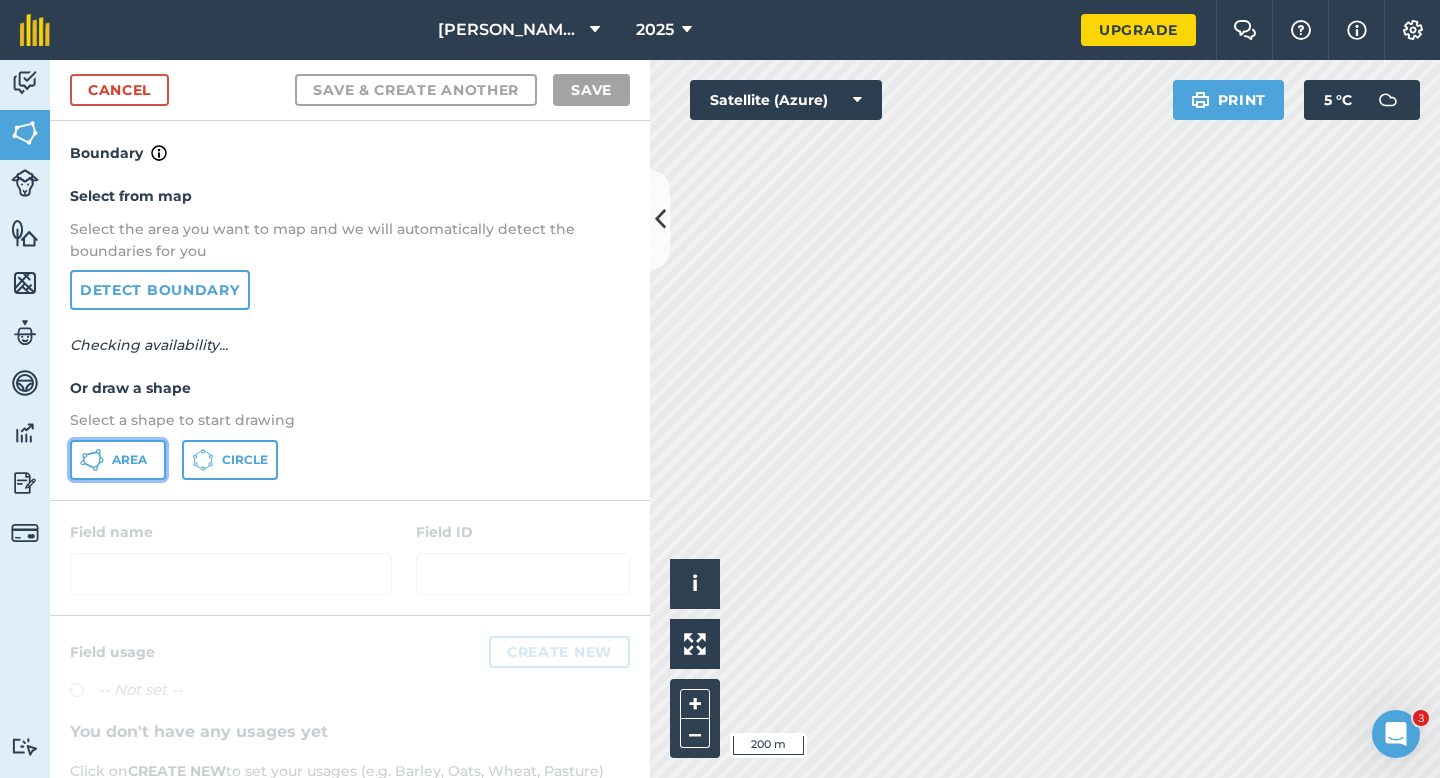 click on "Area" at bounding box center (118, 460) 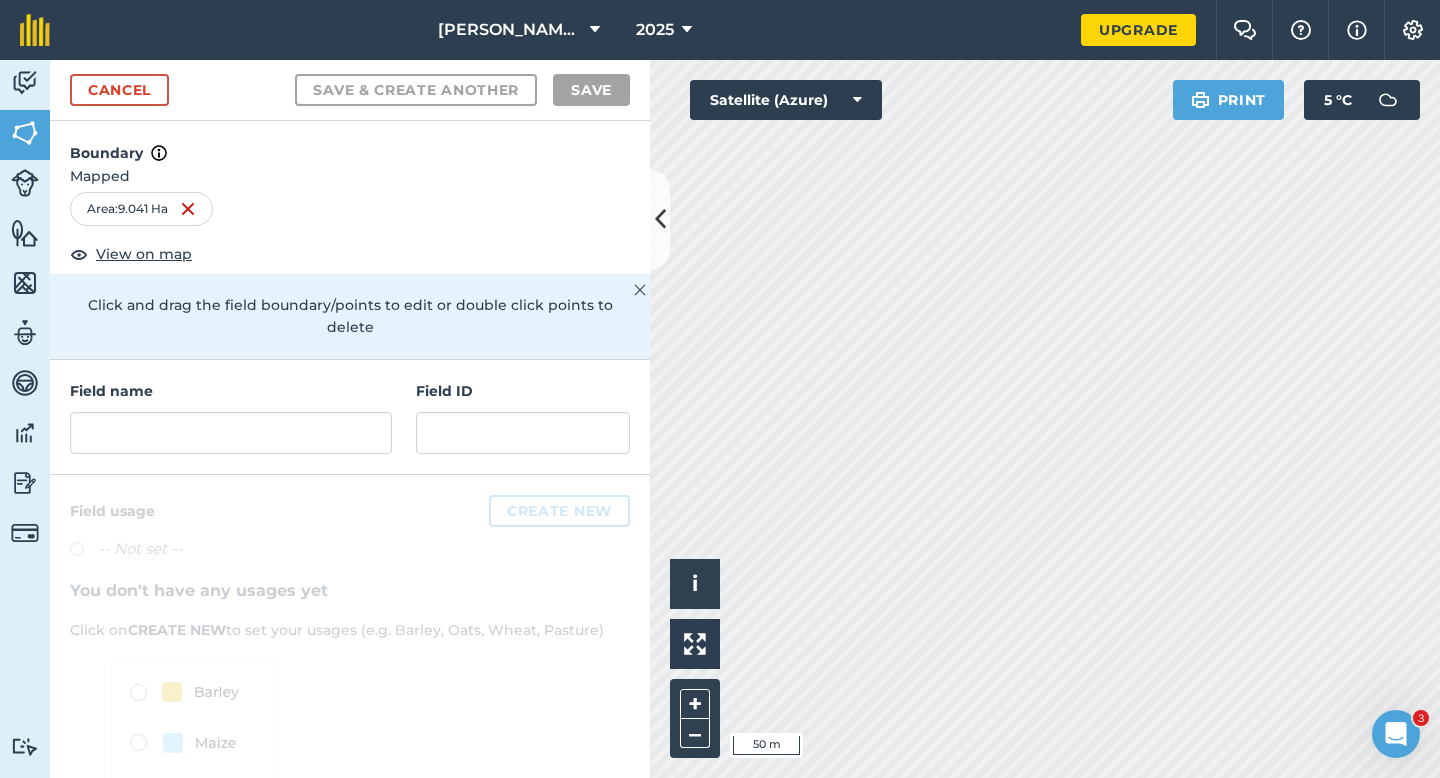 click on "Field name Field ID" at bounding box center (350, 417) 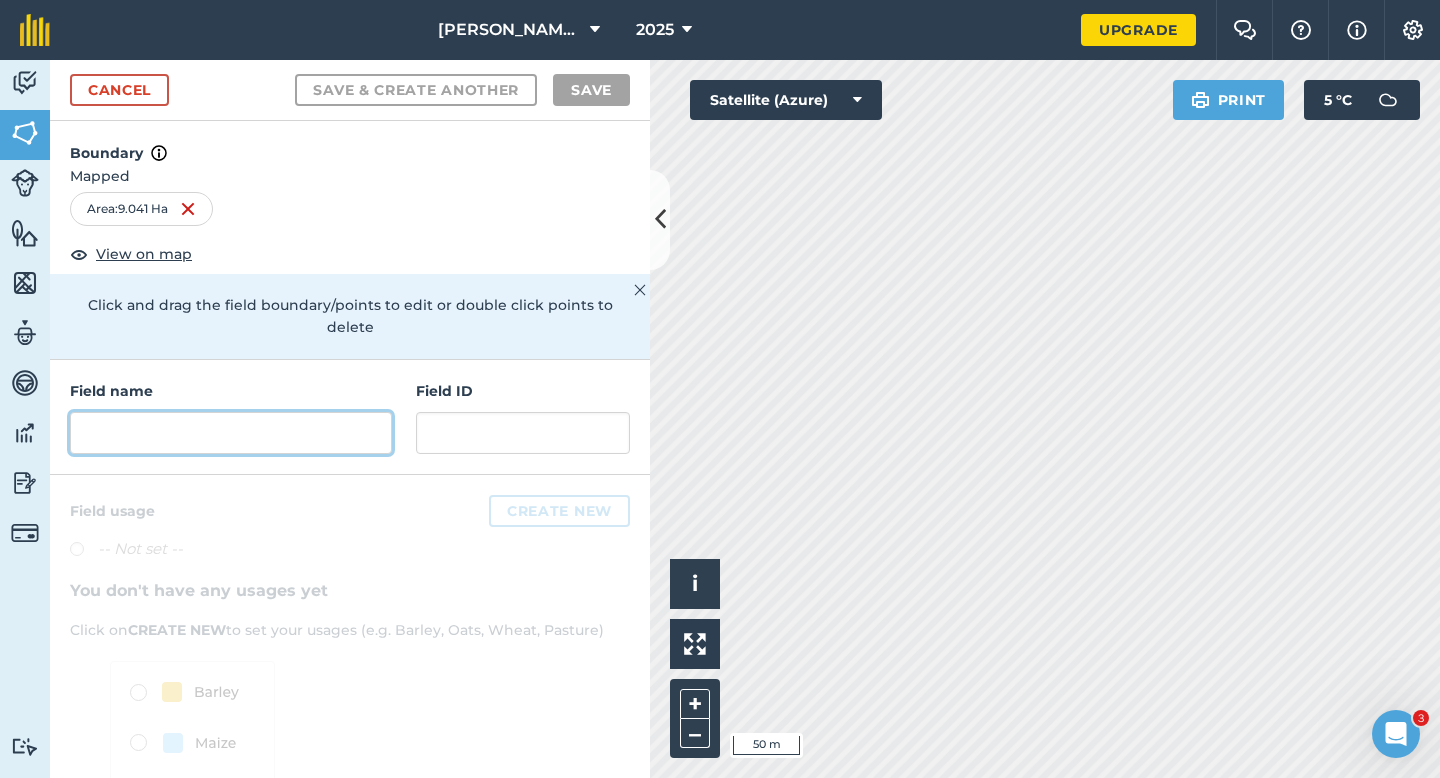 click at bounding box center (231, 433) 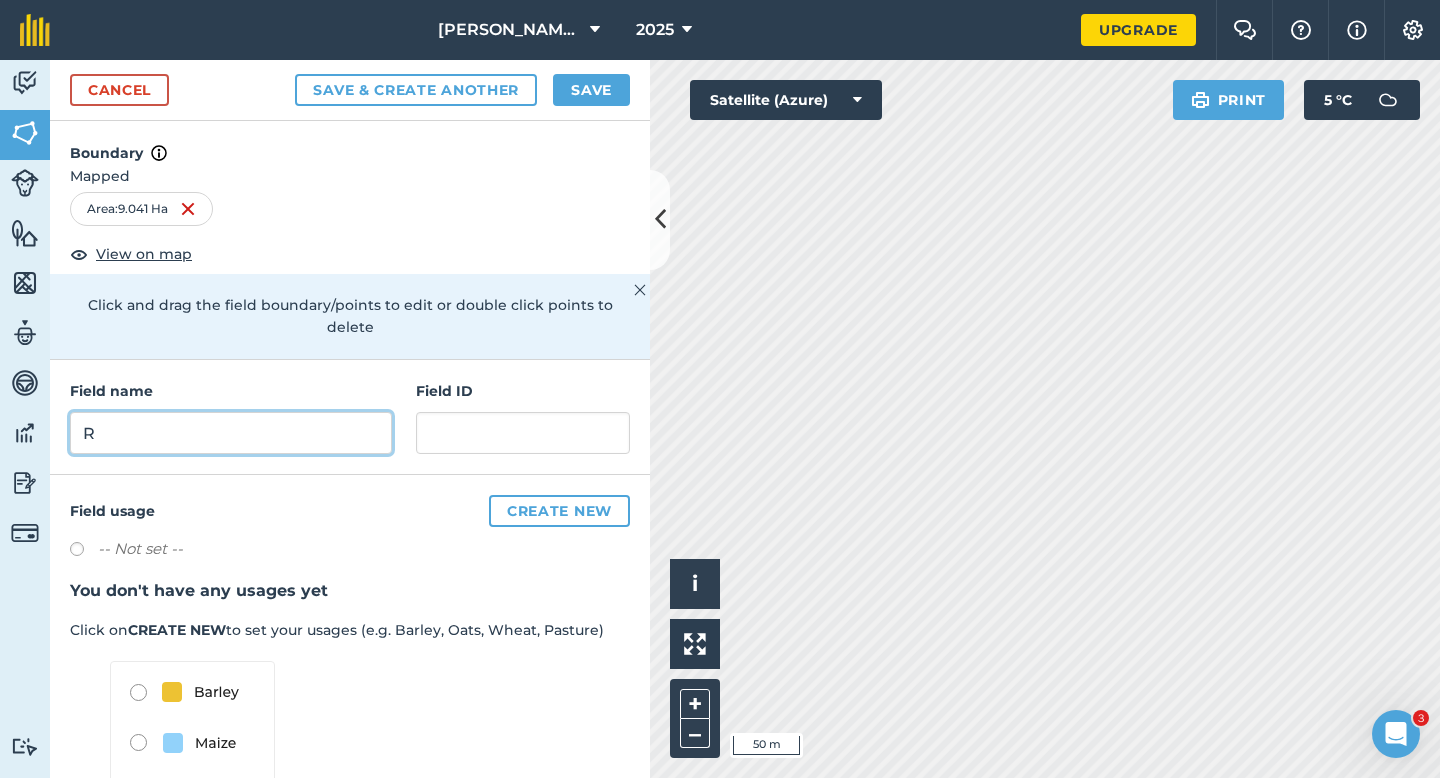 type on "R" 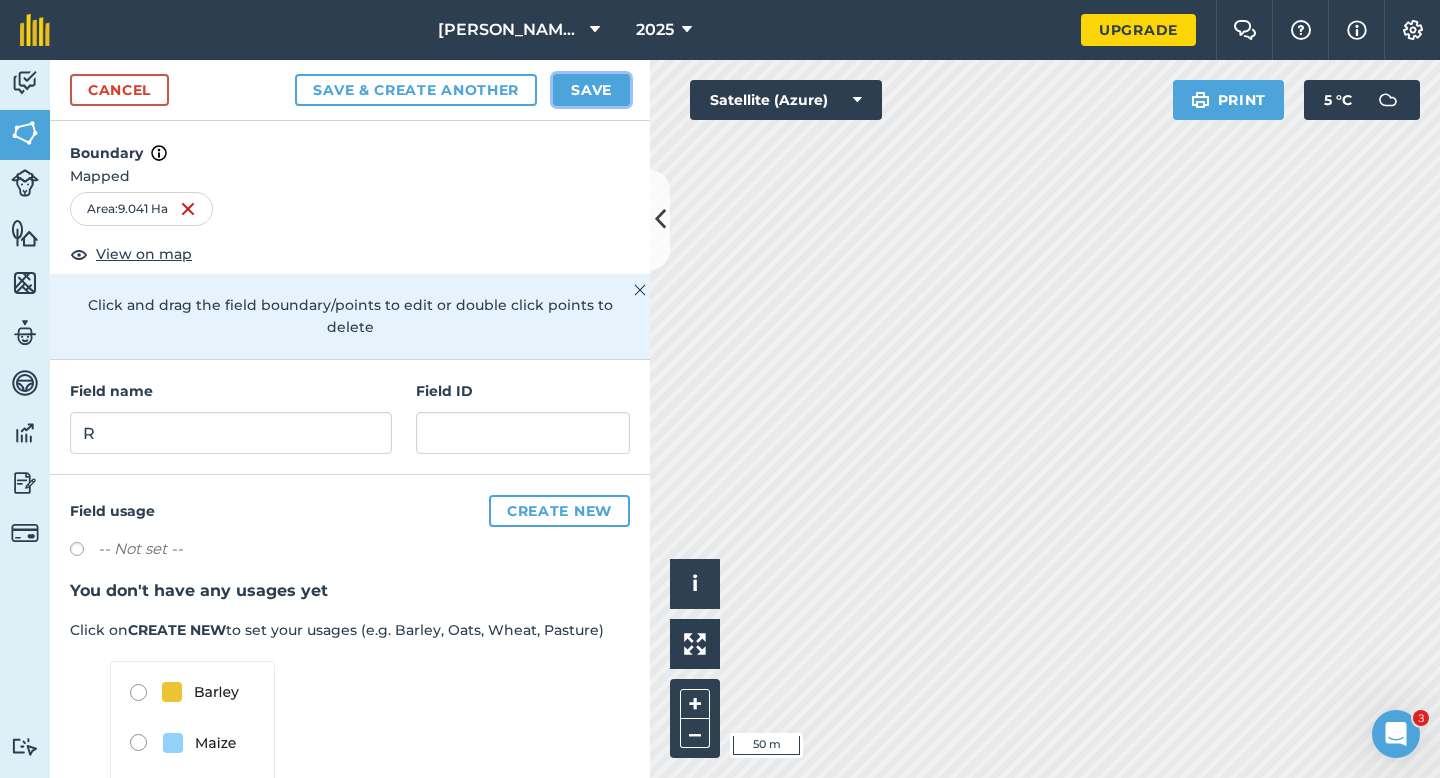 click on "Save" at bounding box center (591, 90) 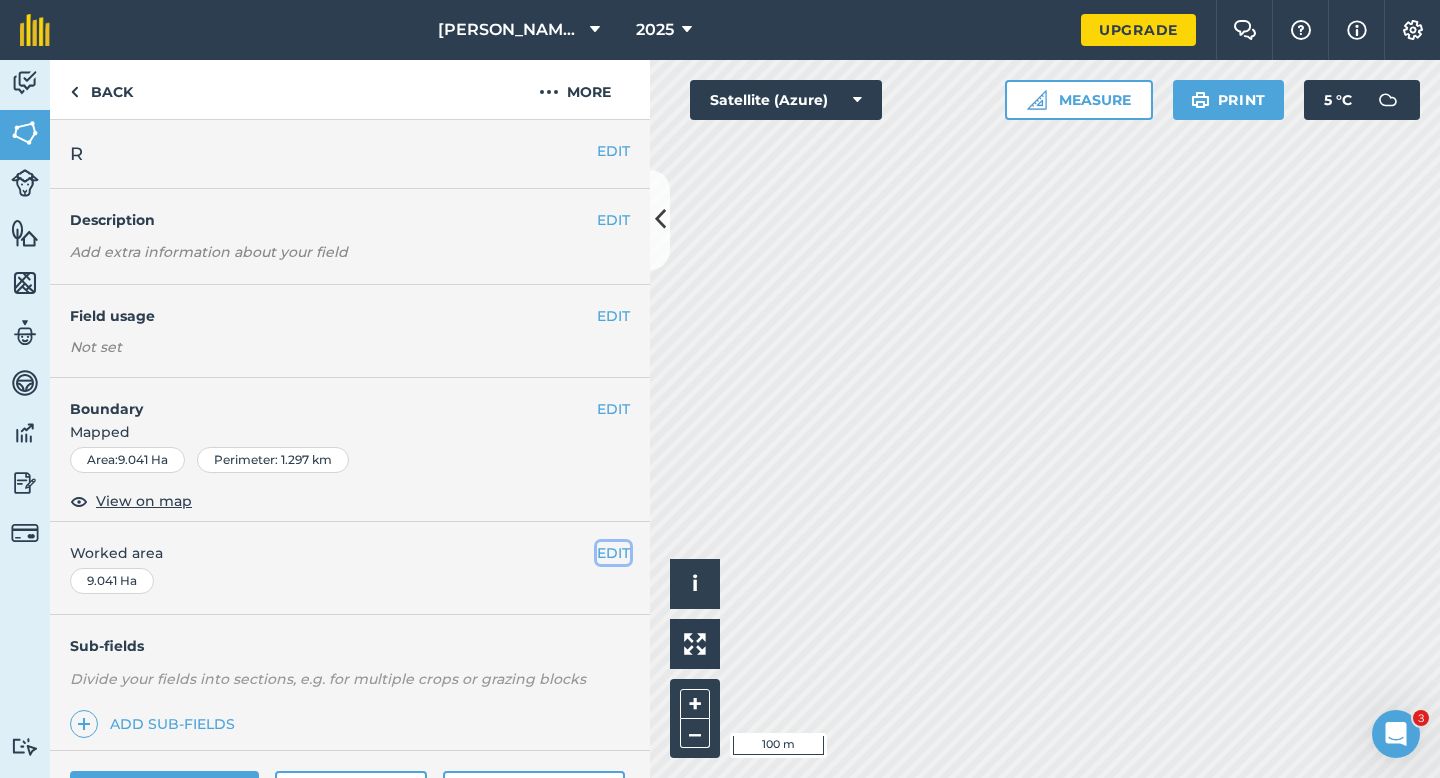 click on "EDIT" at bounding box center [613, 553] 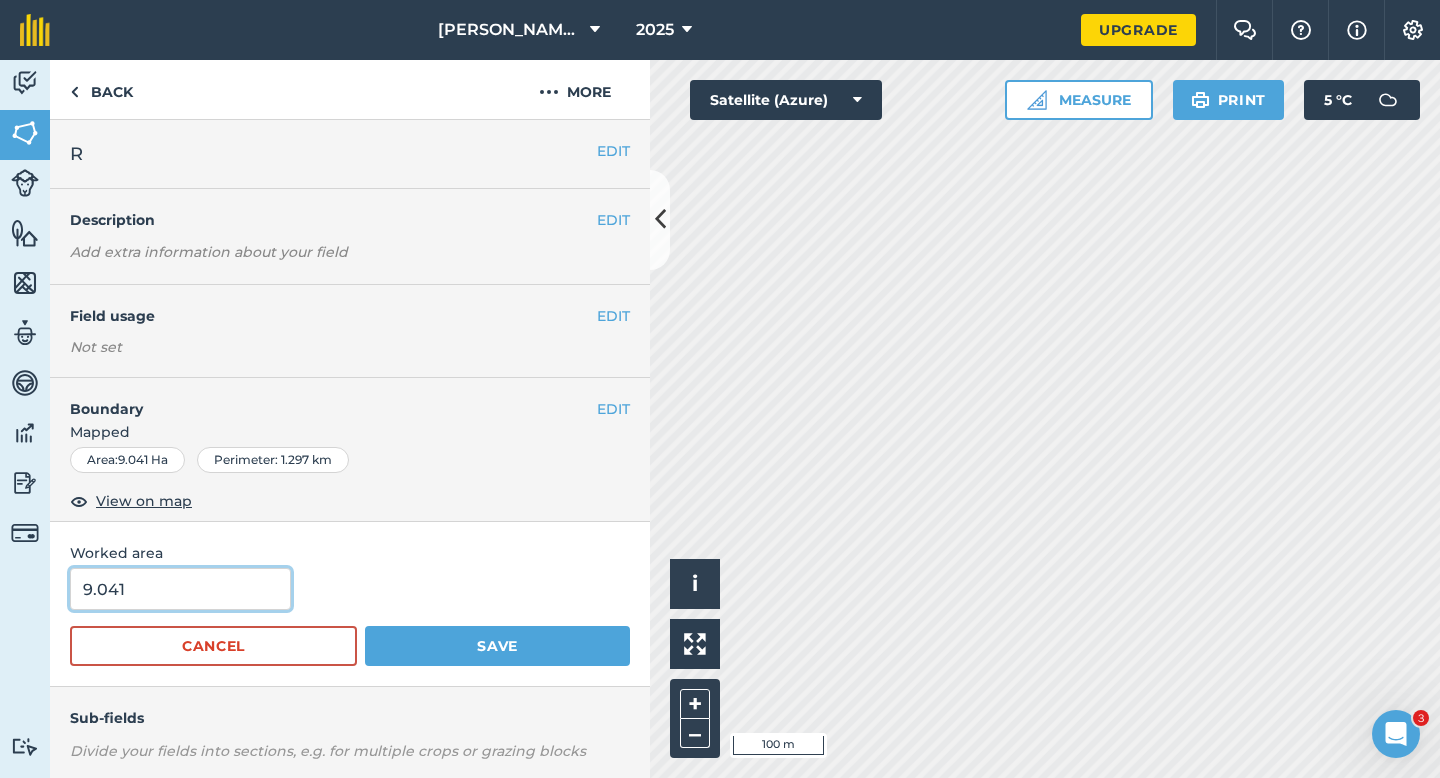 click on "9.041" at bounding box center (180, 589) 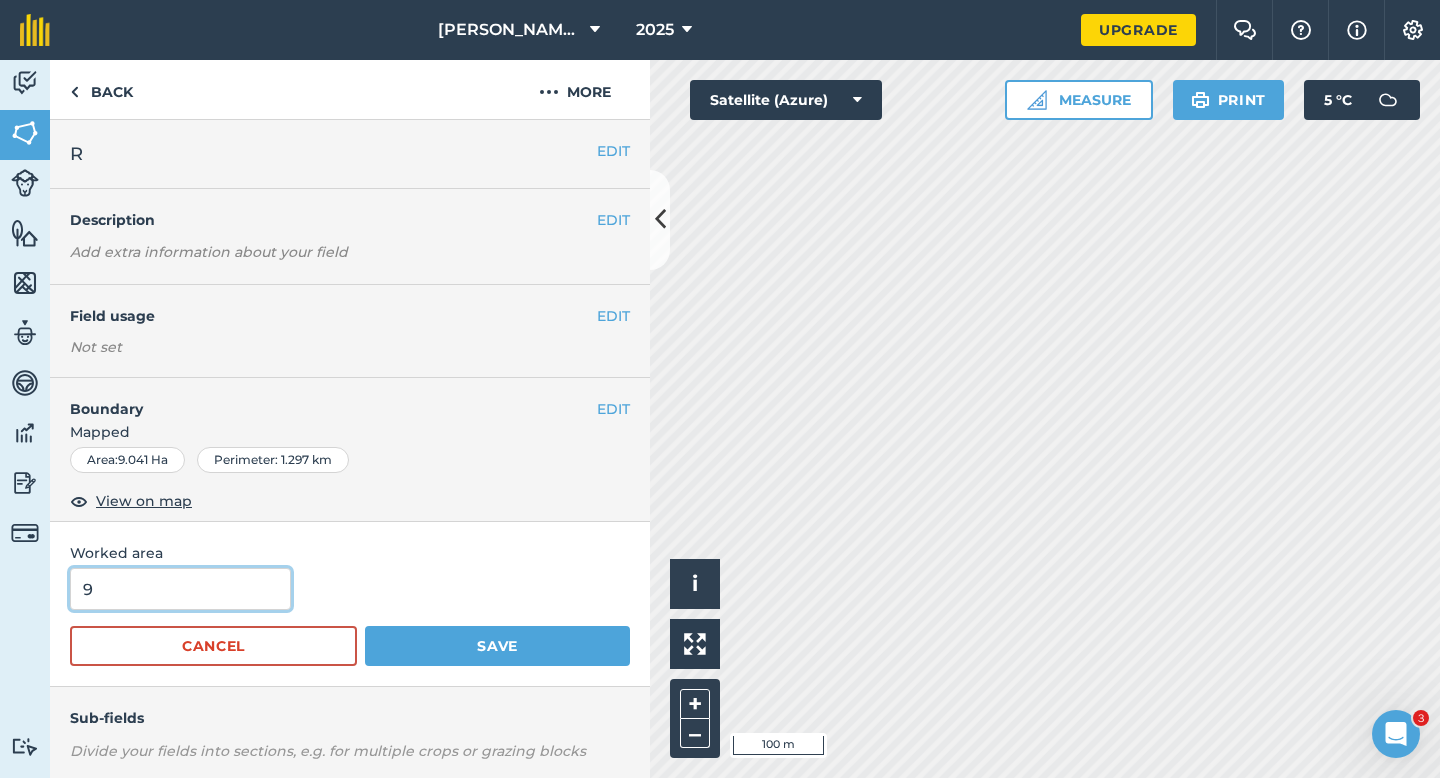 click on "Save" at bounding box center (497, 646) 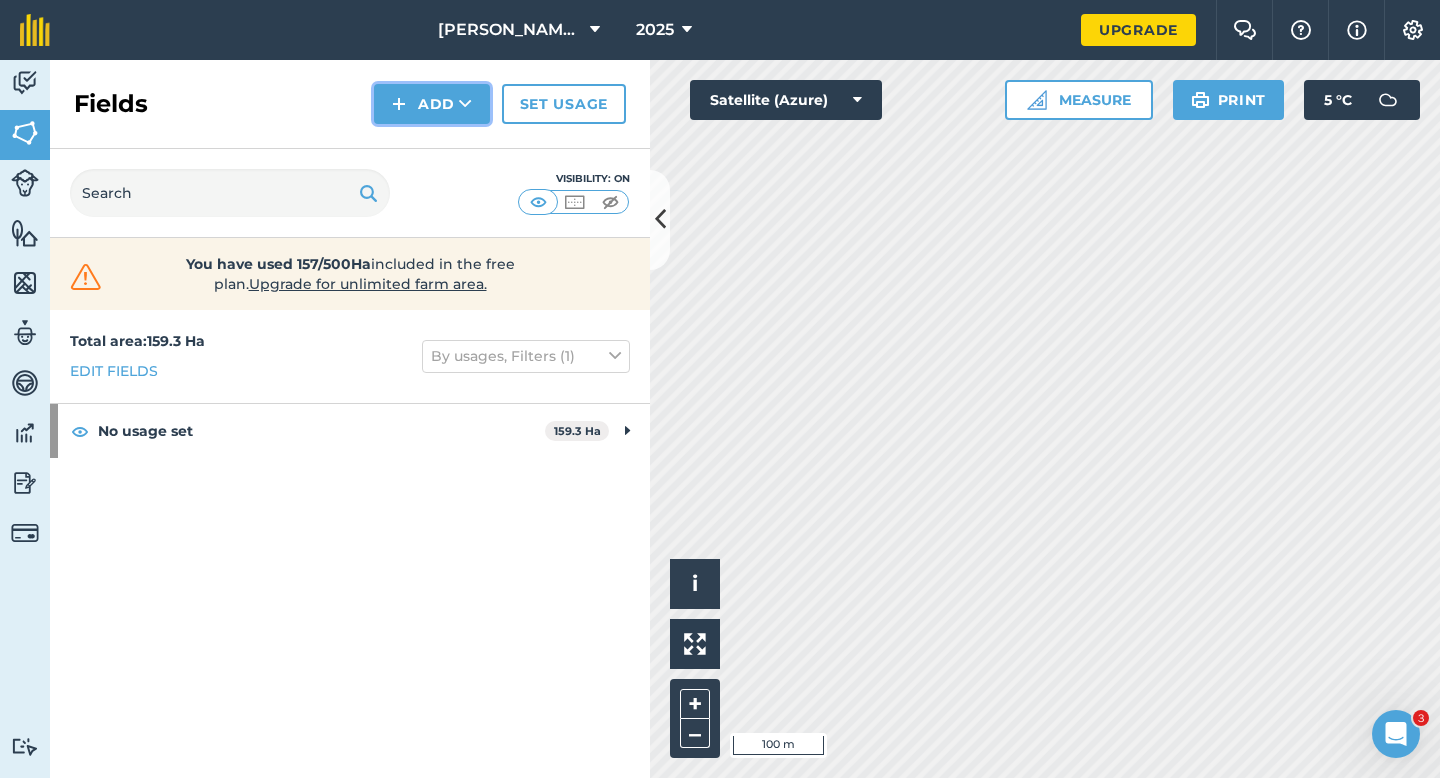click on "Add" at bounding box center (432, 104) 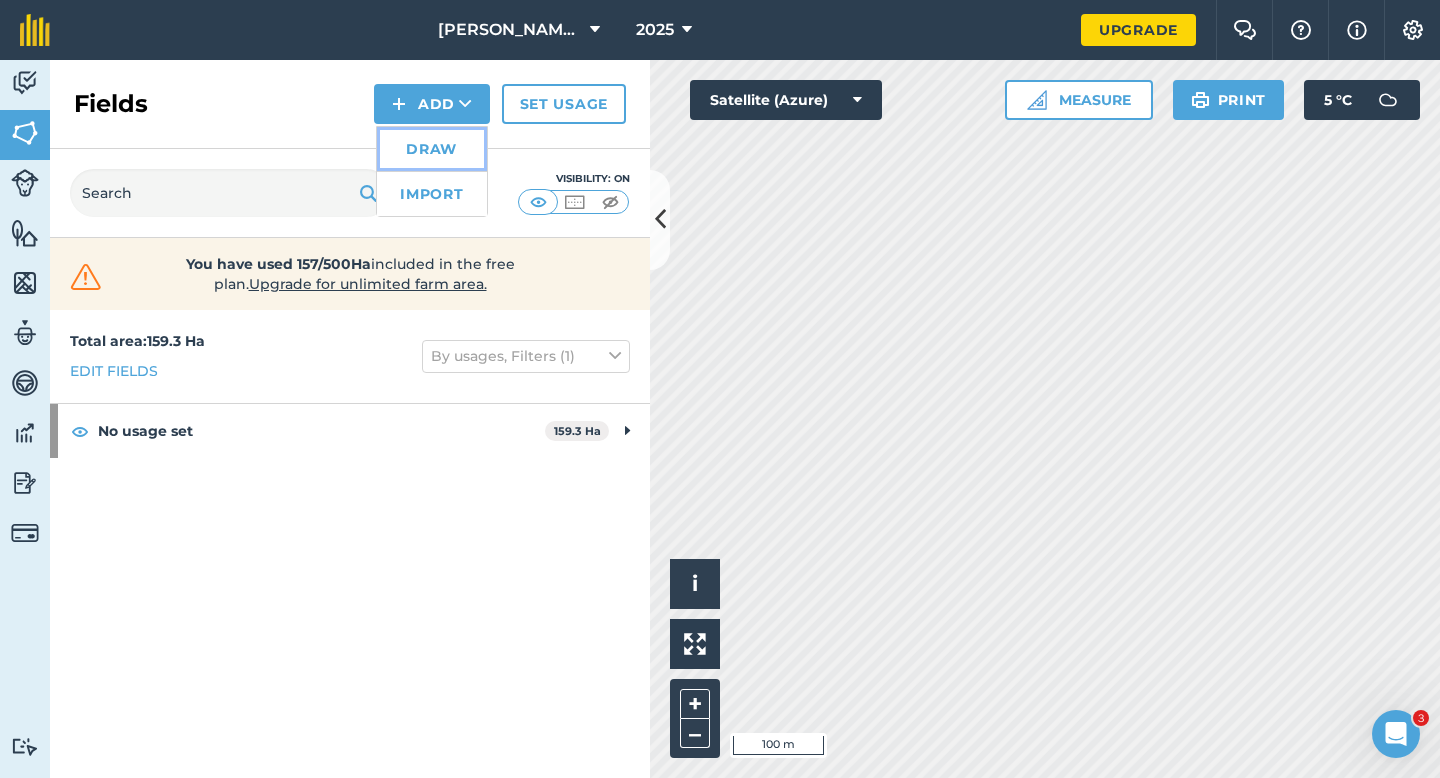 click on "Draw" at bounding box center (432, 149) 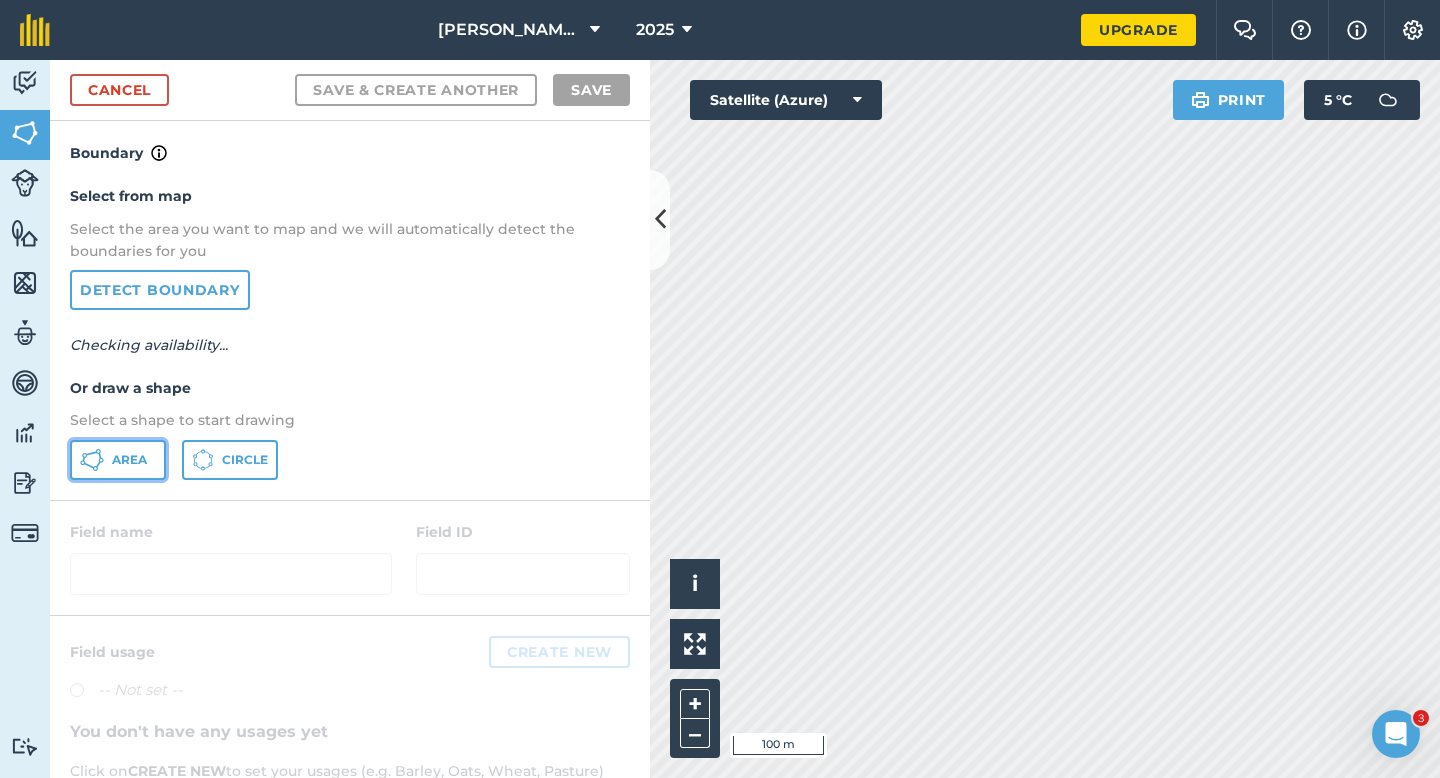 click on "Area" at bounding box center [129, 460] 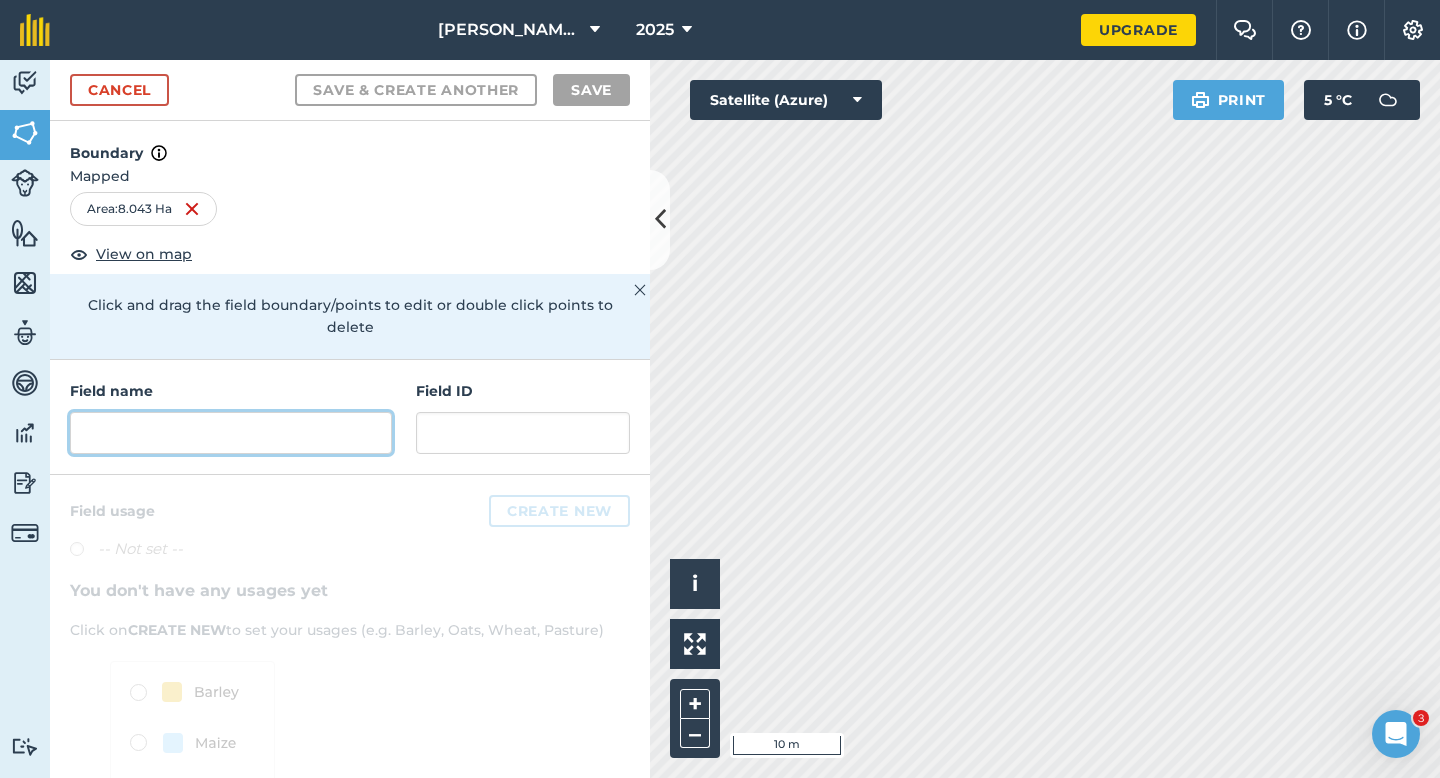 click at bounding box center [231, 433] 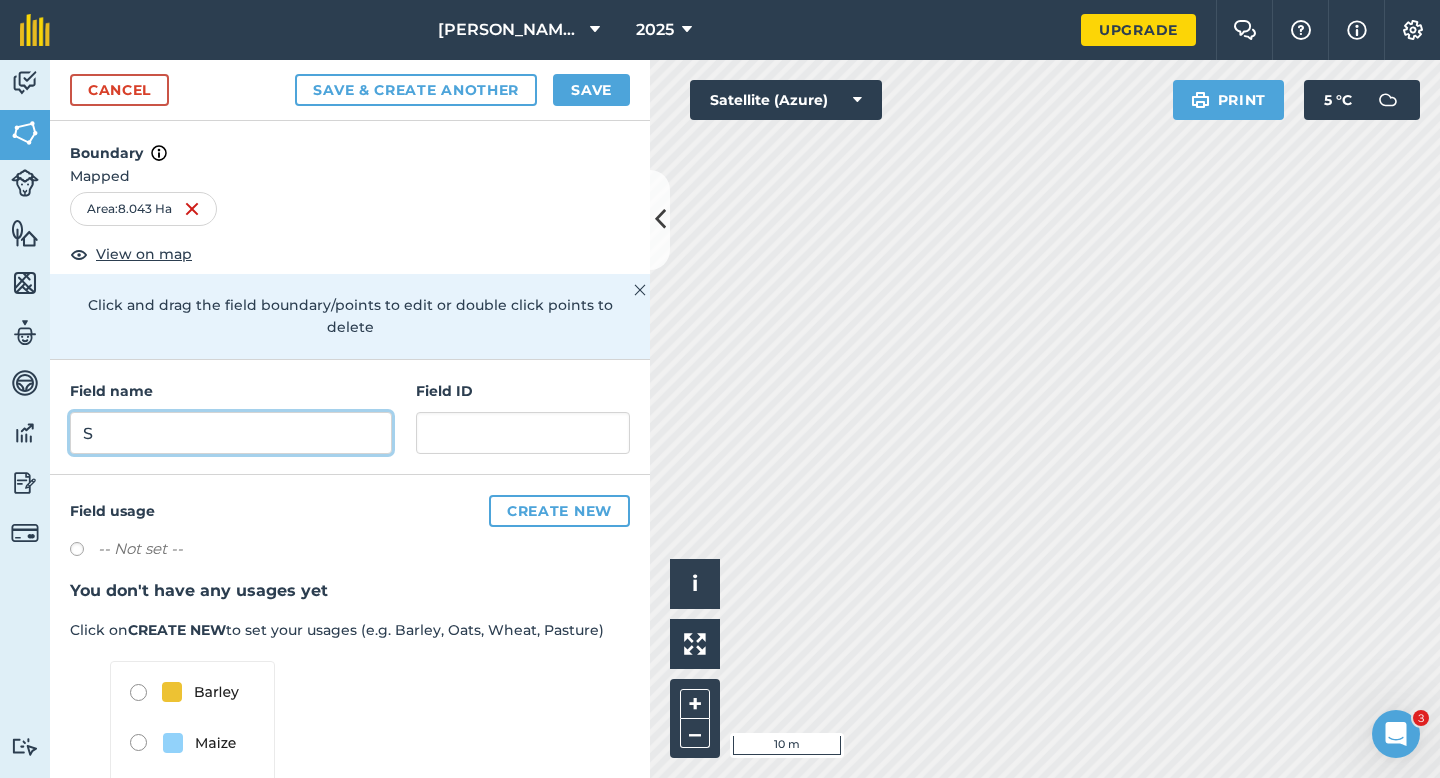 type on "S" 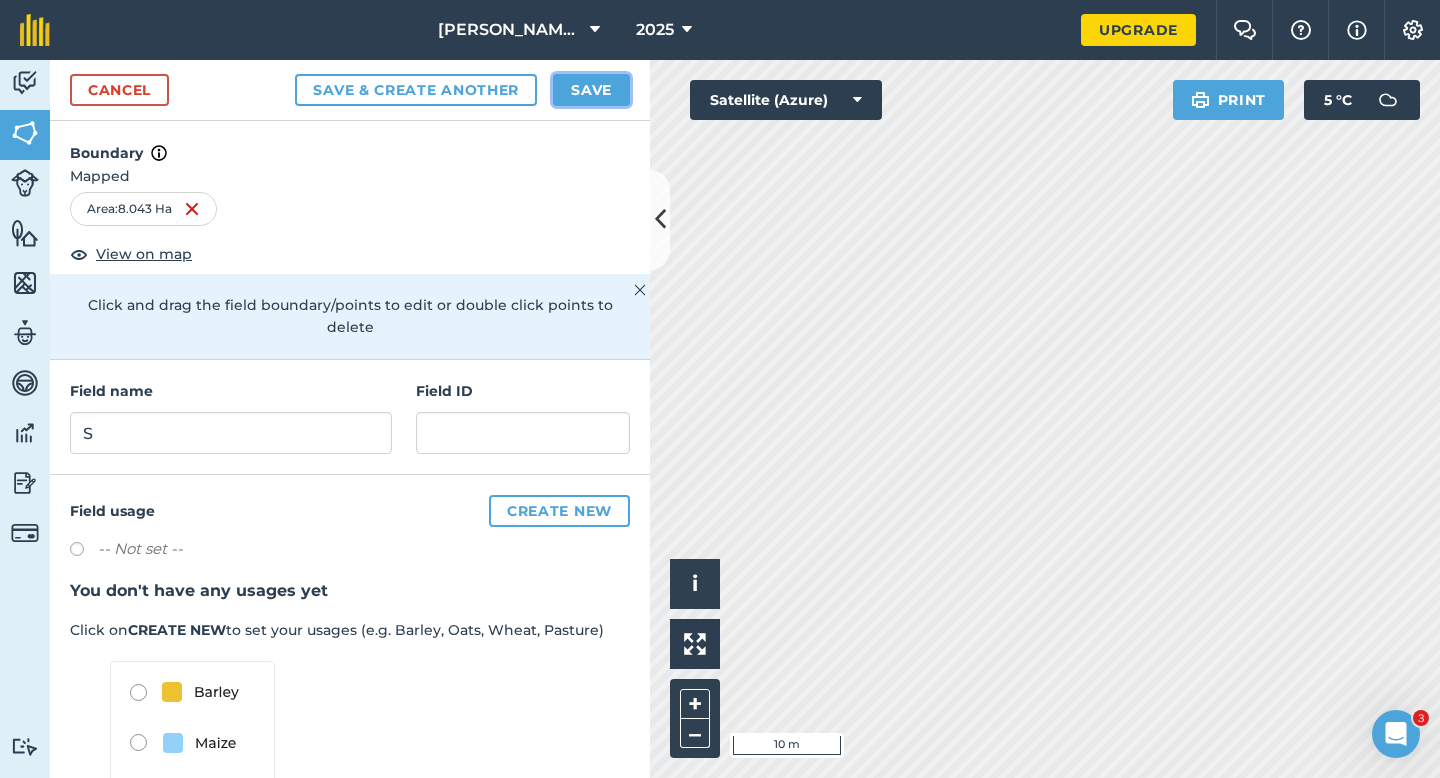 click on "Save" at bounding box center (591, 90) 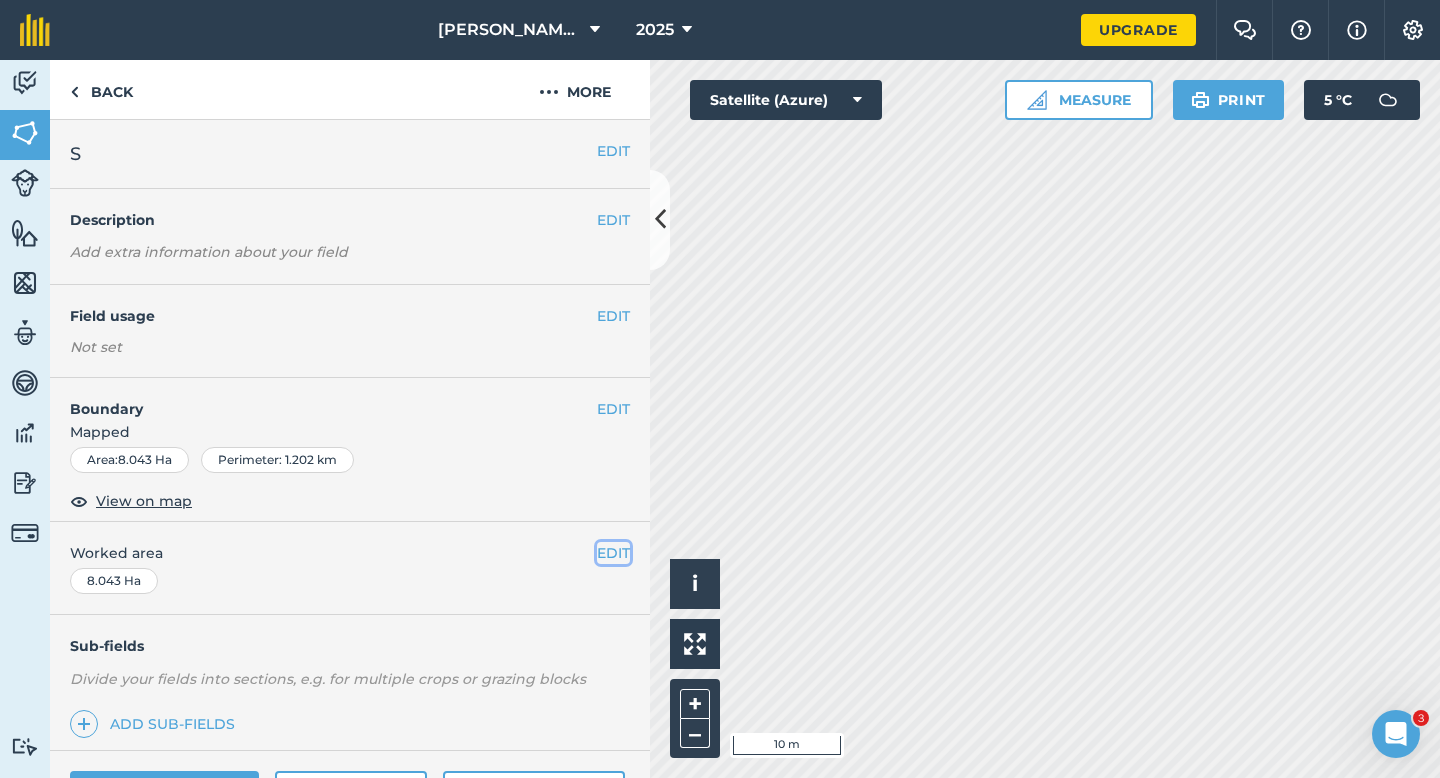 click on "EDIT" at bounding box center [613, 553] 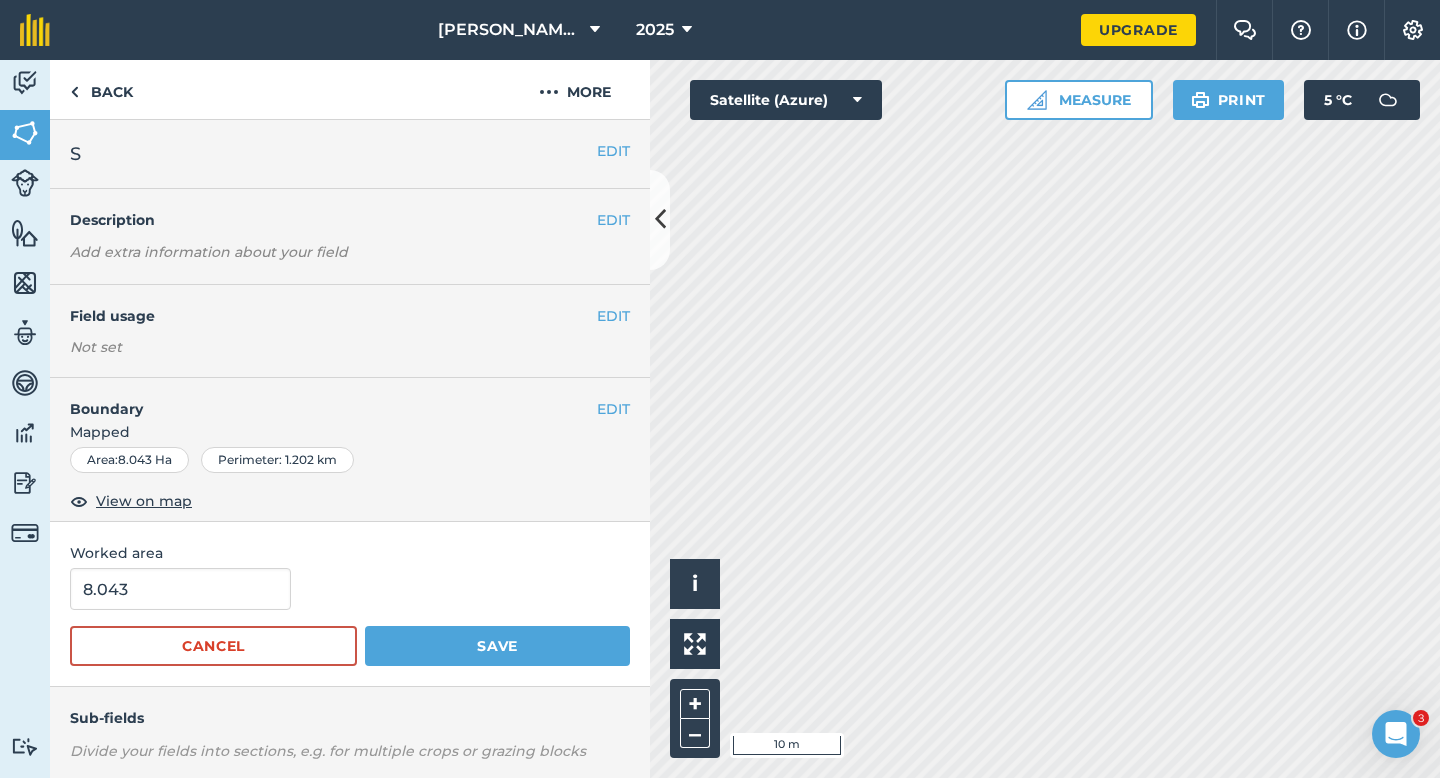 click on "8.043" at bounding box center (350, 589) 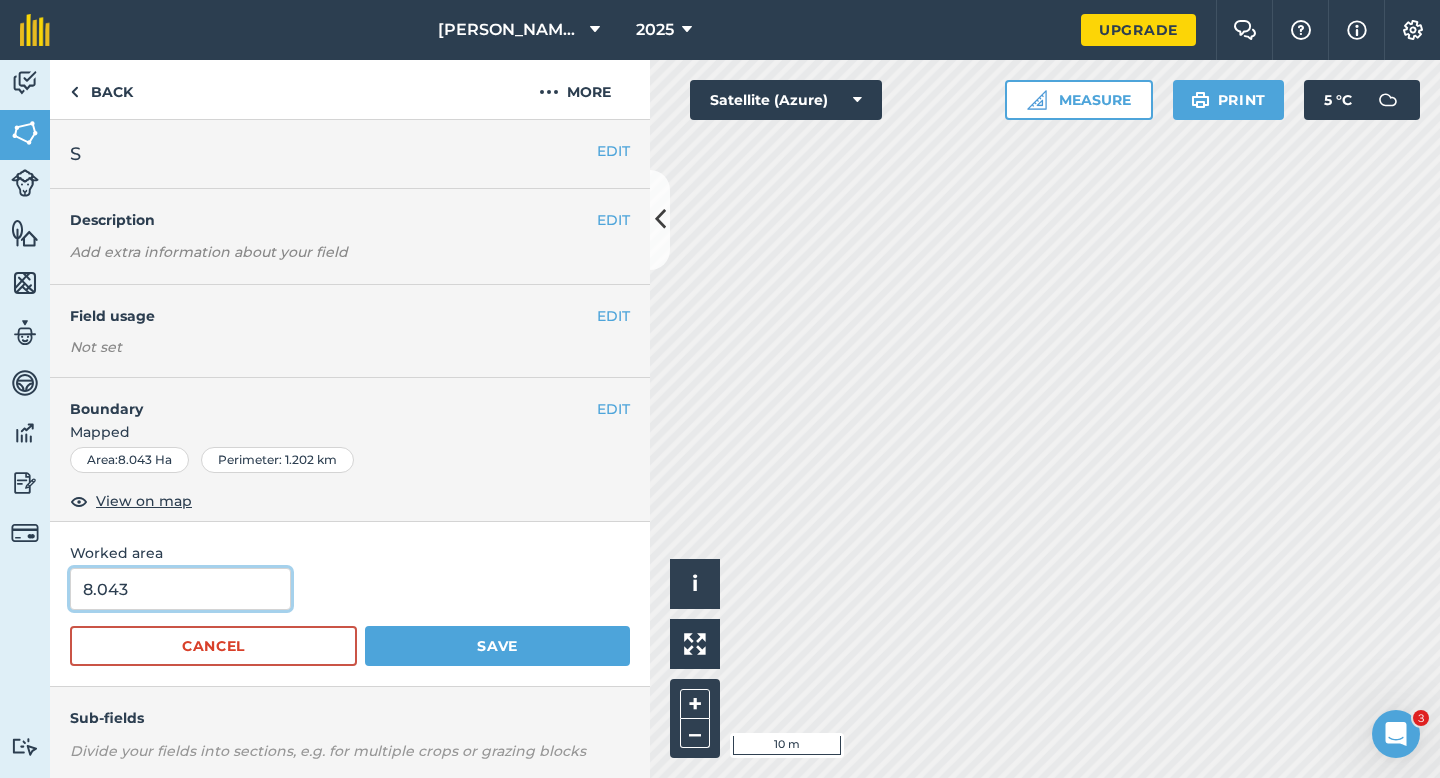 click on "8.043" at bounding box center [180, 589] 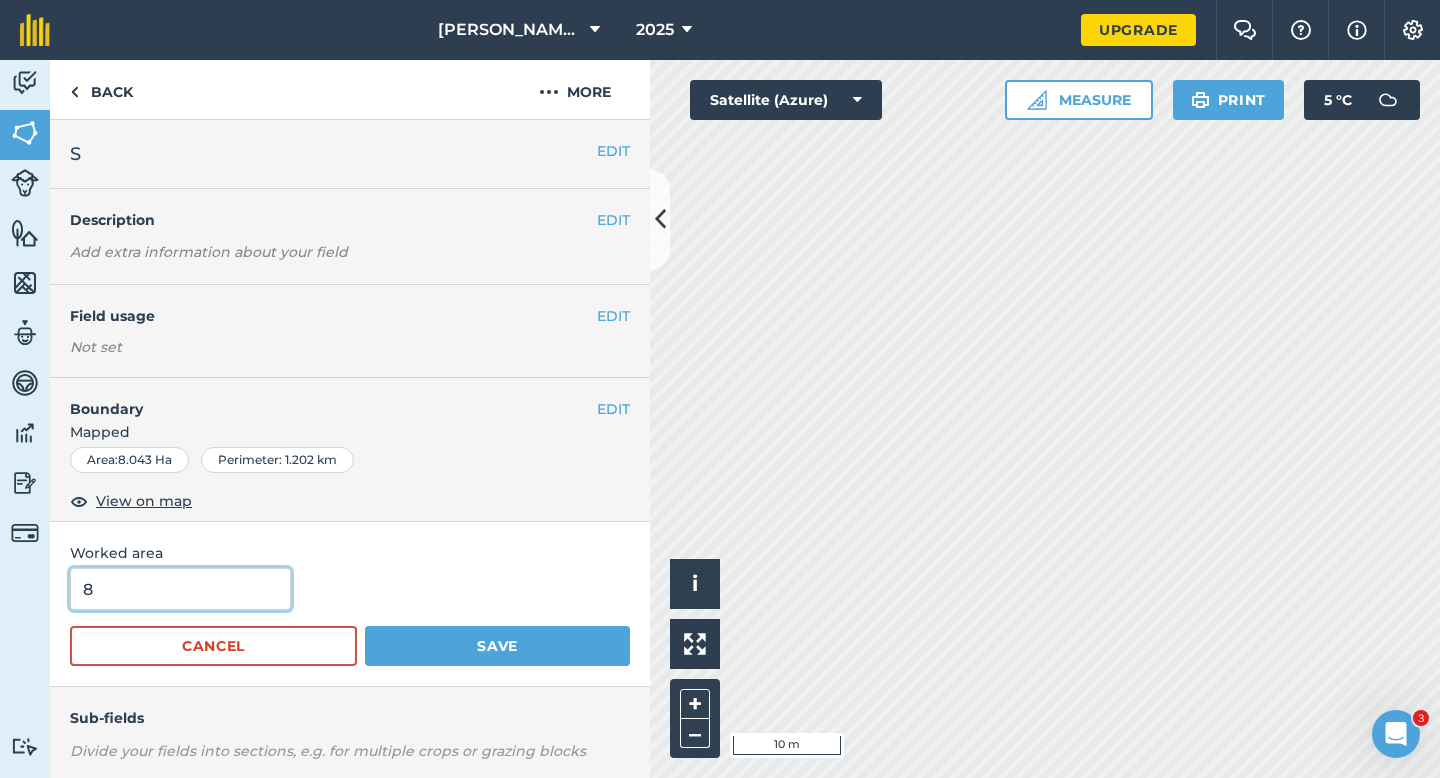 click on "Save" at bounding box center (497, 646) 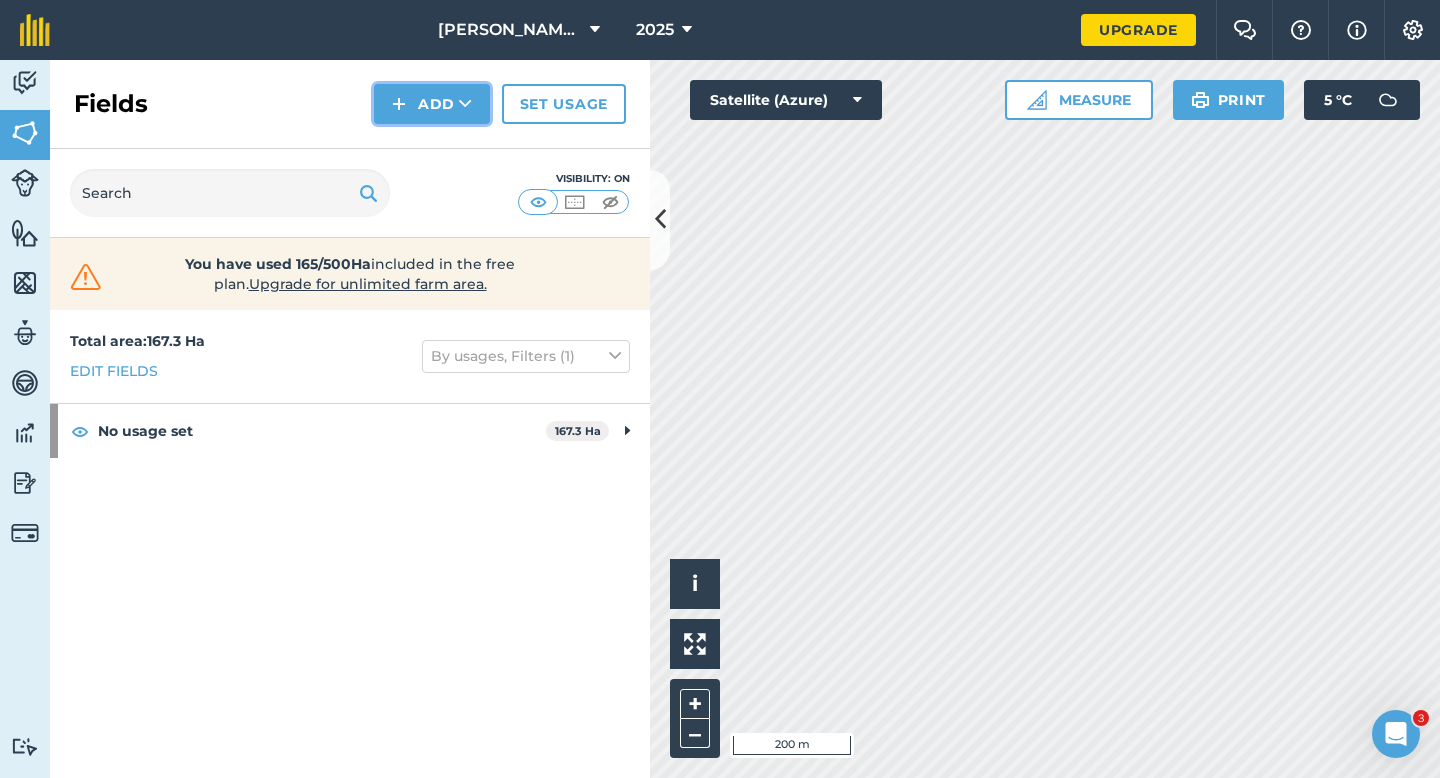 click at bounding box center (399, 104) 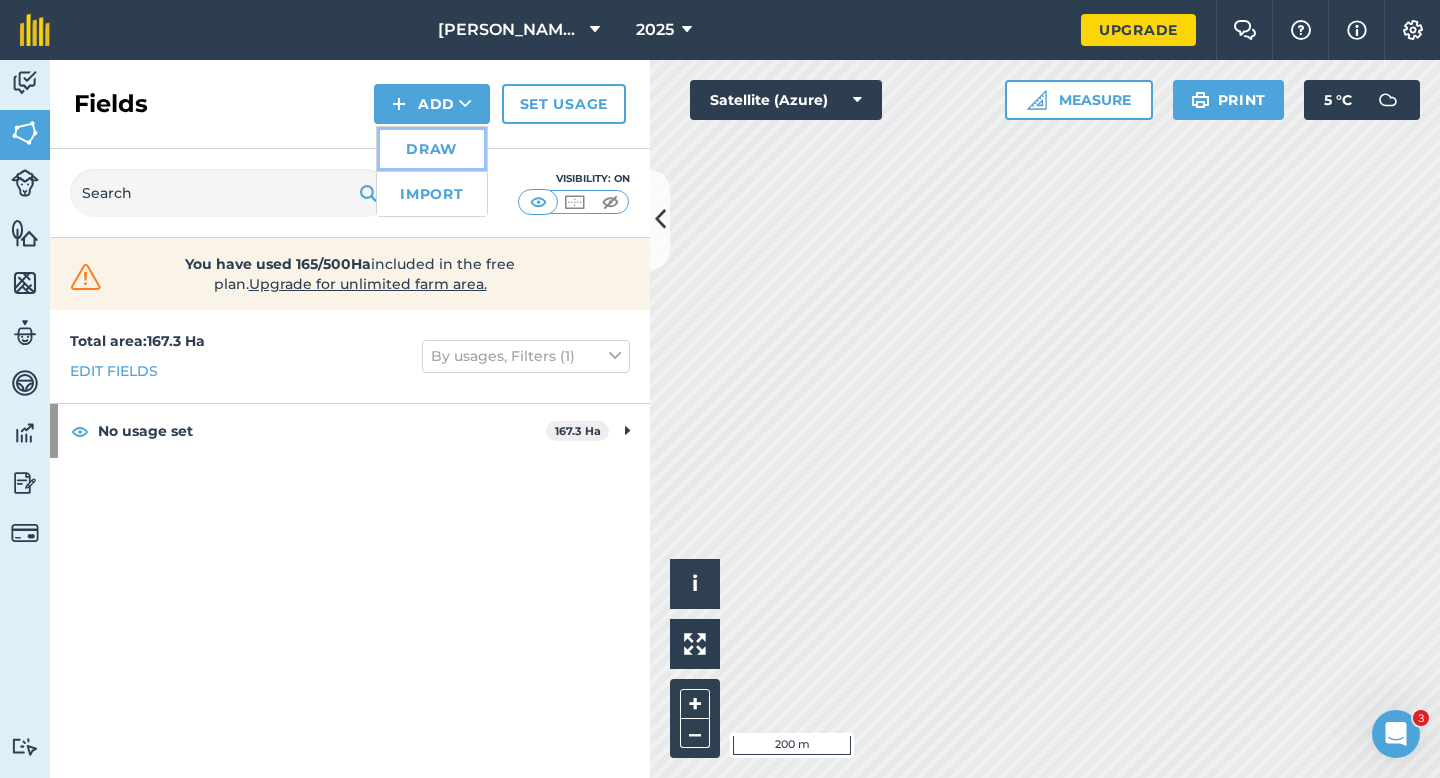 click on "Draw" at bounding box center [432, 149] 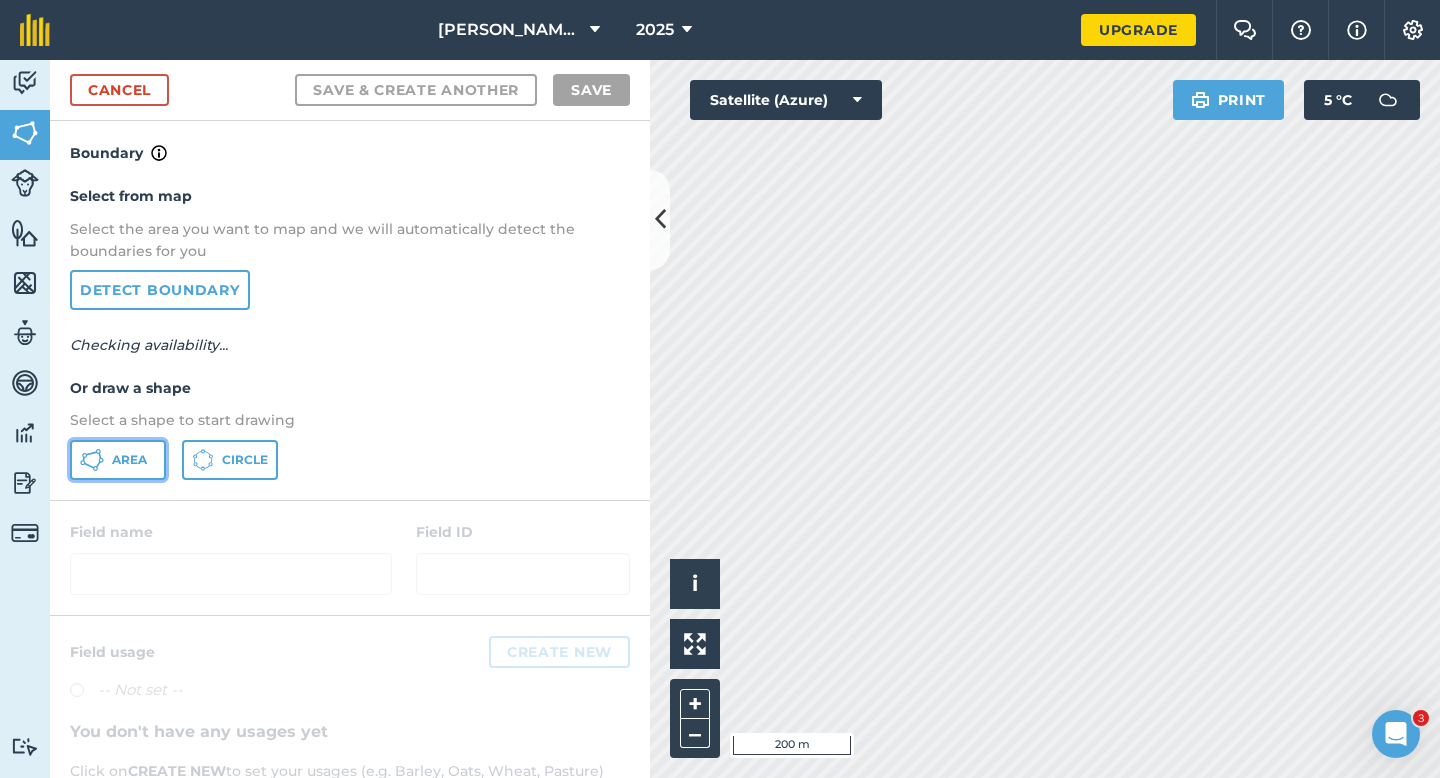 click on "Area" at bounding box center [129, 460] 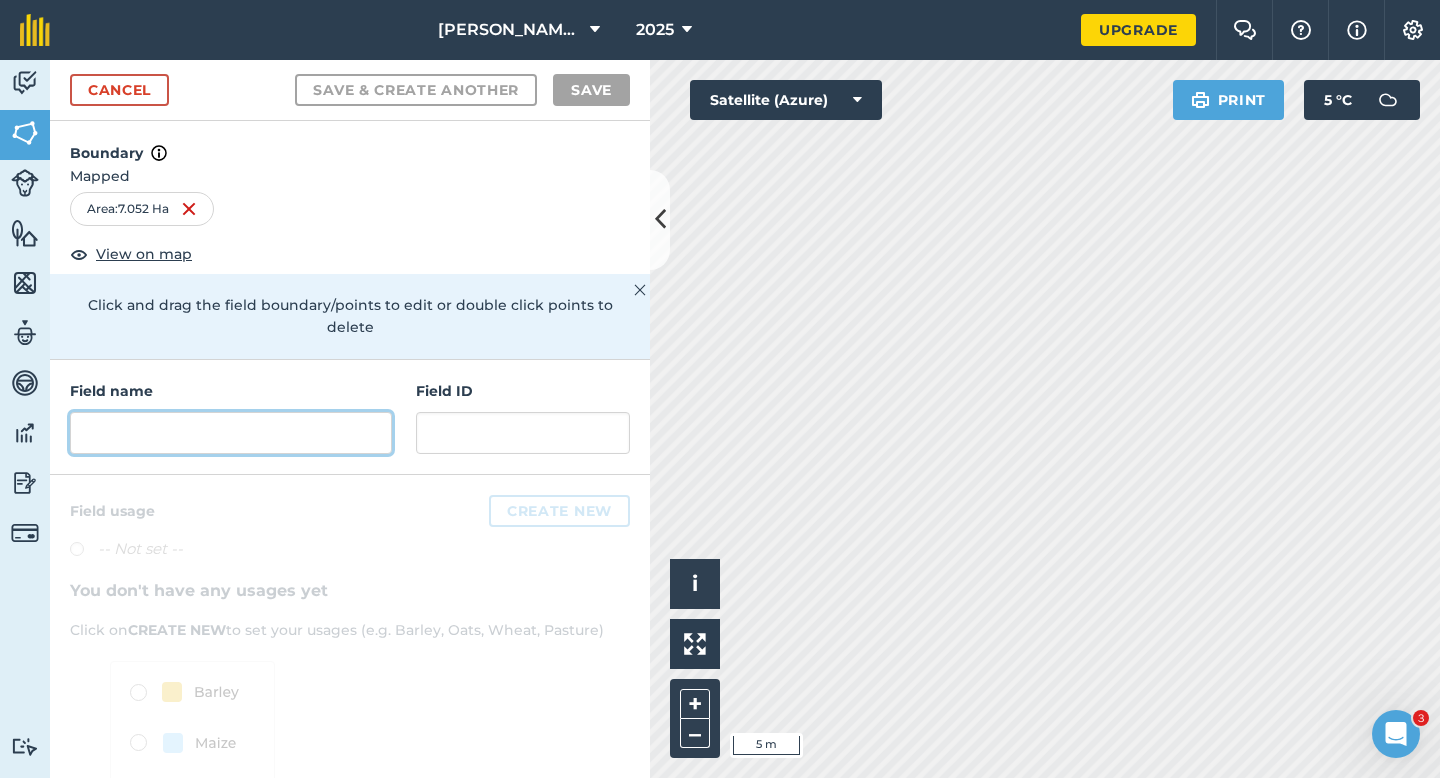 click at bounding box center (231, 433) 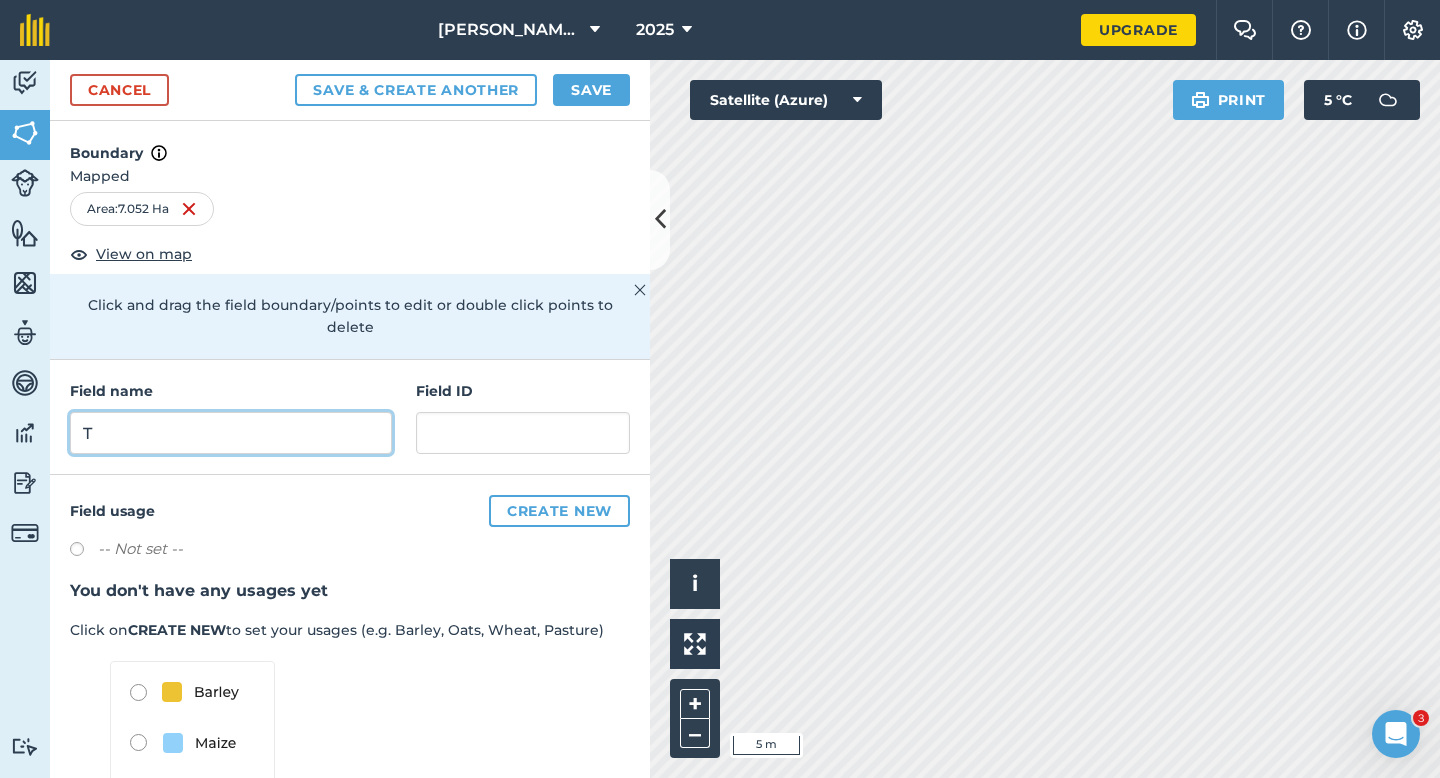 type on "T" 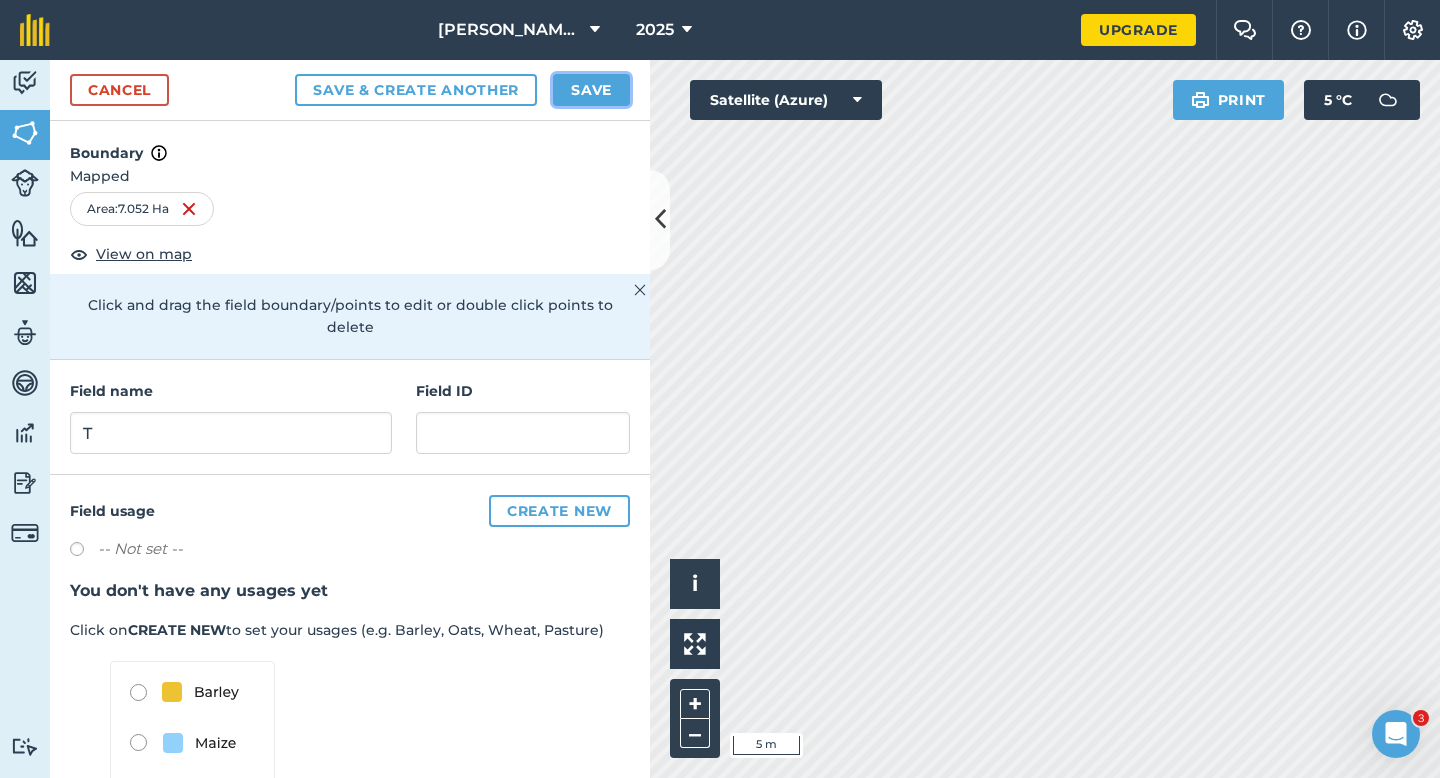 click on "Save" at bounding box center (591, 90) 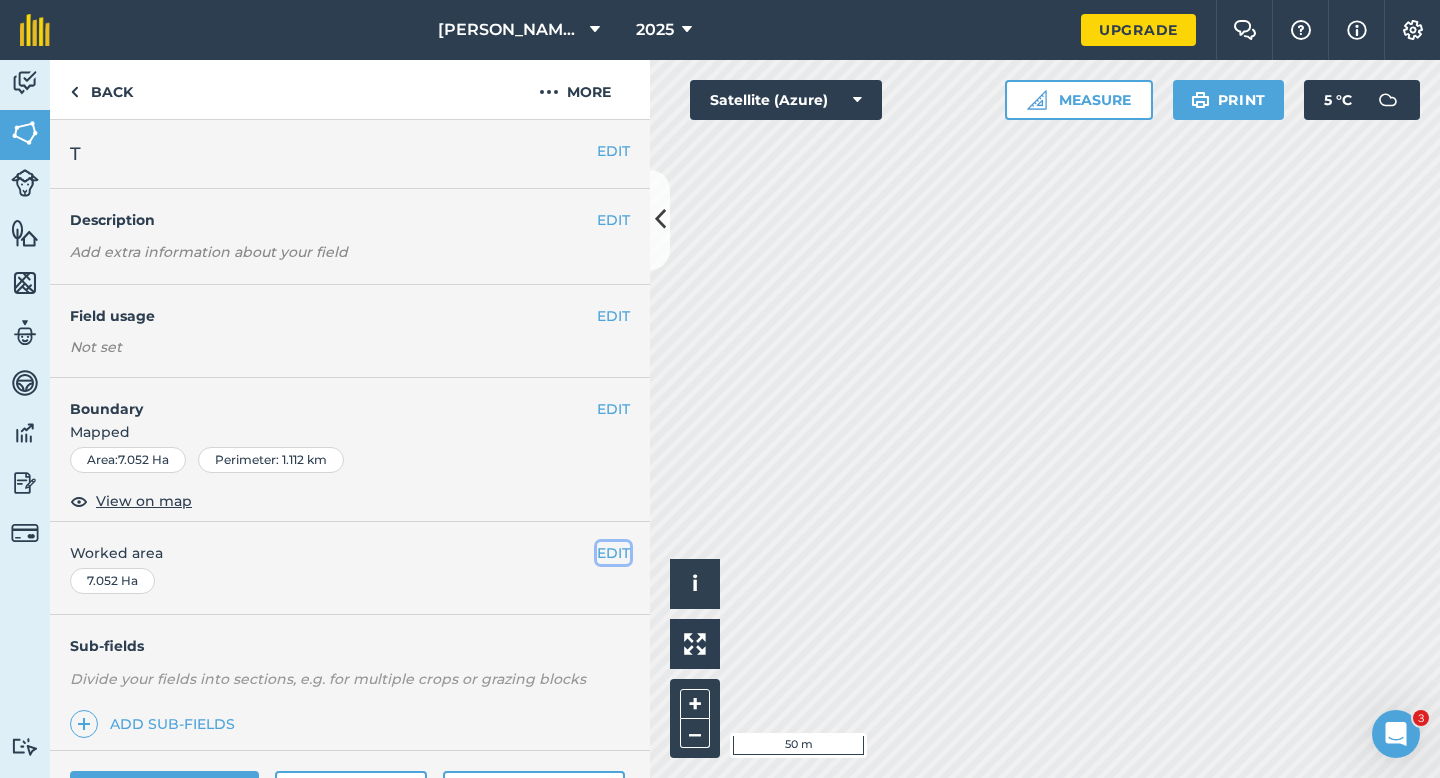 click on "EDIT" at bounding box center [613, 553] 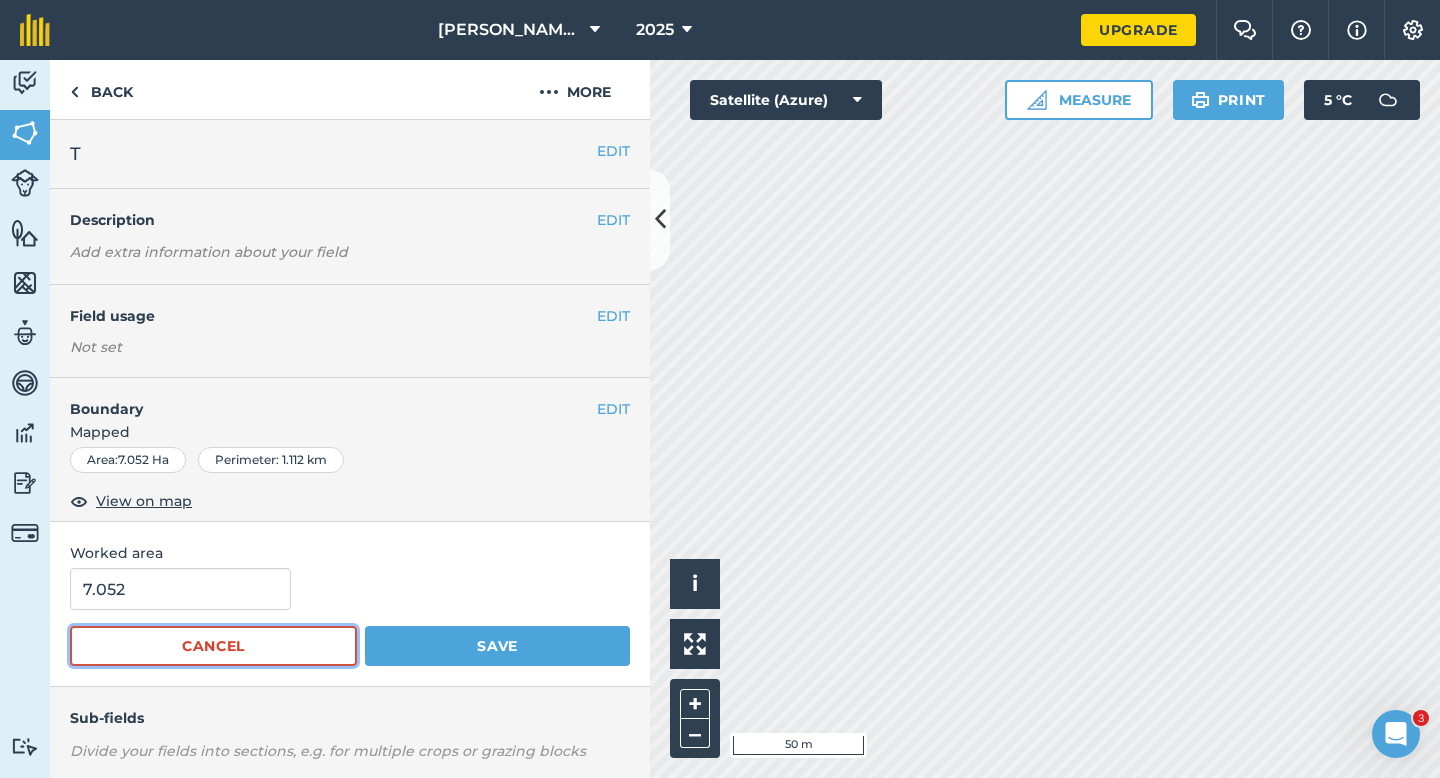 click on "Cancel" at bounding box center (213, 646) 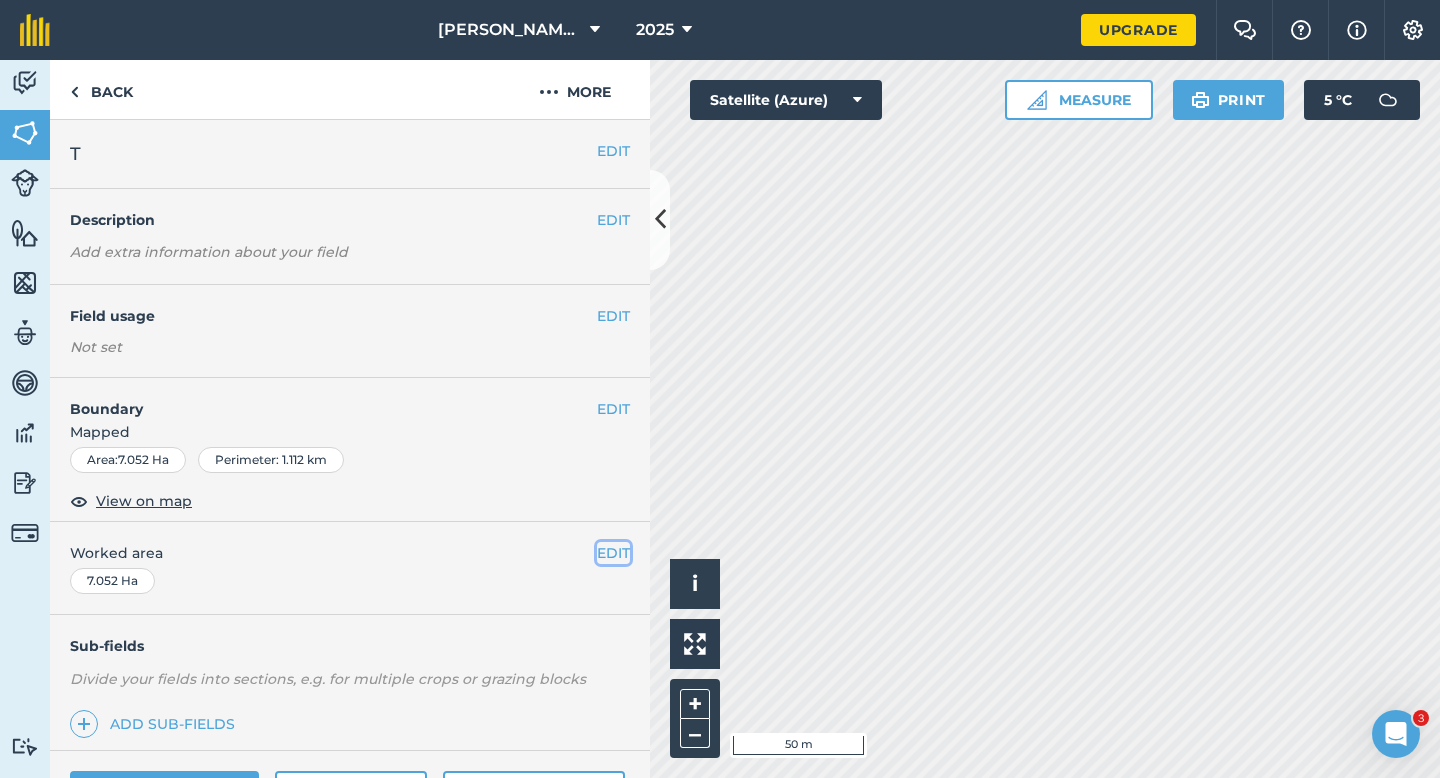click on "EDIT" at bounding box center [613, 553] 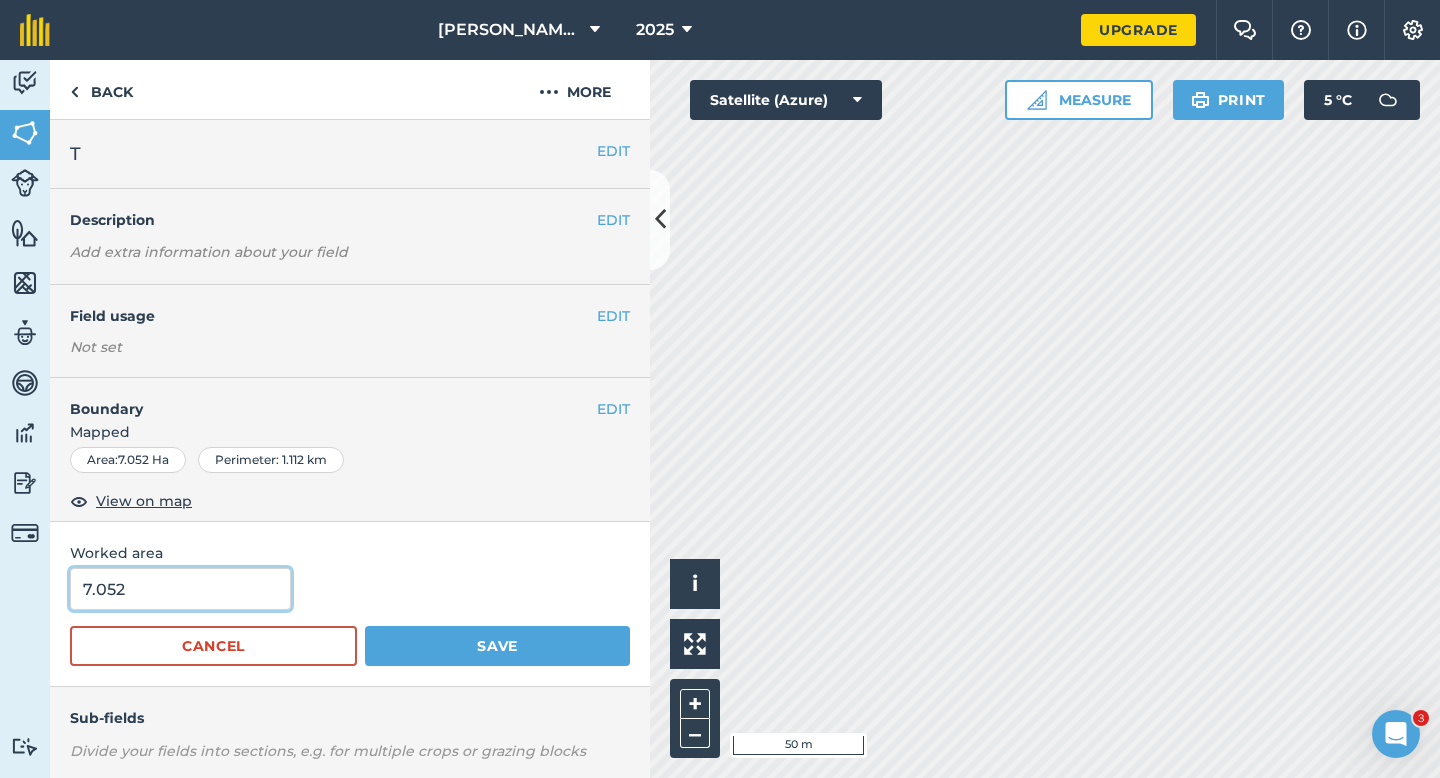 click on "7.052" at bounding box center [180, 589] 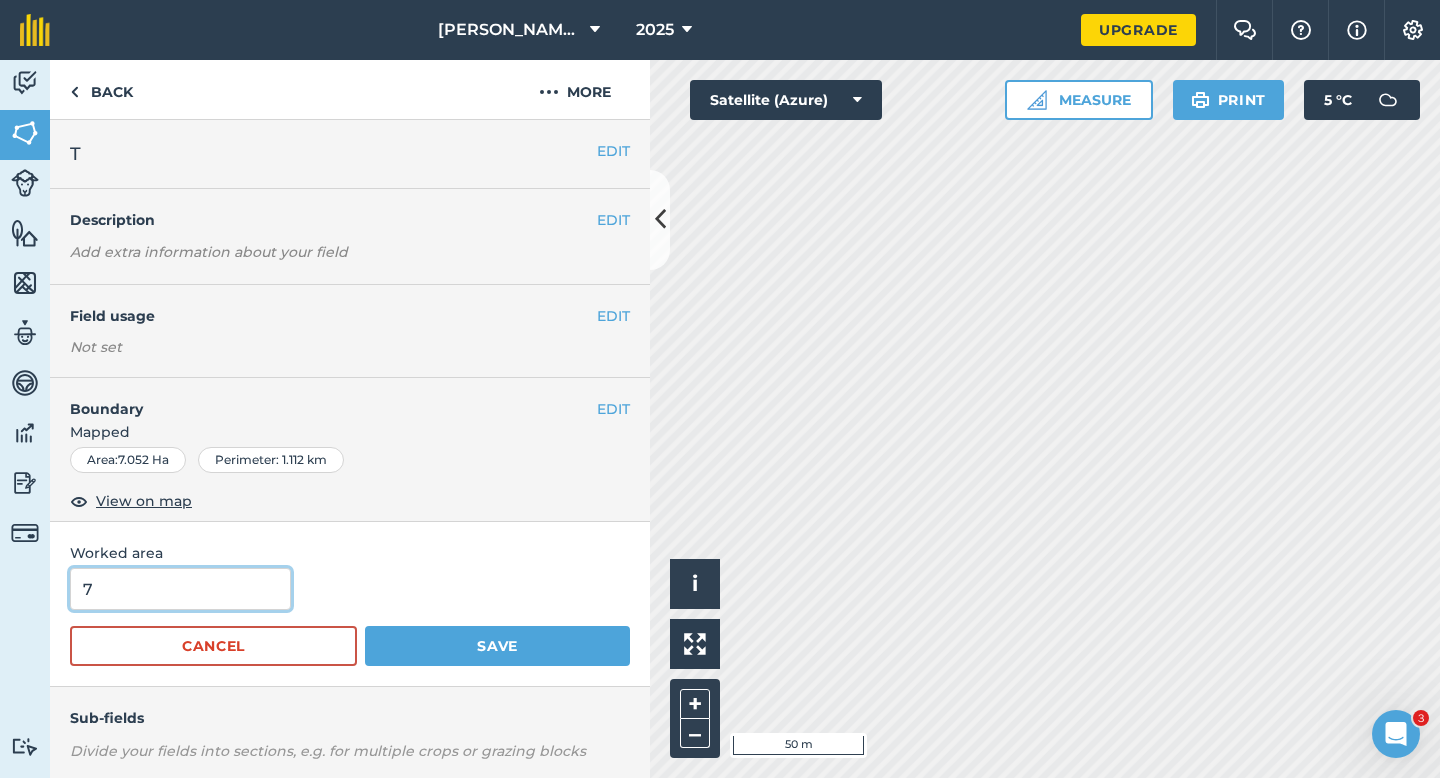 click on "Save" at bounding box center (497, 646) 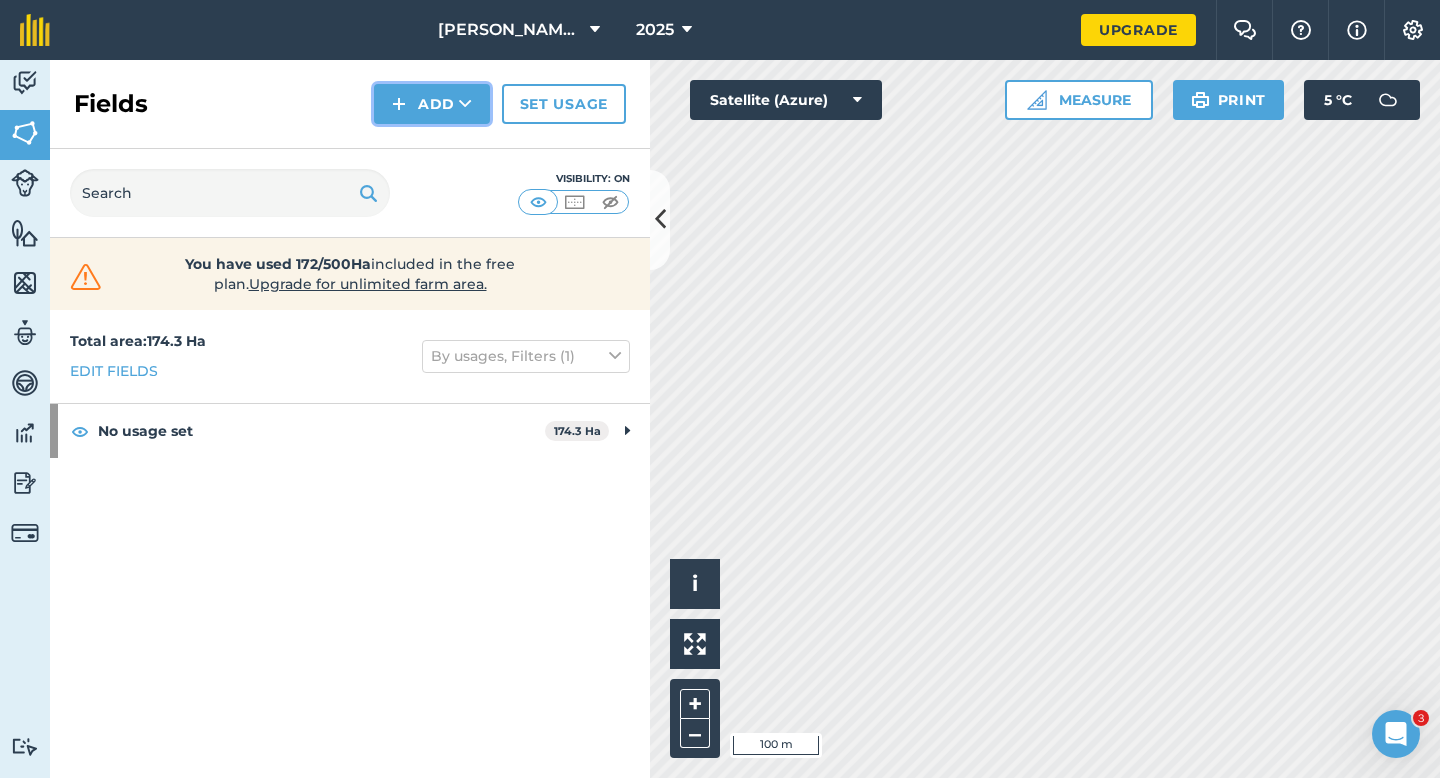 click on "Add" at bounding box center (432, 104) 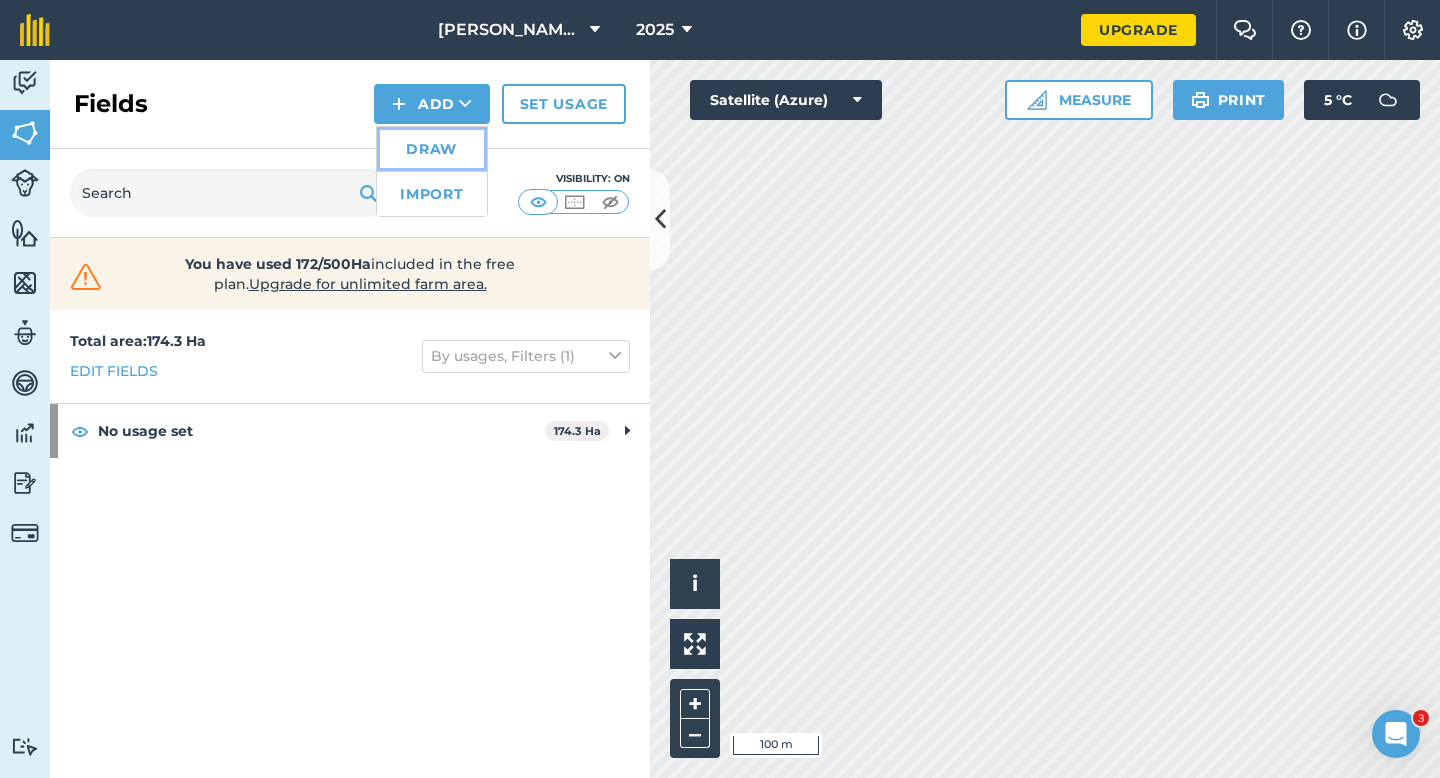 click on "Draw" at bounding box center (432, 149) 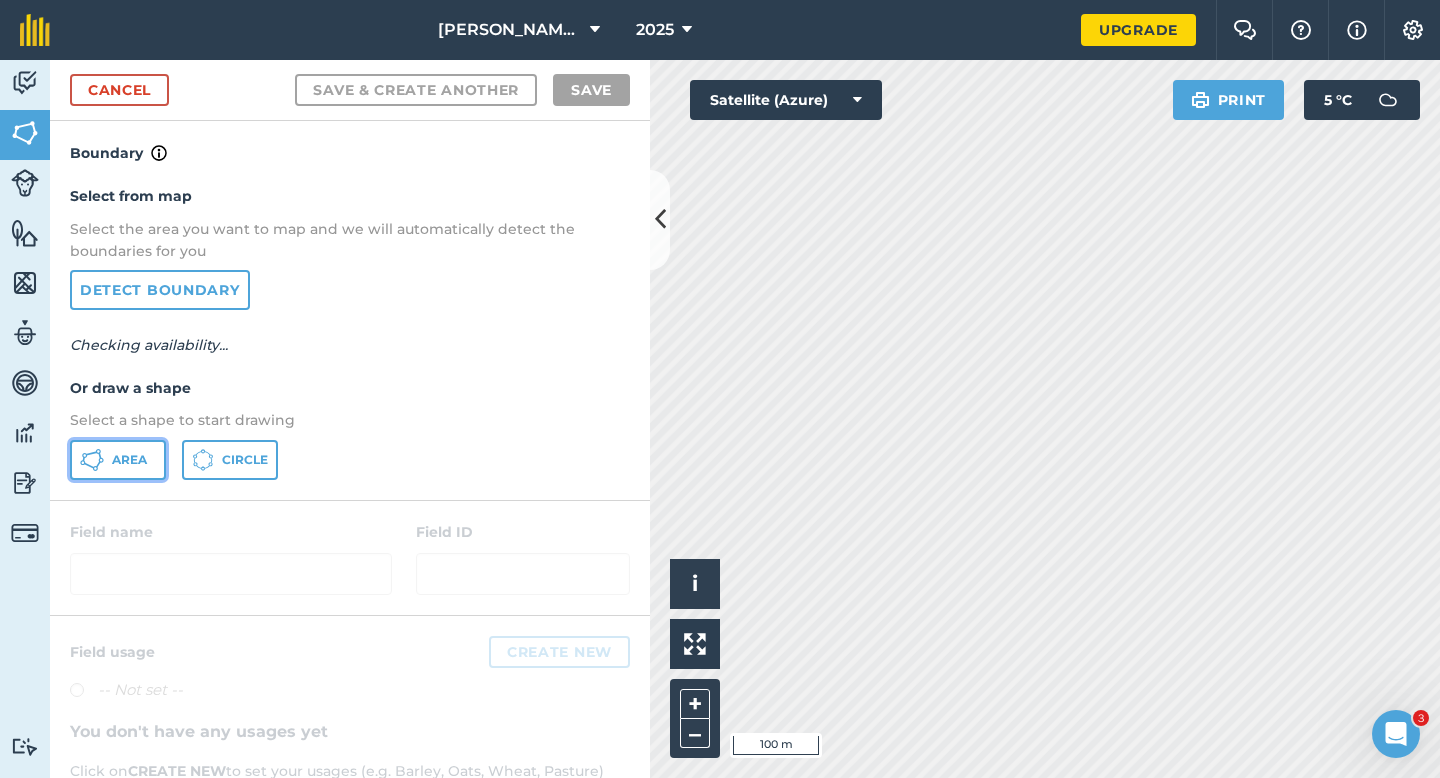 click on "Area" at bounding box center [118, 460] 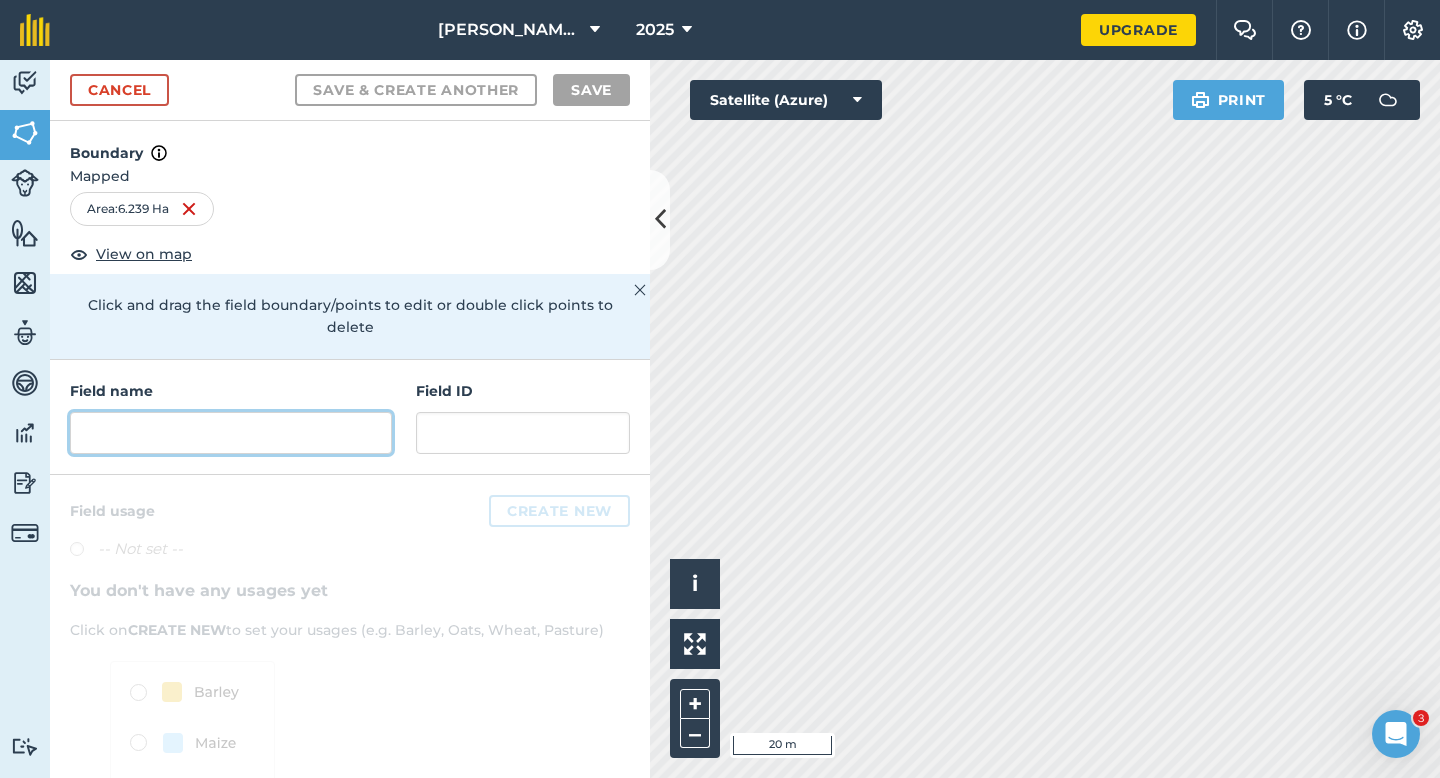 click at bounding box center [231, 433] 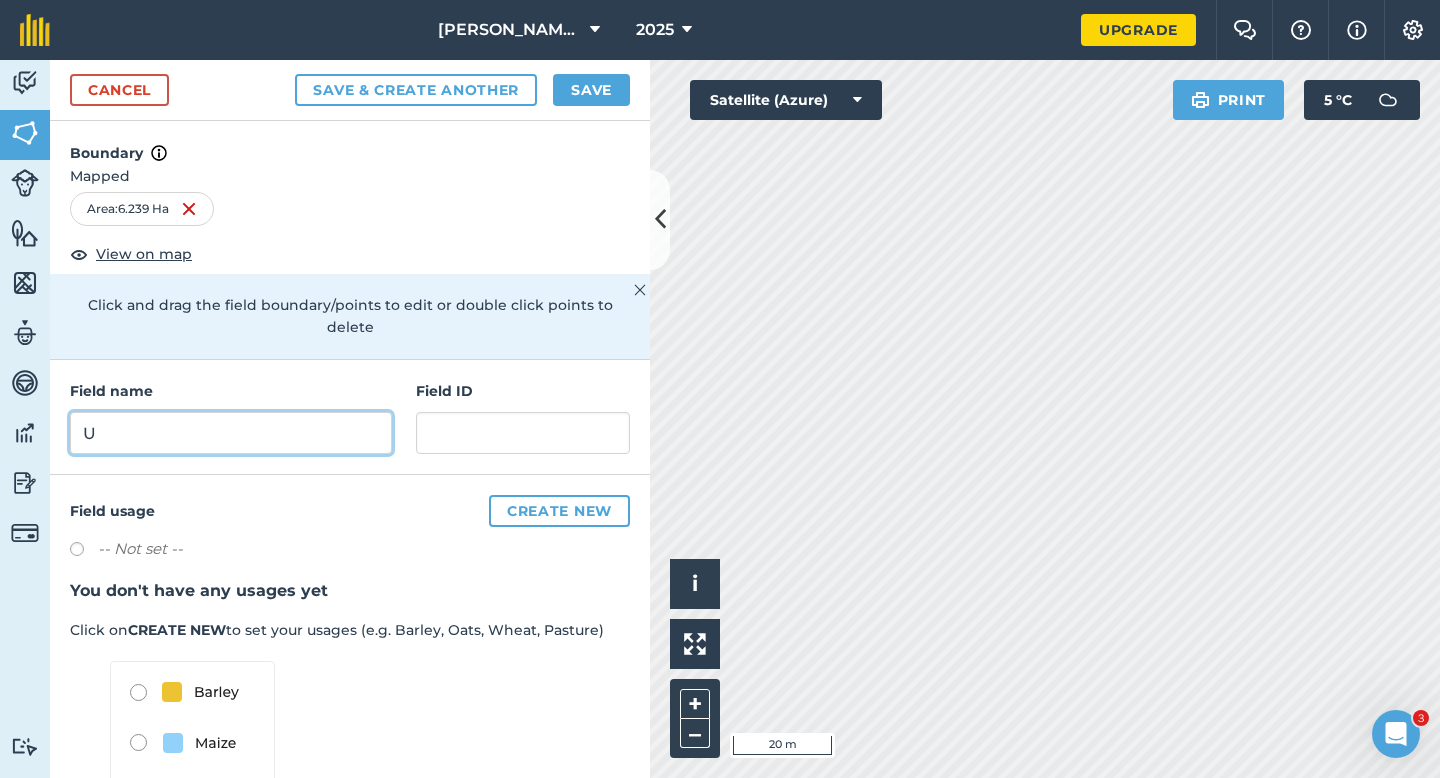 type on "U" 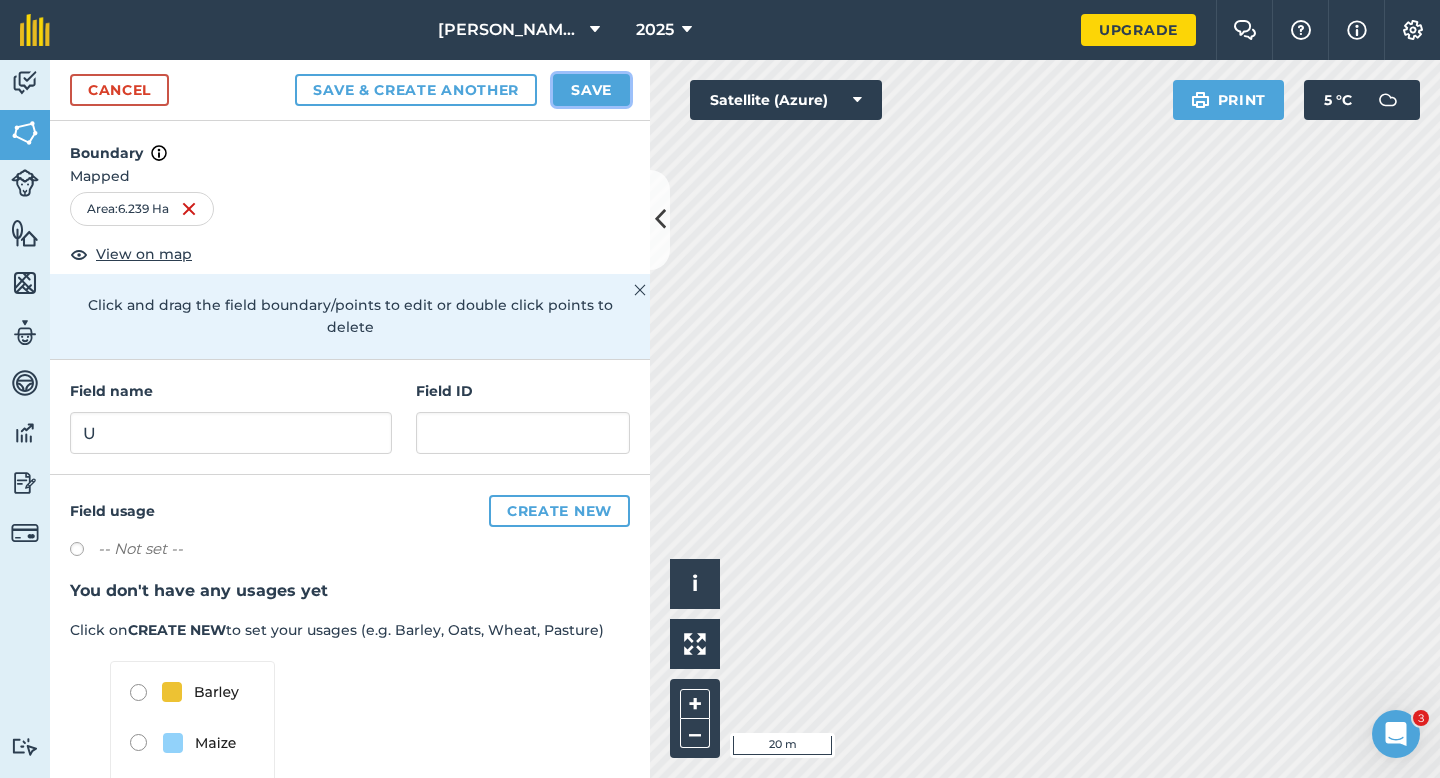 click on "Save" at bounding box center [591, 90] 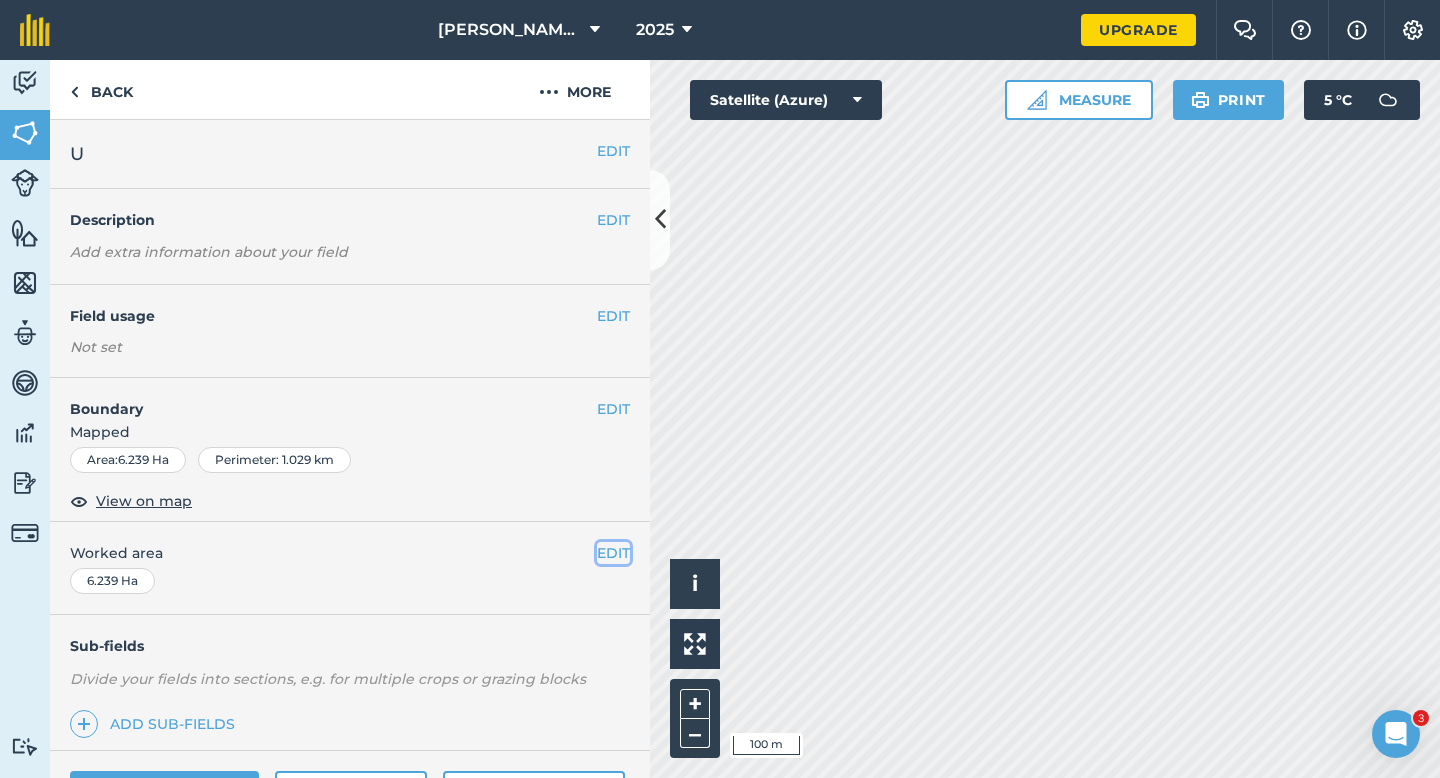 click on "EDIT" at bounding box center (613, 553) 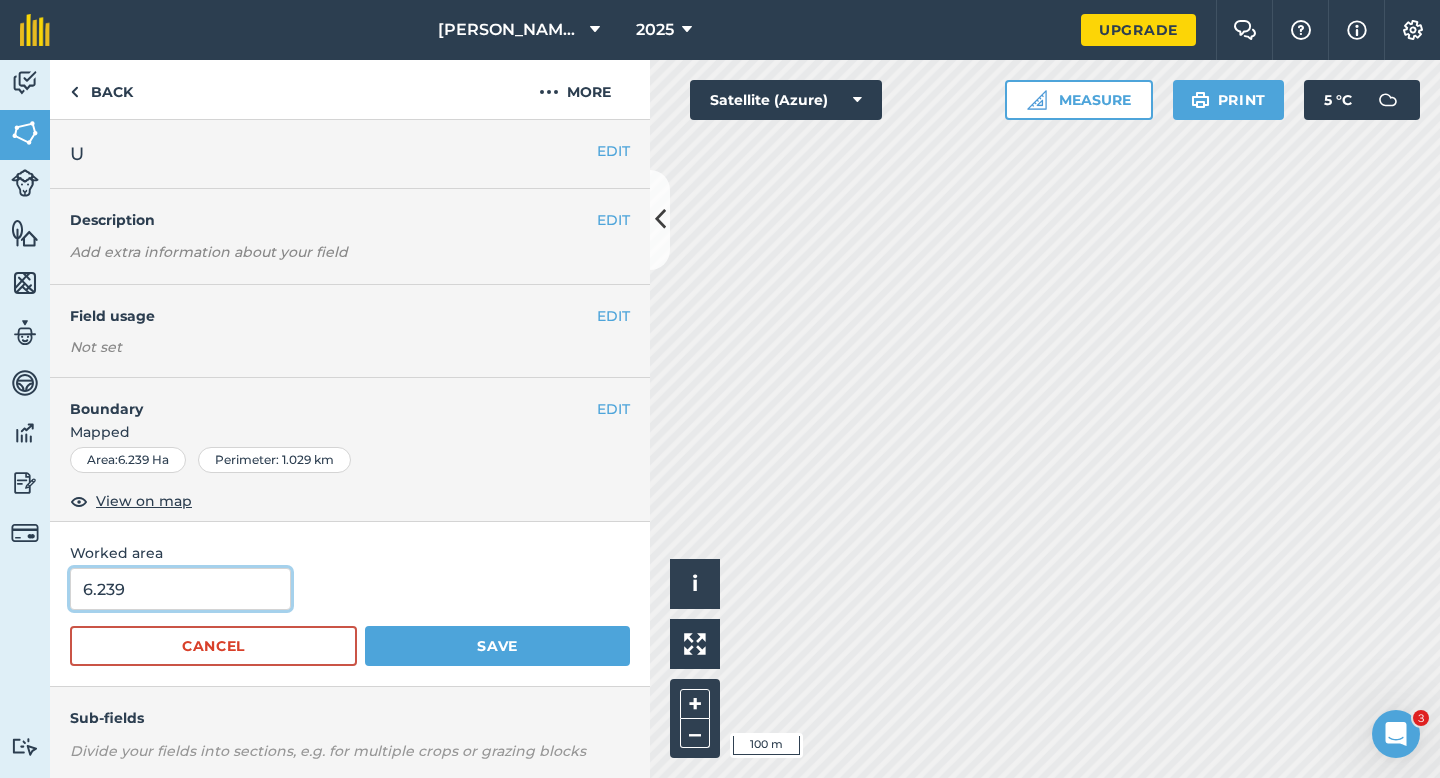click on "6.239" at bounding box center (180, 589) 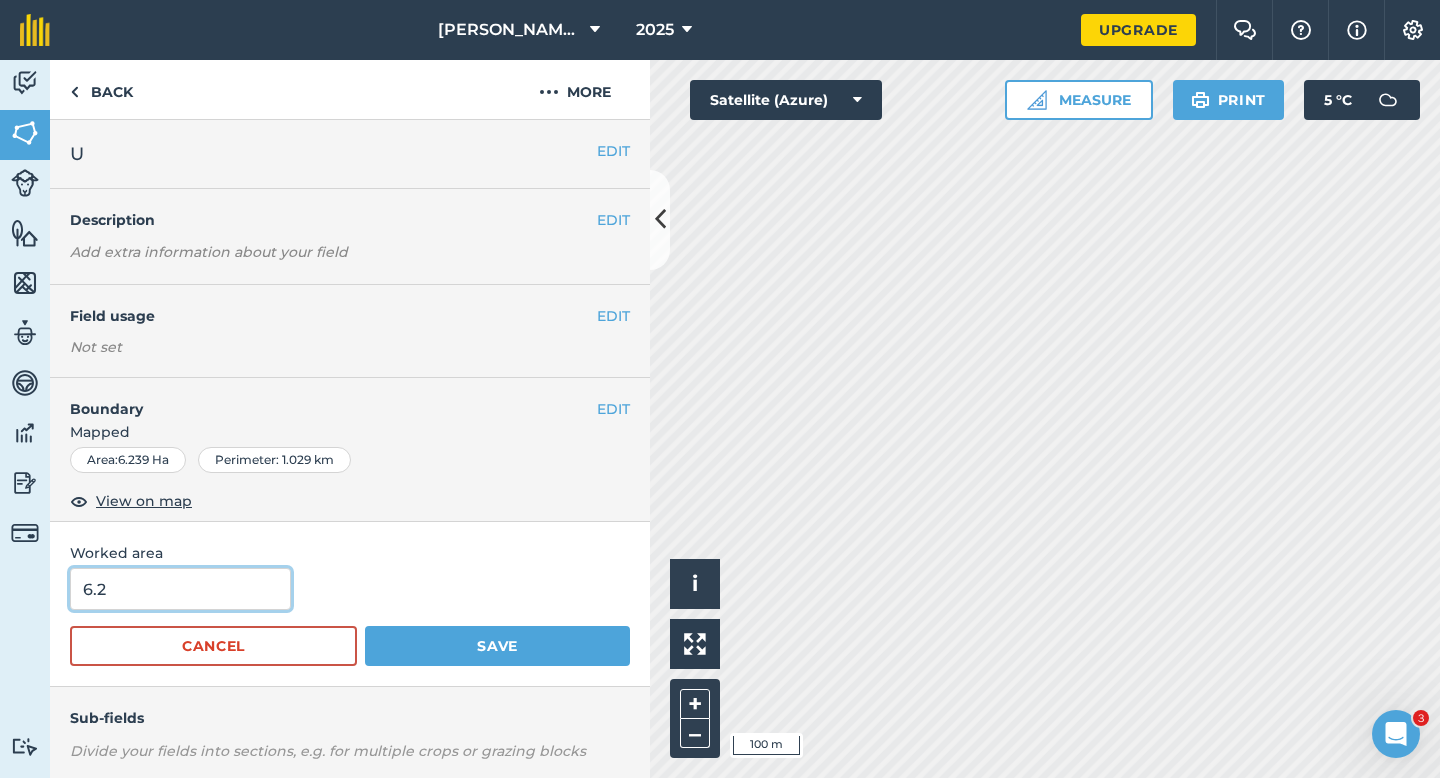 type on "6.2" 